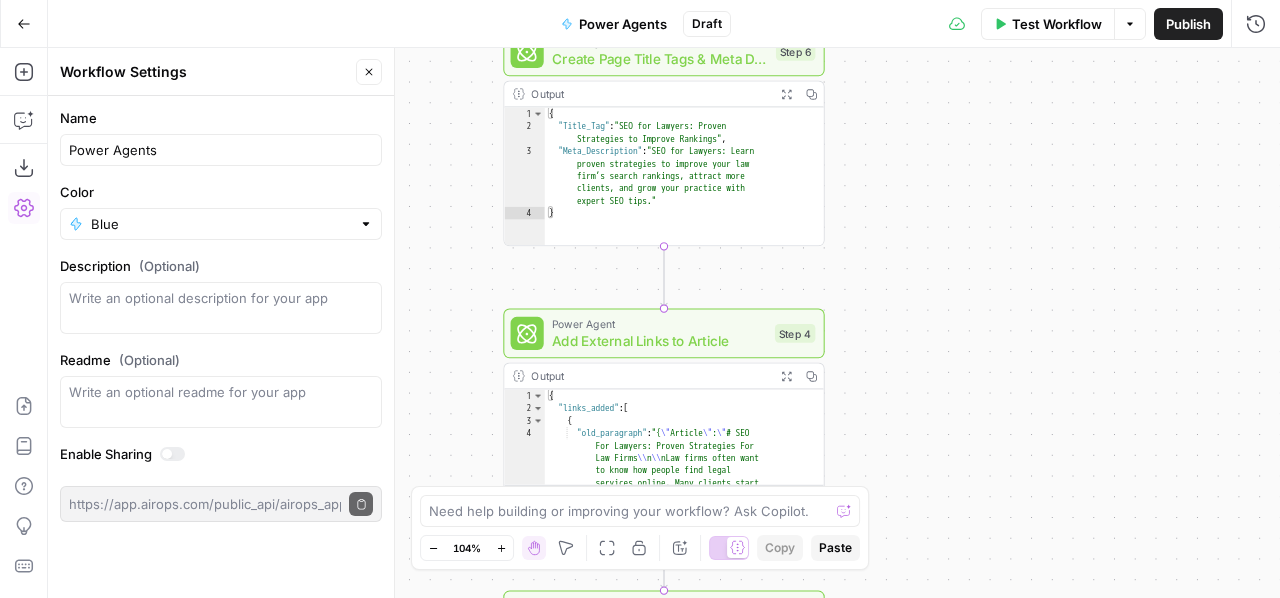 scroll, scrollTop: 0, scrollLeft: 0, axis: both 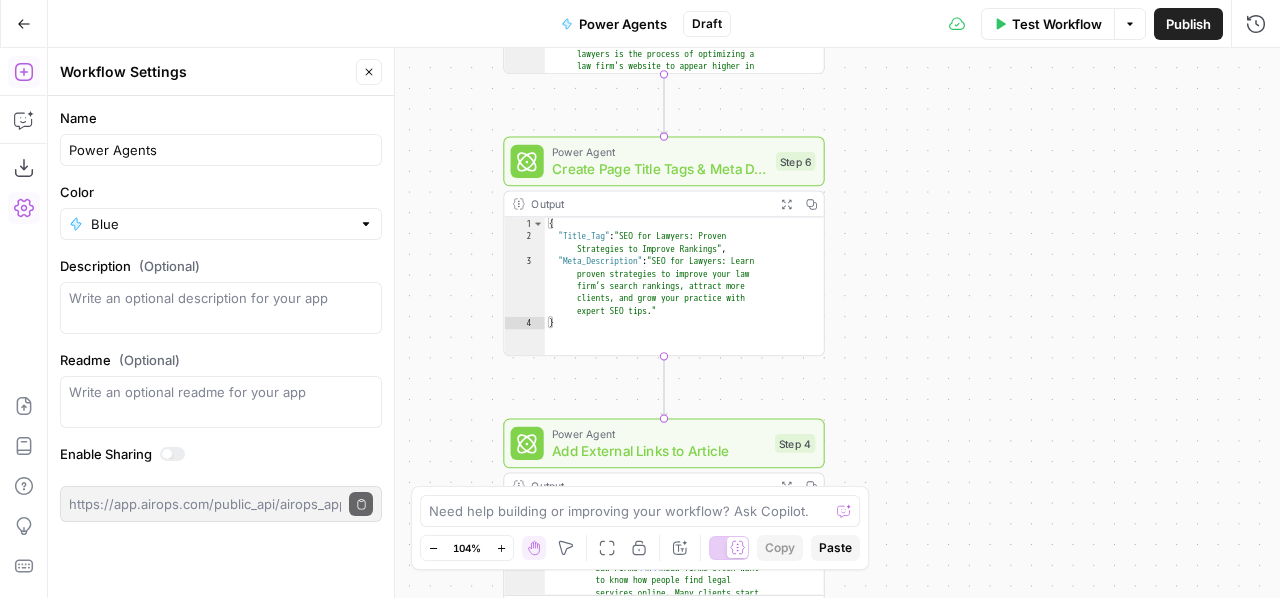 click on "Go Back" at bounding box center [24, 24] 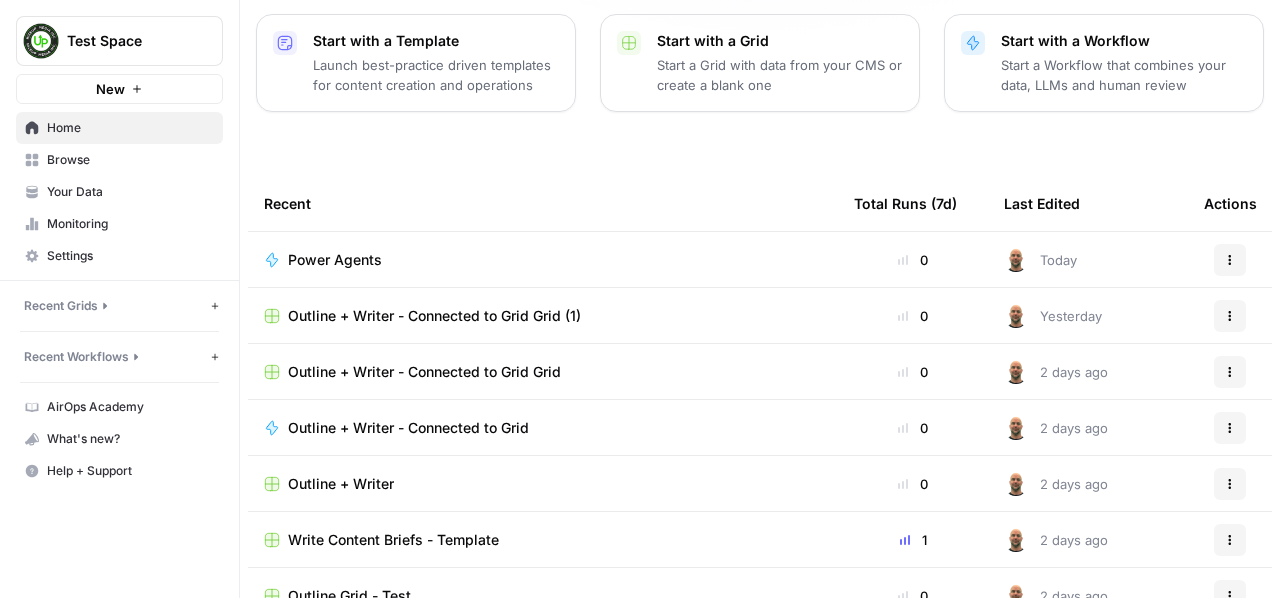 scroll, scrollTop: 312, scrollLeft: 0, axis: vertical 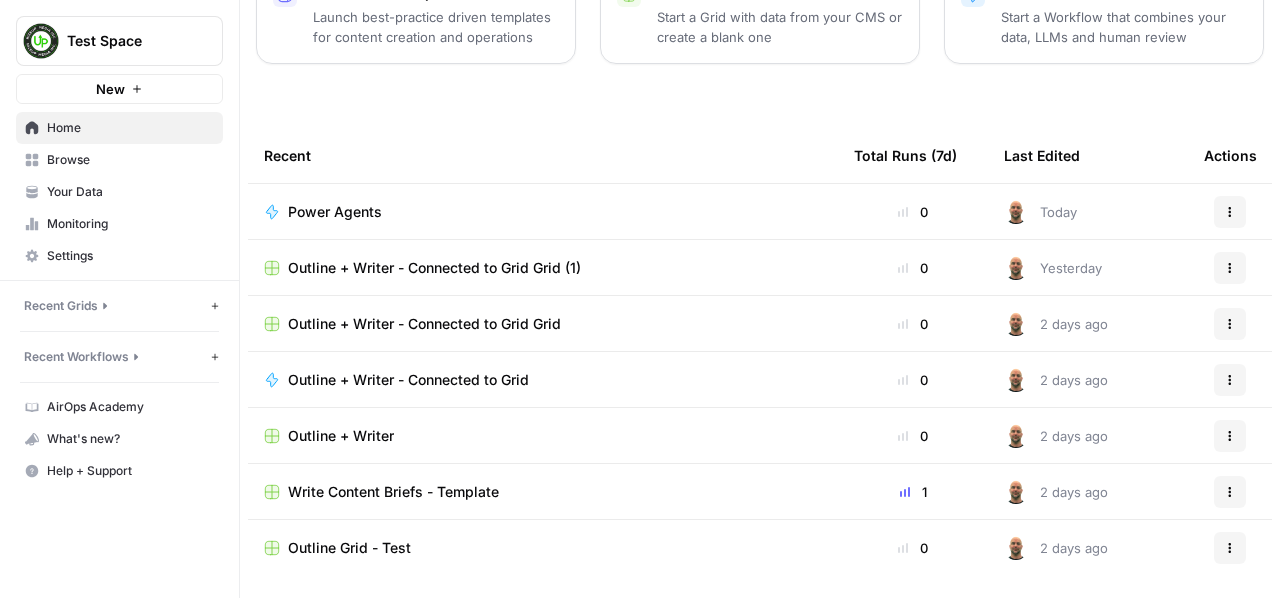 click on "Power Agents" at bounding box center [335, 212] 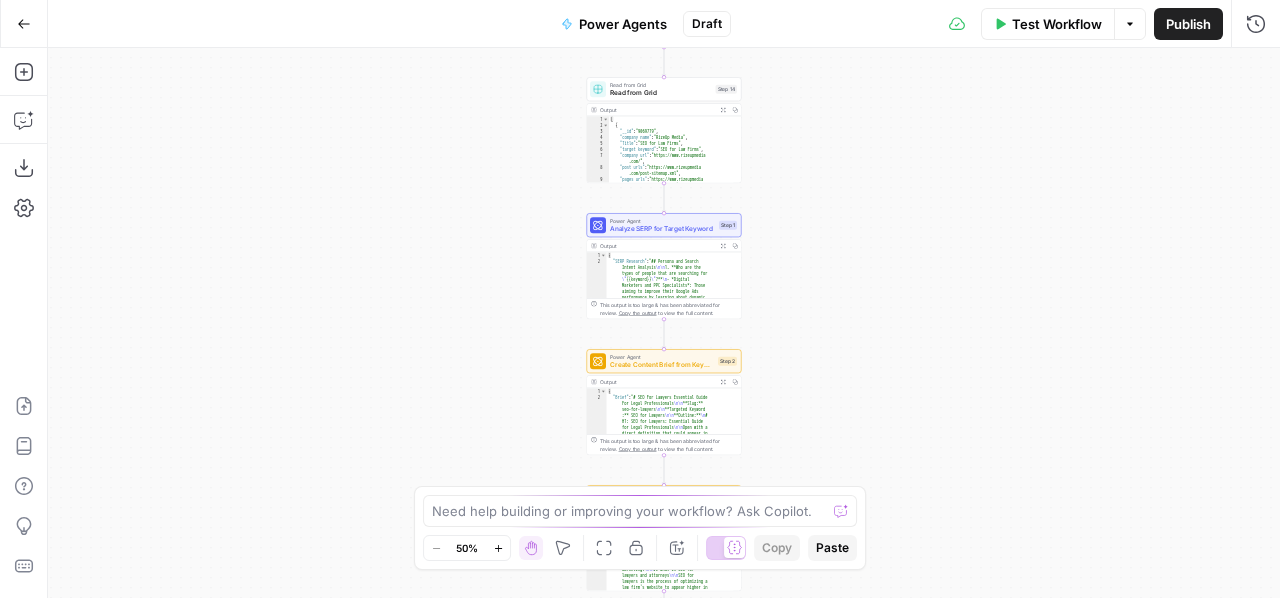 click 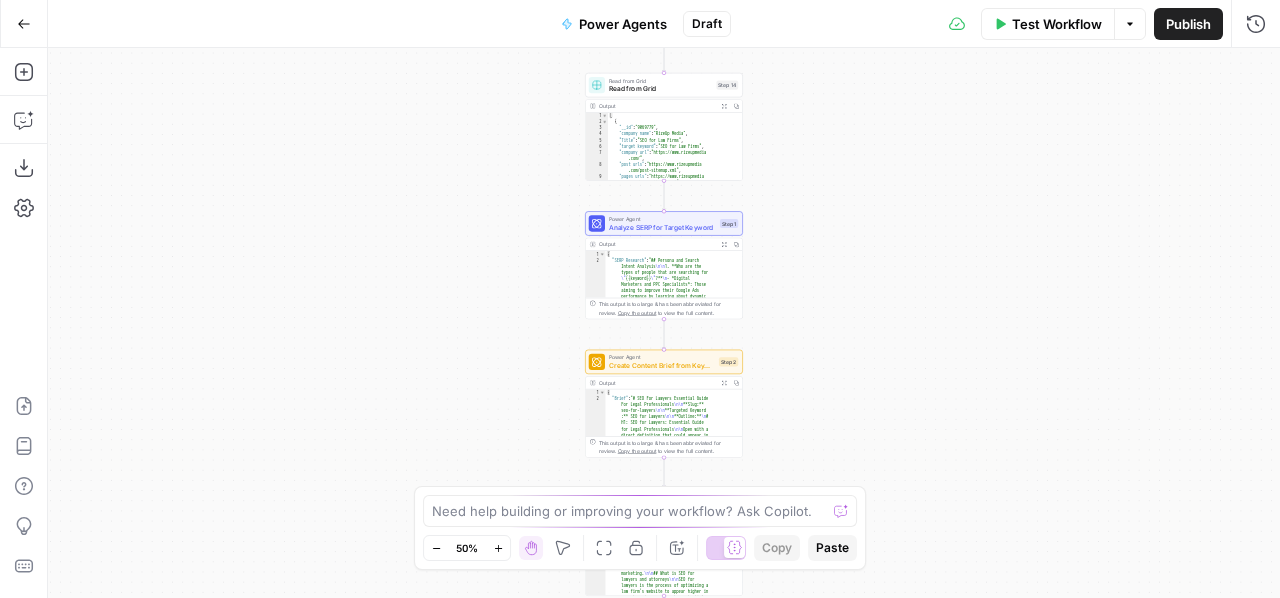 click 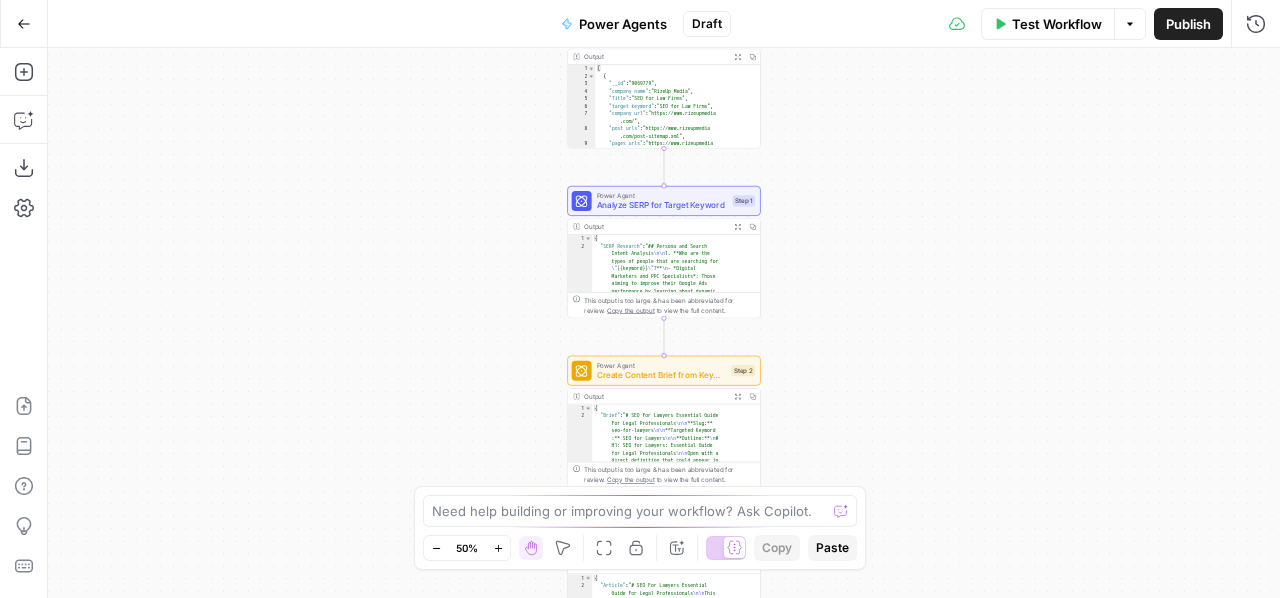click 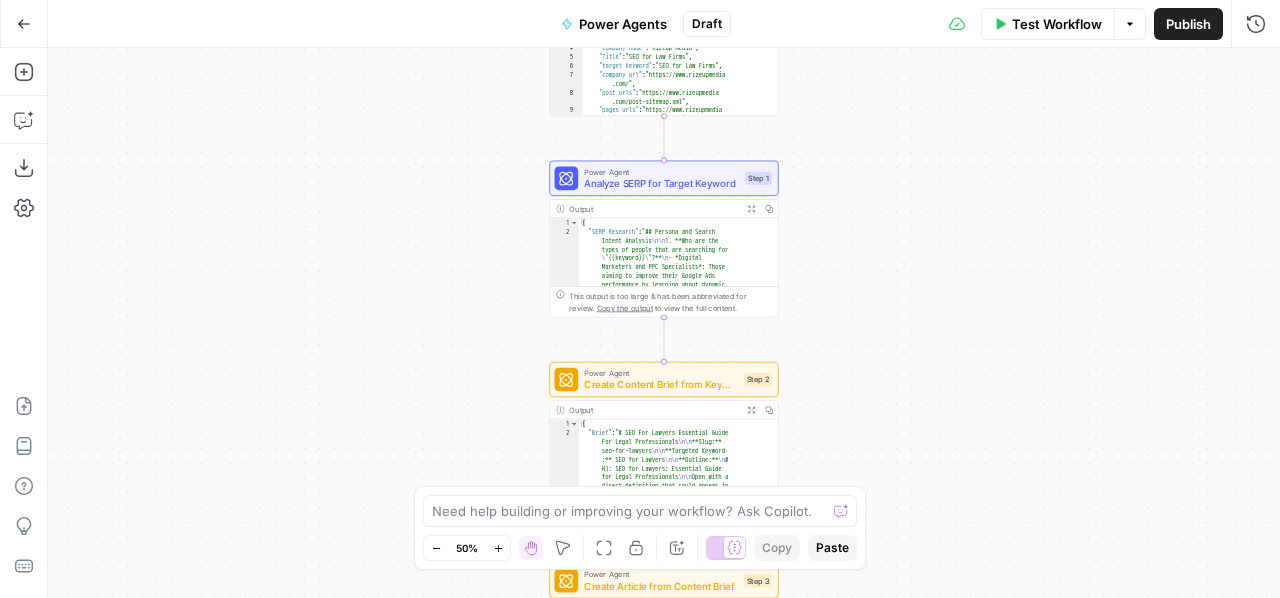 click 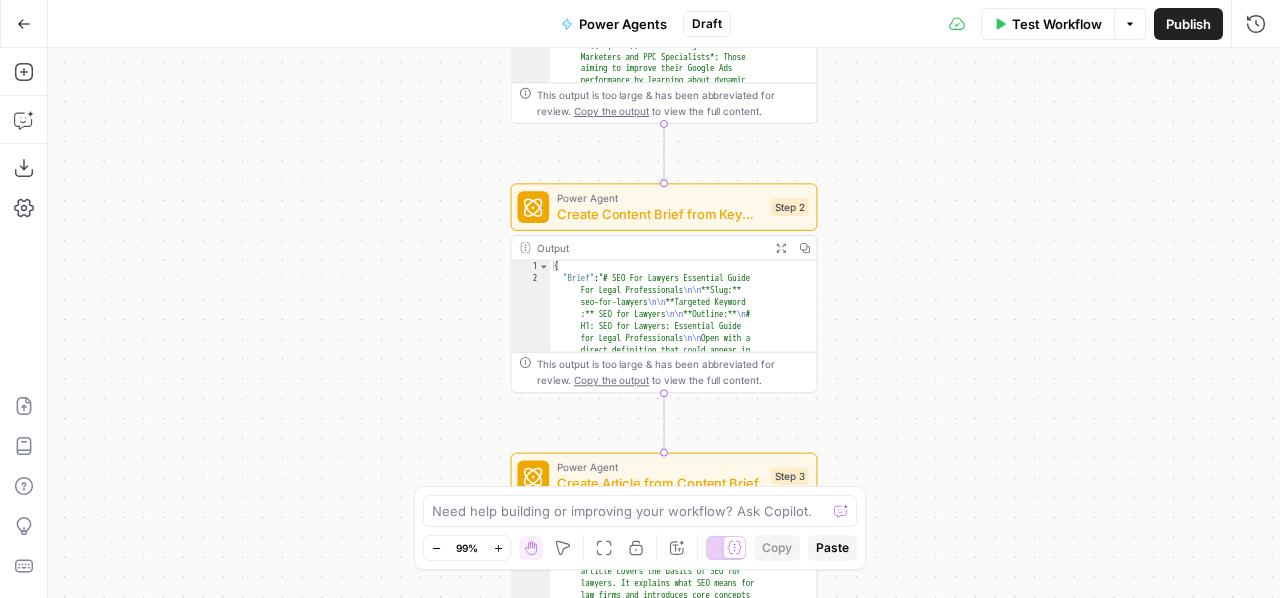 click 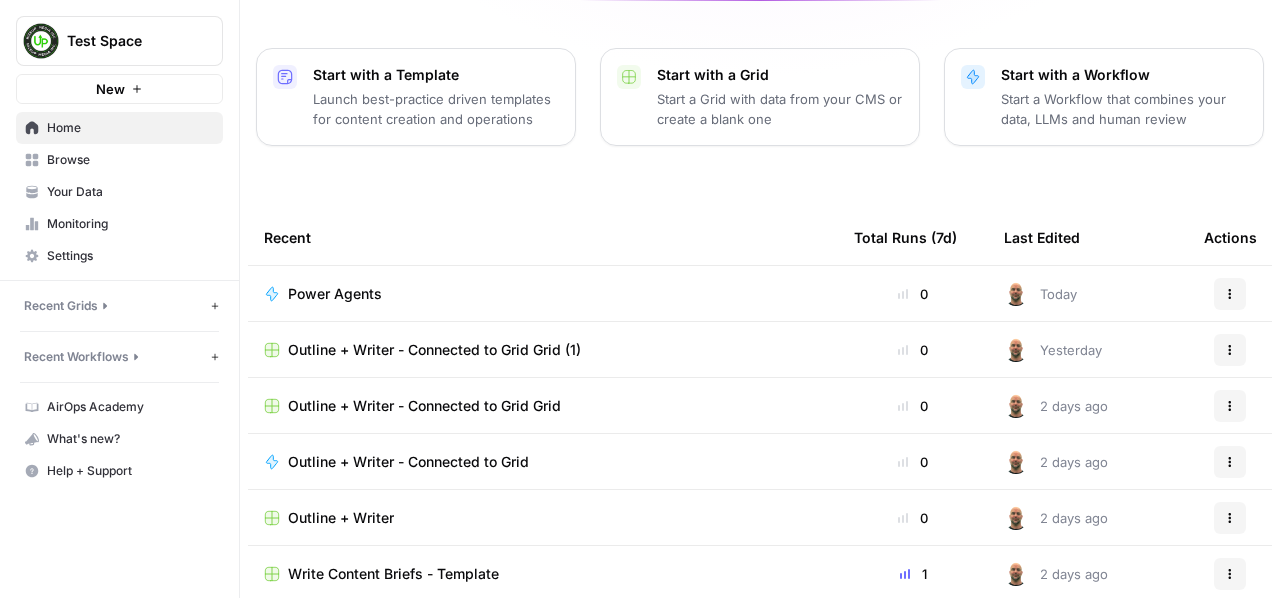 scroll, scrollTop: 234, scrollLeft: 0, axis: vertical 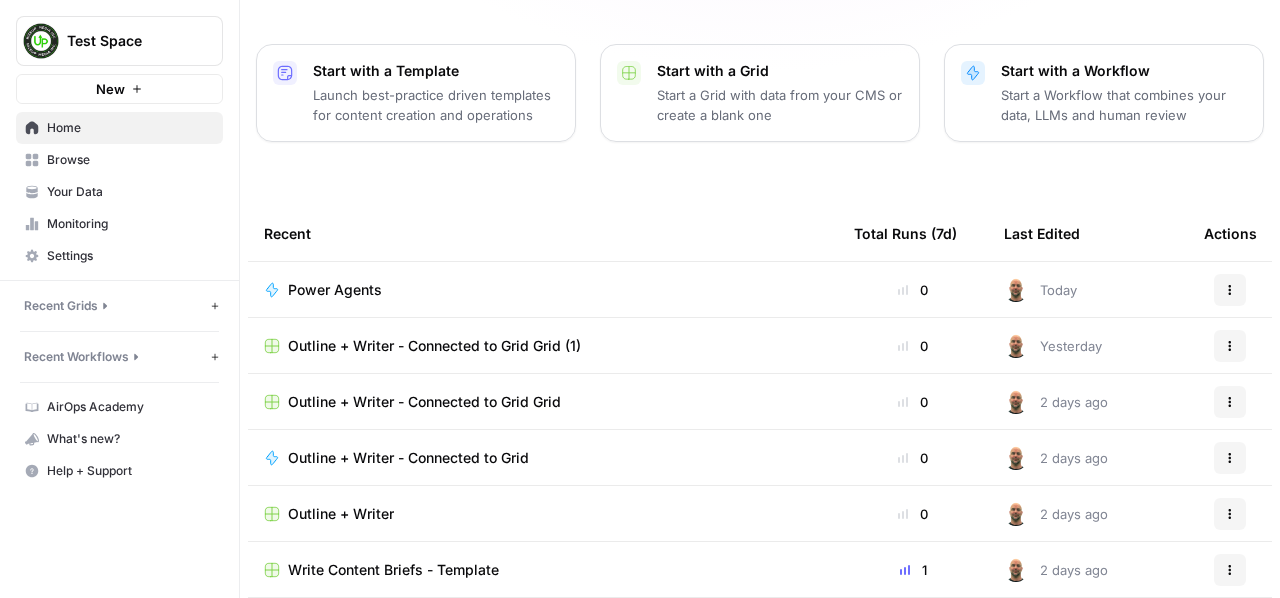 click on "Outline + Writer - Connected to Grid Grid (1)" at bounding box center (434, 346) 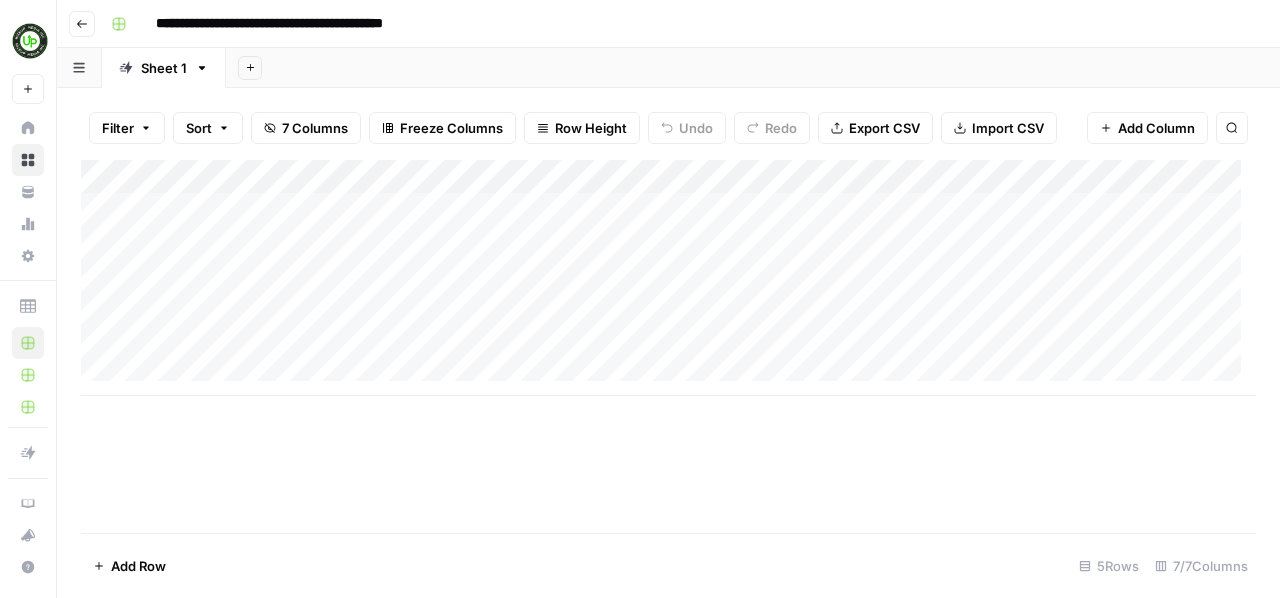 click 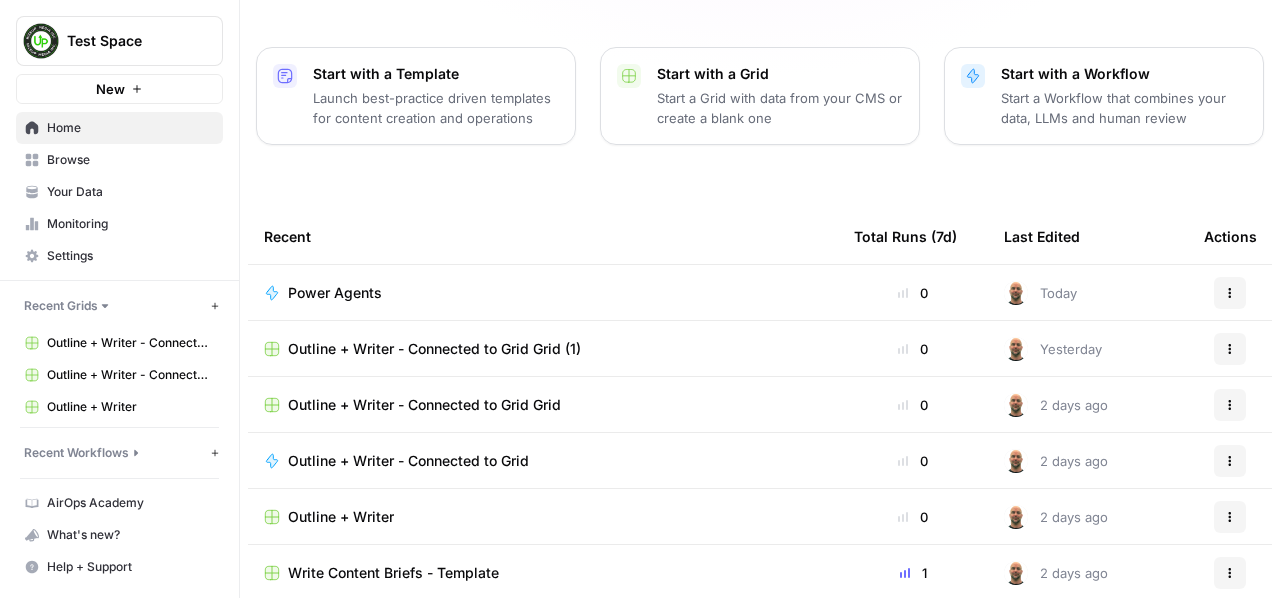 scroll, scrollTop: 235, scrollLeft: 0, axis: vertical 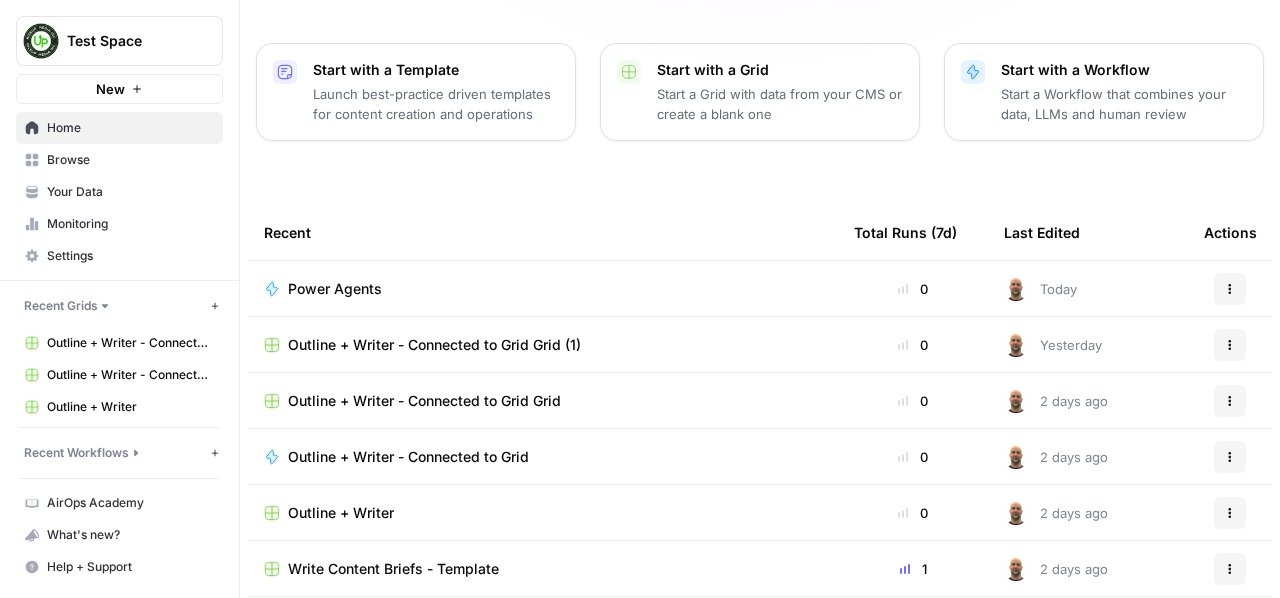click on "Outline + Writer - Connected to Grid Grid" at bounding box center (424, 401) 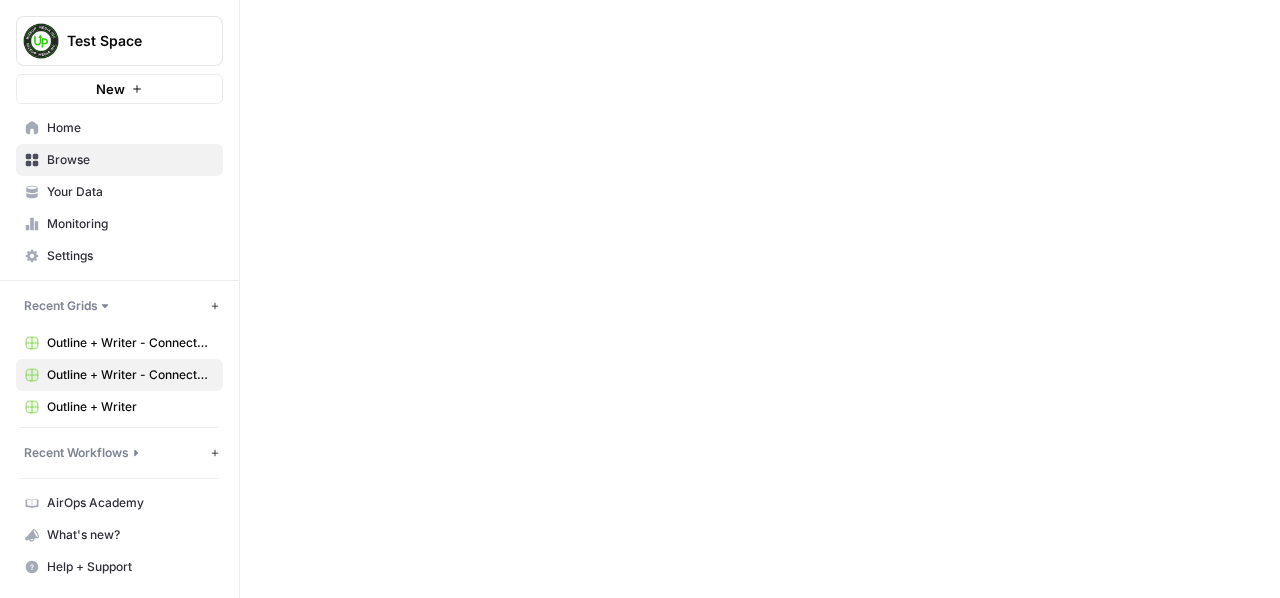 scroll, scrollTop: 0, scrollLeft: 0, axis: both 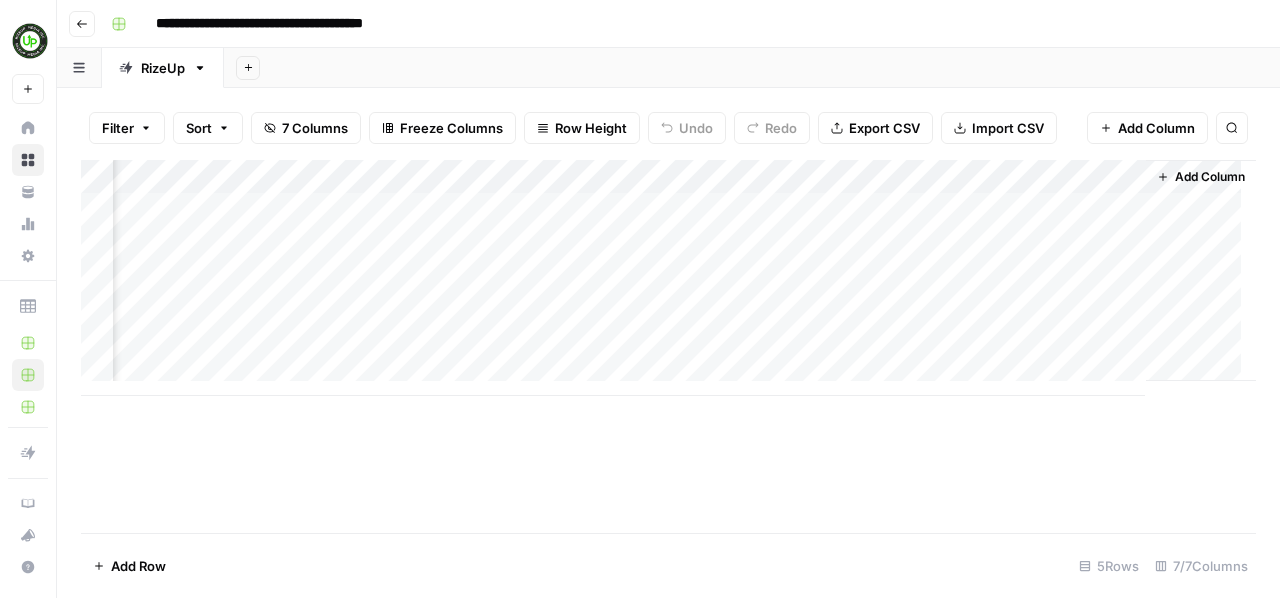 click on "Add Column" at bounding box center [1201, 177] 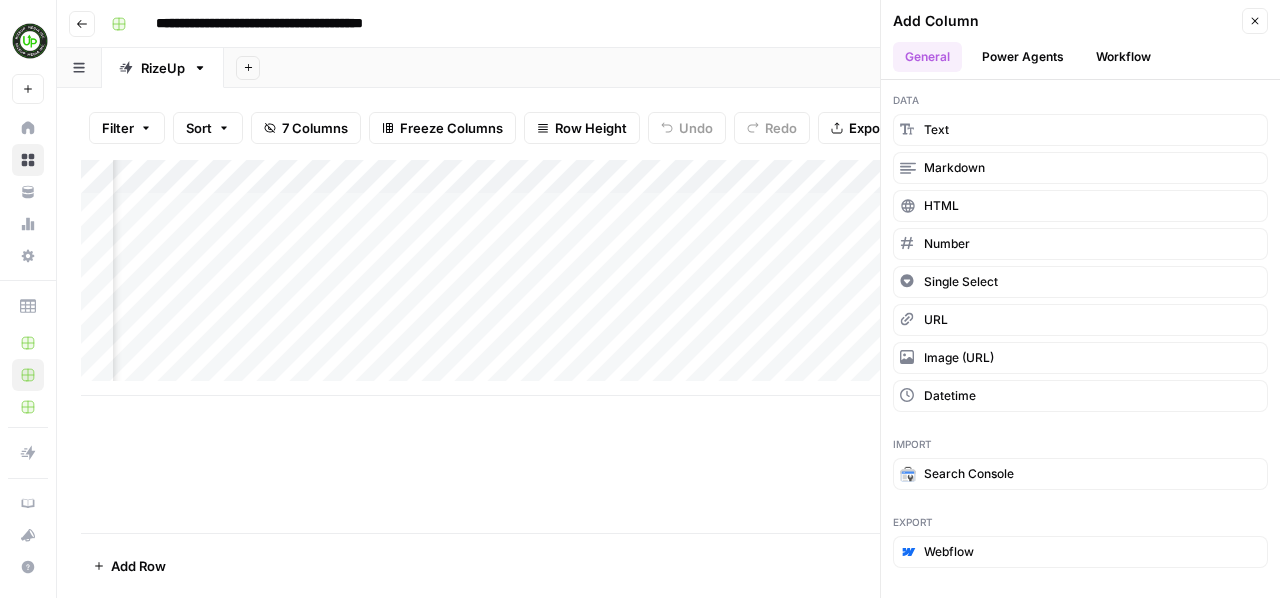 click on "Workflow" at bounding box center [1123, 57] 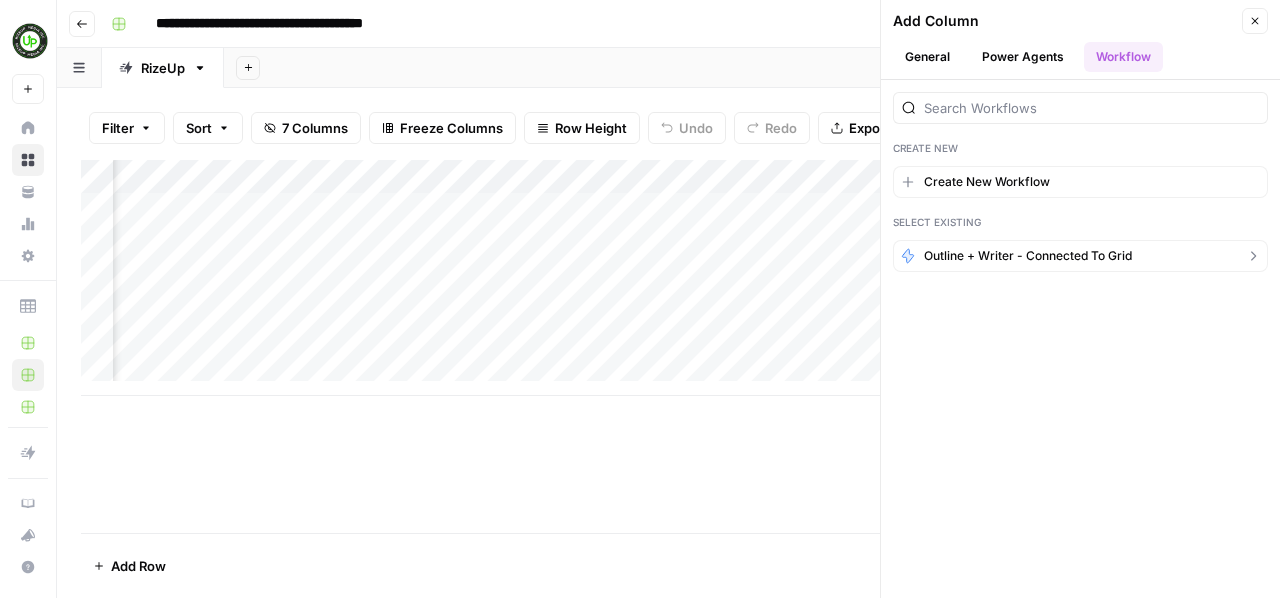 click on "Outline + Writer - Connected to Grid" at bounding box center (1028, 256) 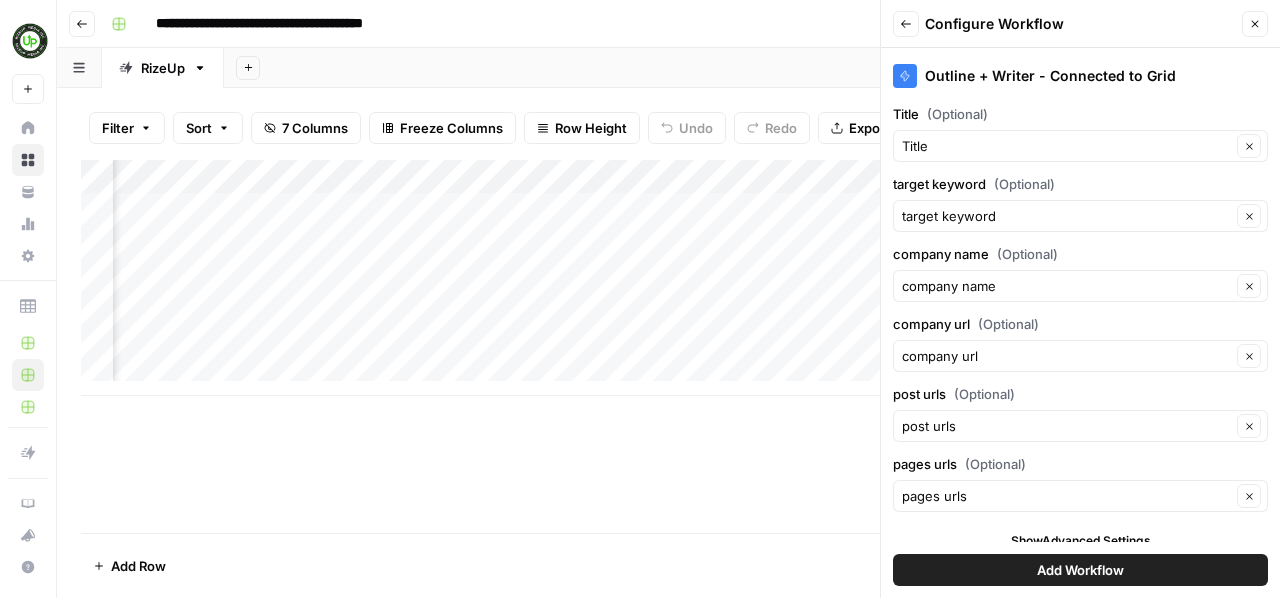 click on "Add Workflow" at bounding box center (1080, 570) 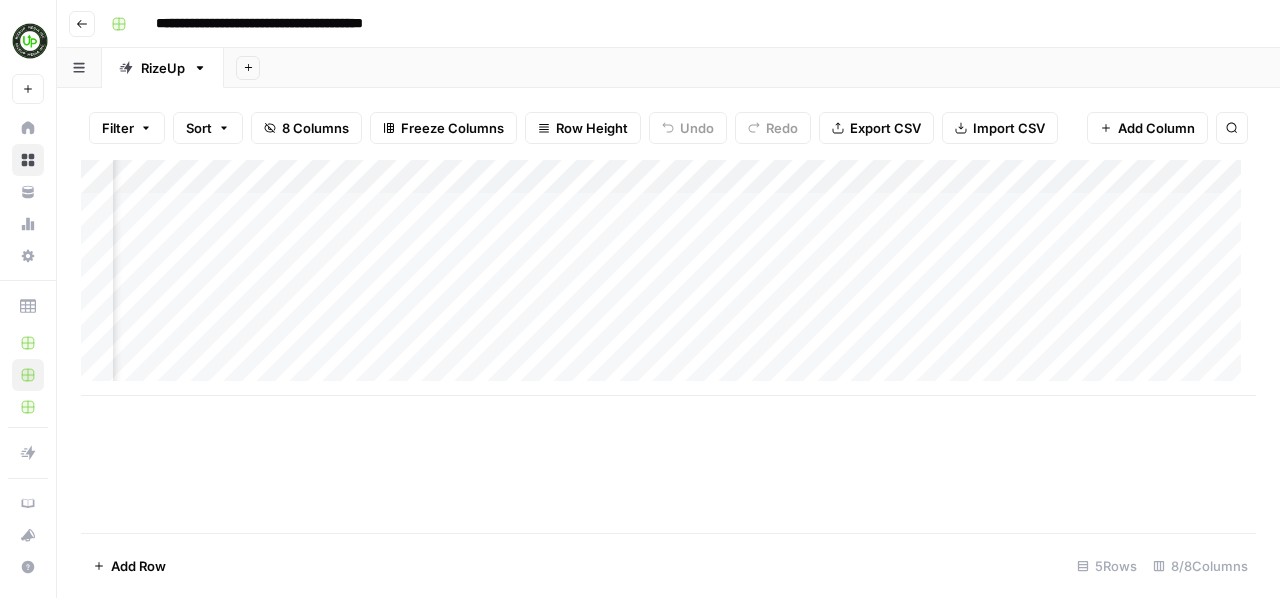 scroll, scrollTop: 0, scrollLeft: 424, axis: horizontal 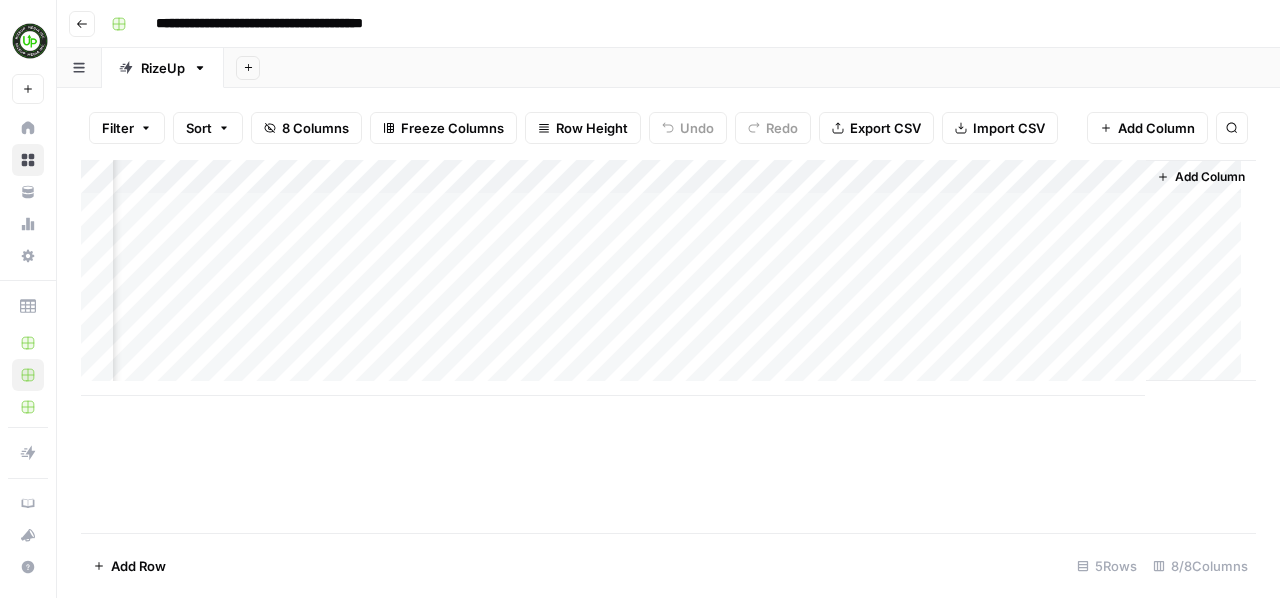 click on "Add Column" at bounding box center [668, 278] 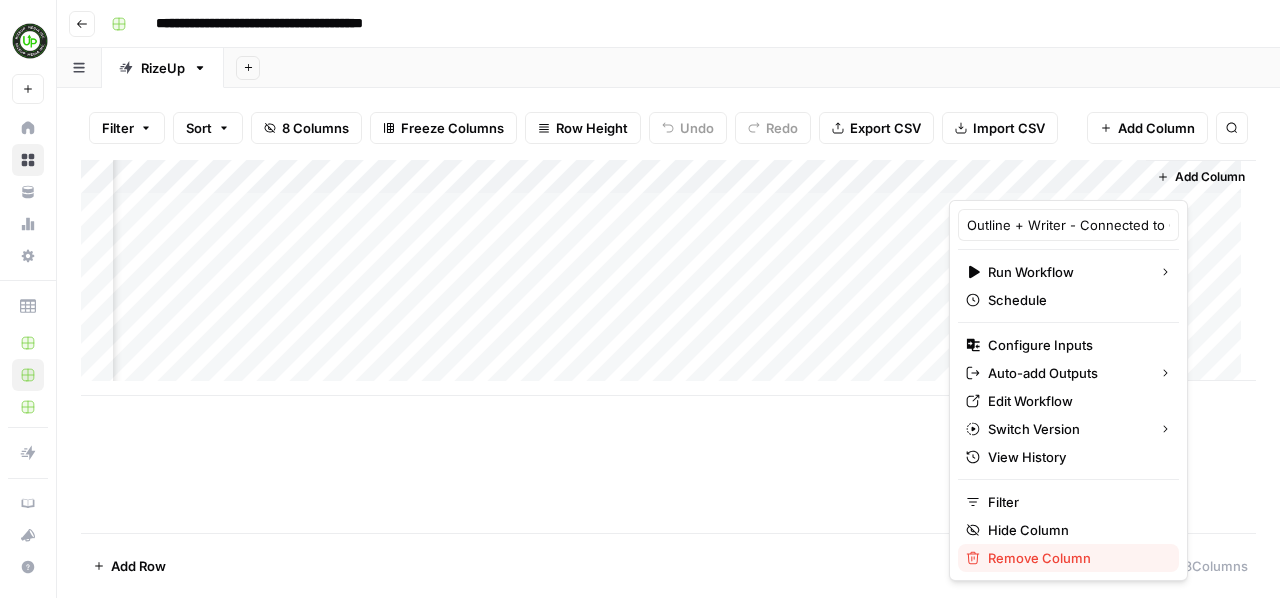click on "Remove Column" at bounding box center (1075, 558) 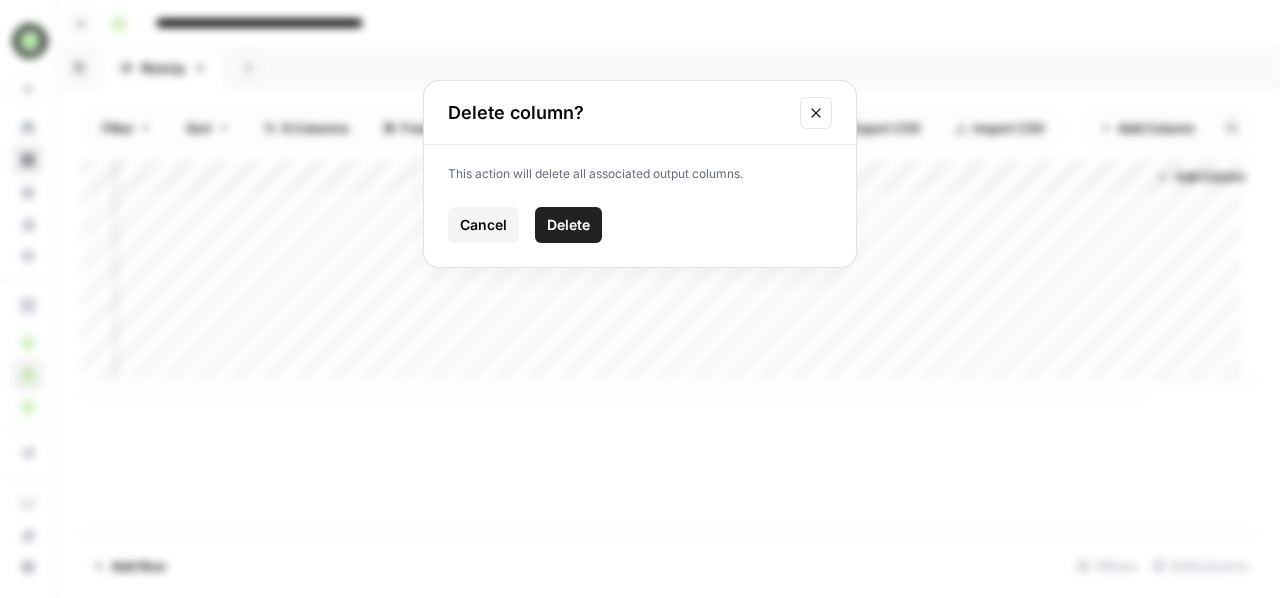 click on "Delete" at bounding box center [568, 225] 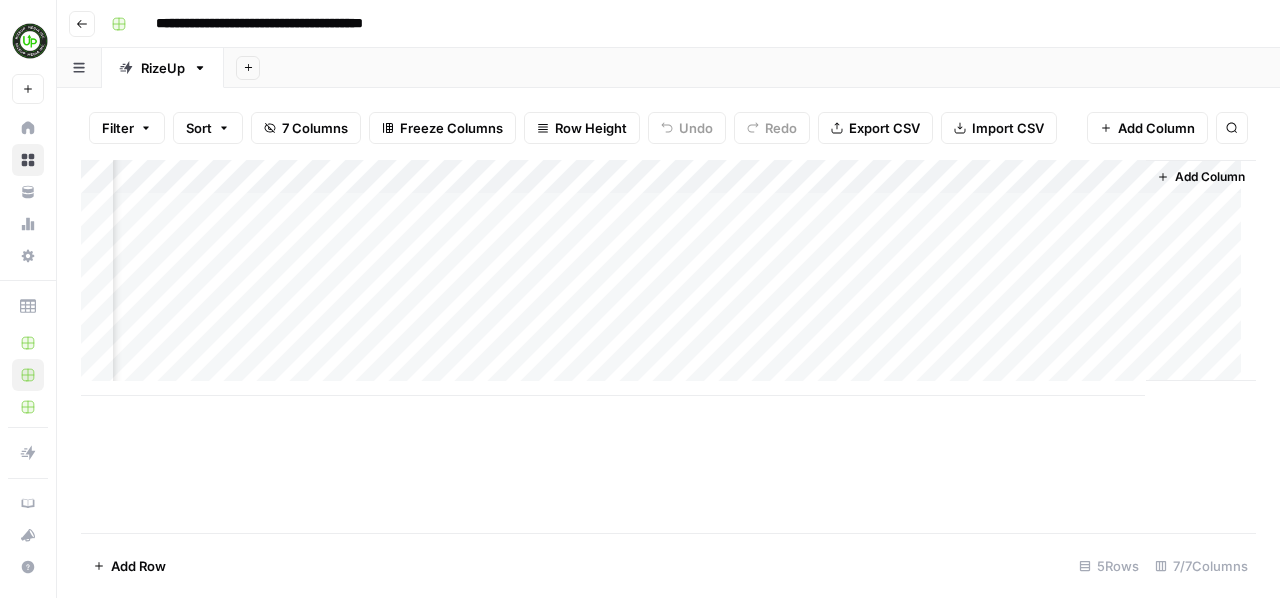 scroll, scrollTop: 0, scrollLeft: 244, axis: horizontal 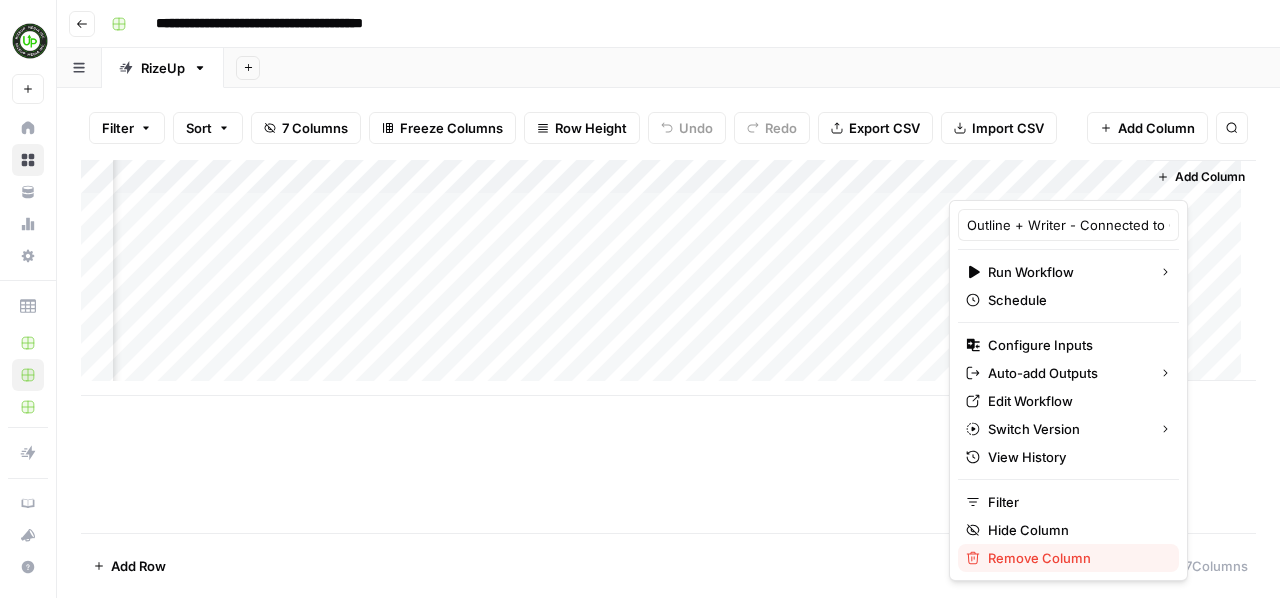 click on "Remove Column" at bounding box center [1075, 558] 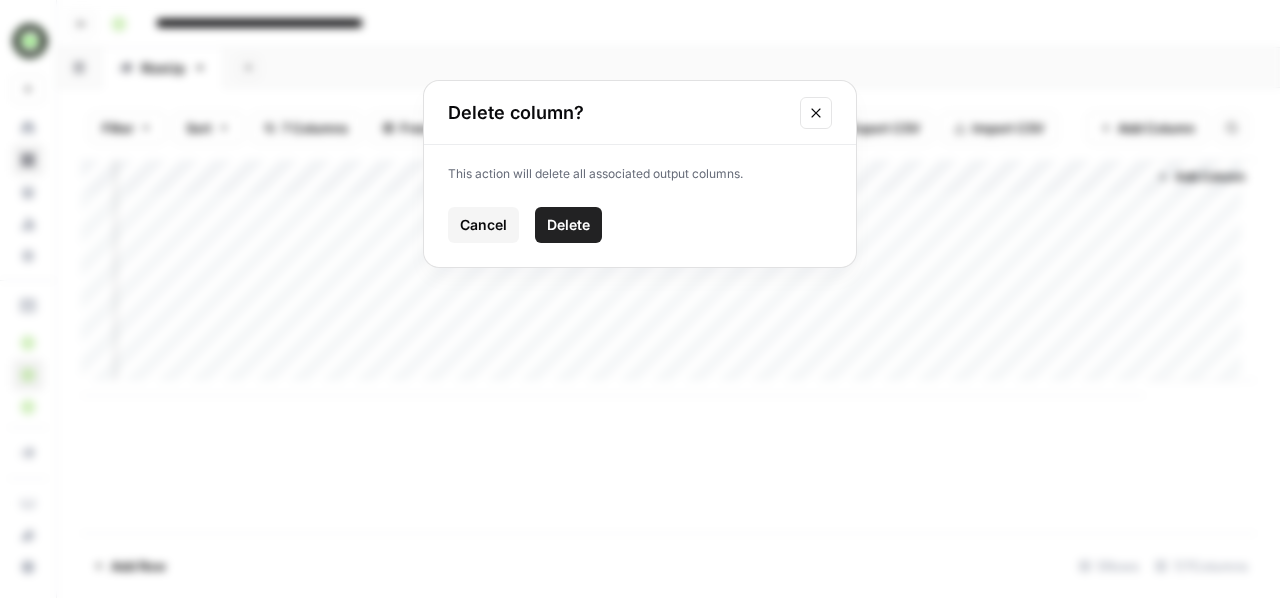 click on "Delete" at bounding box center [568, 225] 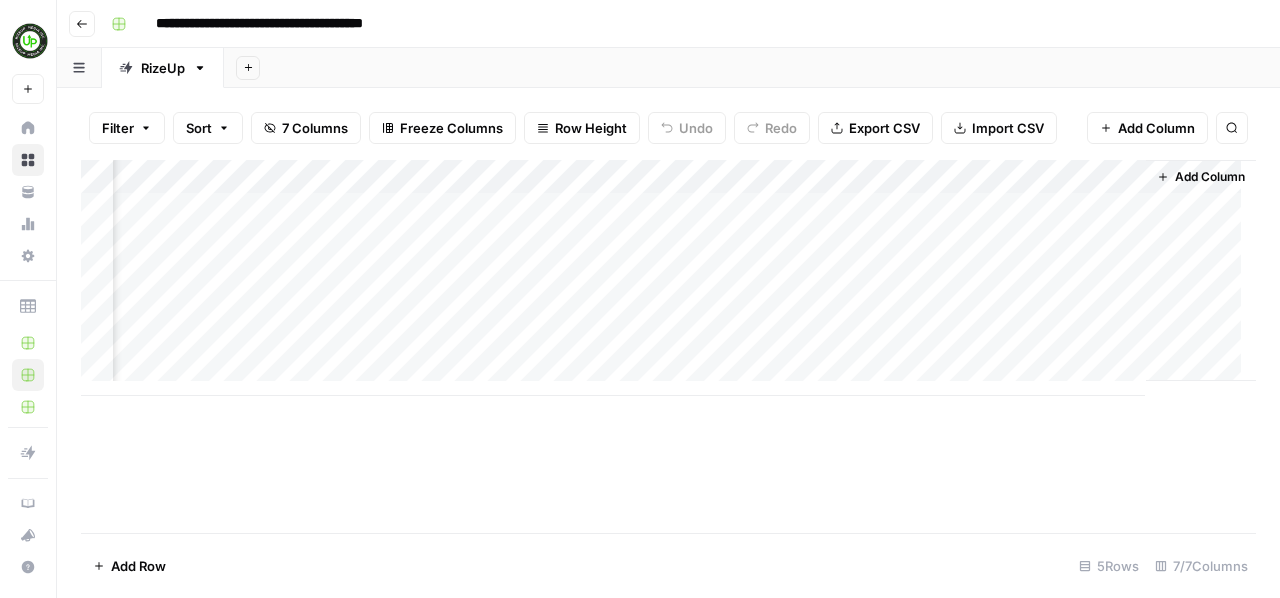 scroll, scrollTop: 0, scrollLeft: 64, axis: horizontal 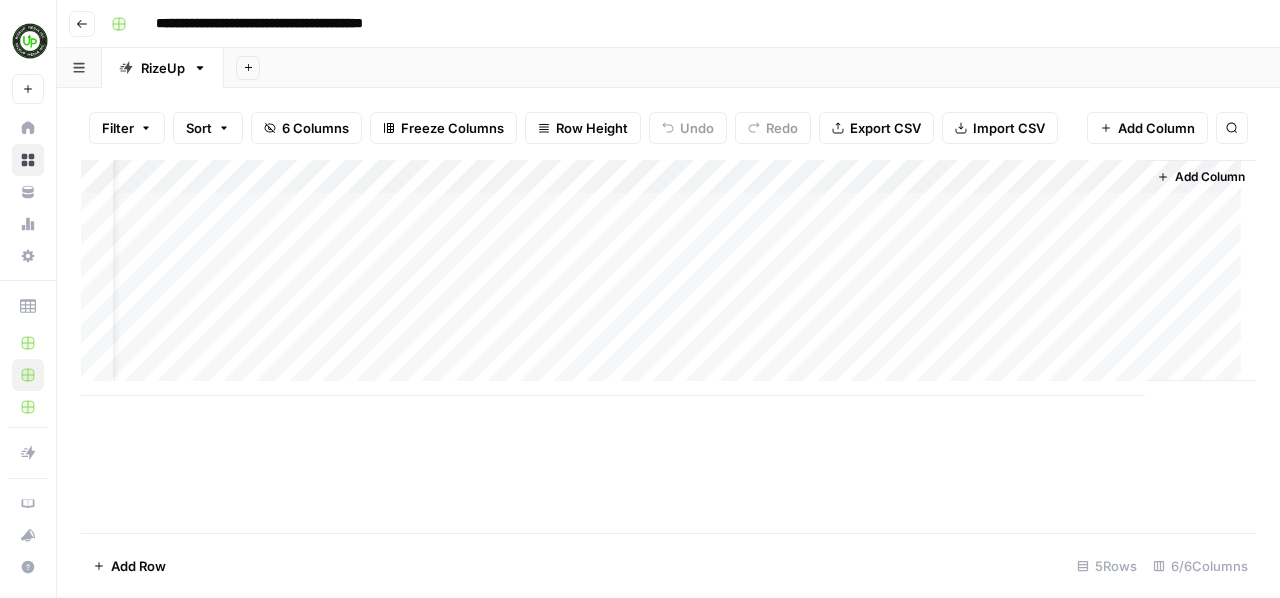 click 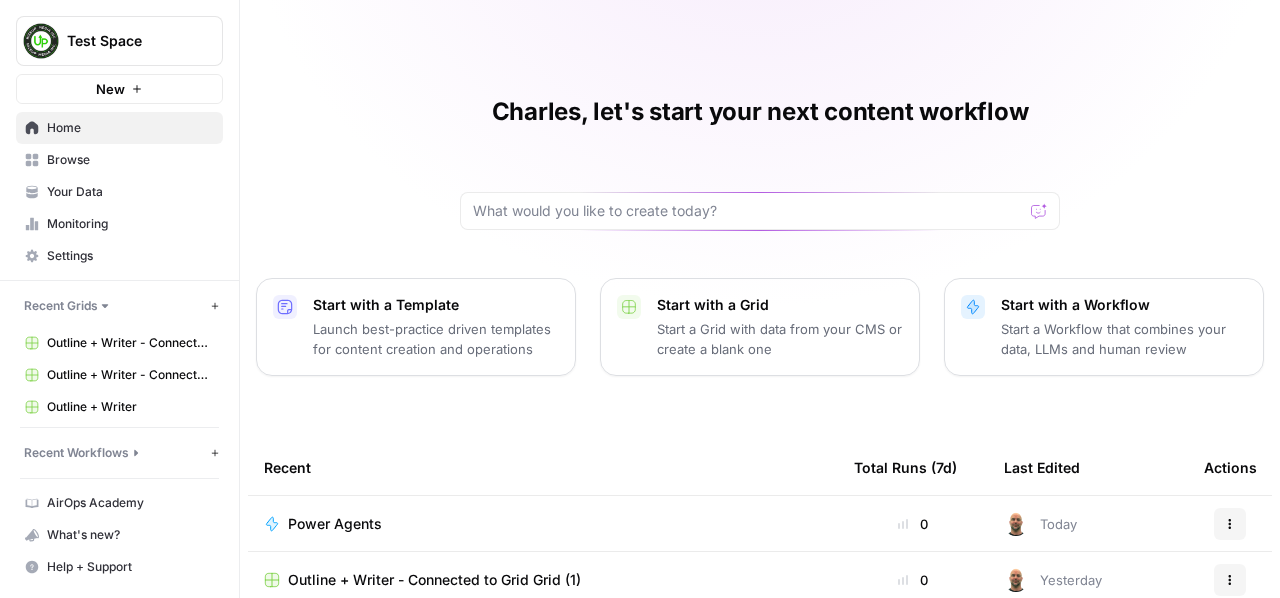 scroll, scrollTop: 322, scrollLeft: 0, axis: vertical 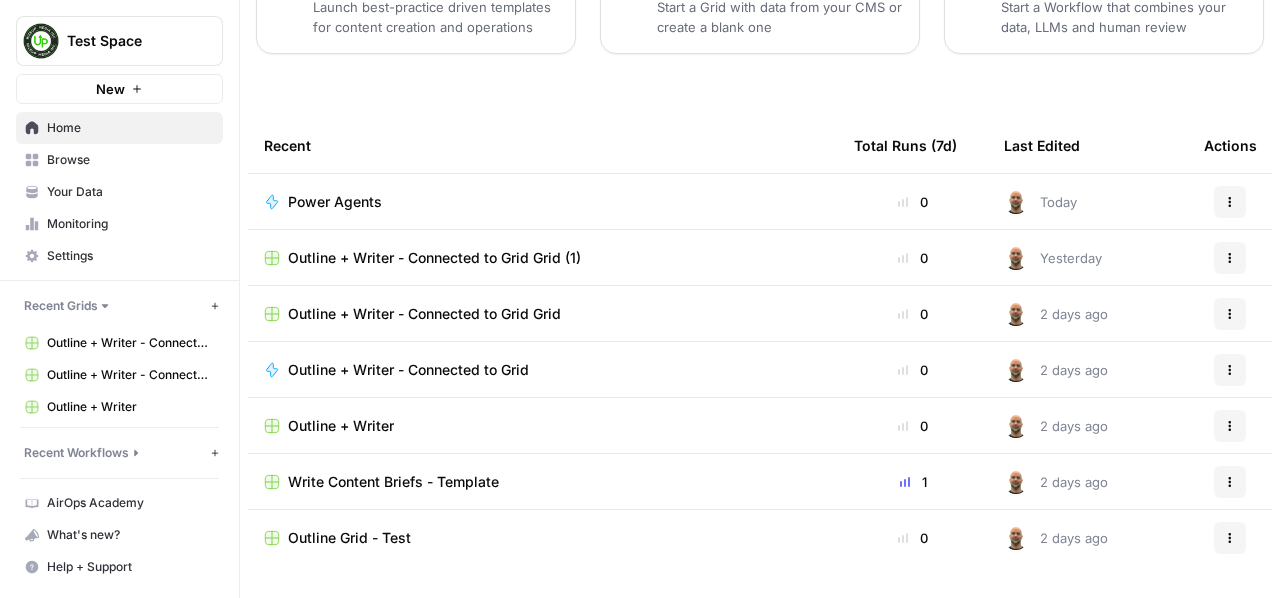 click on "Outline + Writer - Connected to Grid Grid (1)" at bounding box center [543, 257] 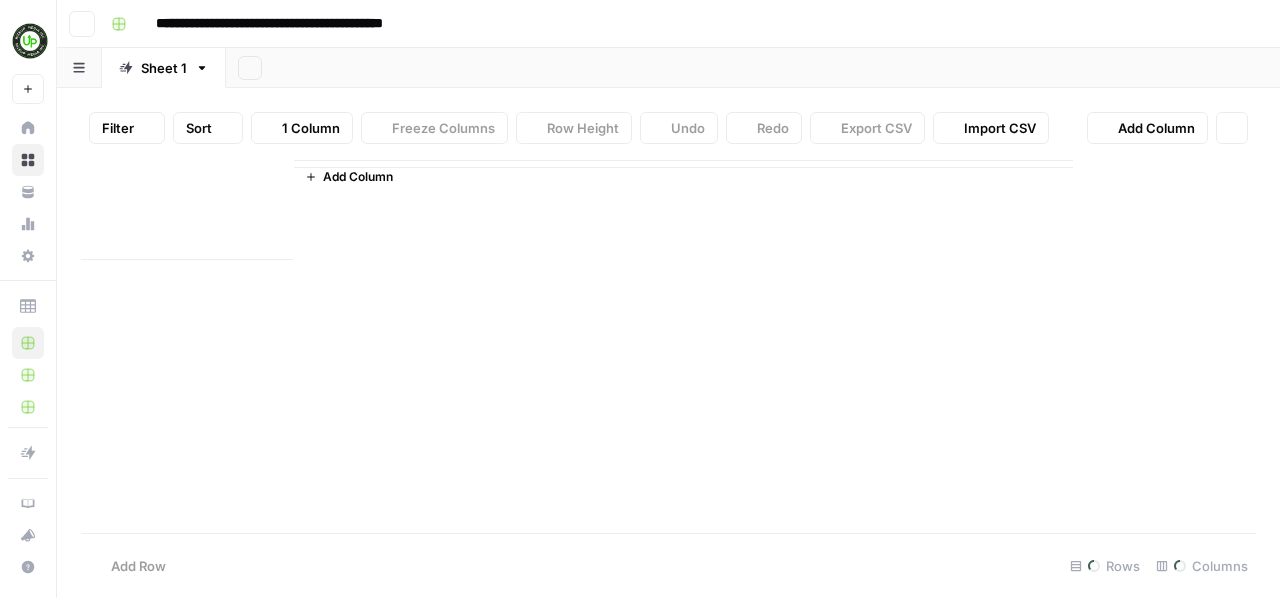 scroll, scrollTop: 0, scrollLeft: 0, axis: both 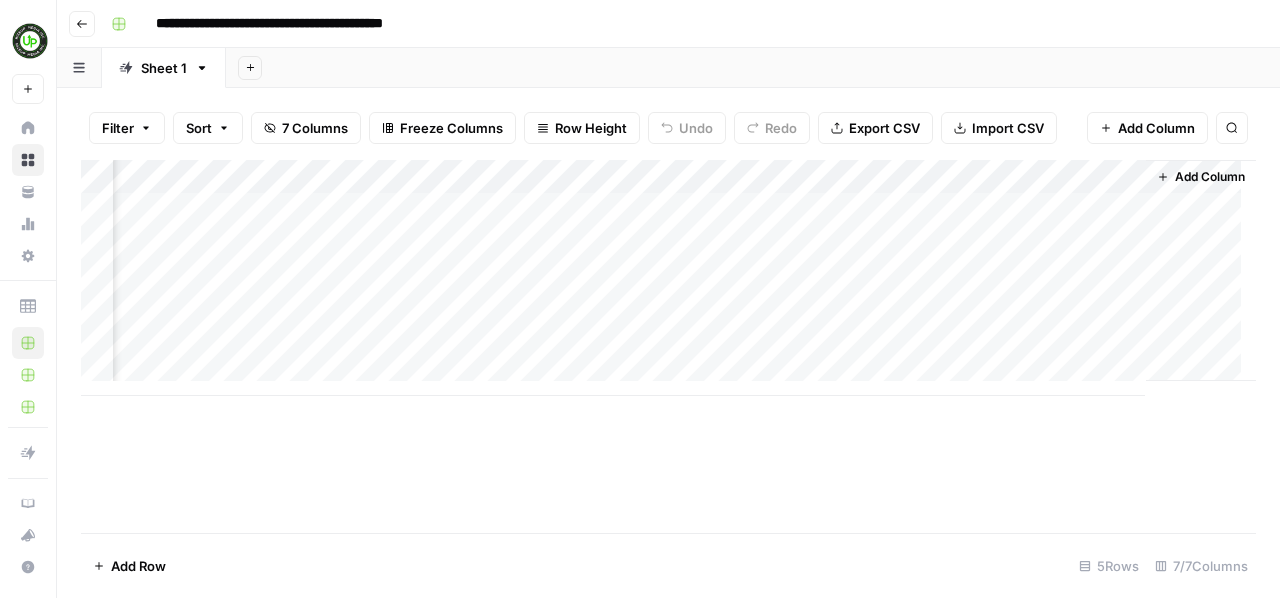 click on "Add Column" at bounding box center (668, 278) 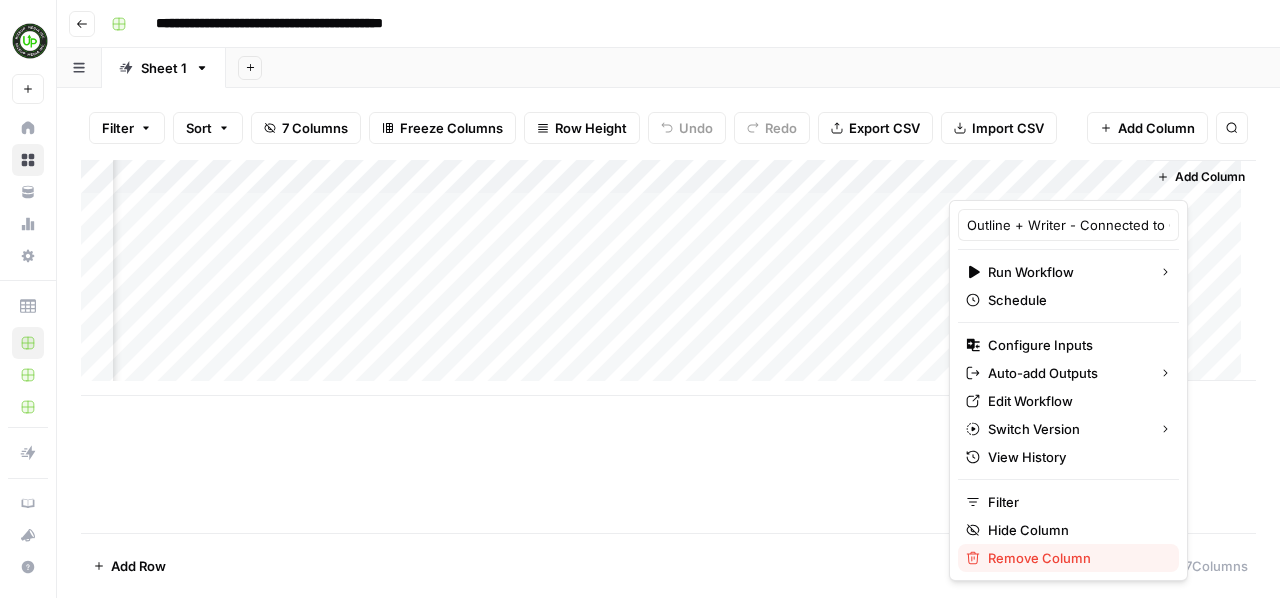click on "Remove Column" at bounding box center [1075, 558] 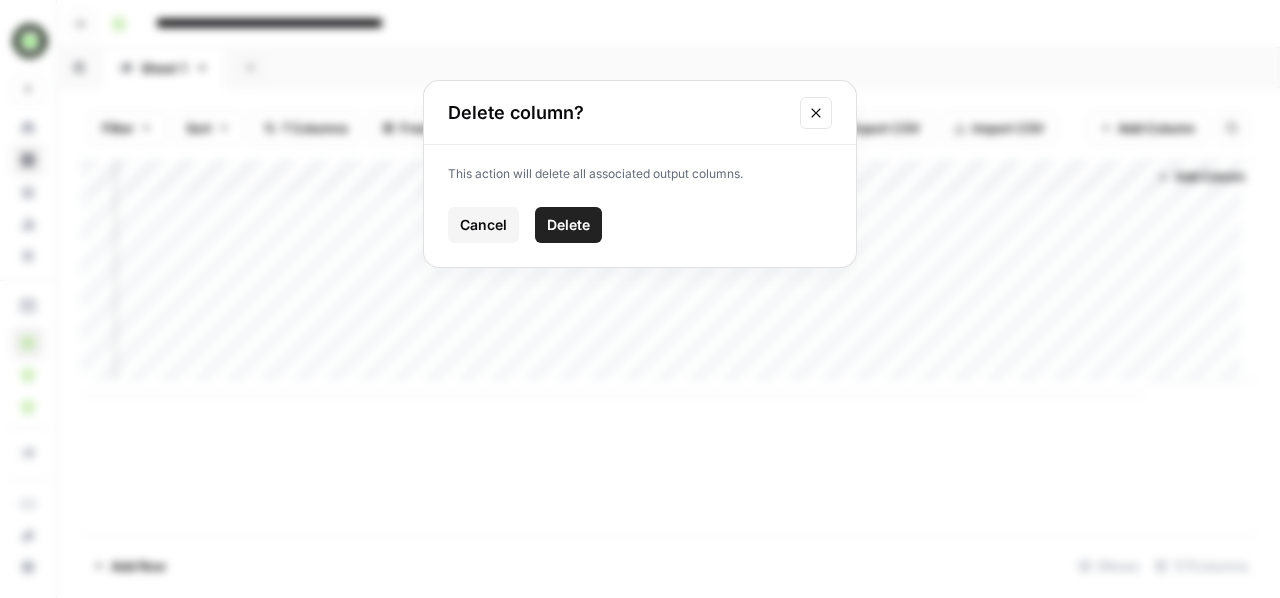 click on "Delete" at bounding box center [568, 225] 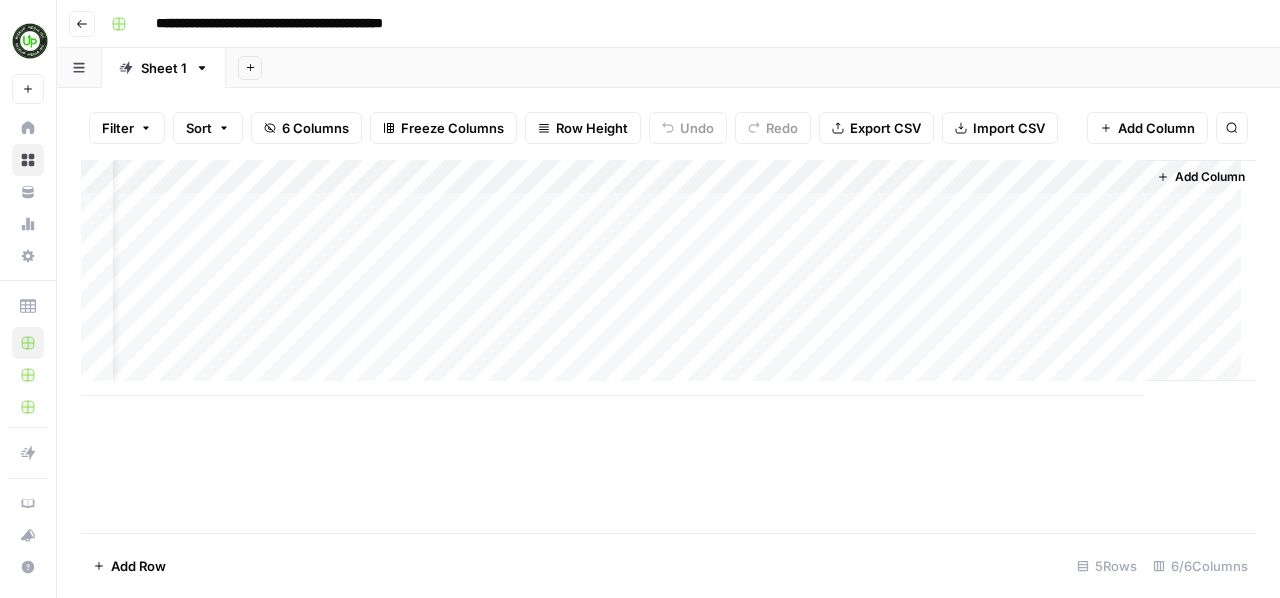 scroll, scrollTop: 0, scrollLeft: 0, axis: both 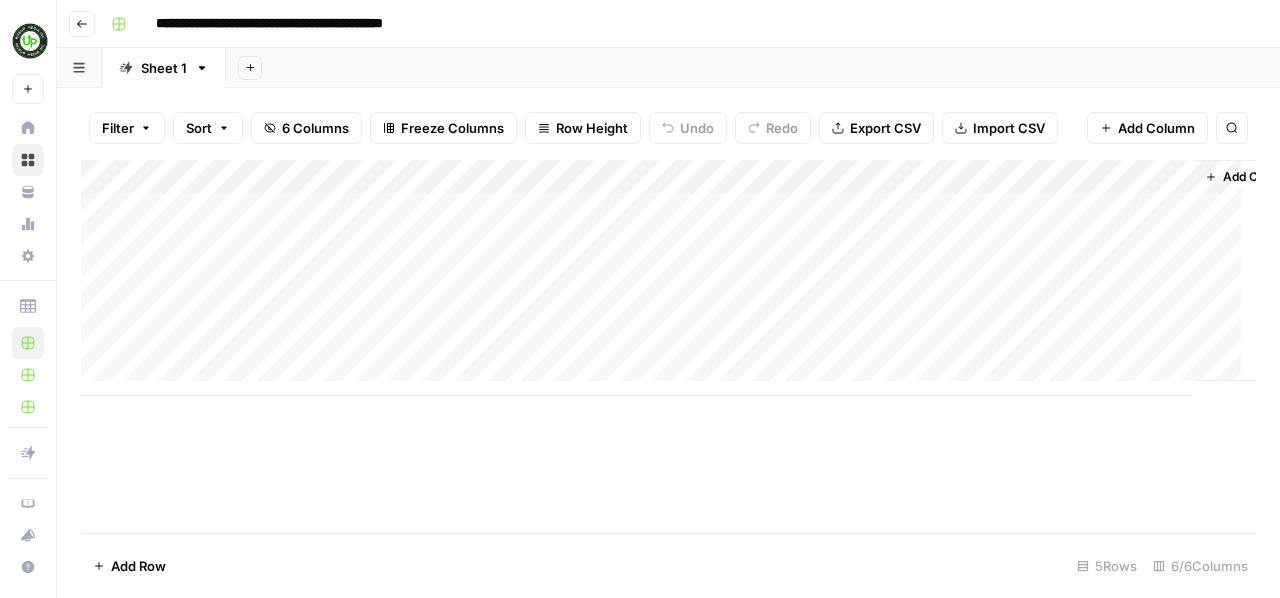 click on "Go back" at bounding box center (87, 23) 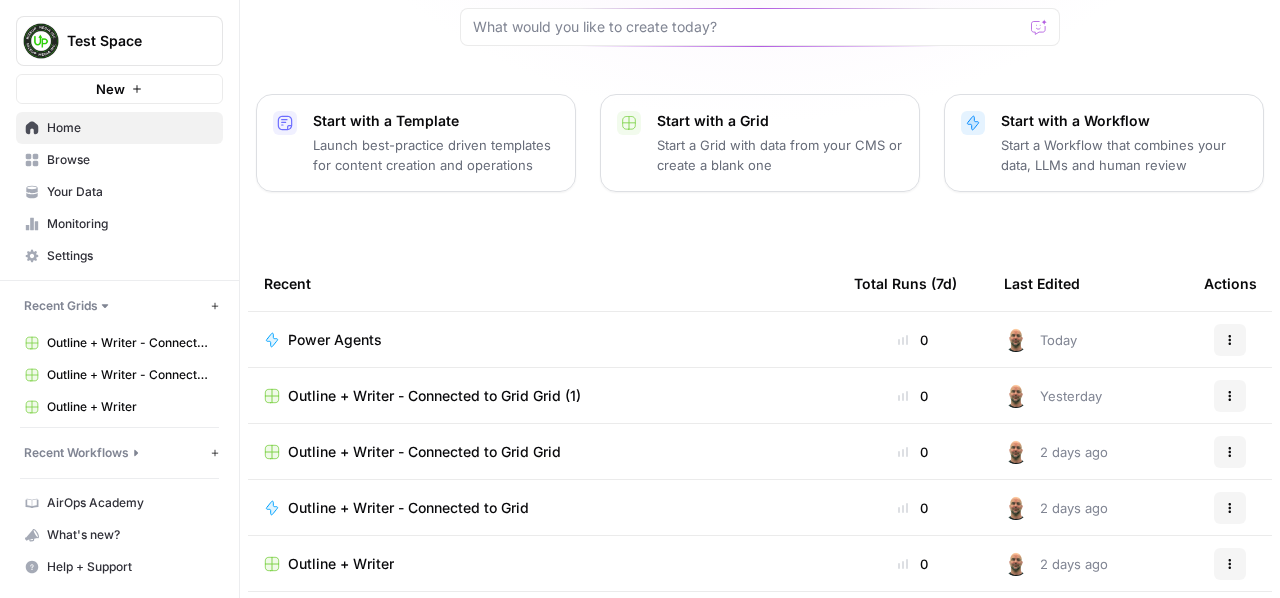scroll, scrollTop: 322, scrollLeft: 0, axis: vertical 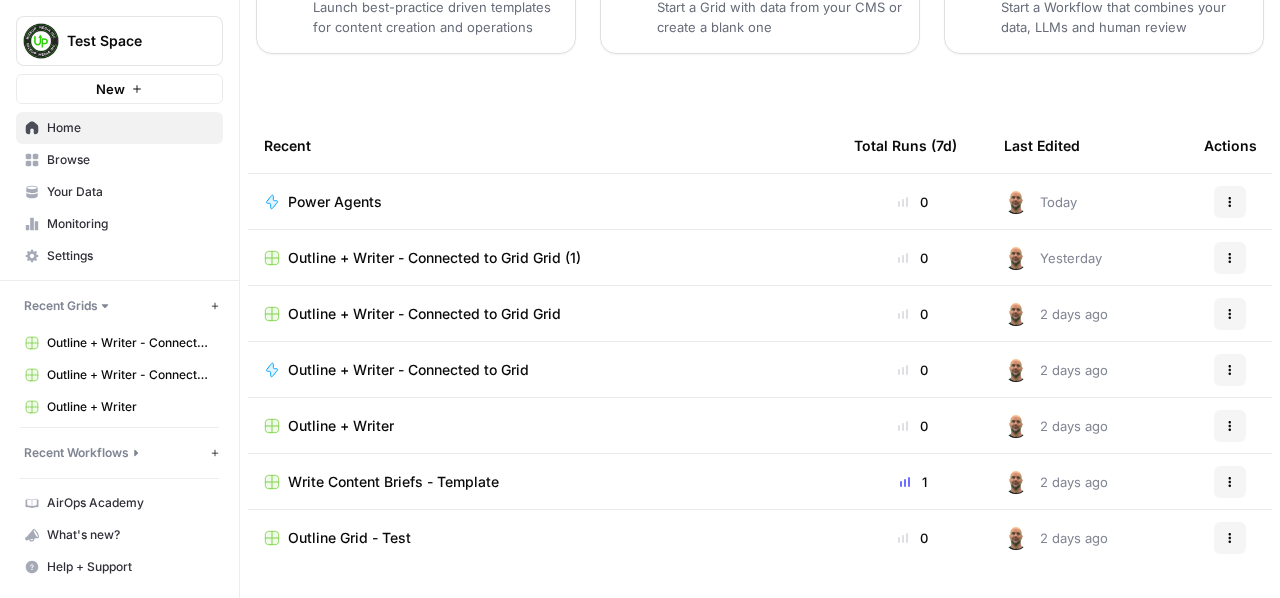 click on "Outline Grid - Test" at bounding box center (543, 538) 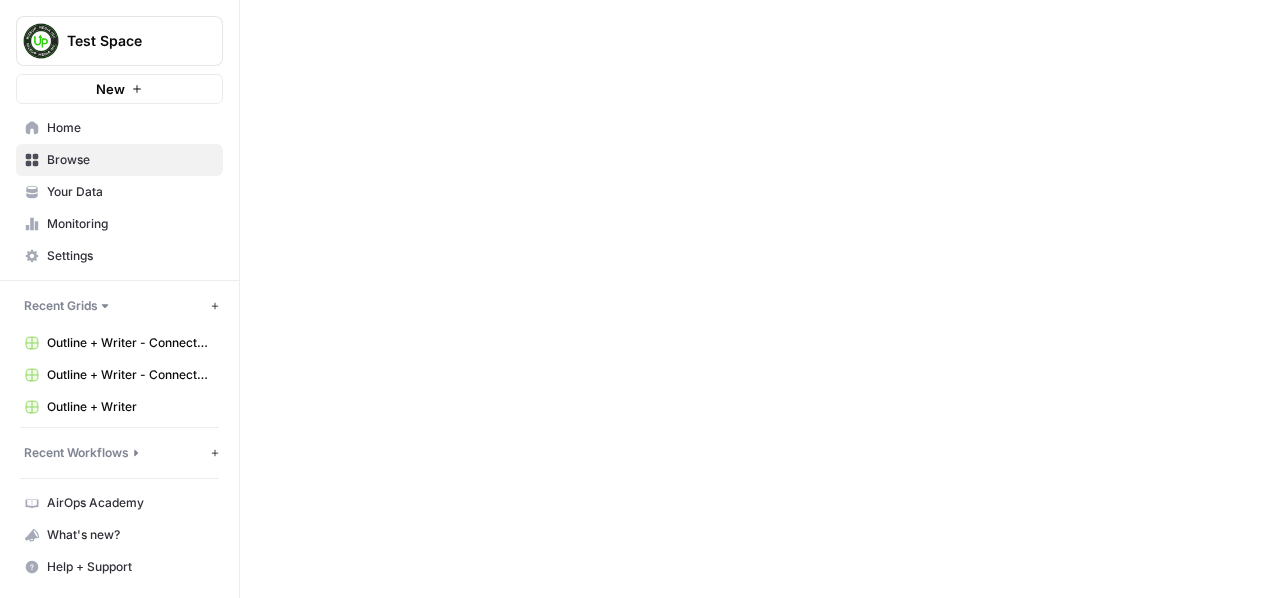 scroll, scrollTop: 0, scrollLeft: 0, axis: both 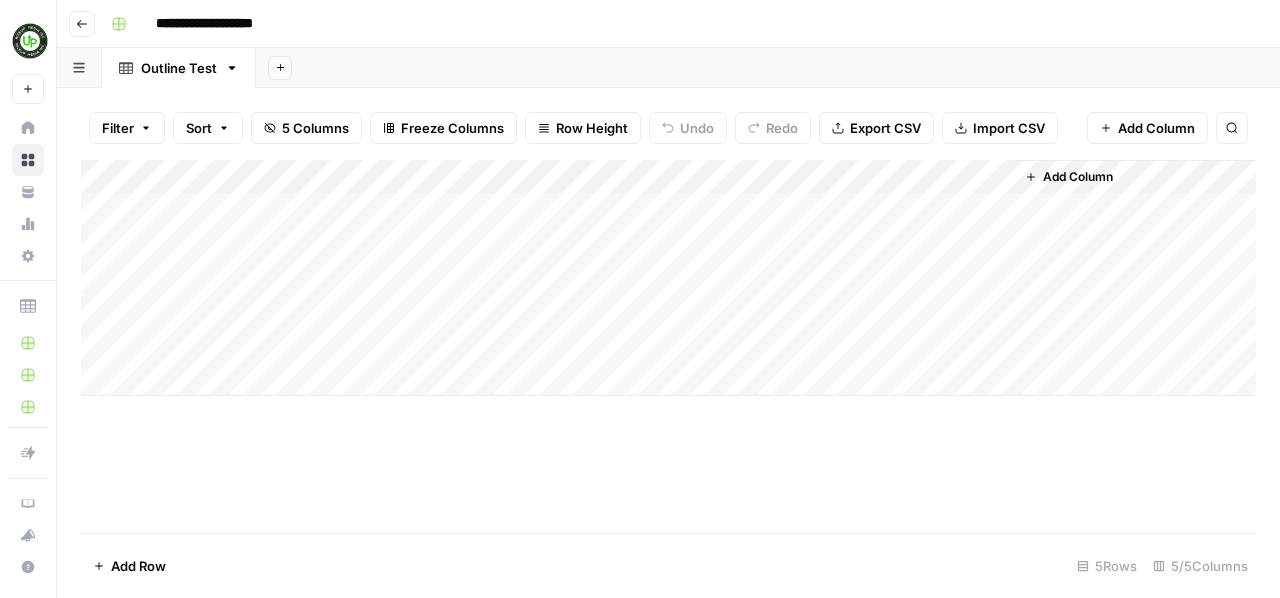 click 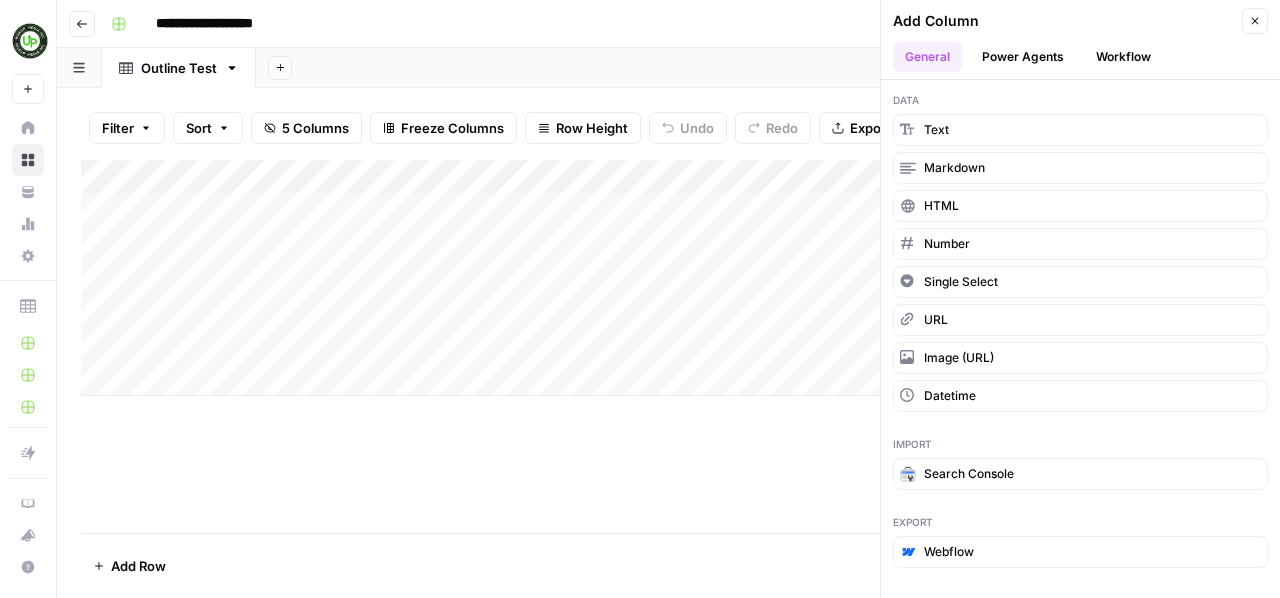 click on "Workflow" at bounding box center [1123, 57] 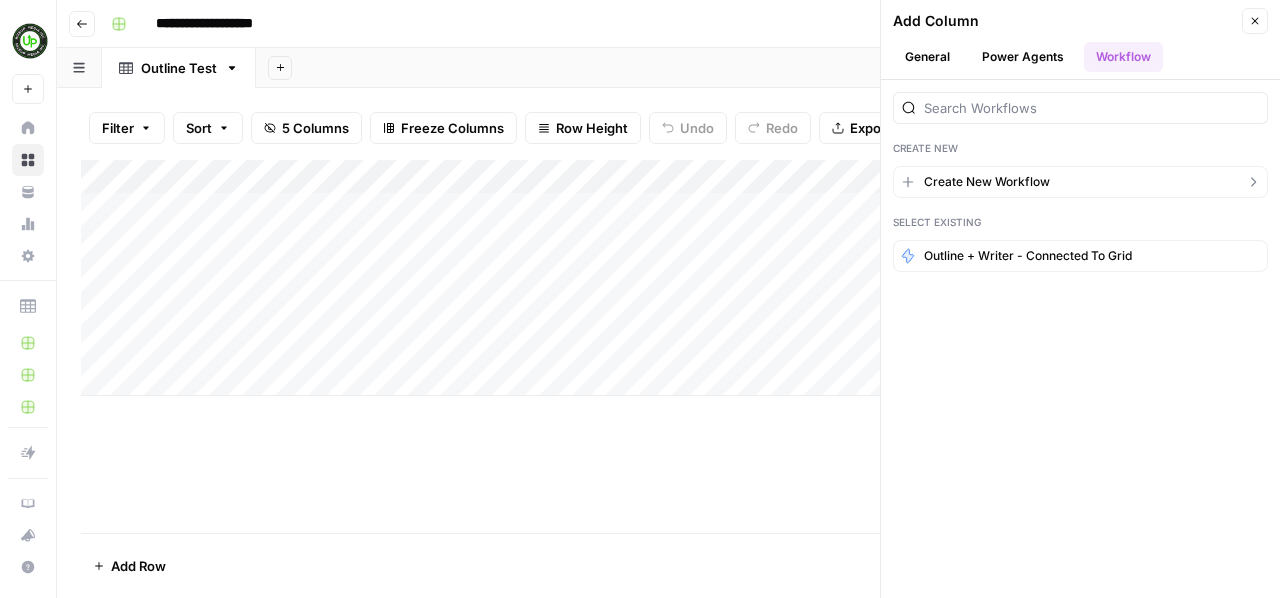 click on "Create New Workflow" at bounding box center [987, 182] 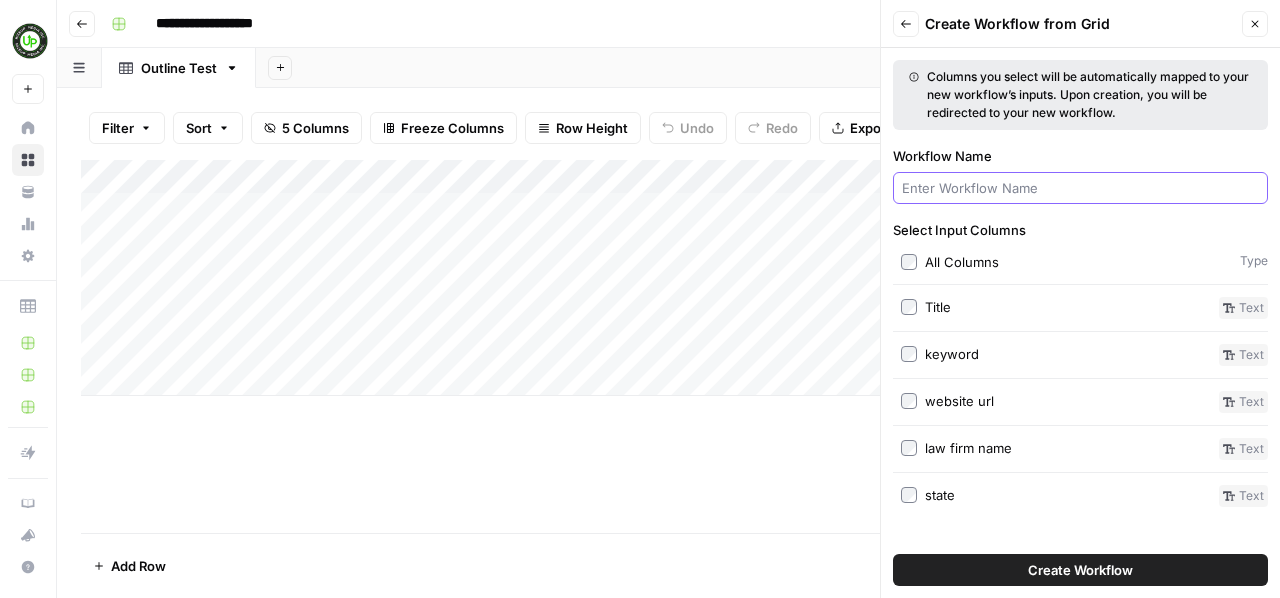 click on "Workflow Name" at bounding box center (1080, 188) 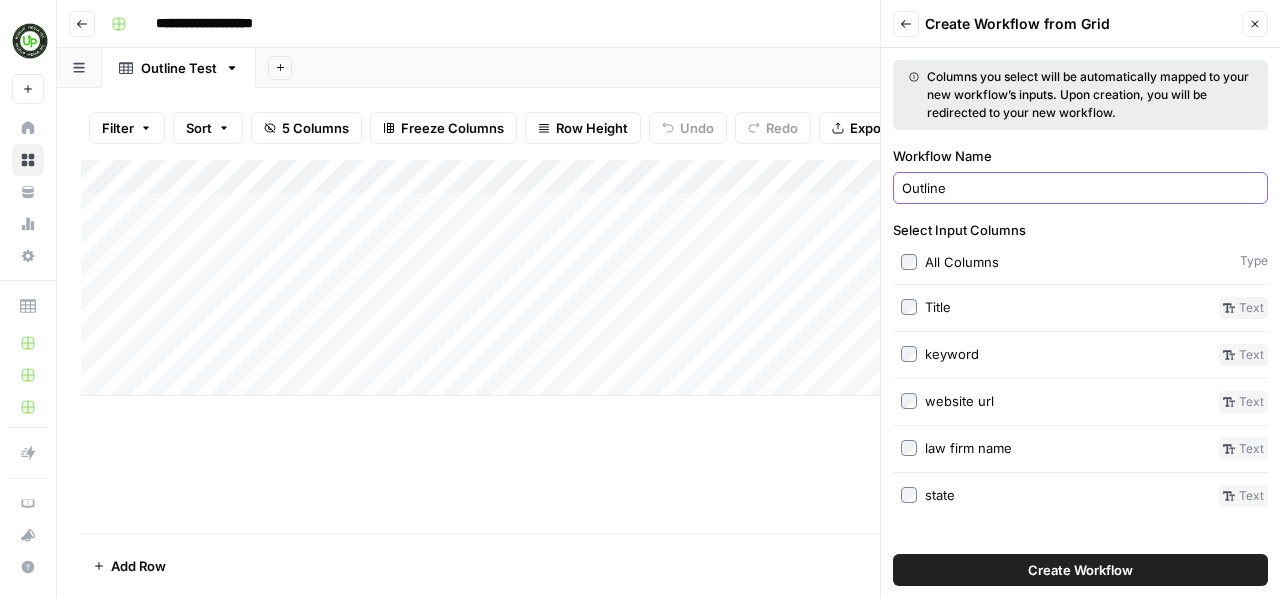 type on "Outline" 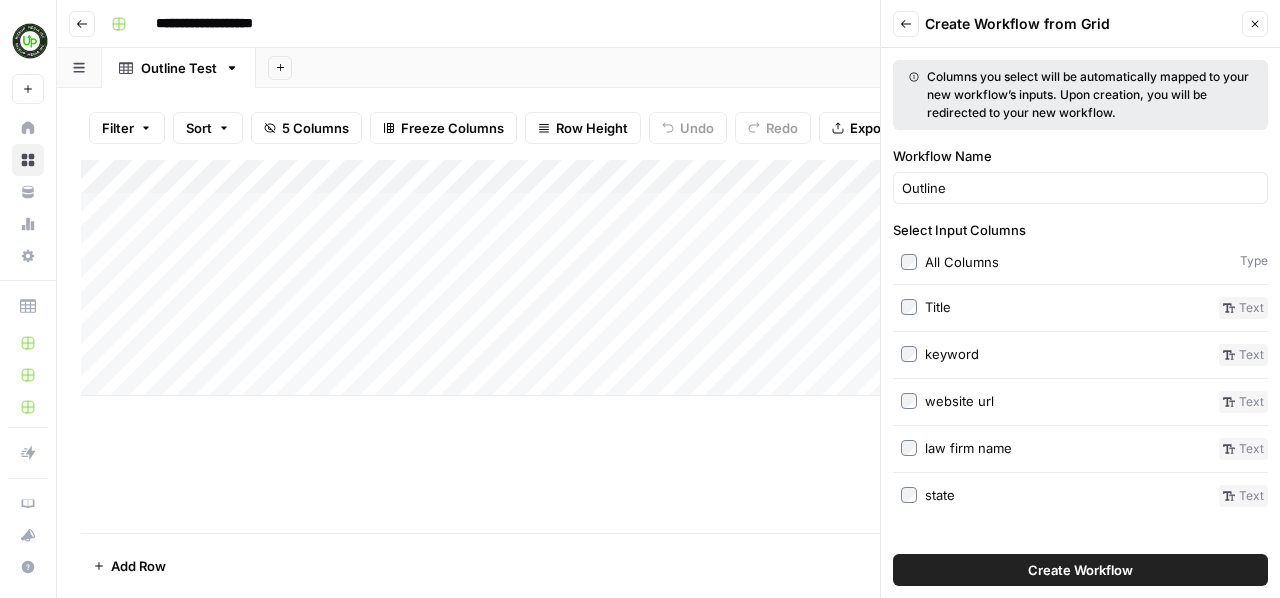 click on "Create Workflow" at bounding box center (1080, 570) 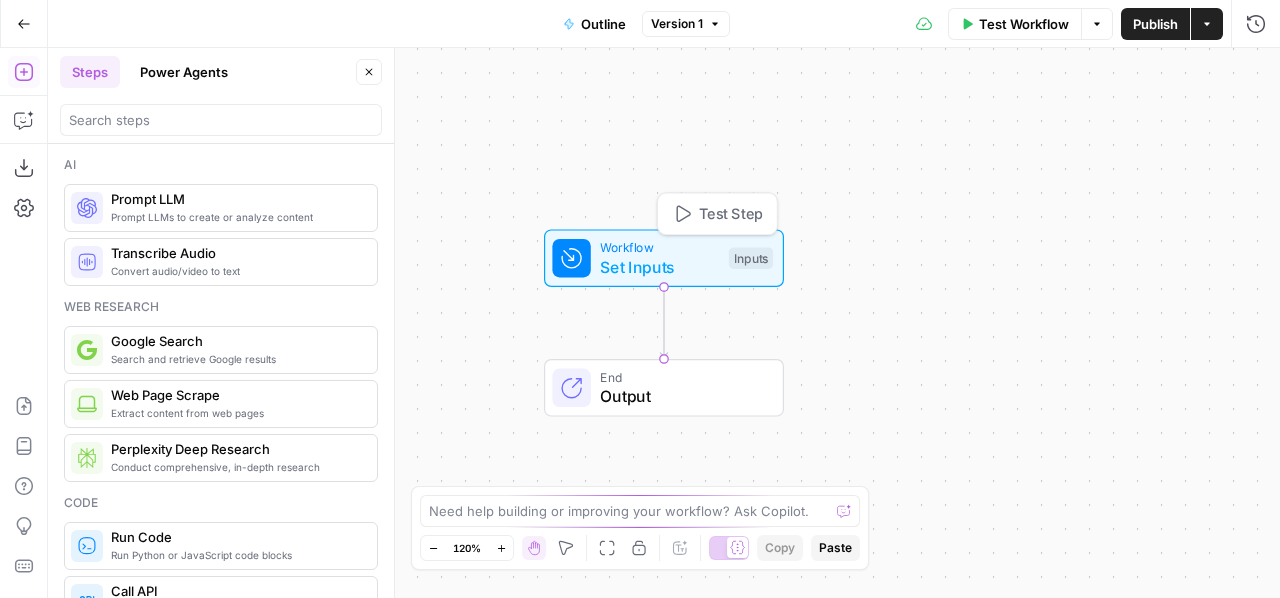 click on "Set Inputs" at bounding box center [659, 267] 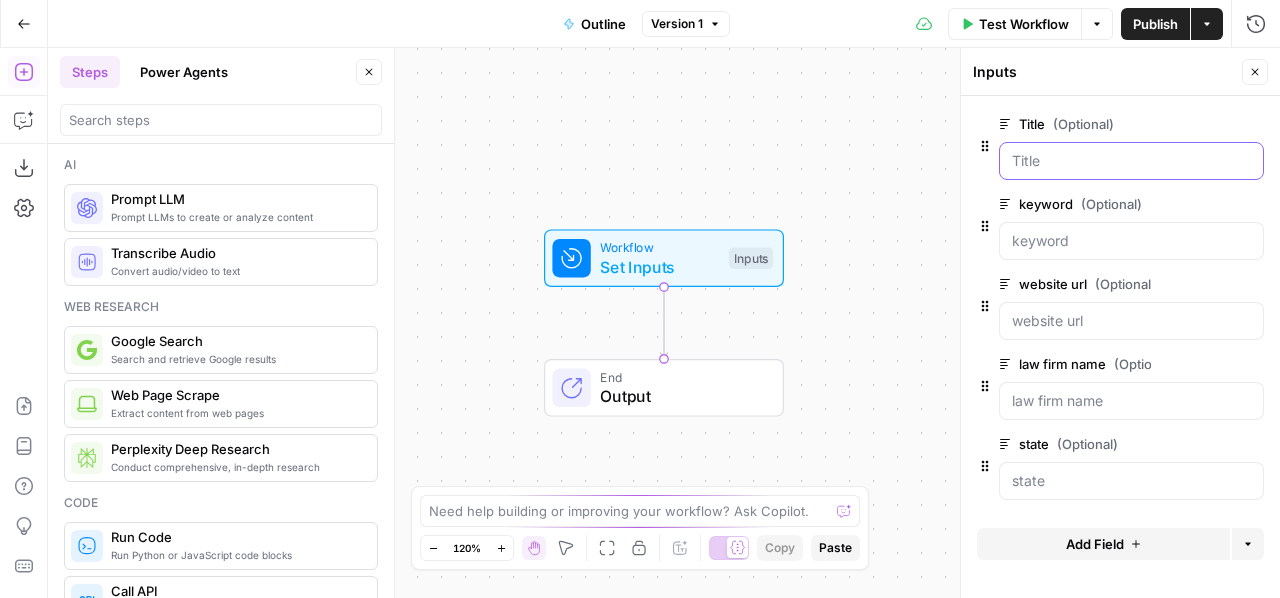 click on "Title   (Optional)" at bounding box center (1131, 161) 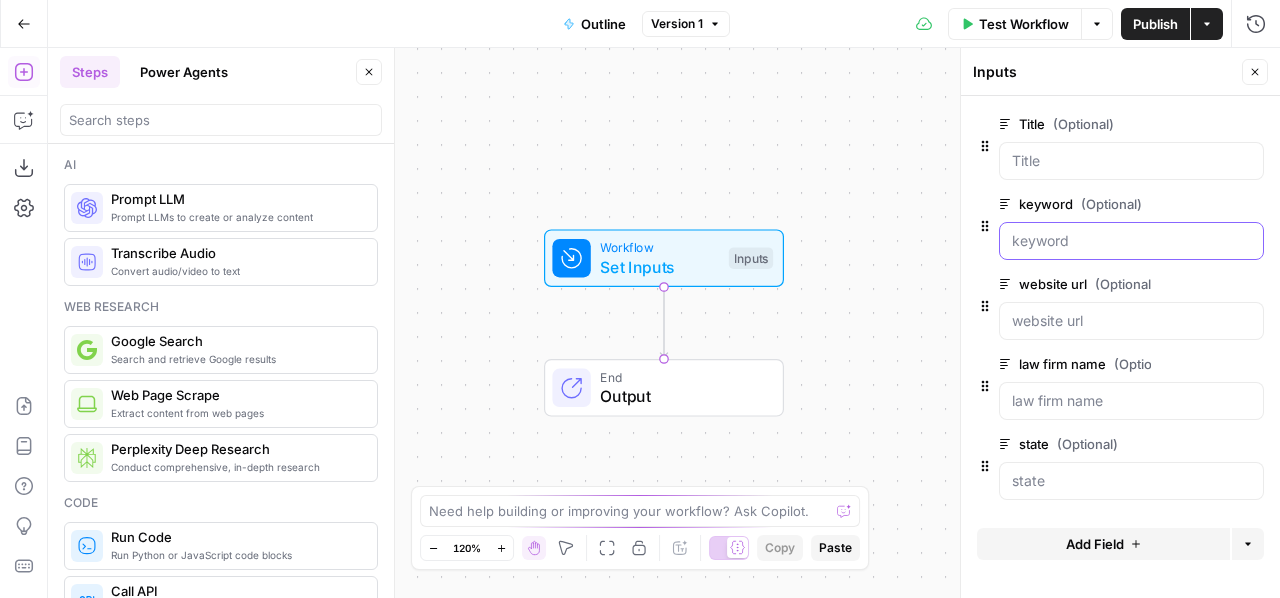 click on "keyword   (Optional)" at bounding box center [1131, 241] 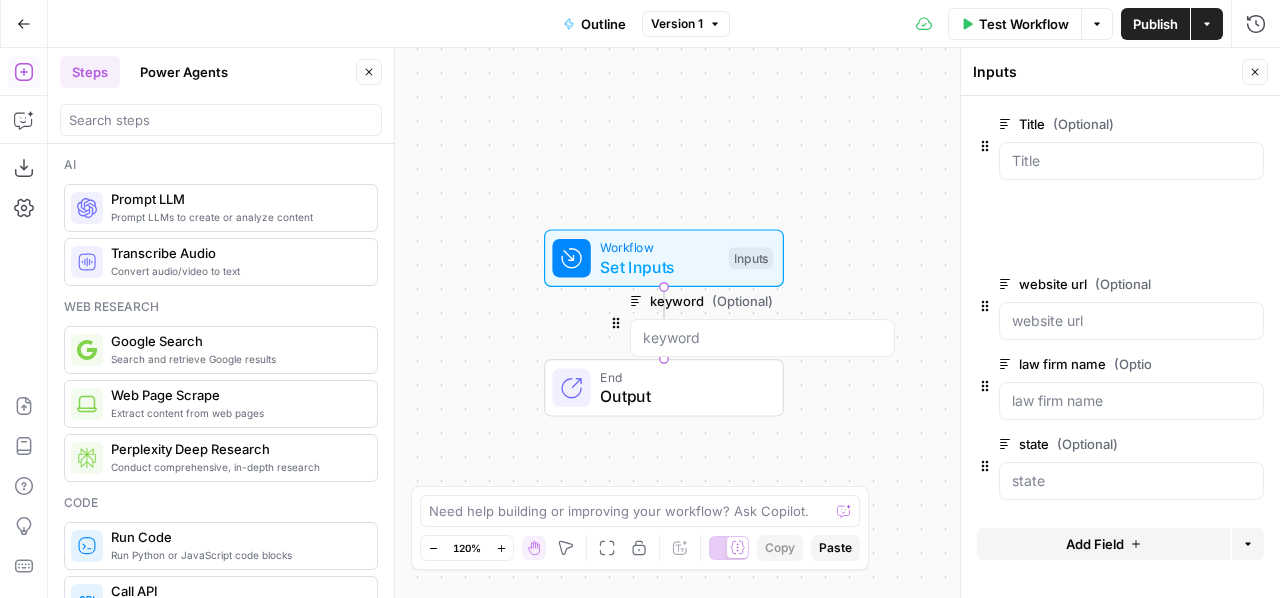 drag, startPoint x: 982, startPoint y: 228, endPoint x: 601, endPoint y: 329, distance: 394.15985 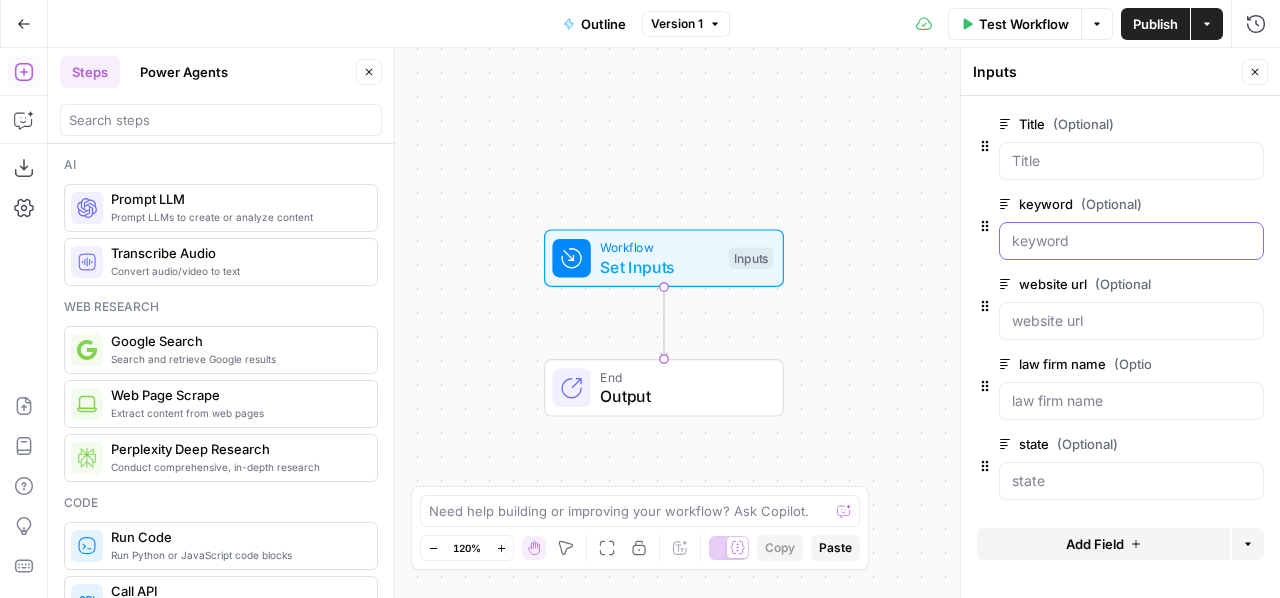 click on "keyword   (Optional)" at bounding box center [1131, 241] 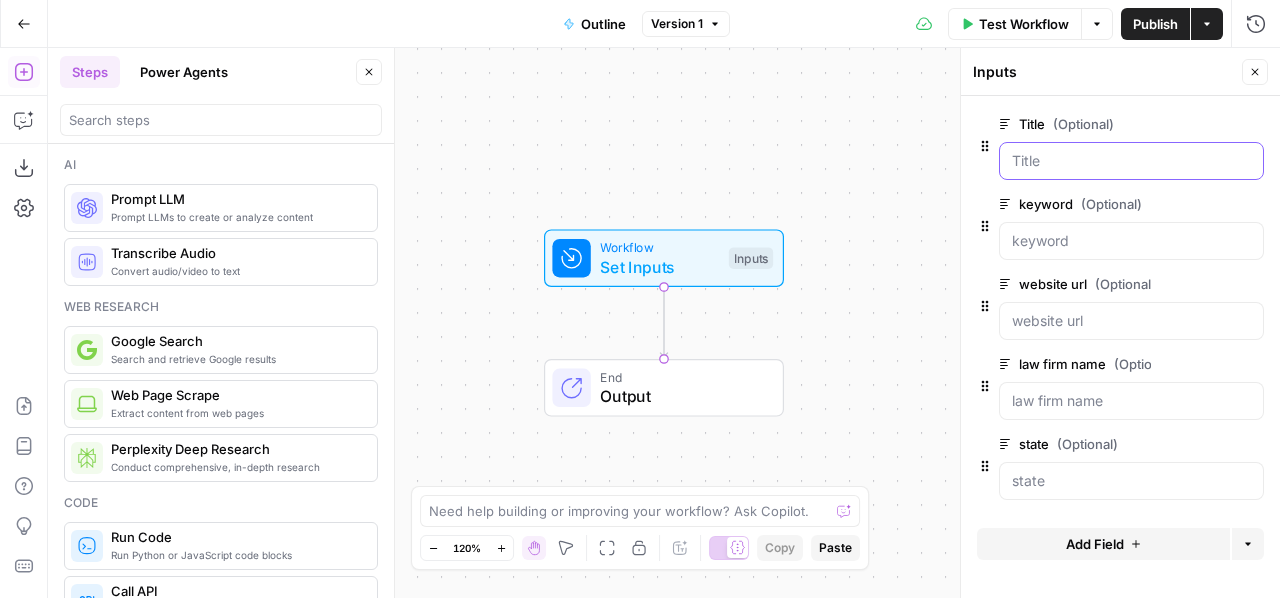 click on "Title   (Optional)" at bounding box center [1131, 161] 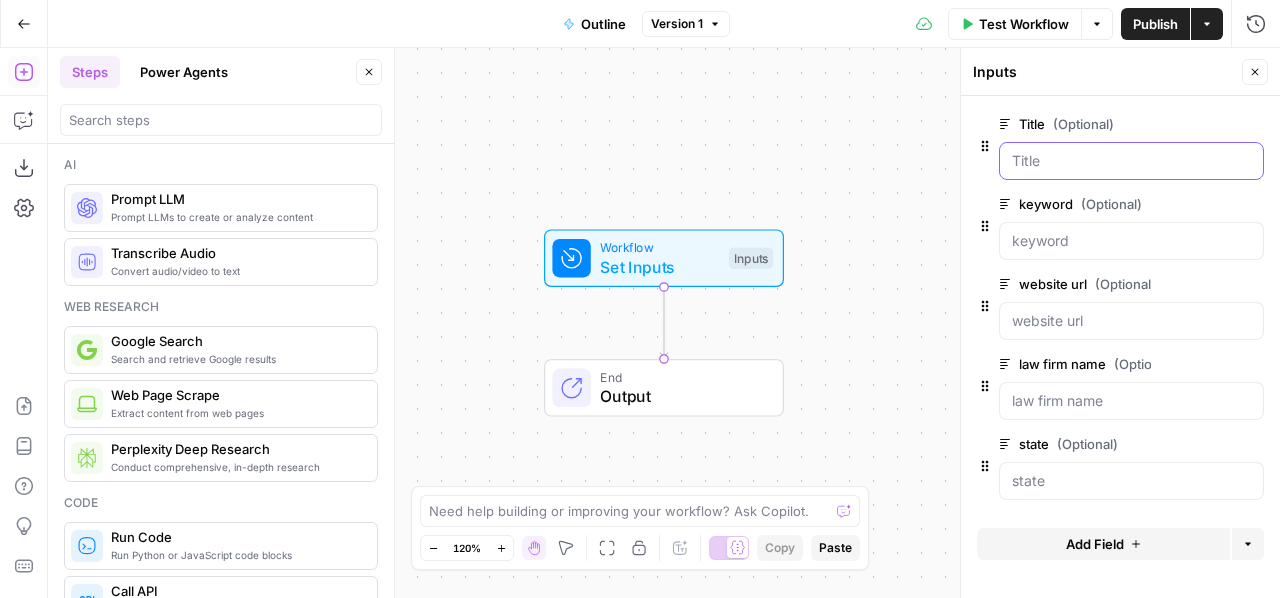 click on "Title   (Optional)" at bounding box center [1131, 161] 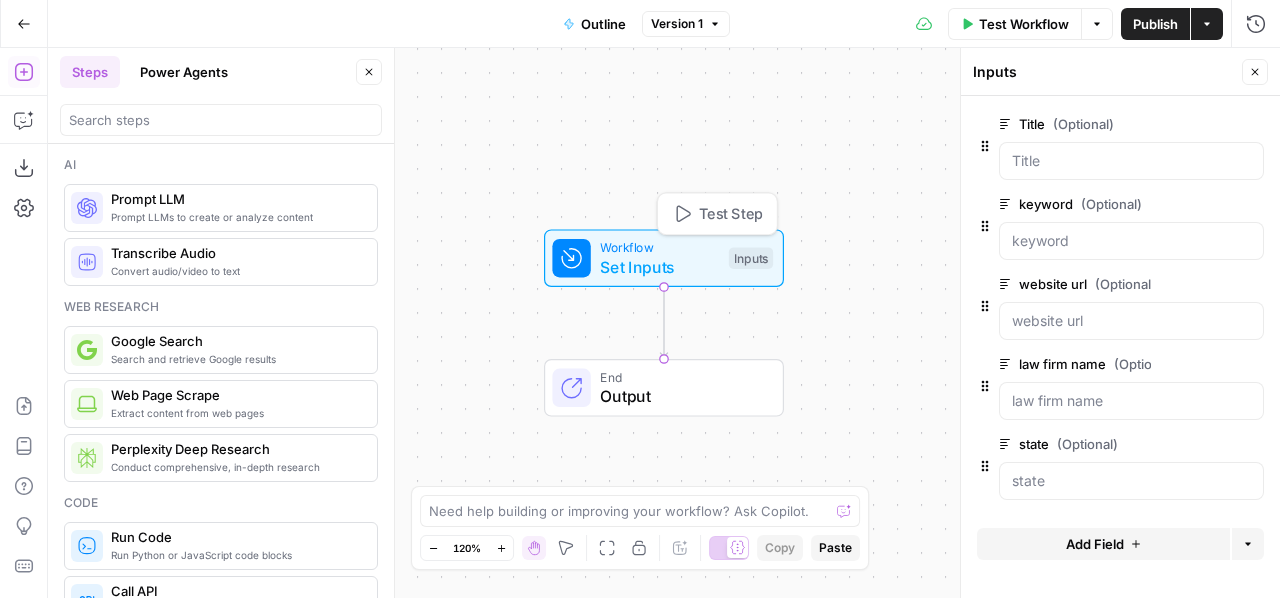 click on "Set Inputs" at bounding box center [659, 267] 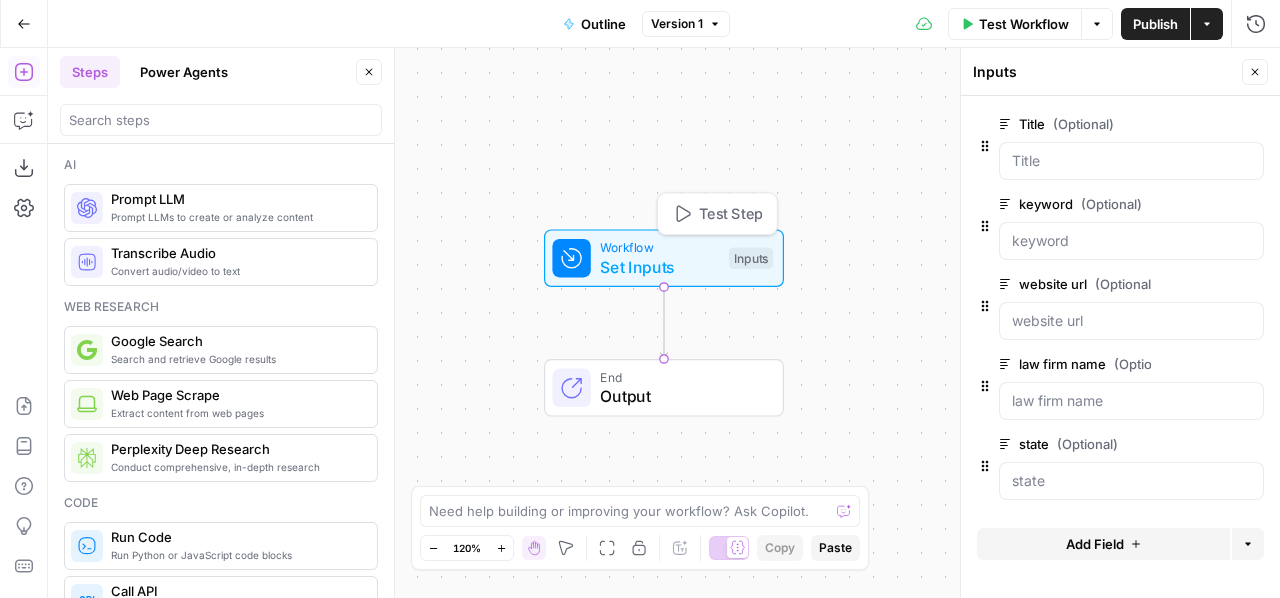 click on "Set Inputs" at bounding box center (659, 267) 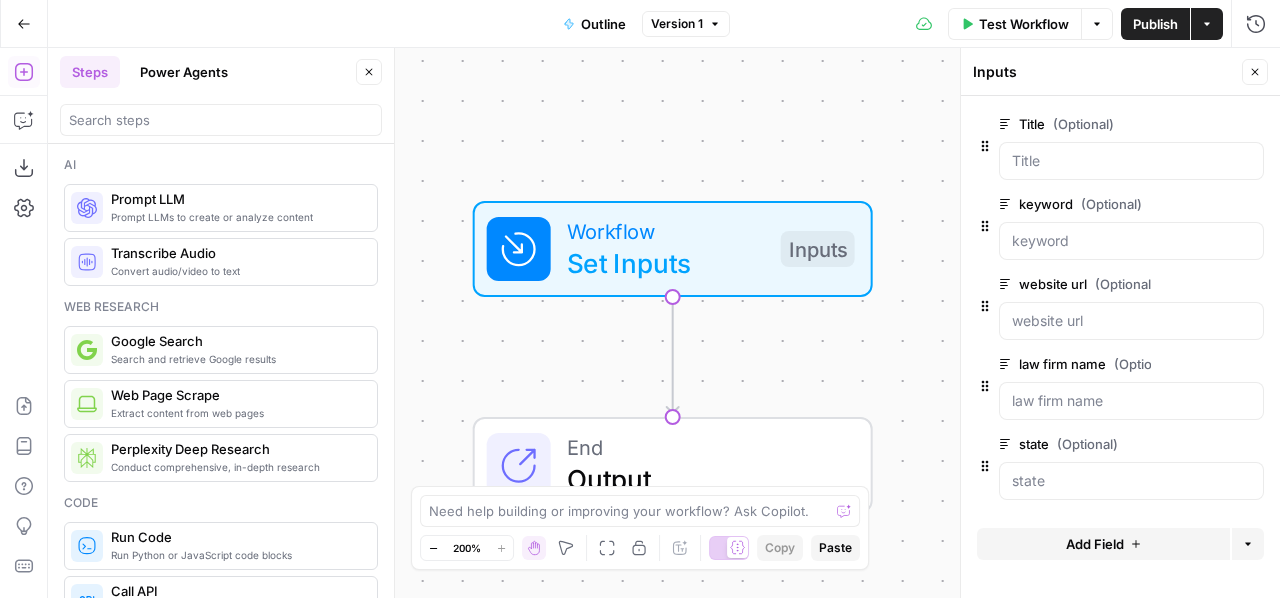 click on "Output" at bounding box center [703, 479] 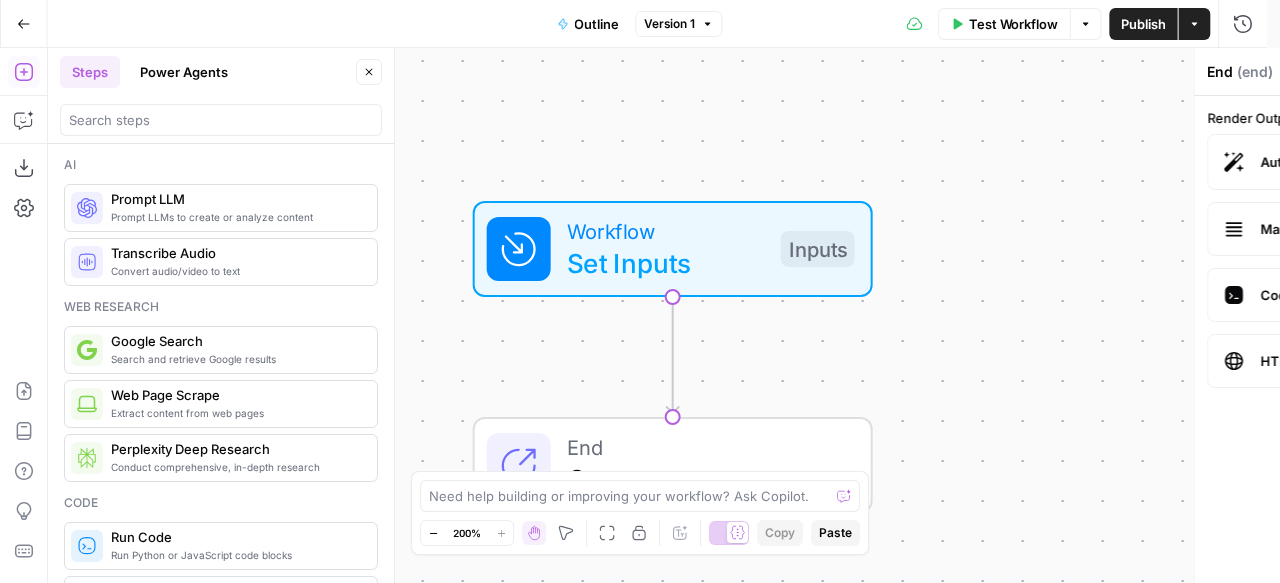 click on "Output" at bounding box center [703, 479] 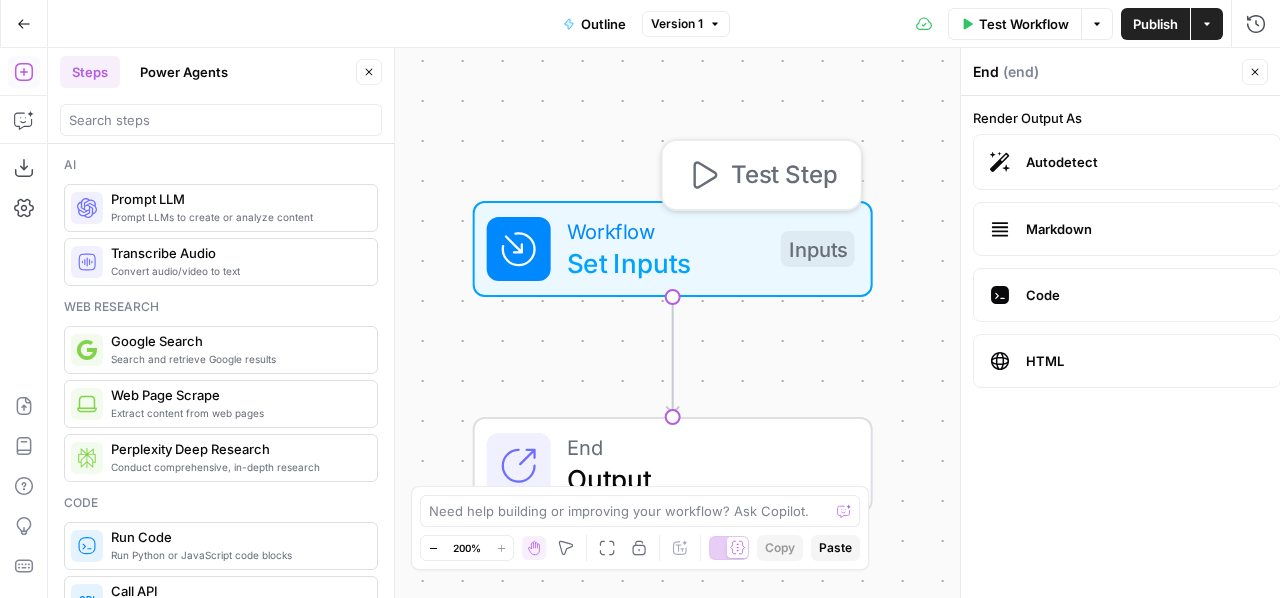 click on "Set Inputs" at bounding box center [666, 263] 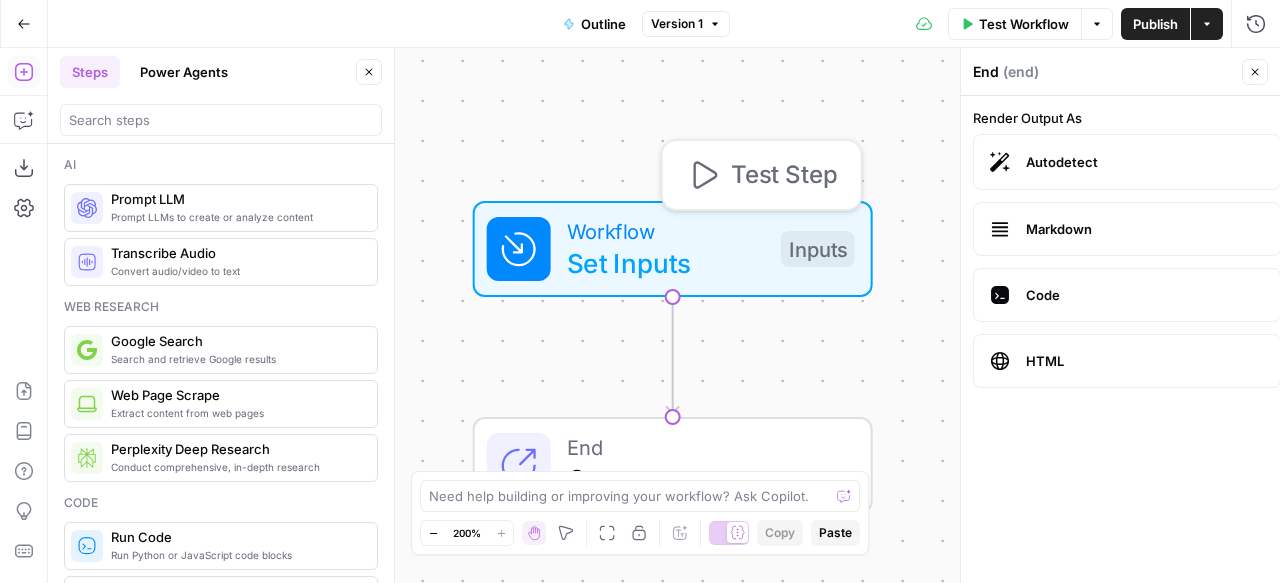 click on "Set Inputs" at bounding box center [666, 263] 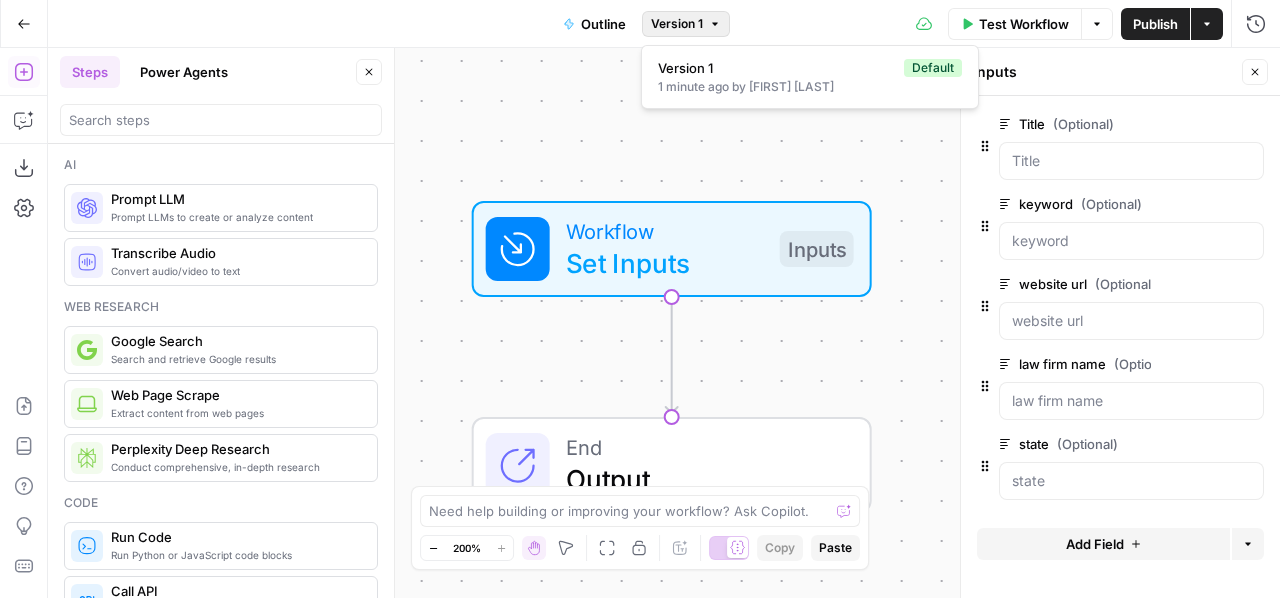 click 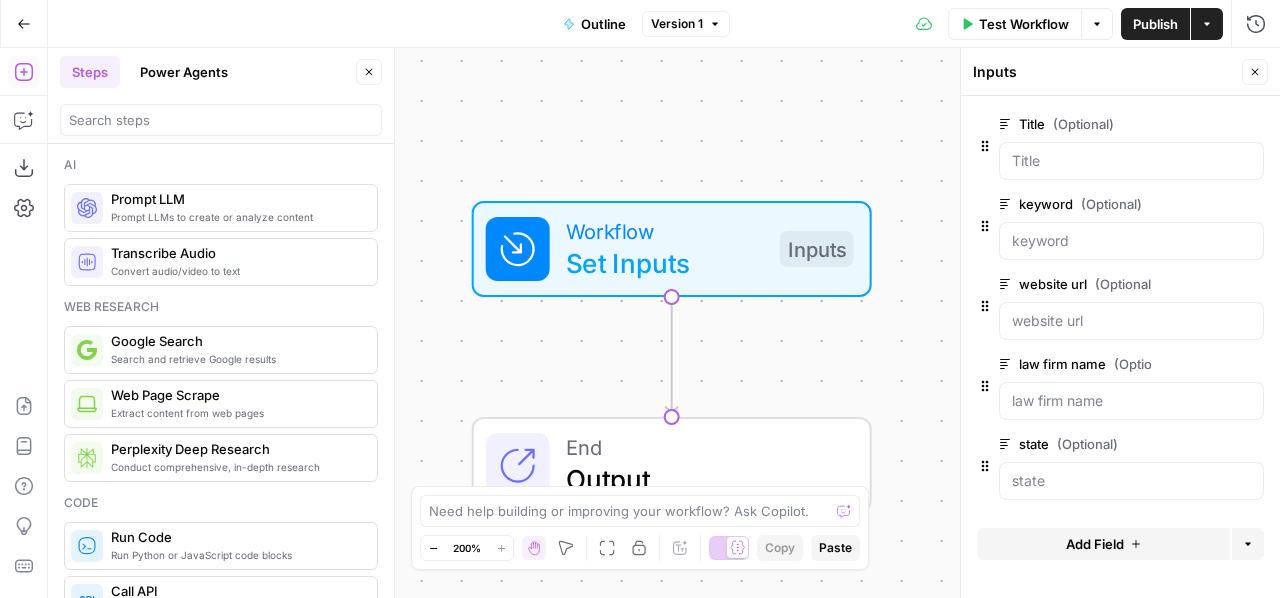 click on "Outline" at bounding box center [603, 24] 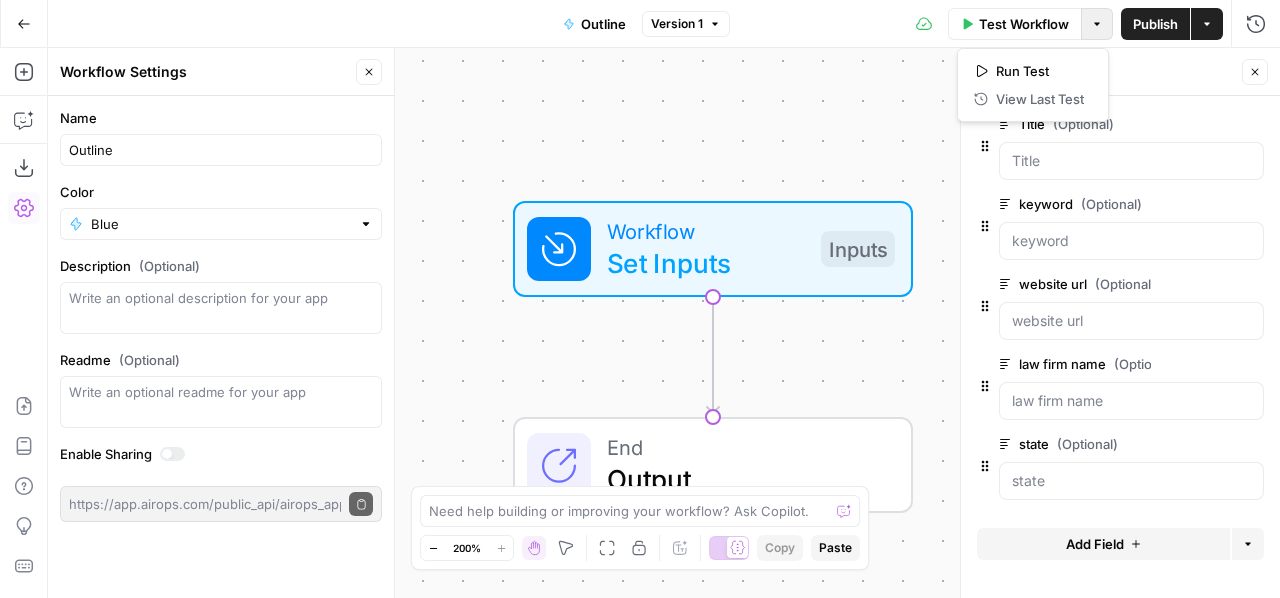 click 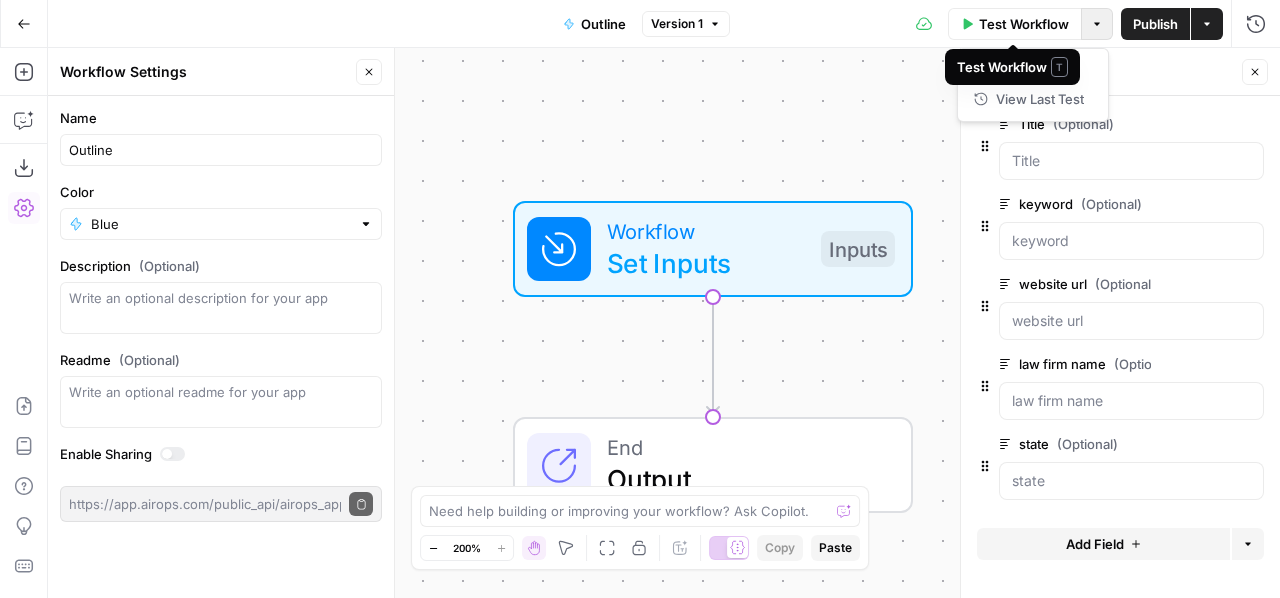 click 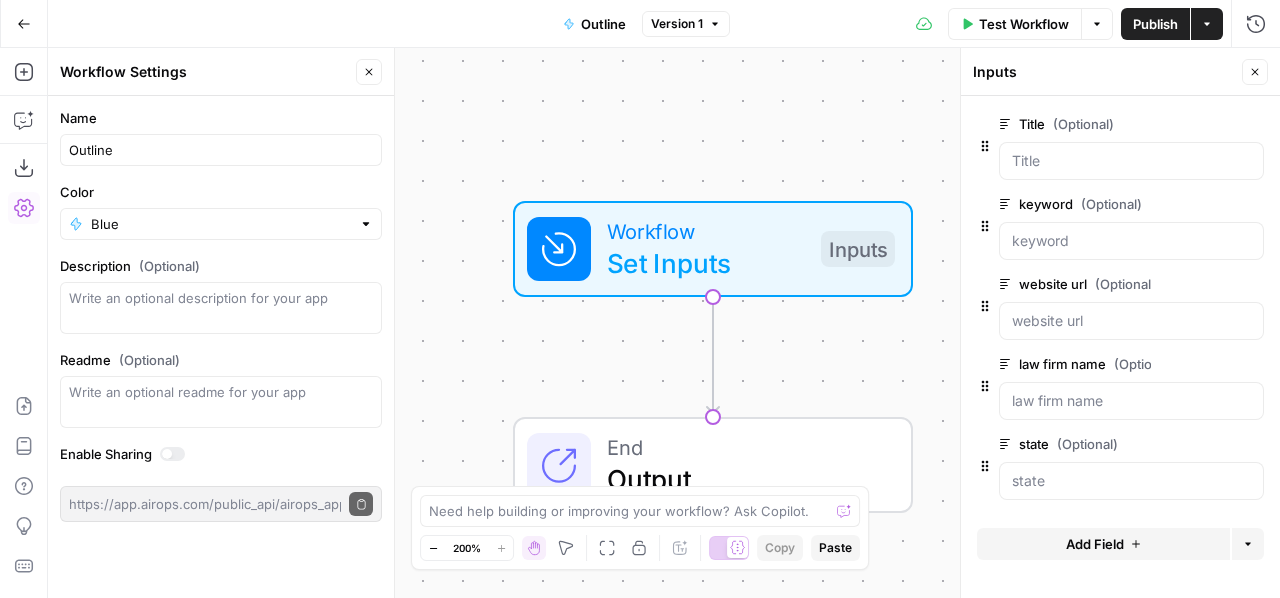 click on "Actions" at bounding box center (1207, 24) 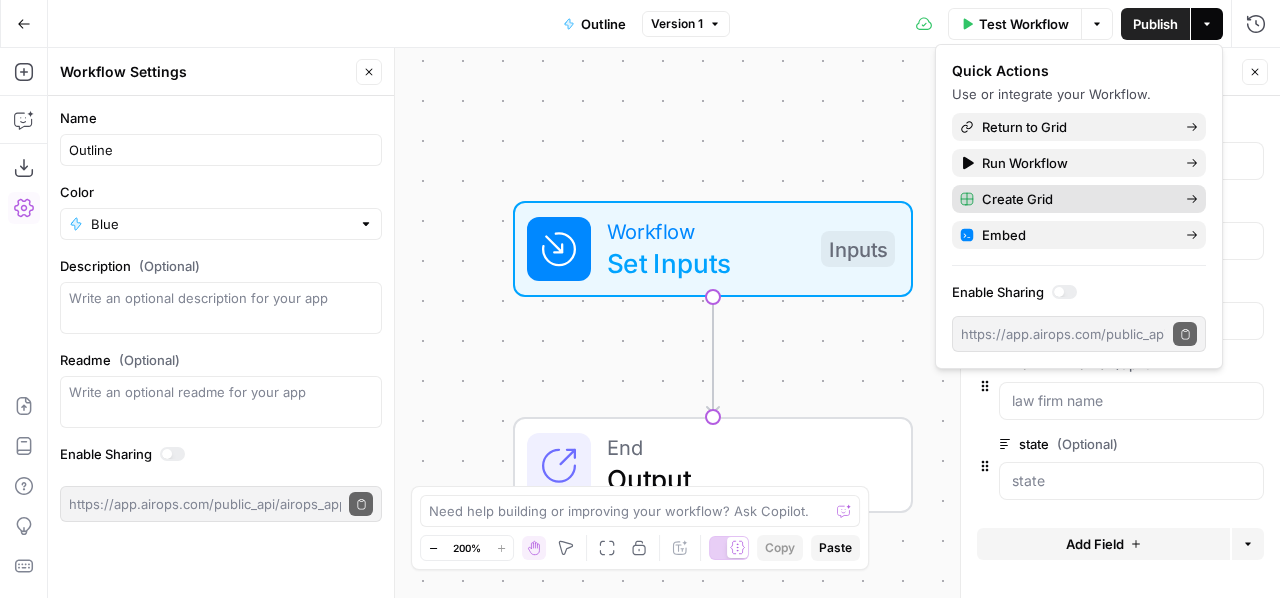 click on "Create Grid" at bounding box center (1076, 199) 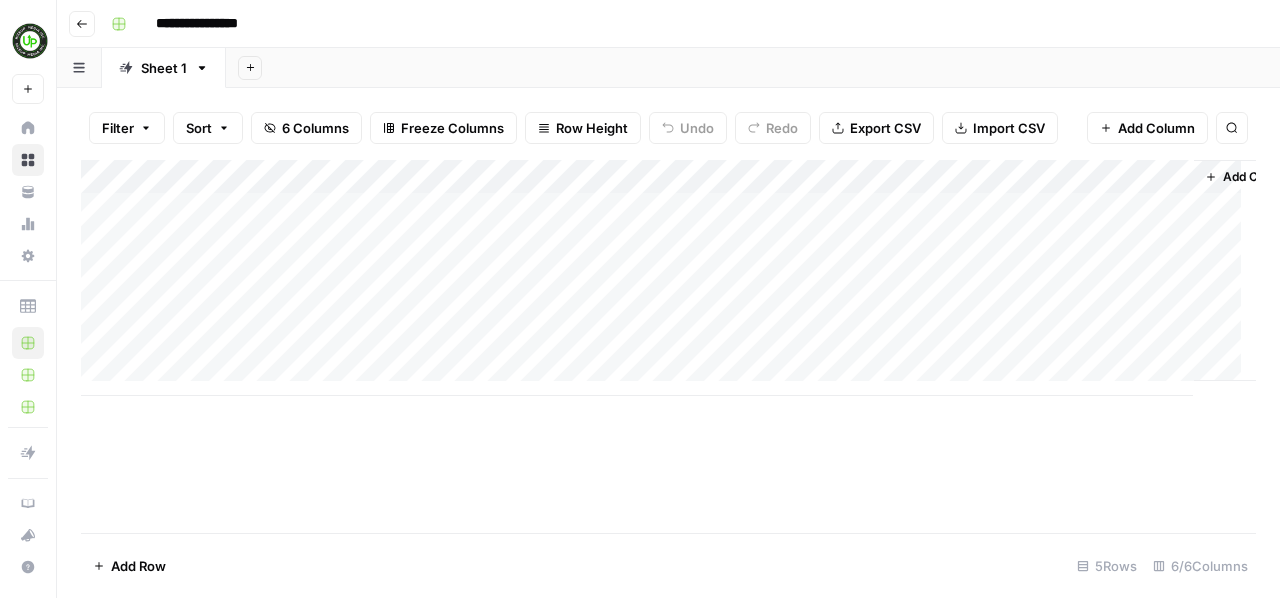 click on "Add Column" at bounding box center (668, 278) 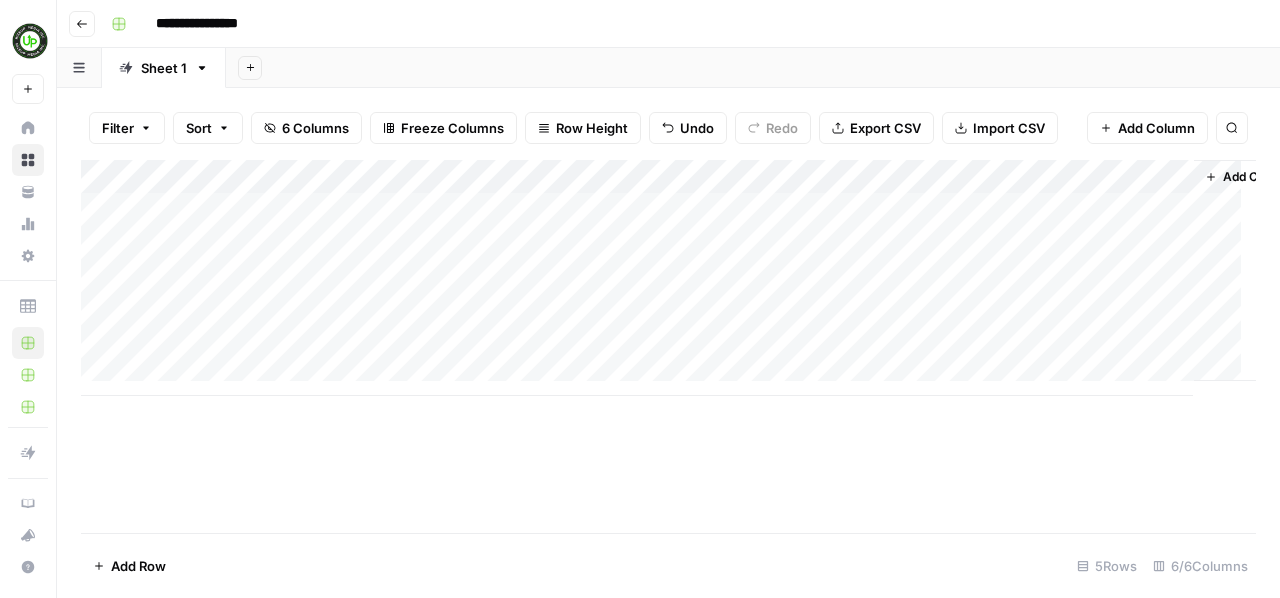 click on "Add Column" at bounding box center [668, 278] 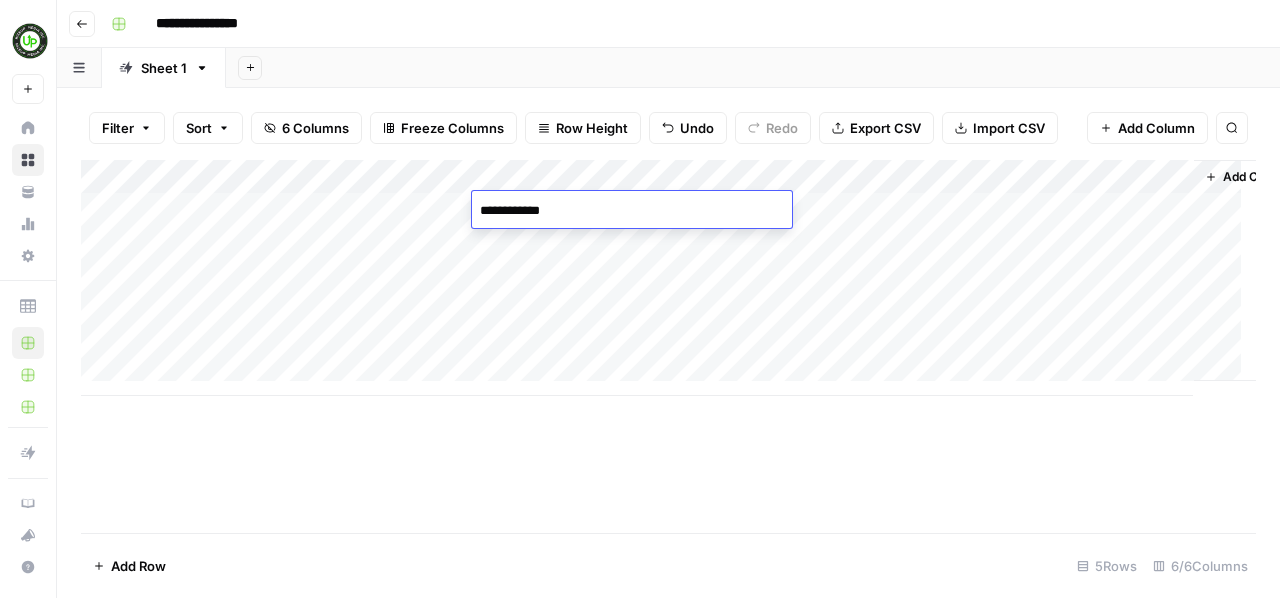 click on "**********" at bounding box center [632, 211] 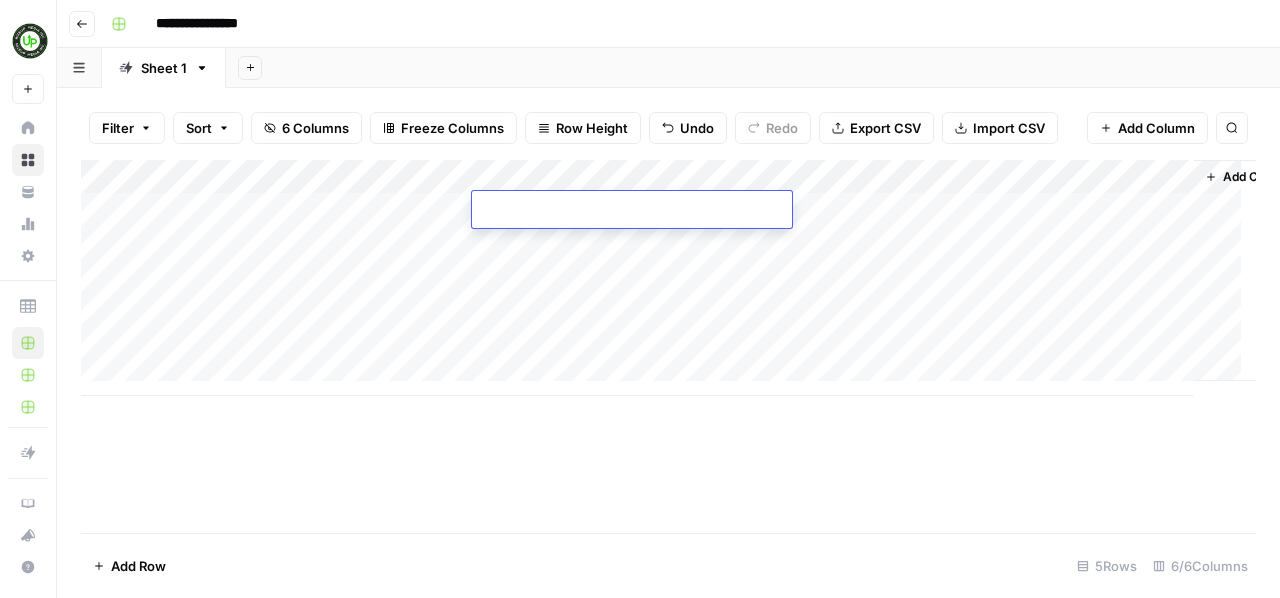 click on "Add Column" at bounding box center (668, 278) 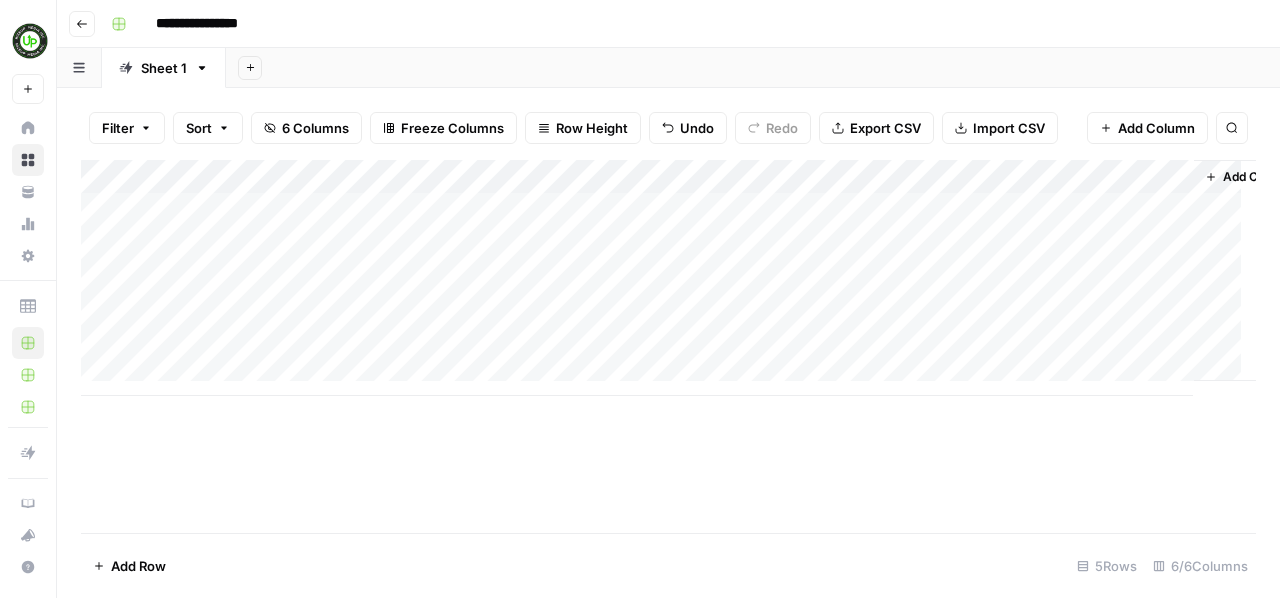 click on "Add Column" at bounding box center (668, 278) 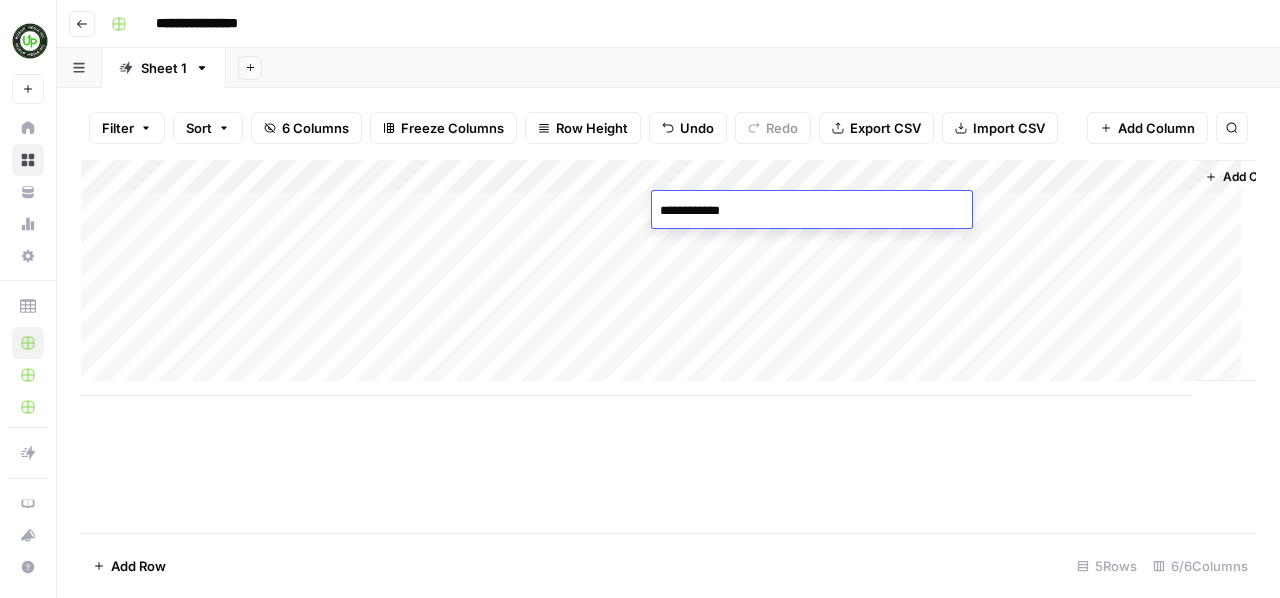 click on "**********" at bounding box center [812, 211] 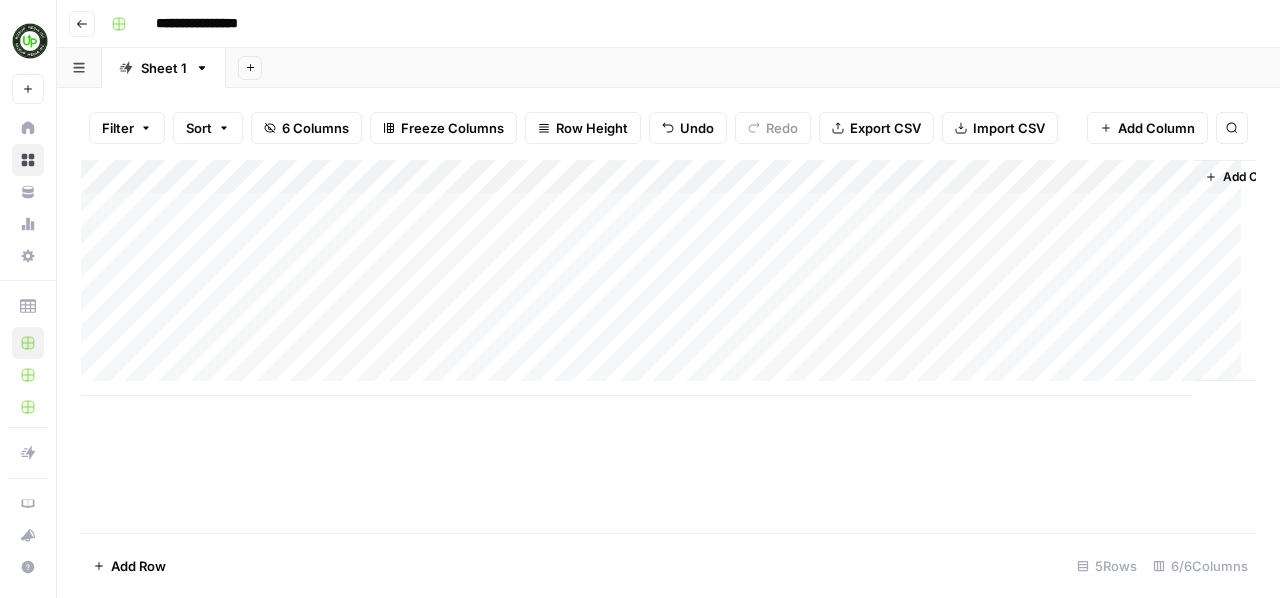 click on "Add Column" at bounding box center (668, 278) 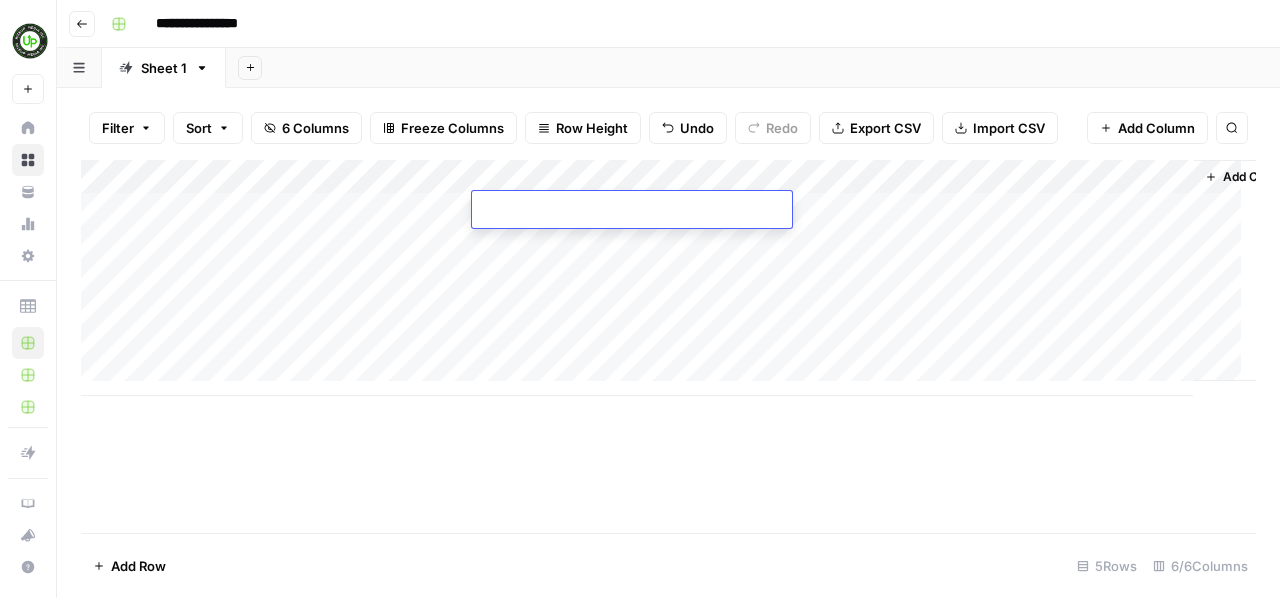 type on "**********" 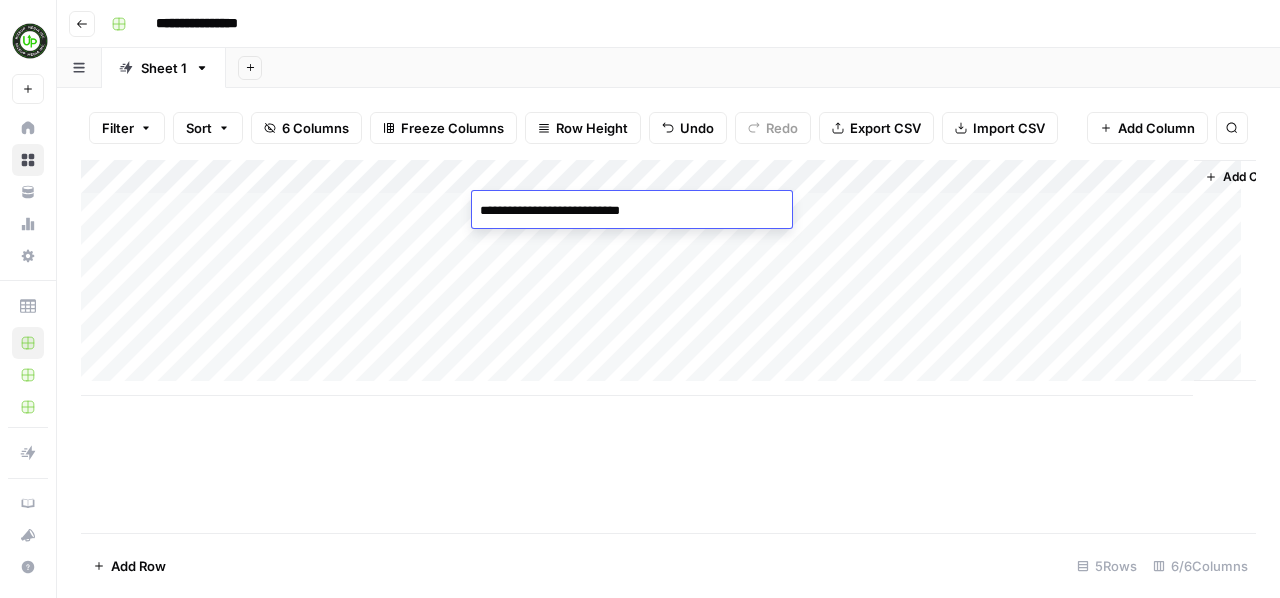 click on "Add Column" at bounding box center (668, 278) 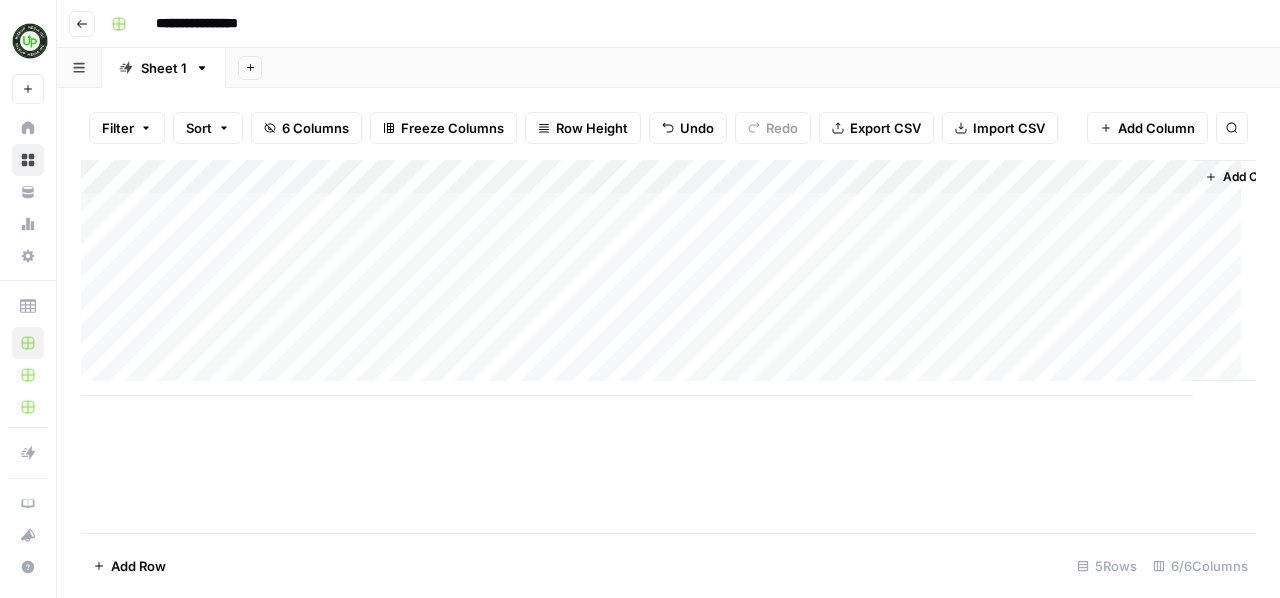 click on "Add Column" at bounding box center [668, 278] 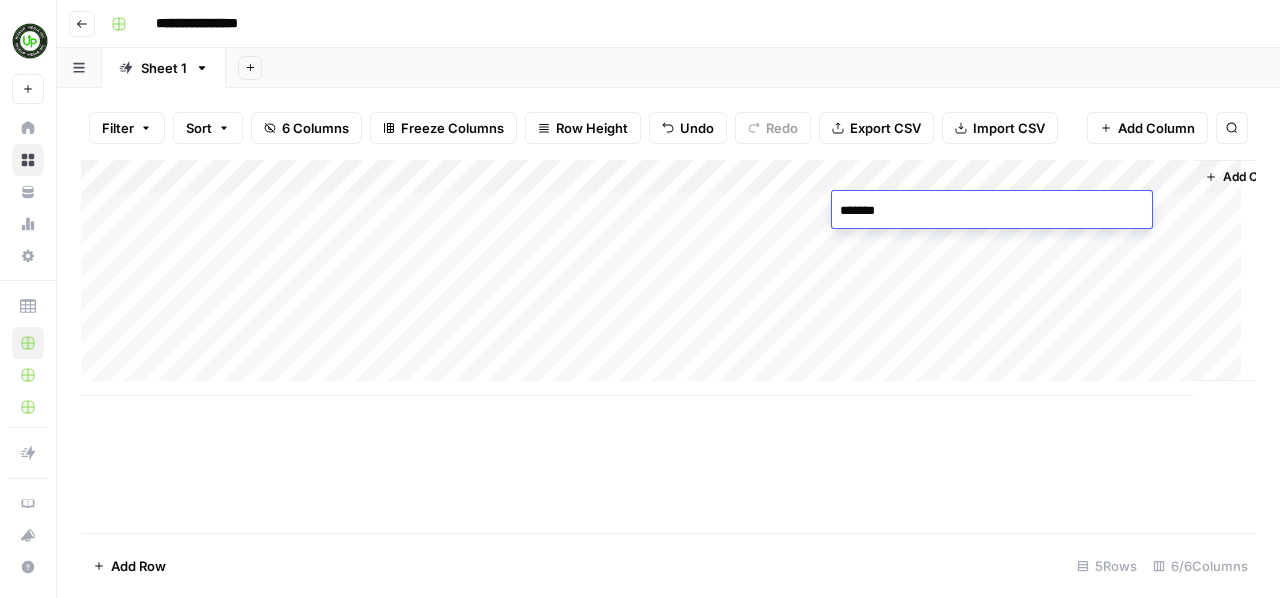type on "********" 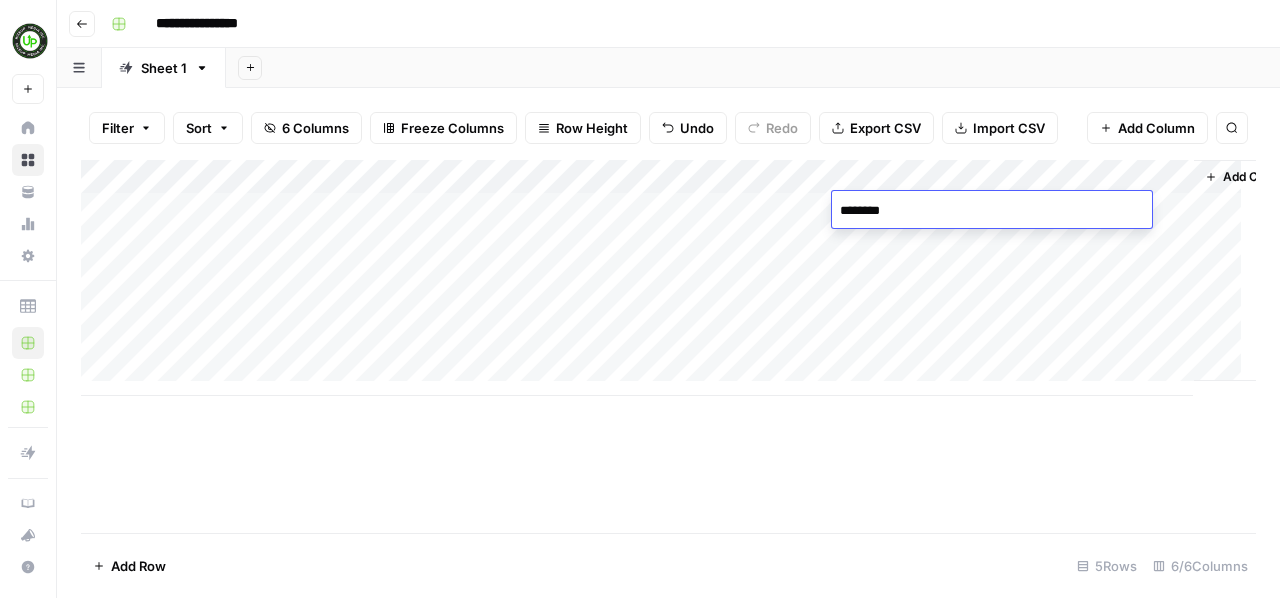 click on "Add Column" at bounding box center [668, 278] 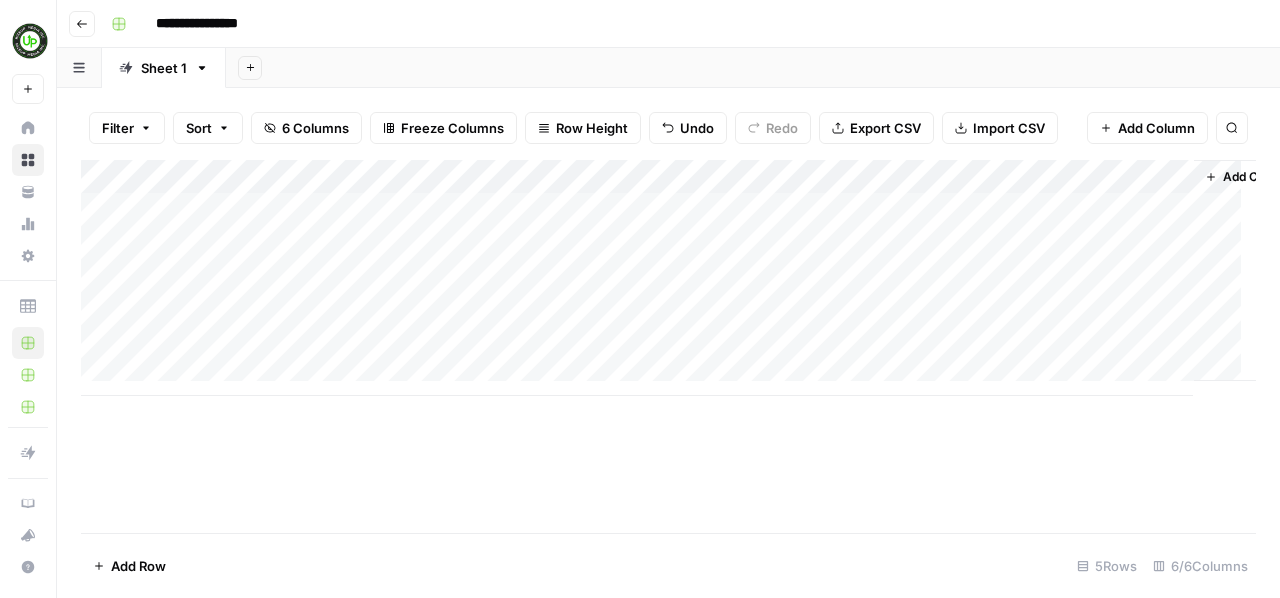 click on "Add Column" at bounding box center [668, 278] 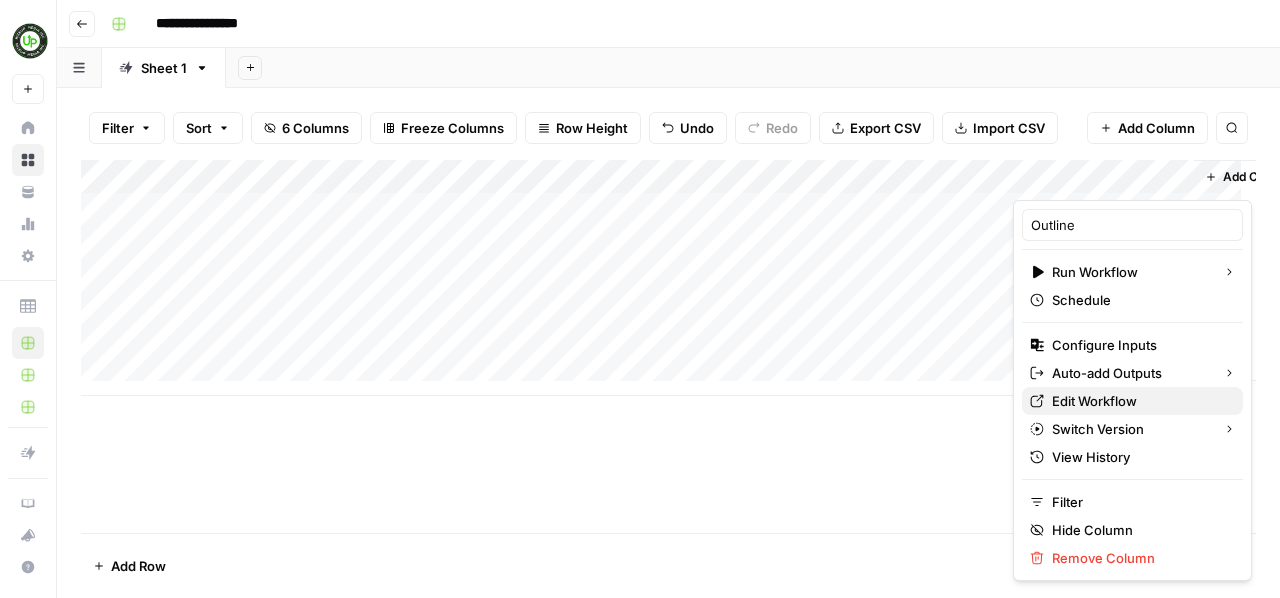 click on "Edit Workflow" at bounding box center [1139, 401] 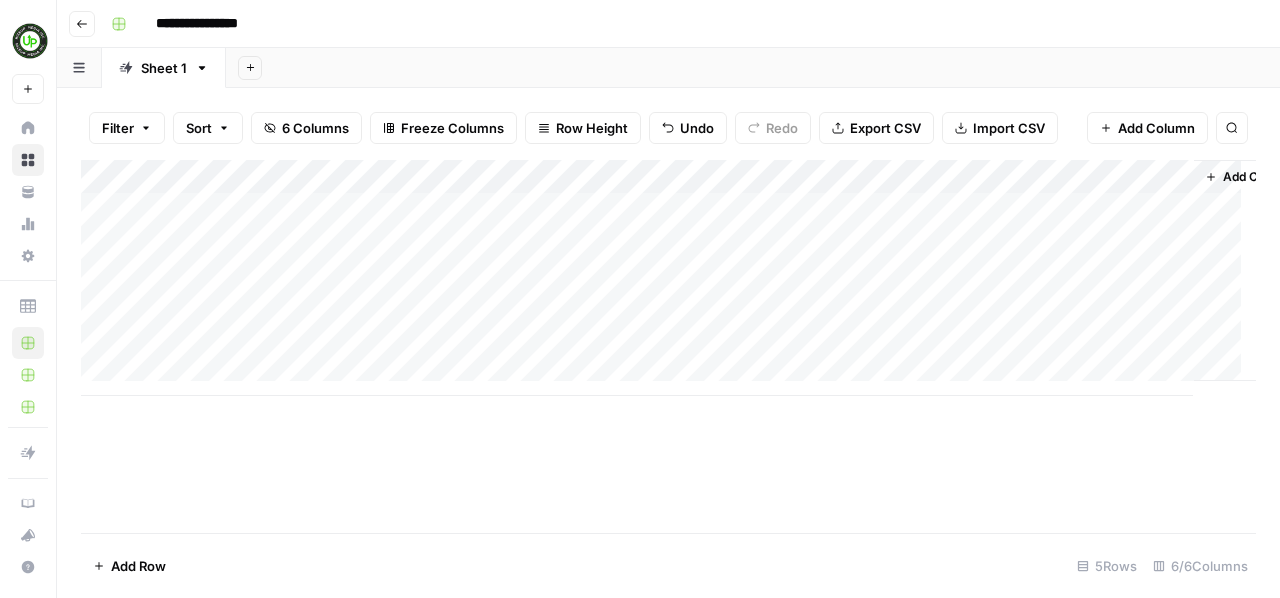 click on "**********" at bounding box center (206, 24) 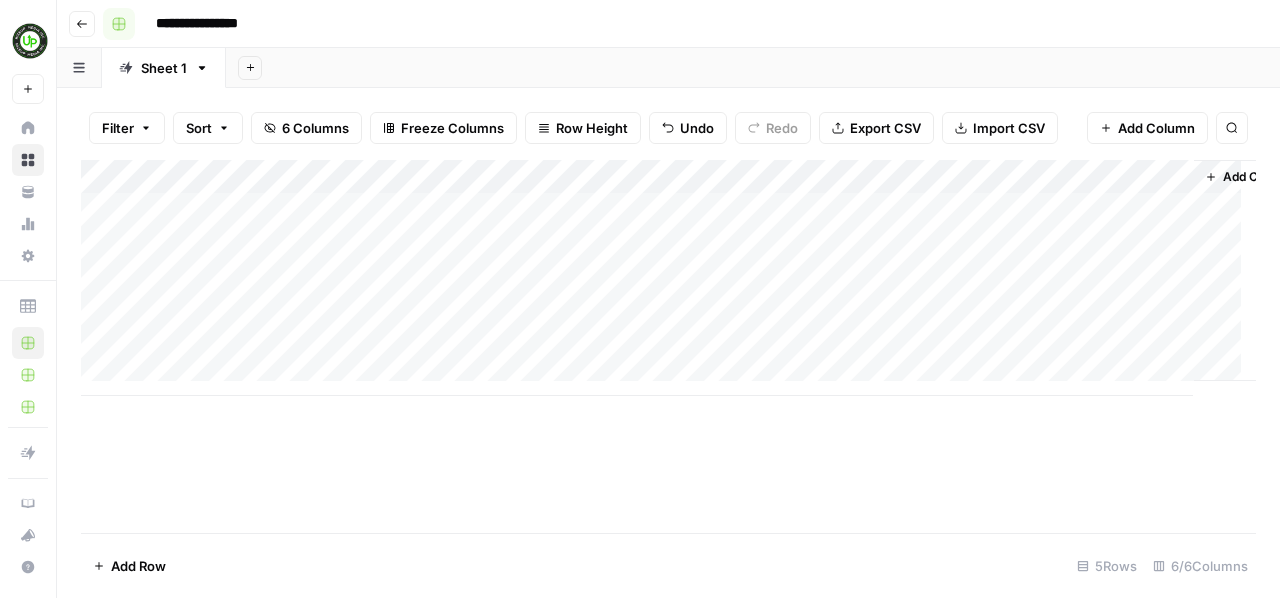 click 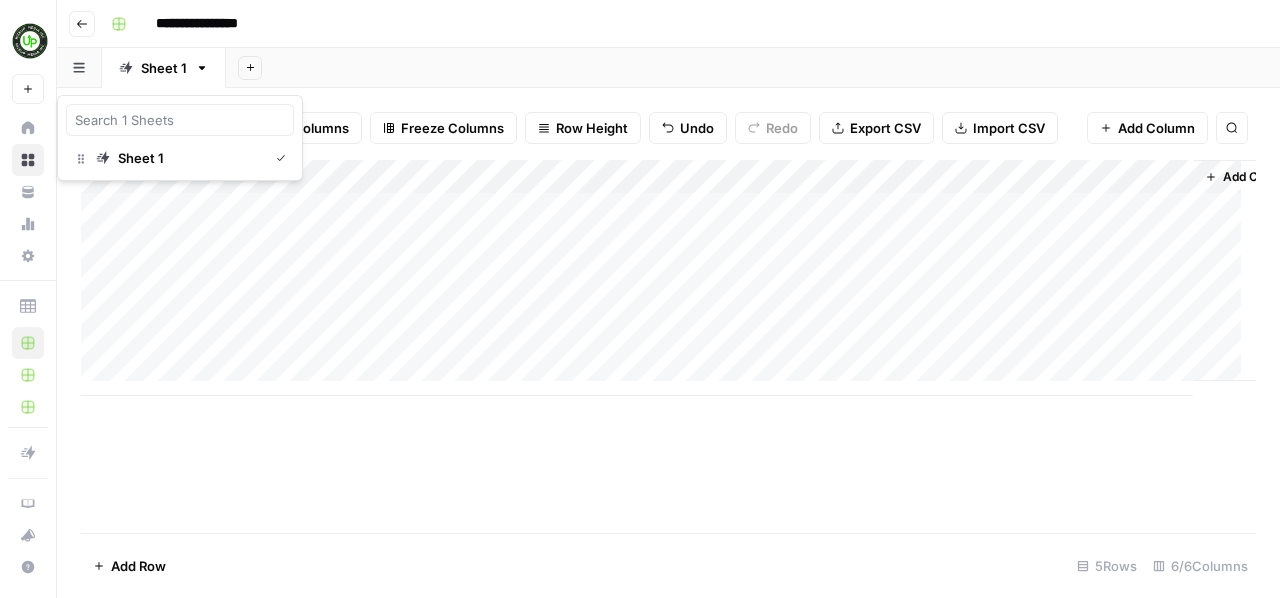 click at bounding box center [79, 67] 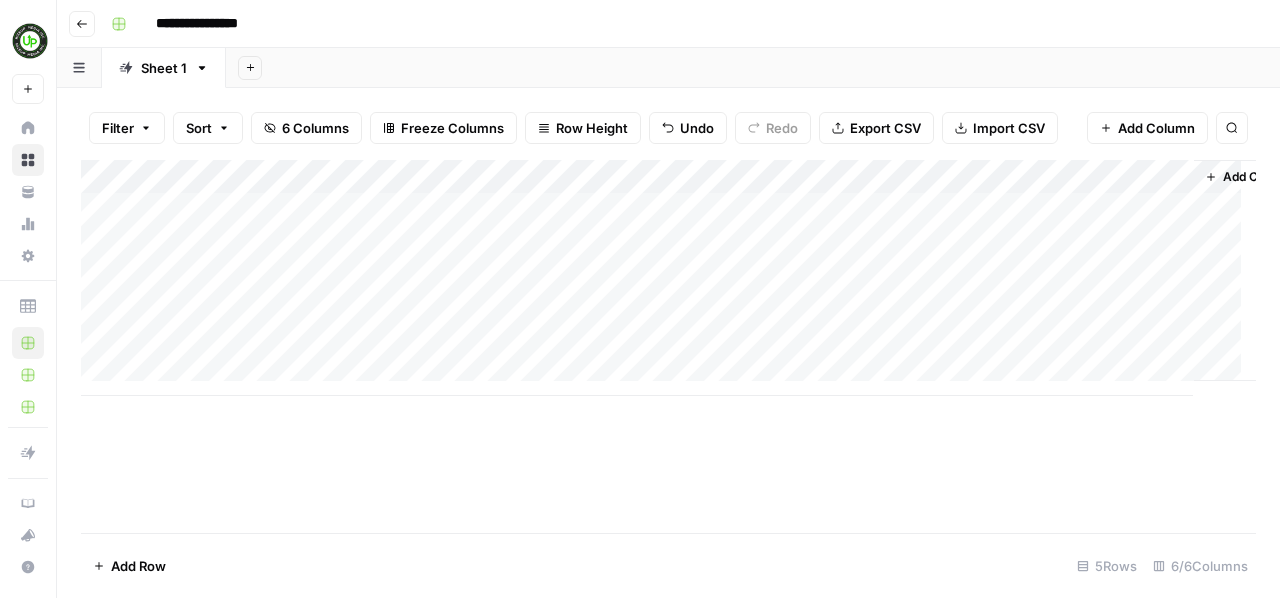 click 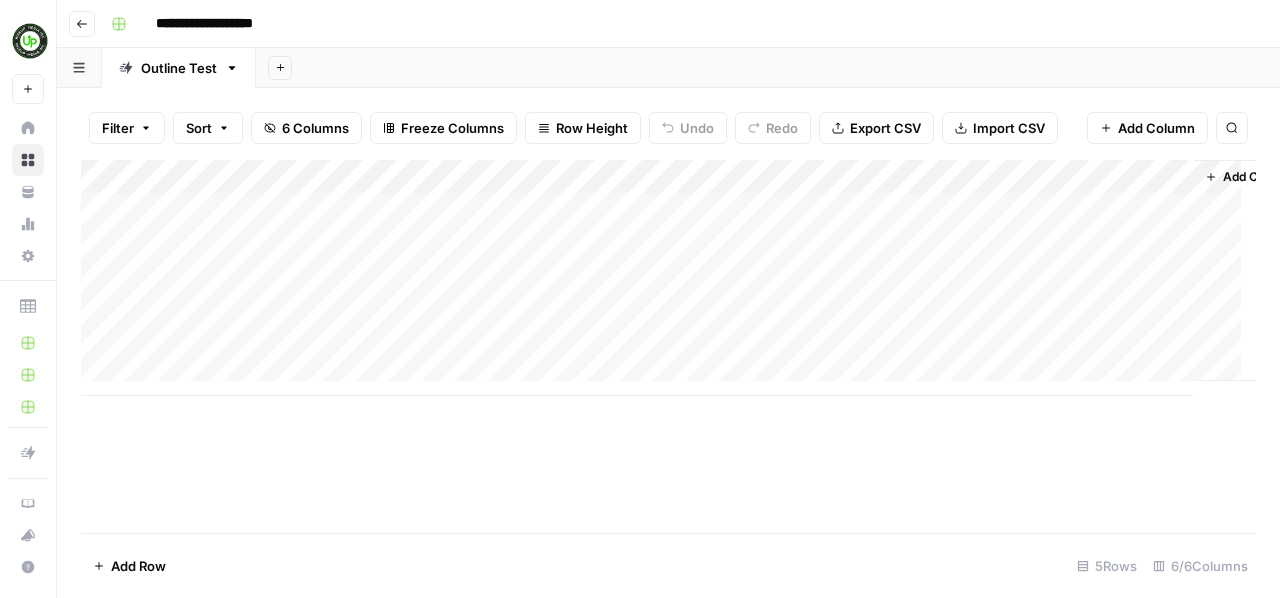 click on "Go back" at bounding box center [82, 24] 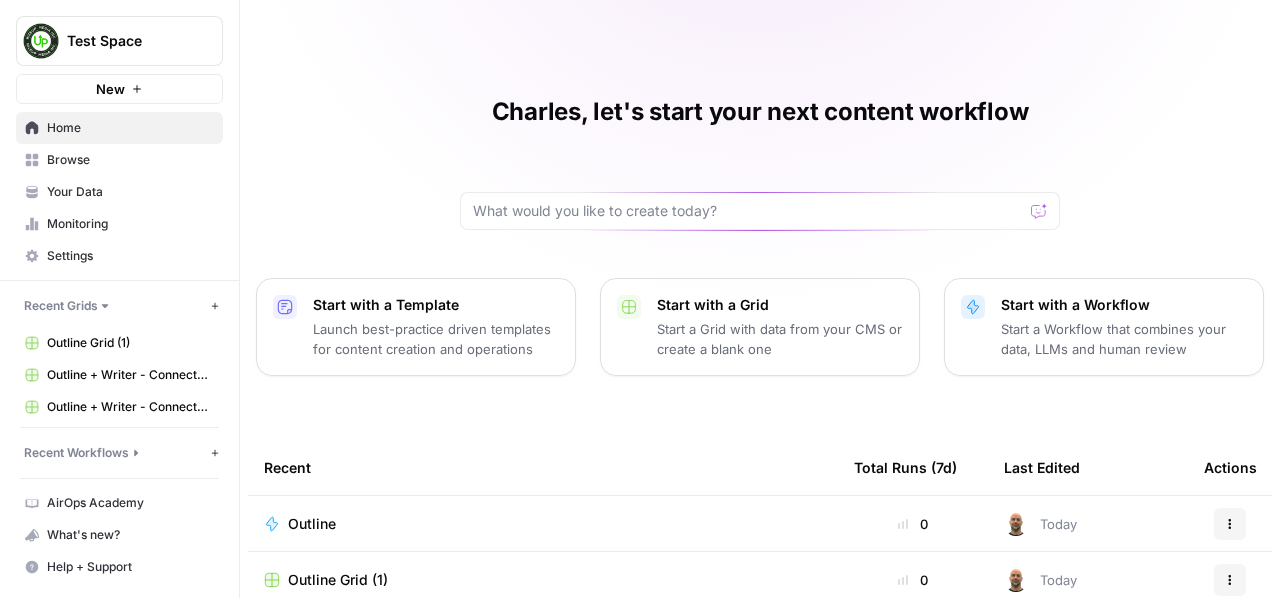 scroll, scrollTop: 307, scrollLeft: 0, axis: vertical 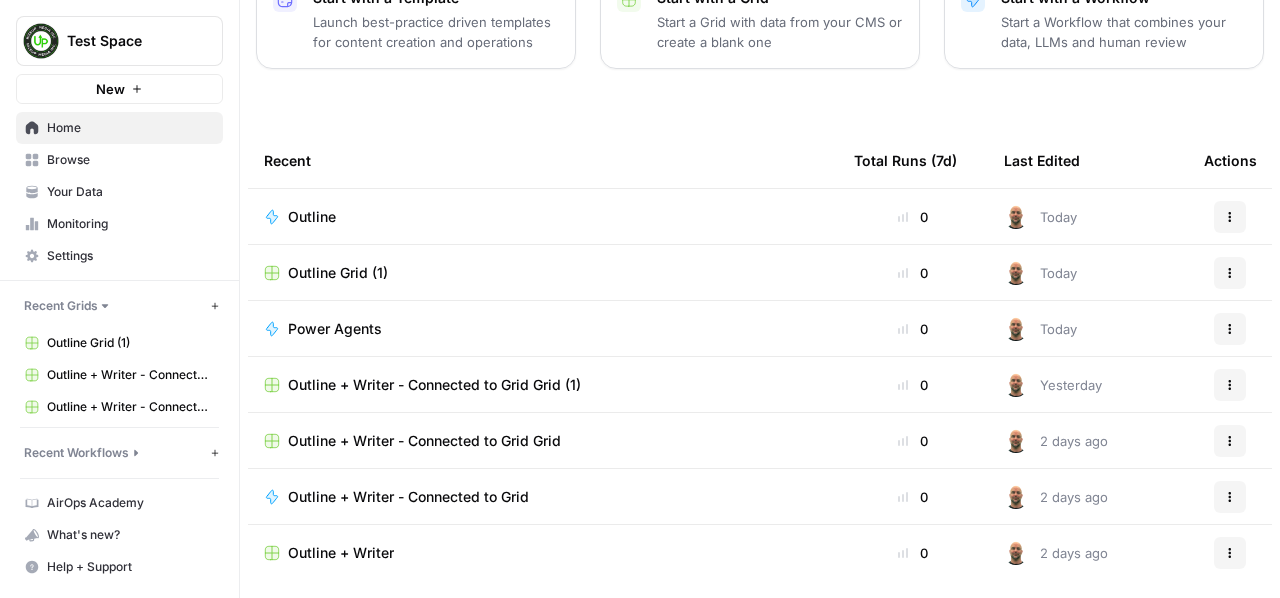 click on "Outline Grid (1)" at bounding box center (543, 273) 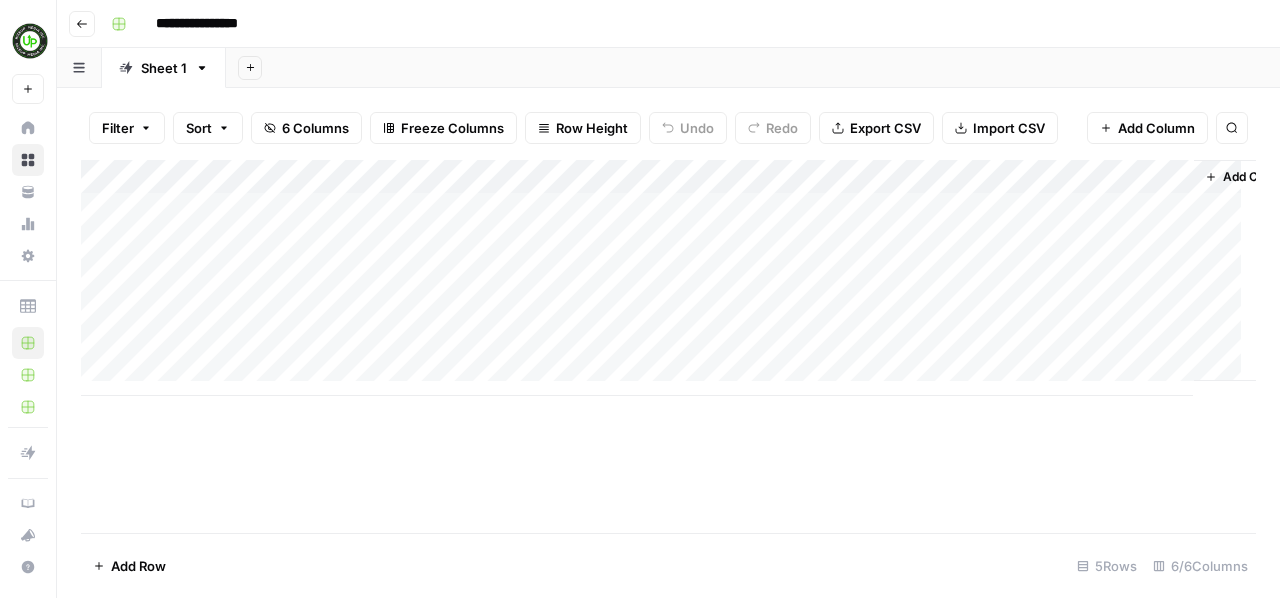 click on "**********" at bounding box center [206, 24] 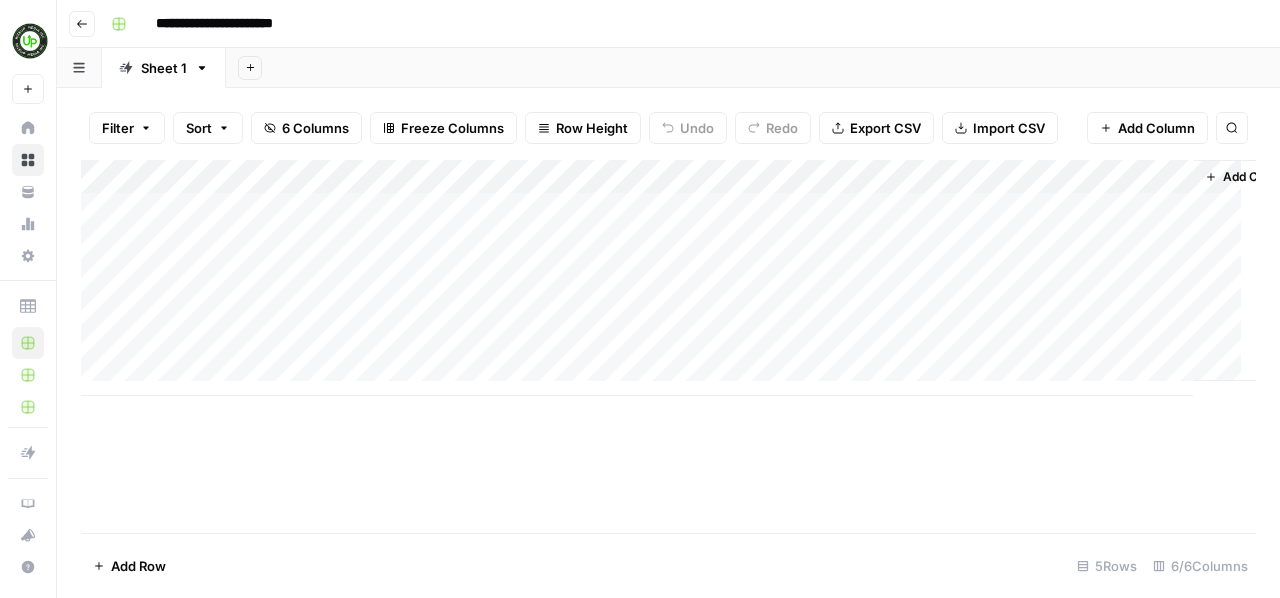 click on "**********" at bounding box center [681, 24] 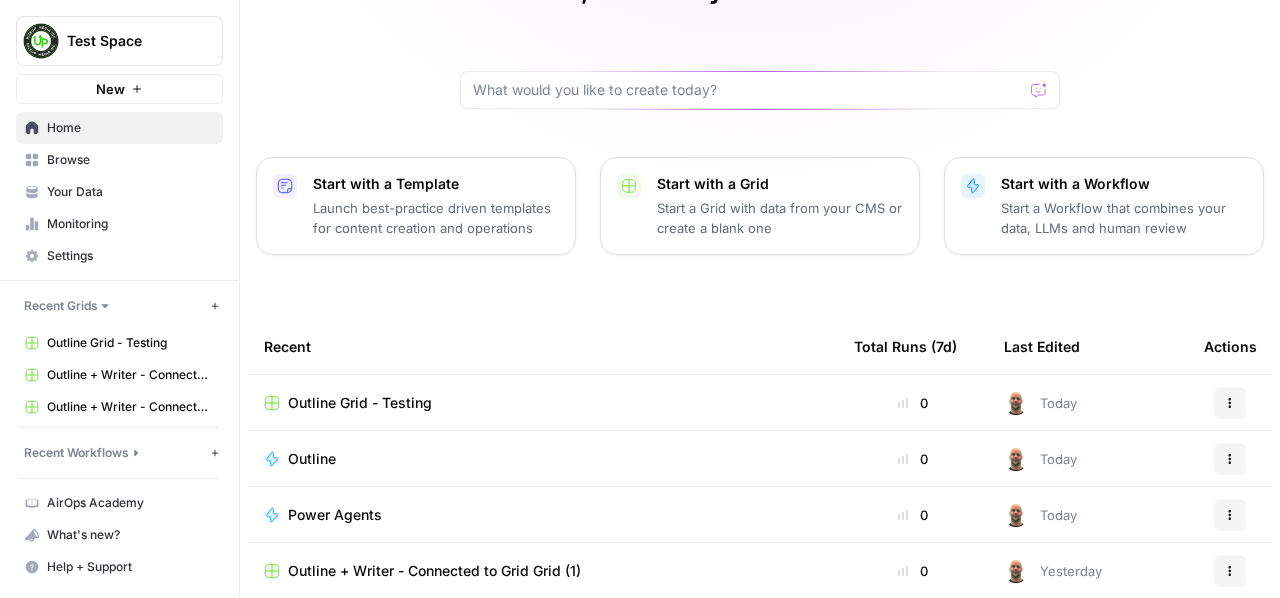 scroll, scrollTop: 277, scrollLeft: 0, axis: vertical 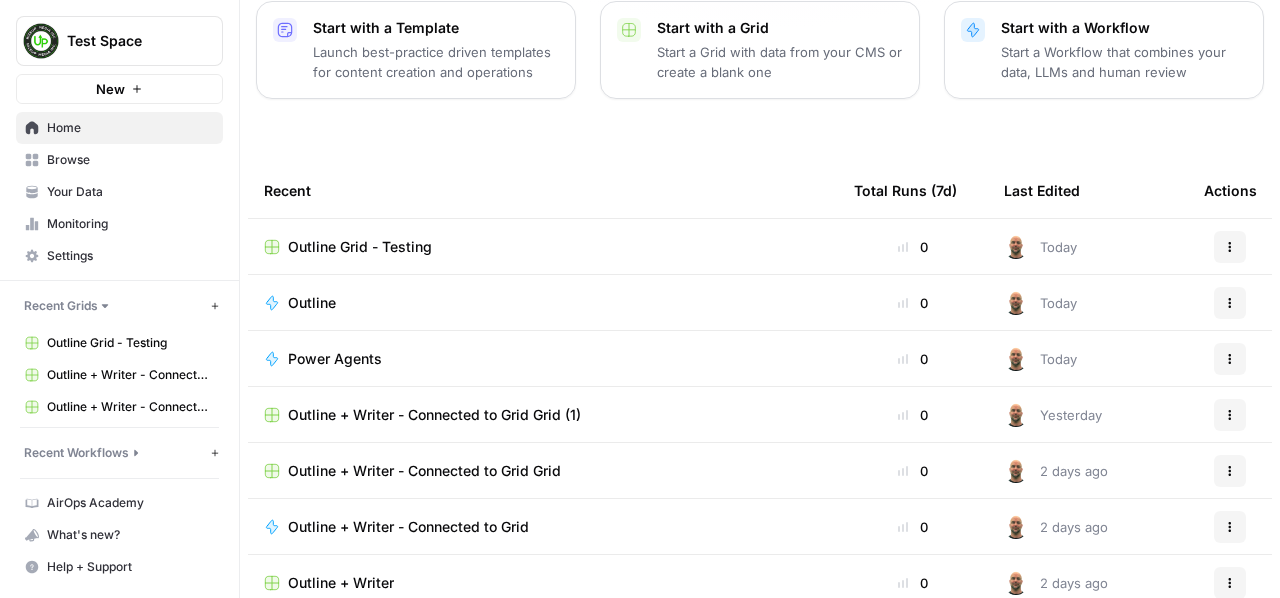 click on "Outline" at bounding box center (543, 303) 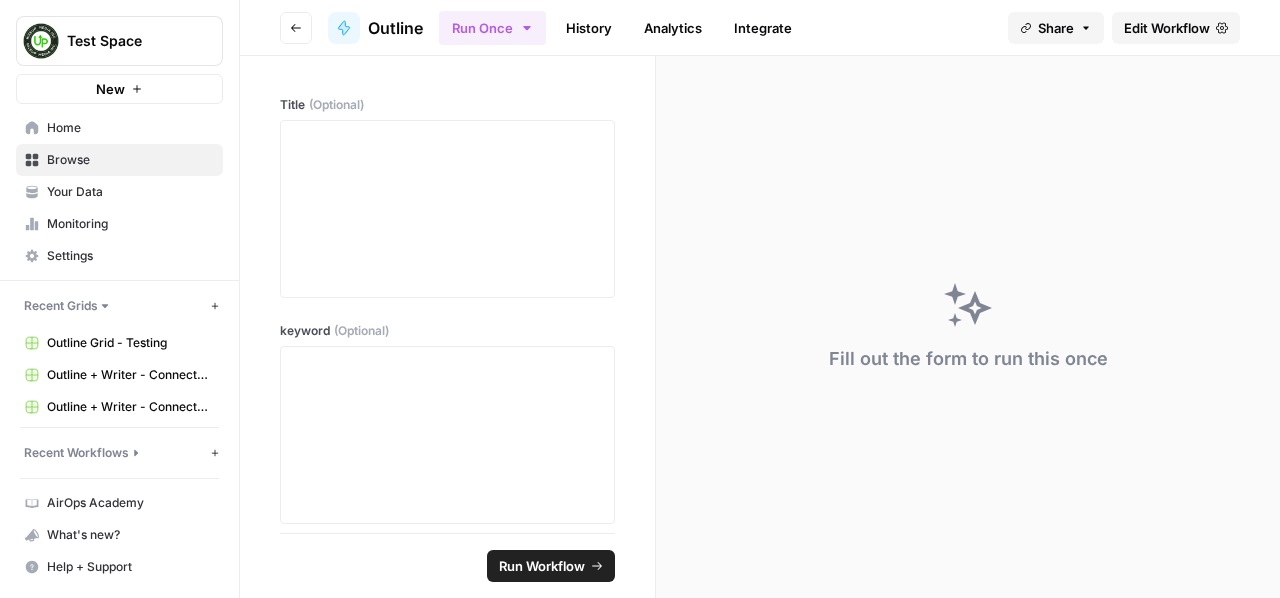 click 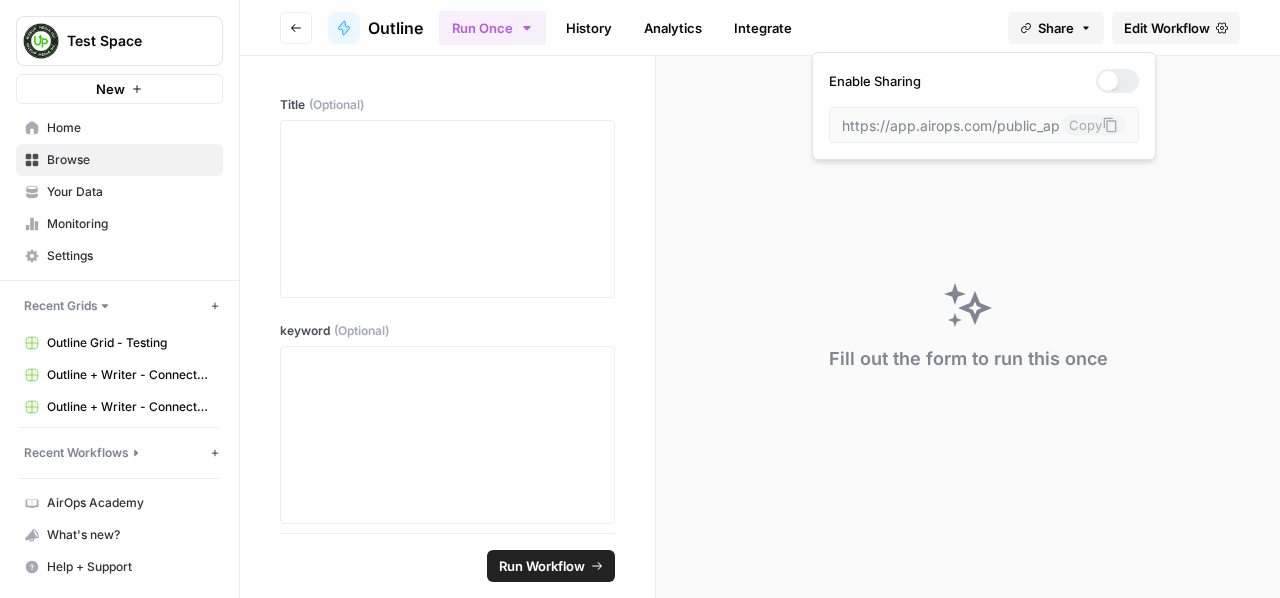 click on "Edit Workflow" at bounding box center (1167, 28) 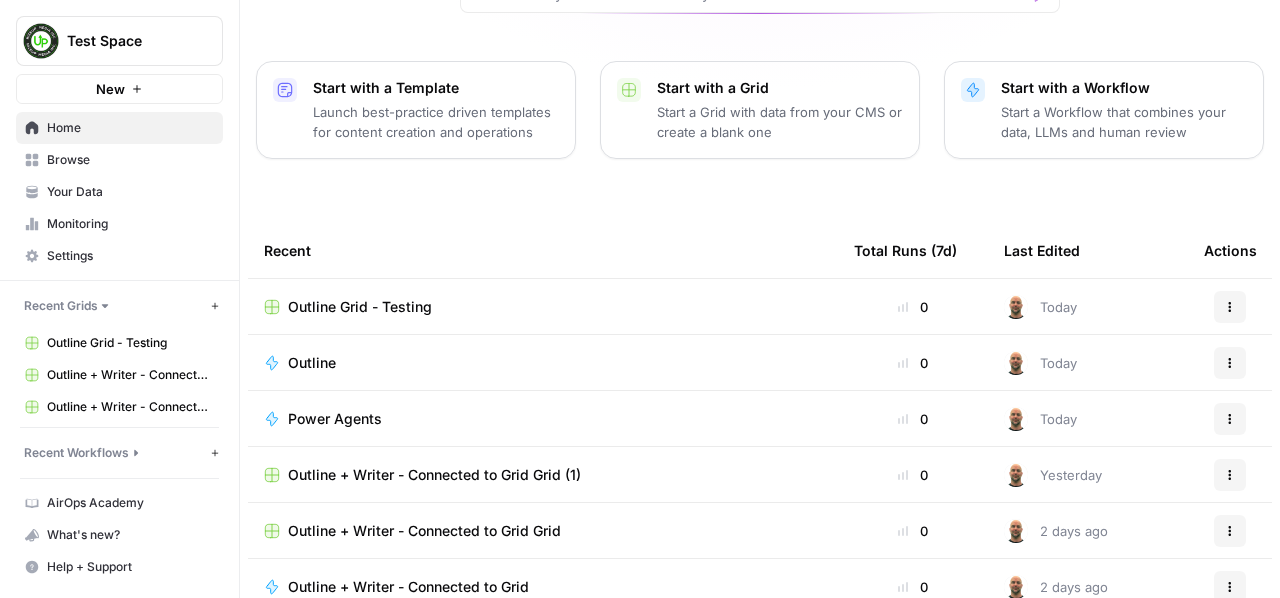 scroll, scrollTop: 322, scrollLeft: 0, axis: vertical 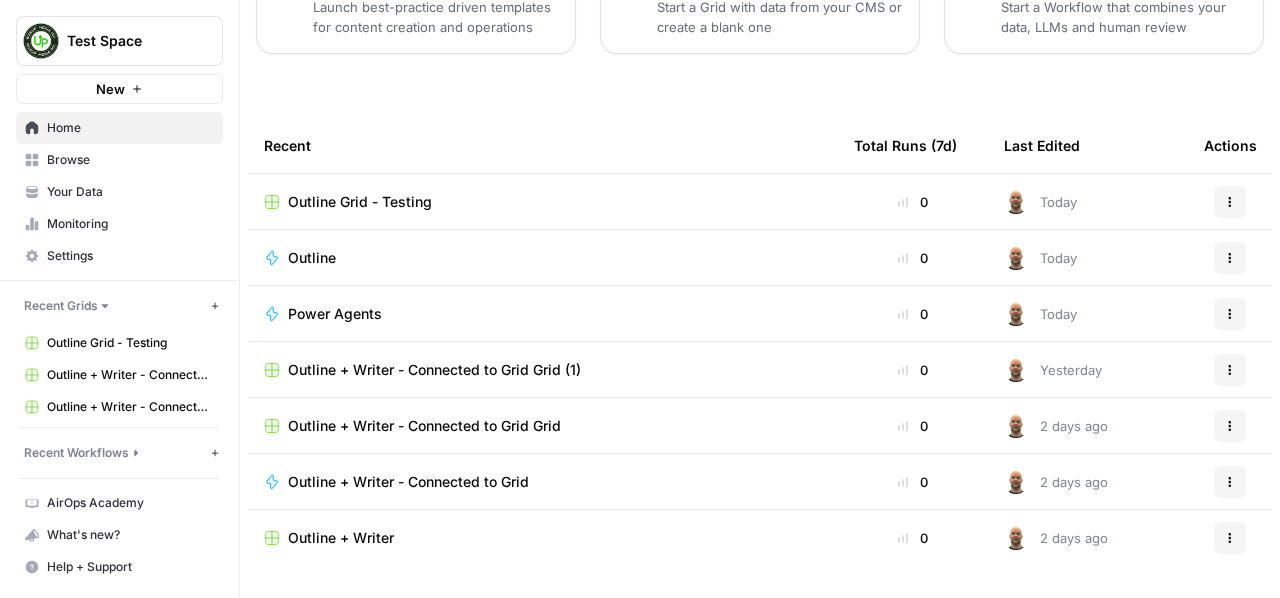 click 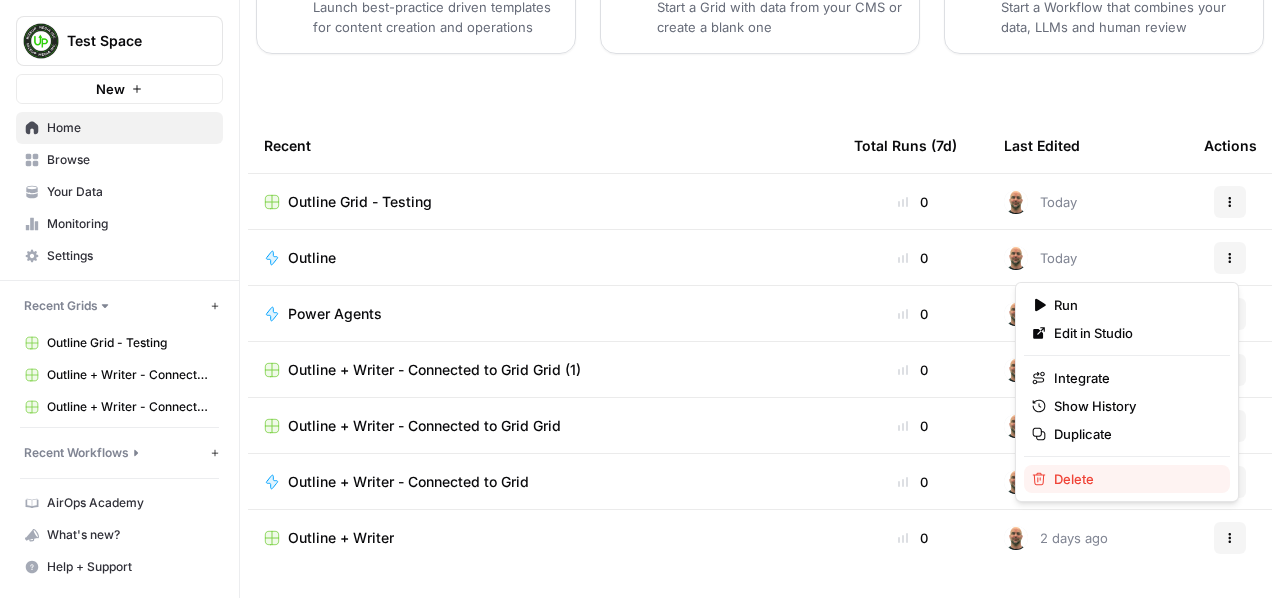 click on "Delete" at bounding box center [1134, 479] 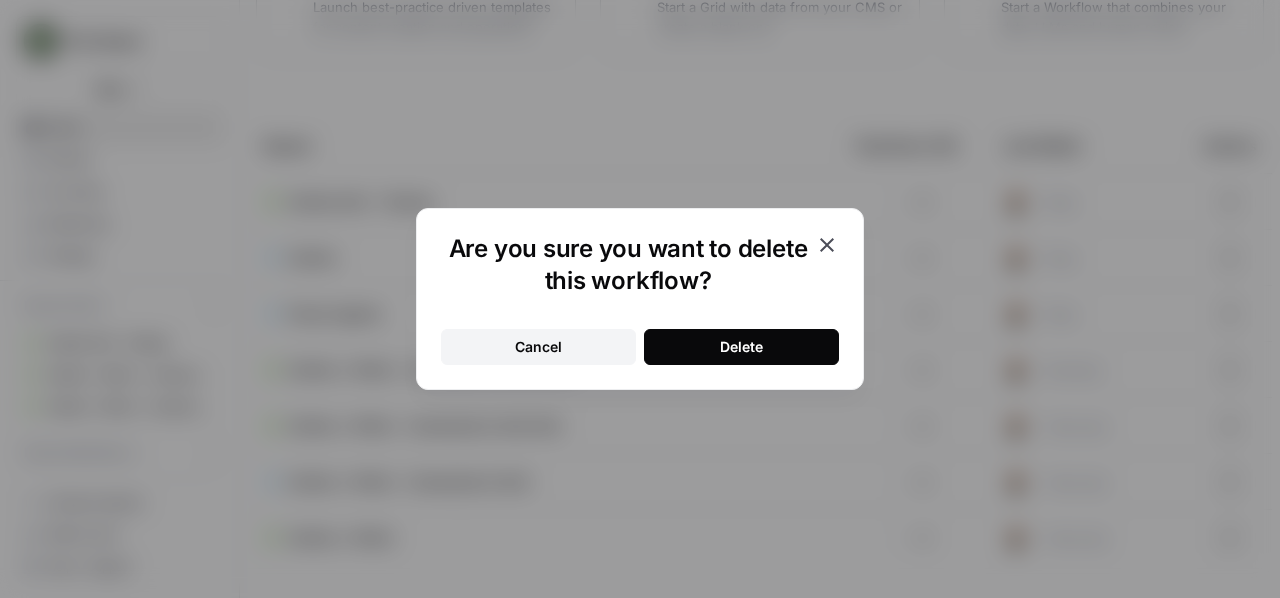click on "Delete" at bounding box center (741, 347) 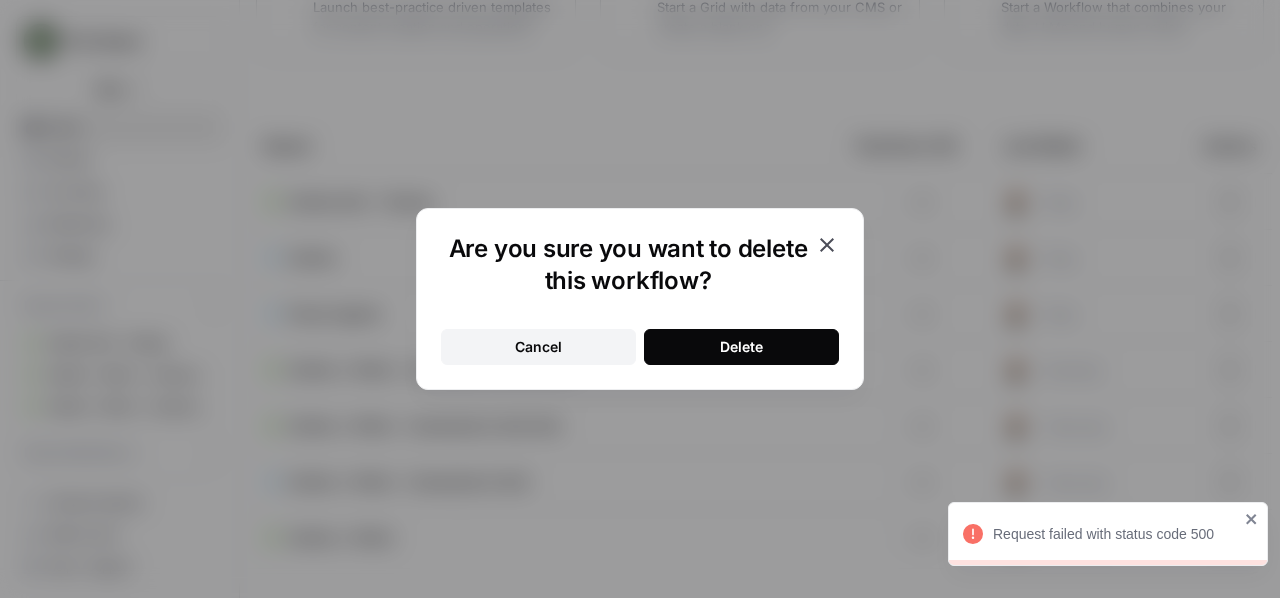 click on "Delete" at bounding box center (741, 347) 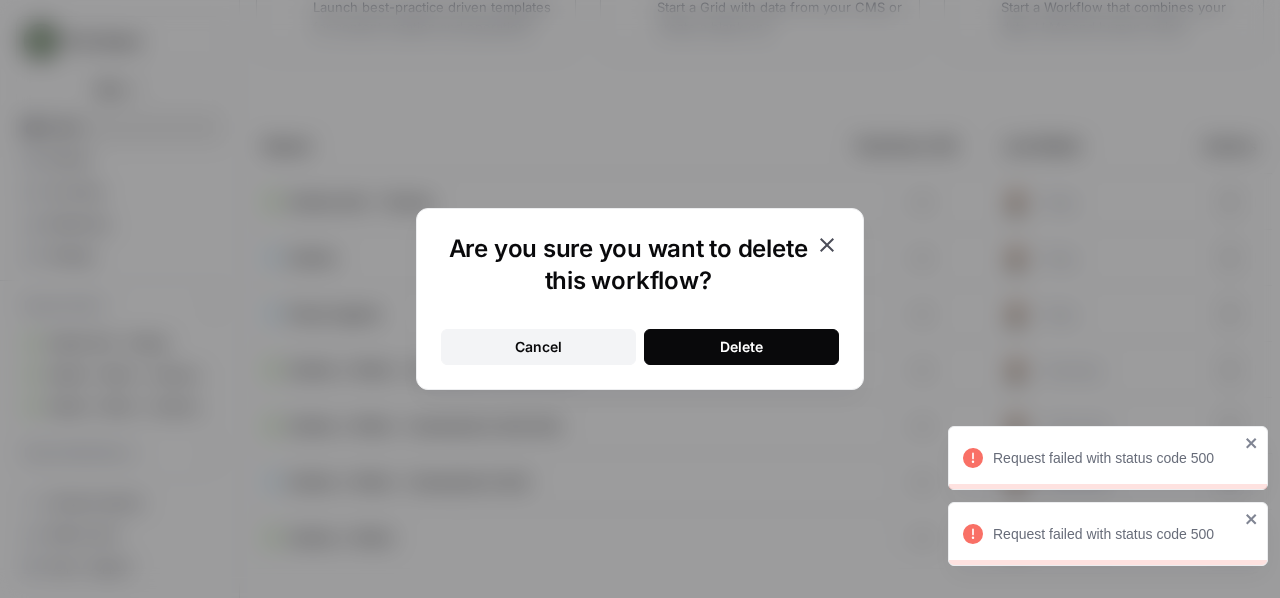 click 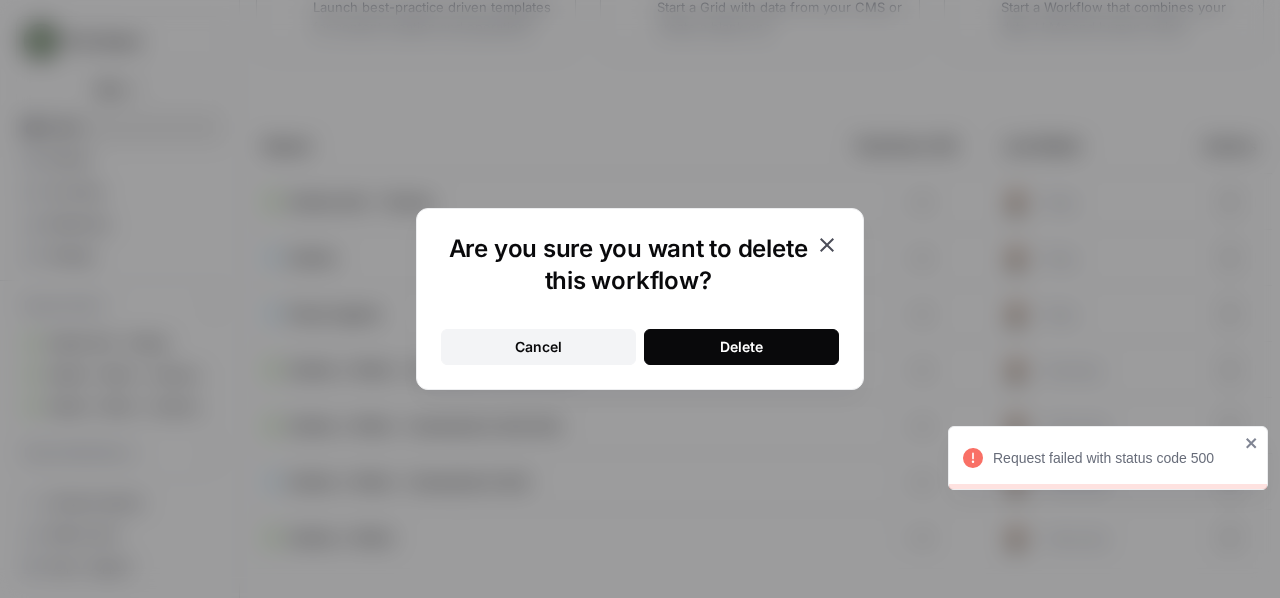 click 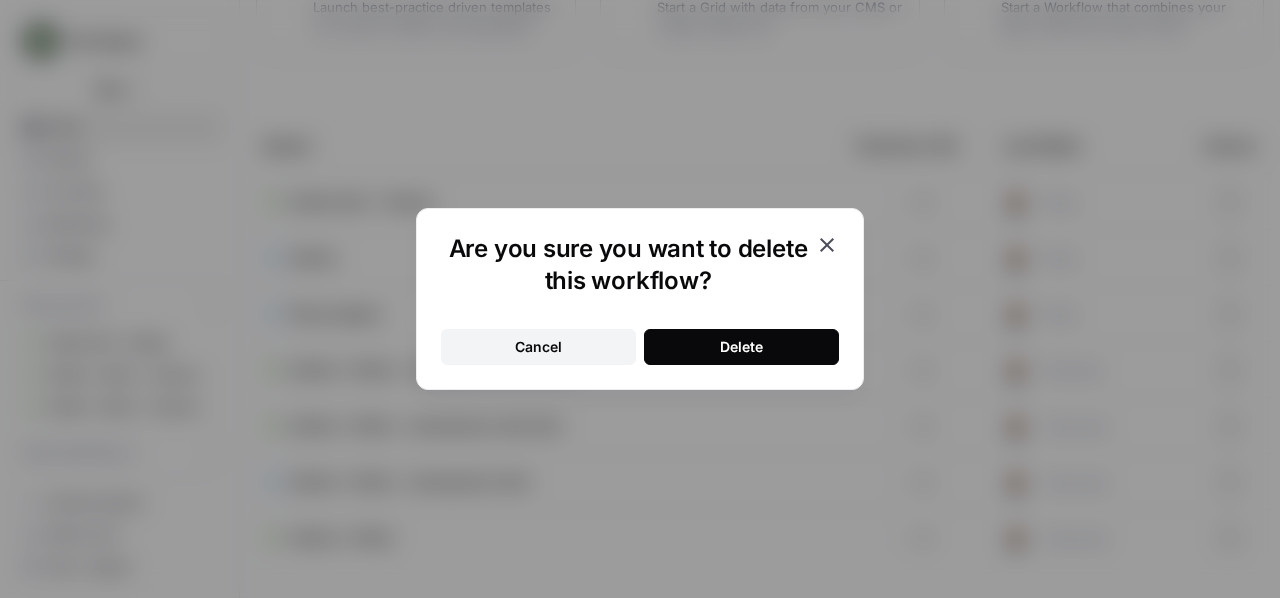 click on "Delete" at bounding box center [741, 347] 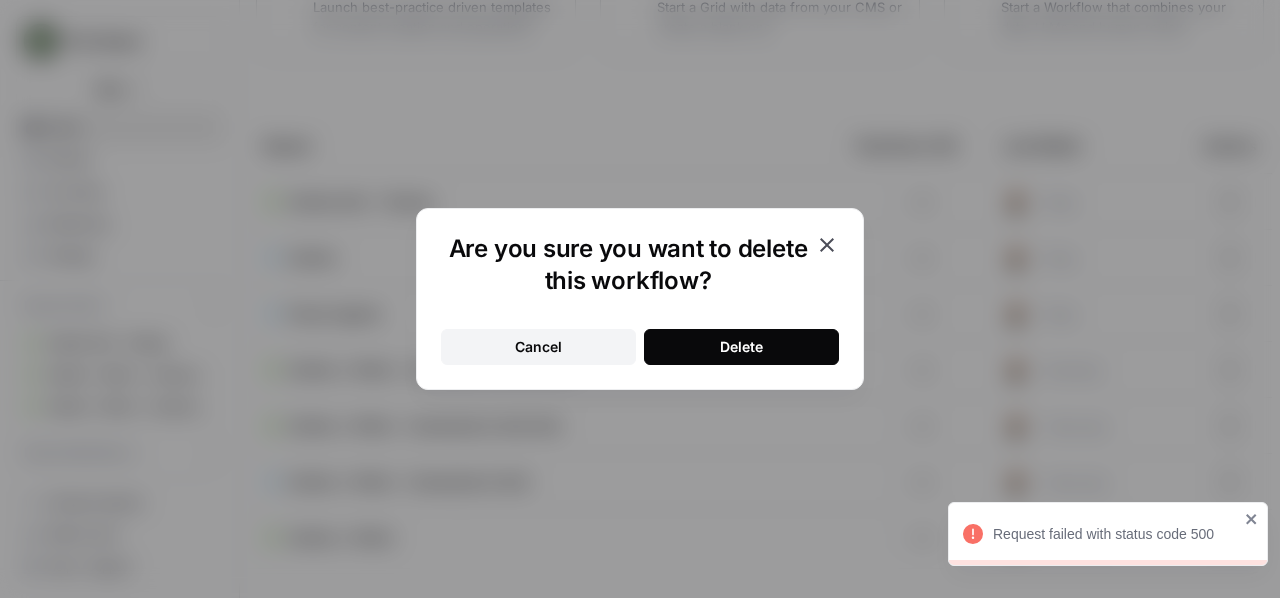 click on "Cancel" at bounding box center [538, 347] 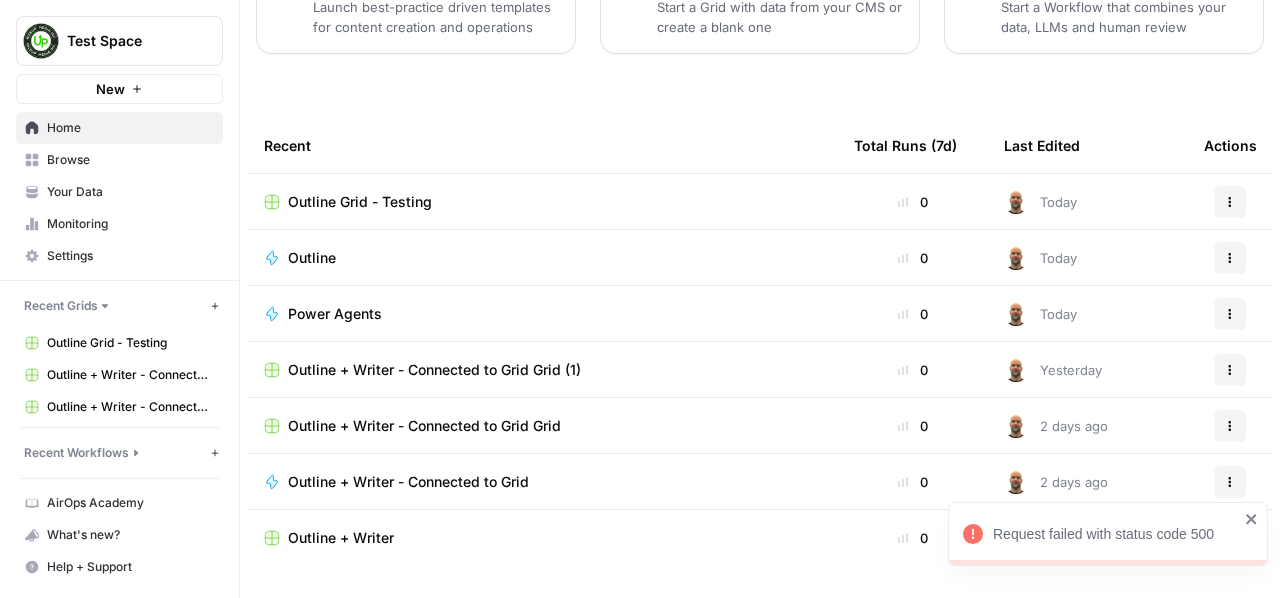 click 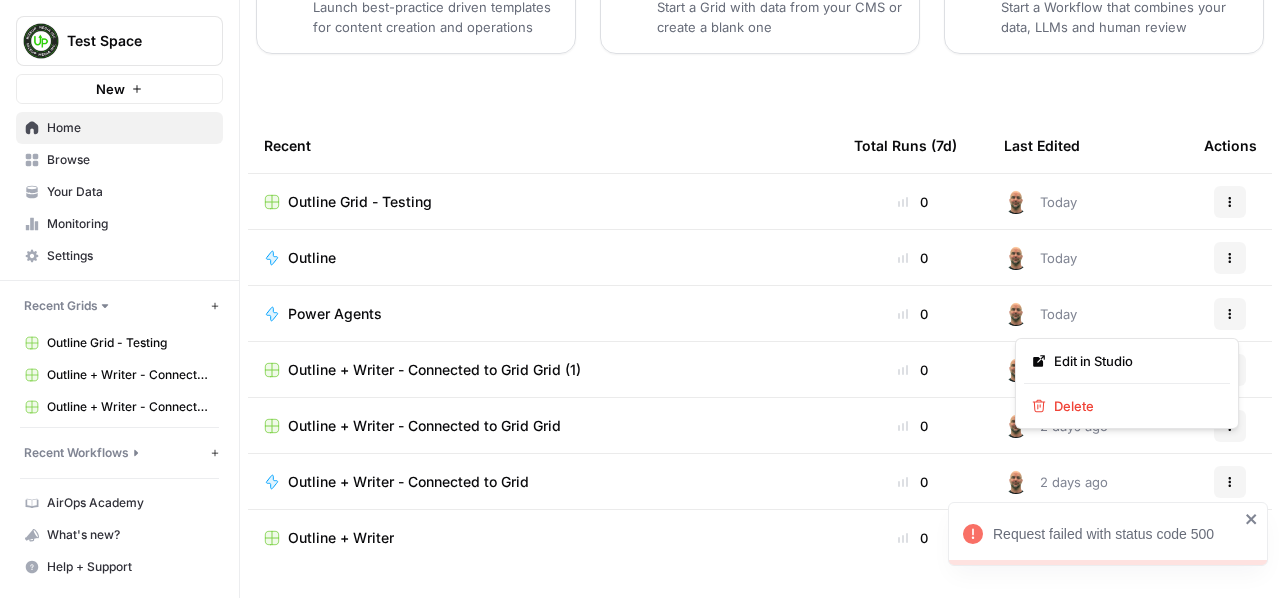 click on "Power Agents" at bounding box center [543, 314] 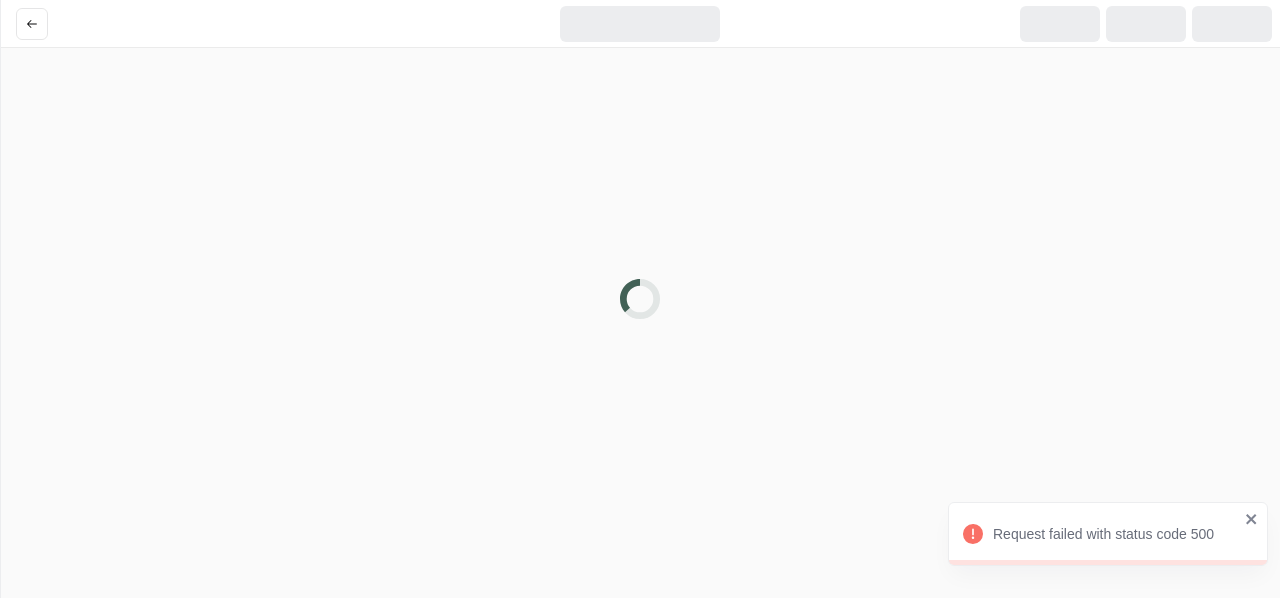 scroll, scrollTop: 0, scrollLeft: 0, axis: both 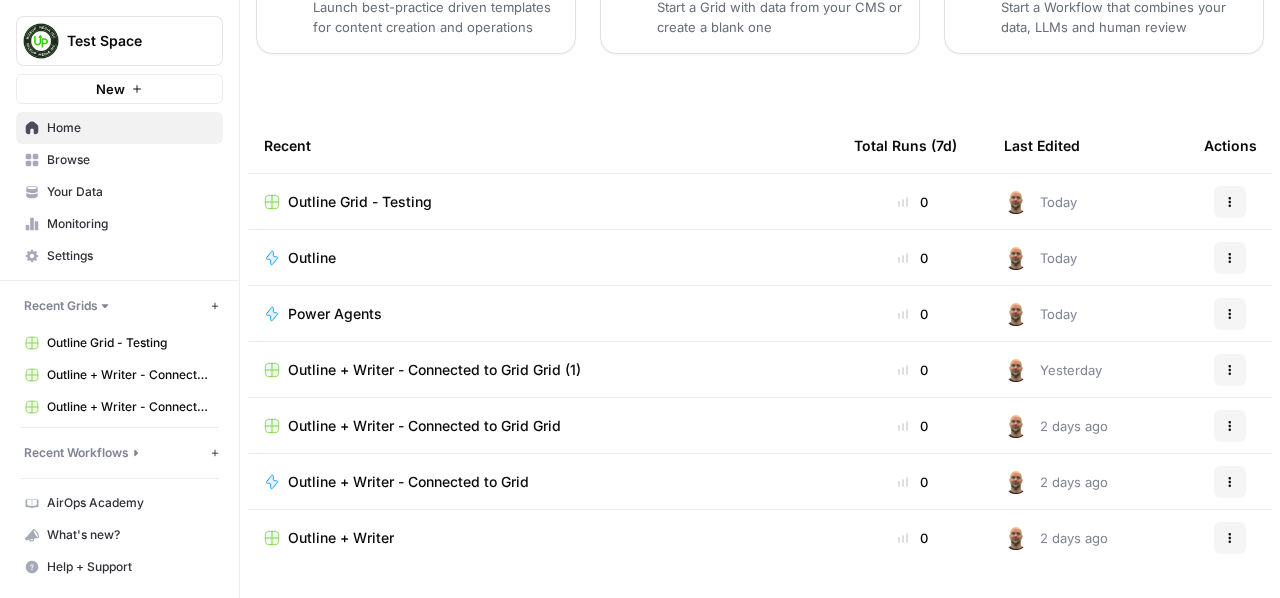 click on "Outline + Writer - Connected to Grid Grid (1)" at bounding box center [434, 370] 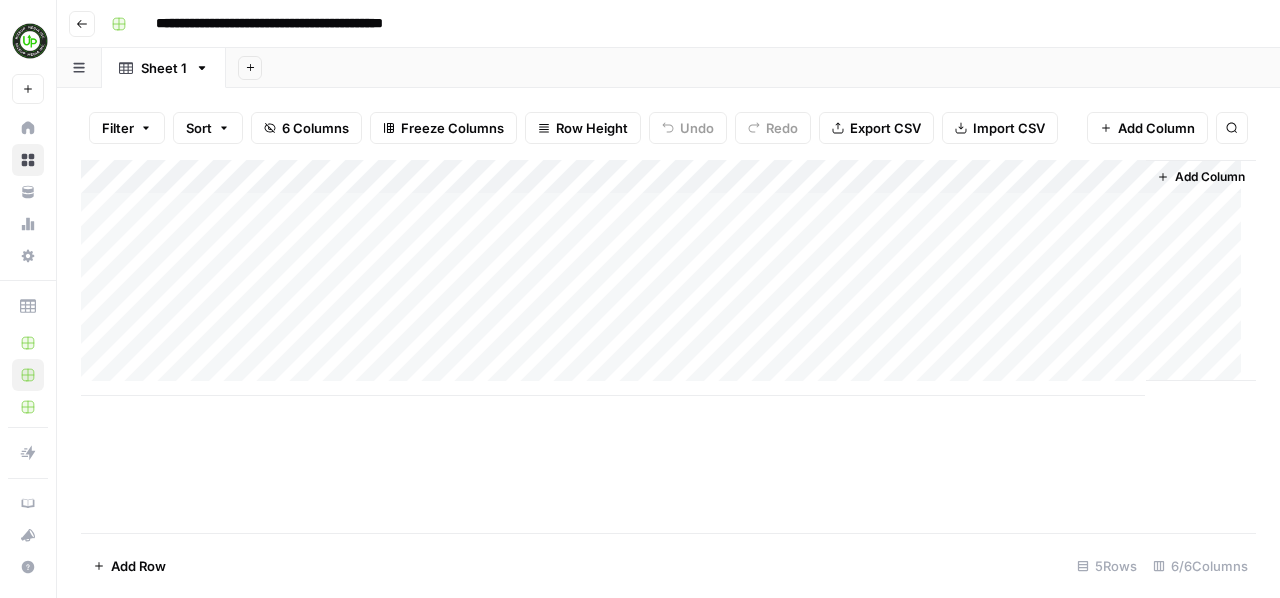 scroll, scrollTop: 0, scrollLeft: 0, axis: both 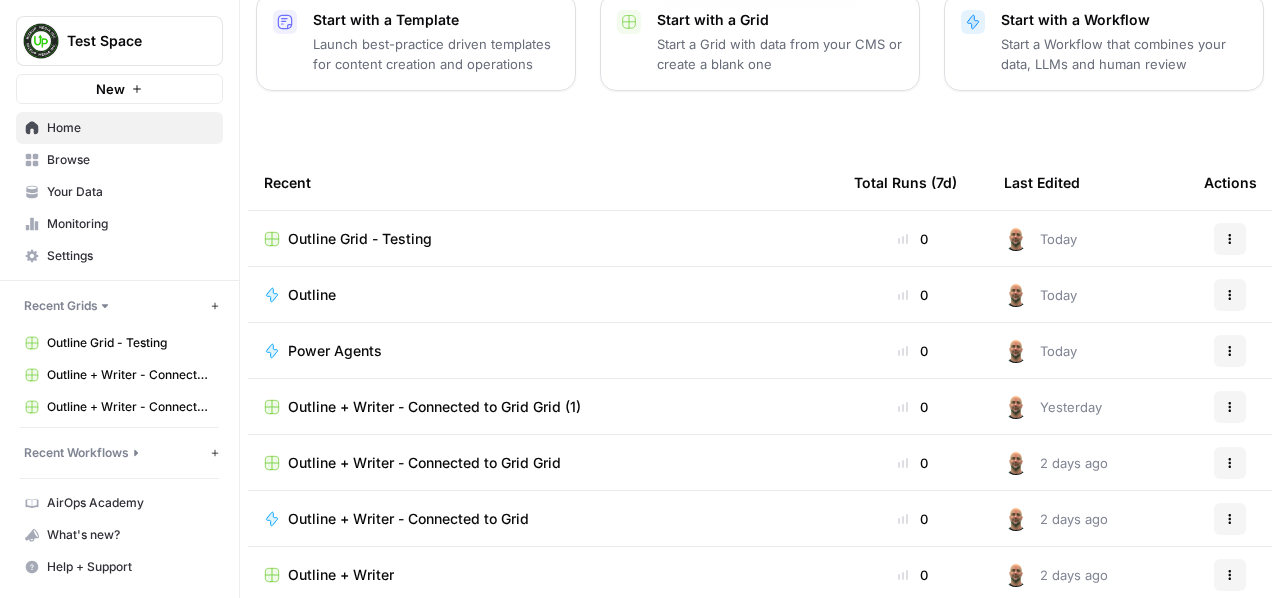 click 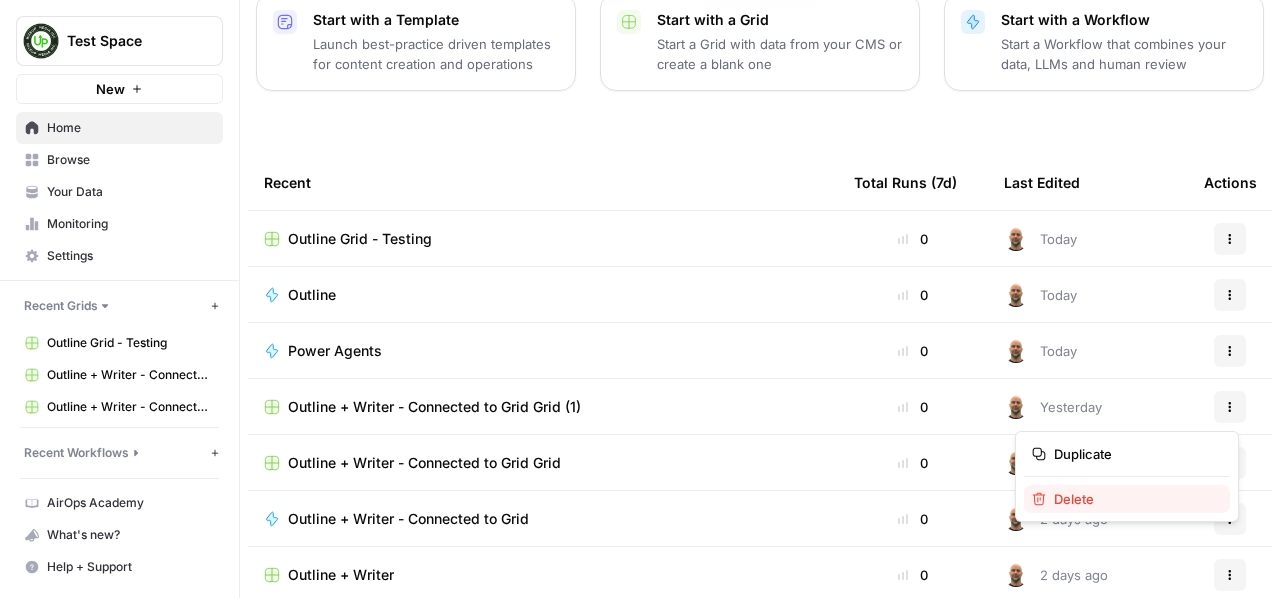 click on "Delete" at bounding box center [1134, 499] 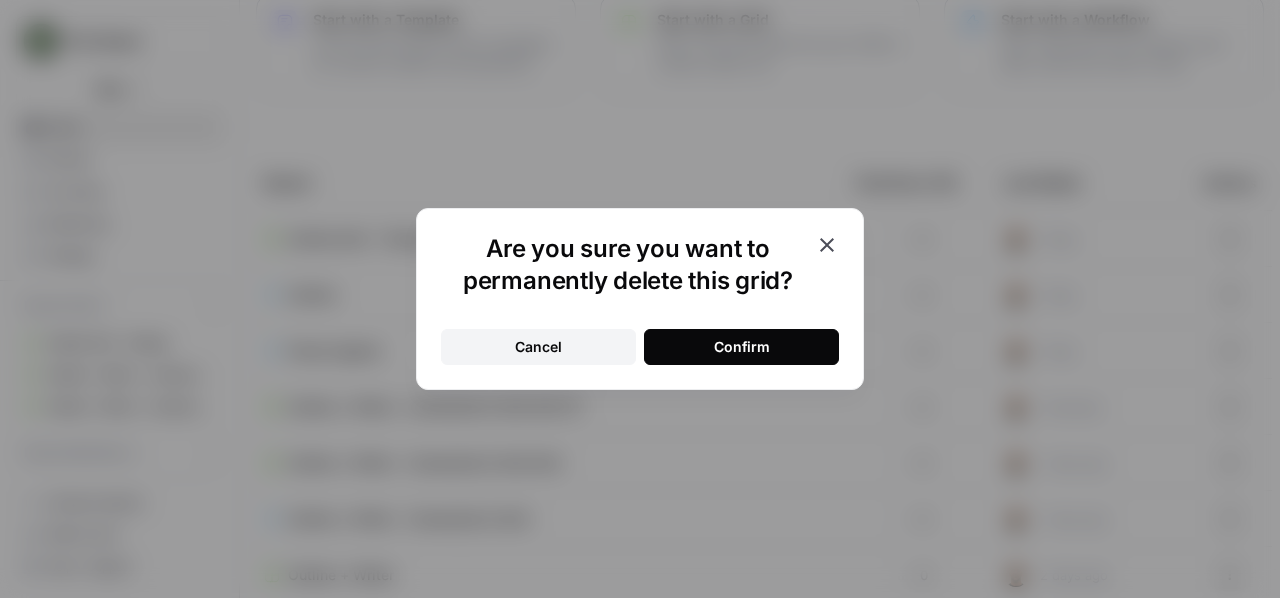 click on "Confirm" at bounding box center (742, 347) 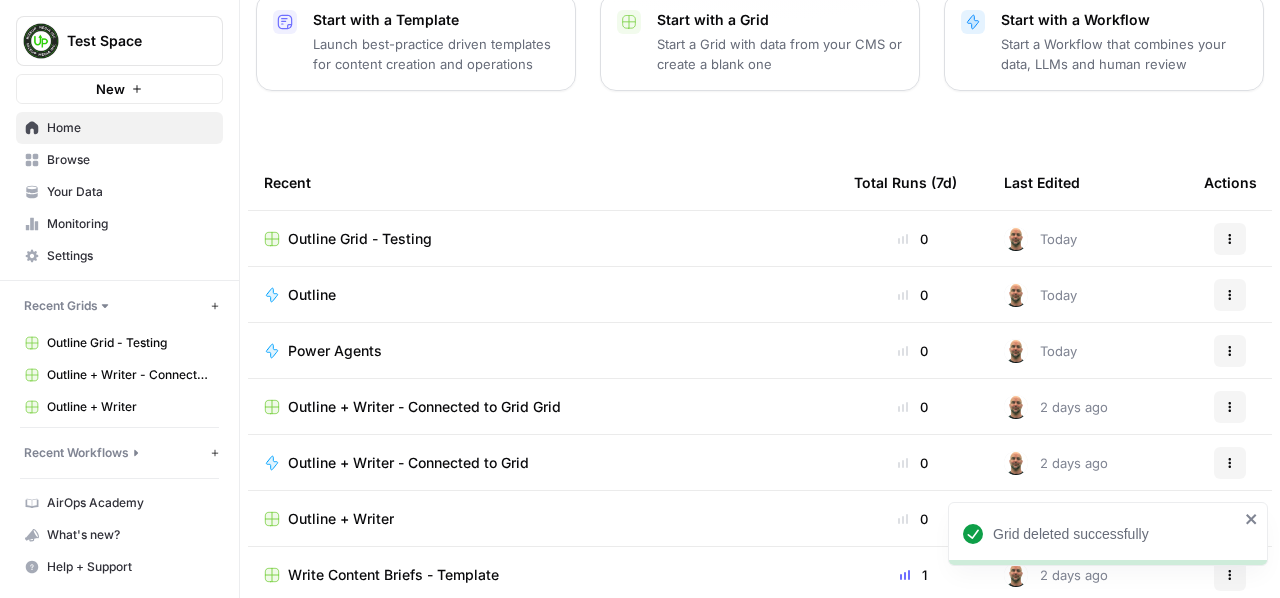 click on "Outline + Writer - Connected to Grid Grid" at bounding box center (543, 407) 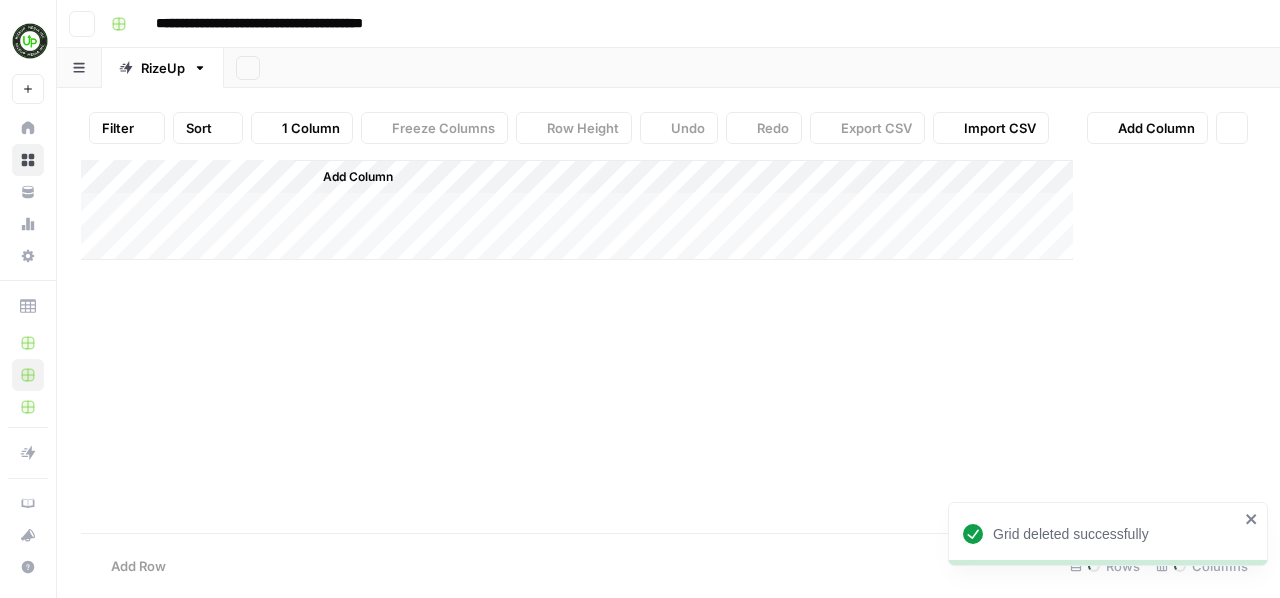 scroll, scrollTop: 0, scrollLeft: 0, axis: both 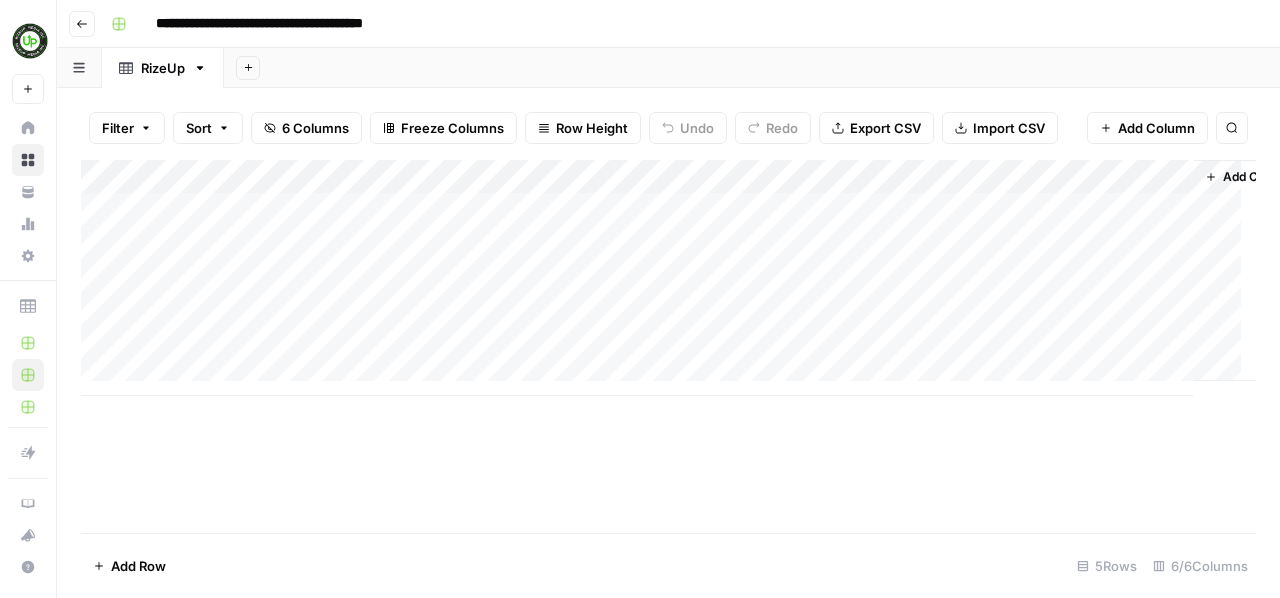 click on "**********" at bounding box center (294, 24) 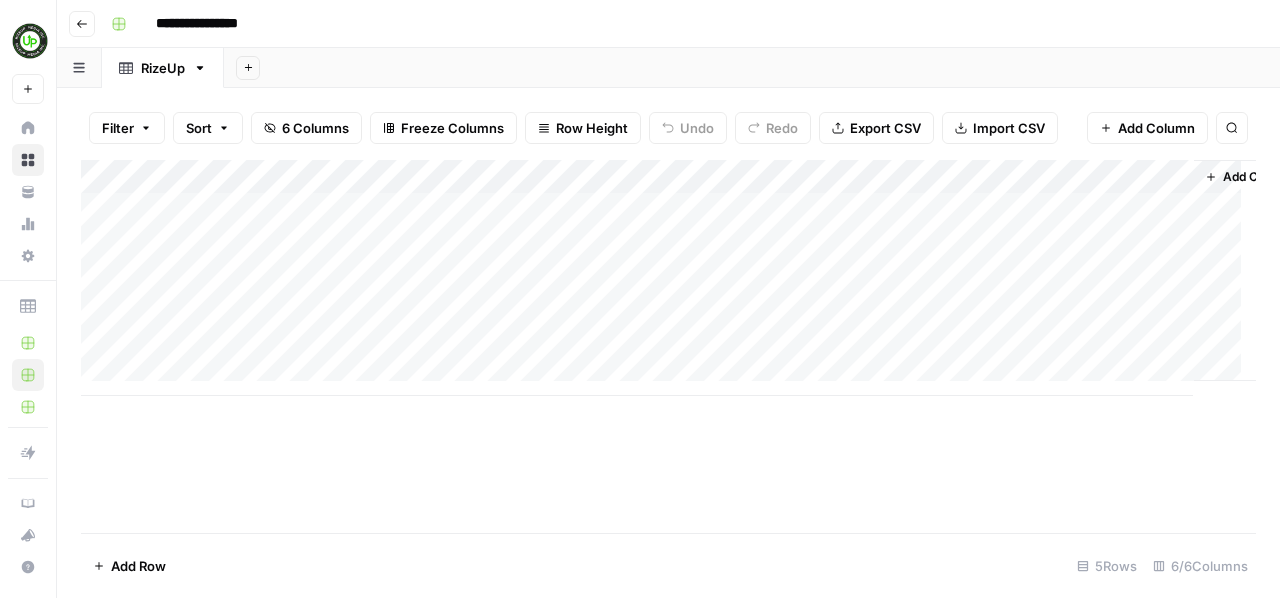 type on "**********" 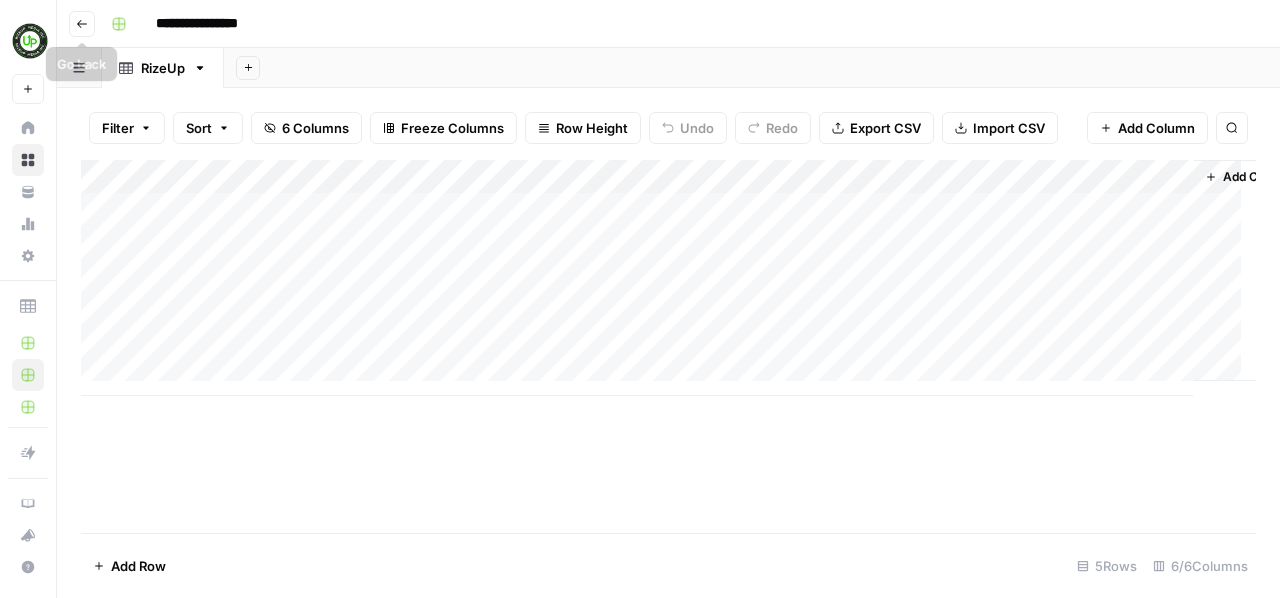 click 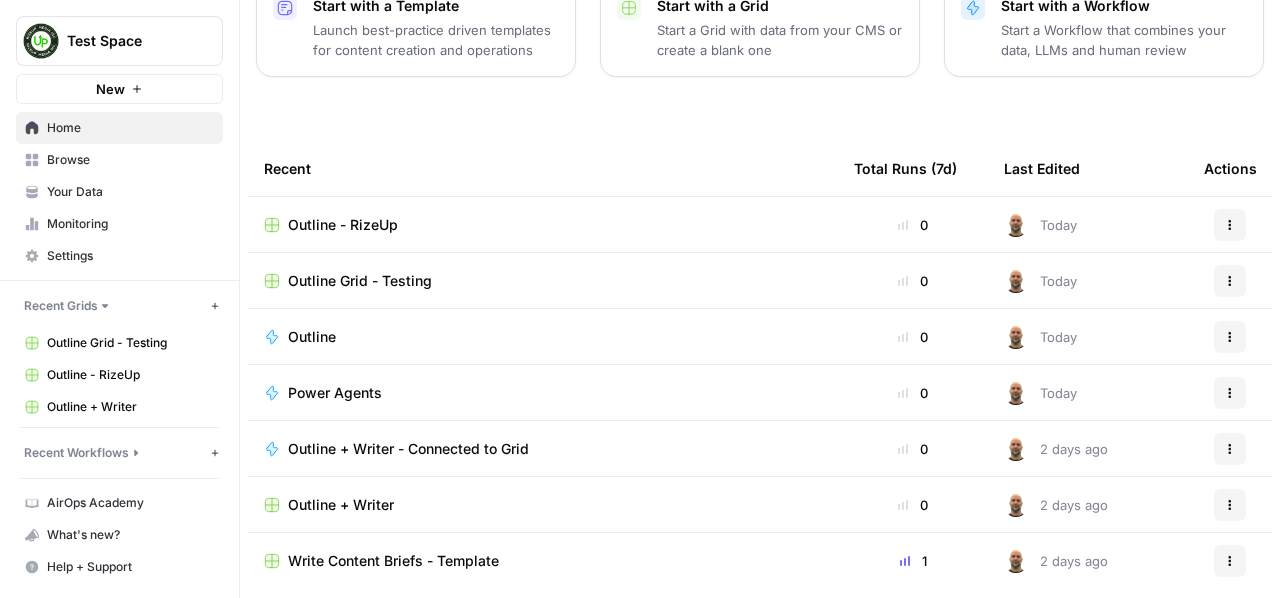 scroll, scrollTop: 322, scrollLeft: 0, axis: vertical 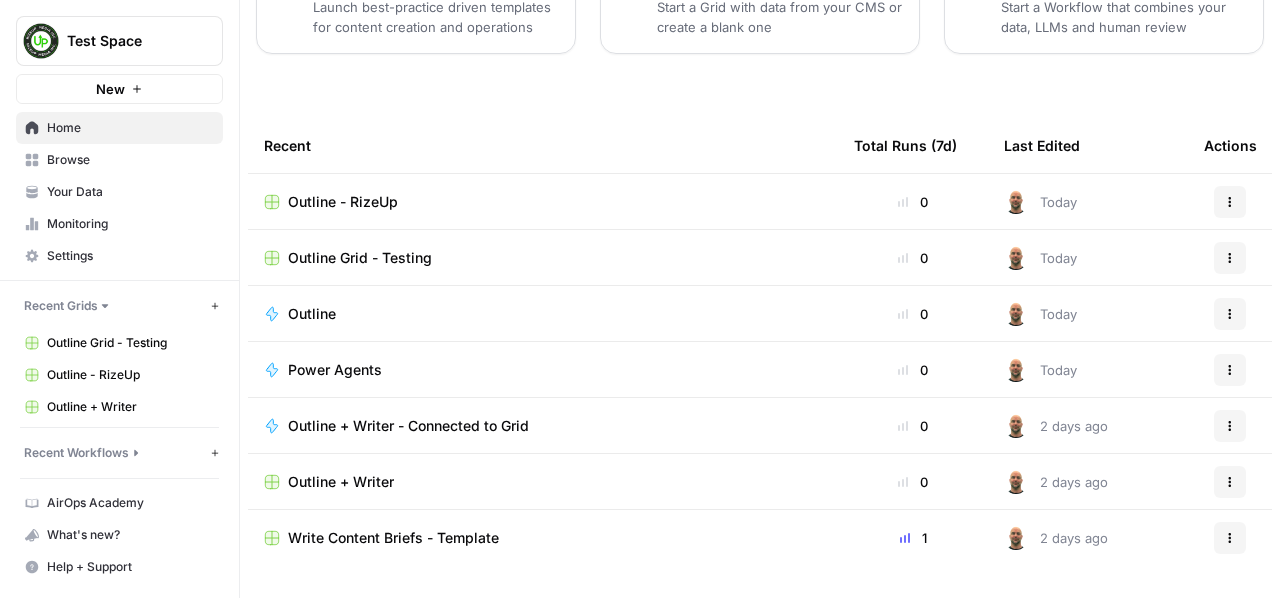 click on "Outline + Writer - Connected to Grid" at bounding box center [408, 426] 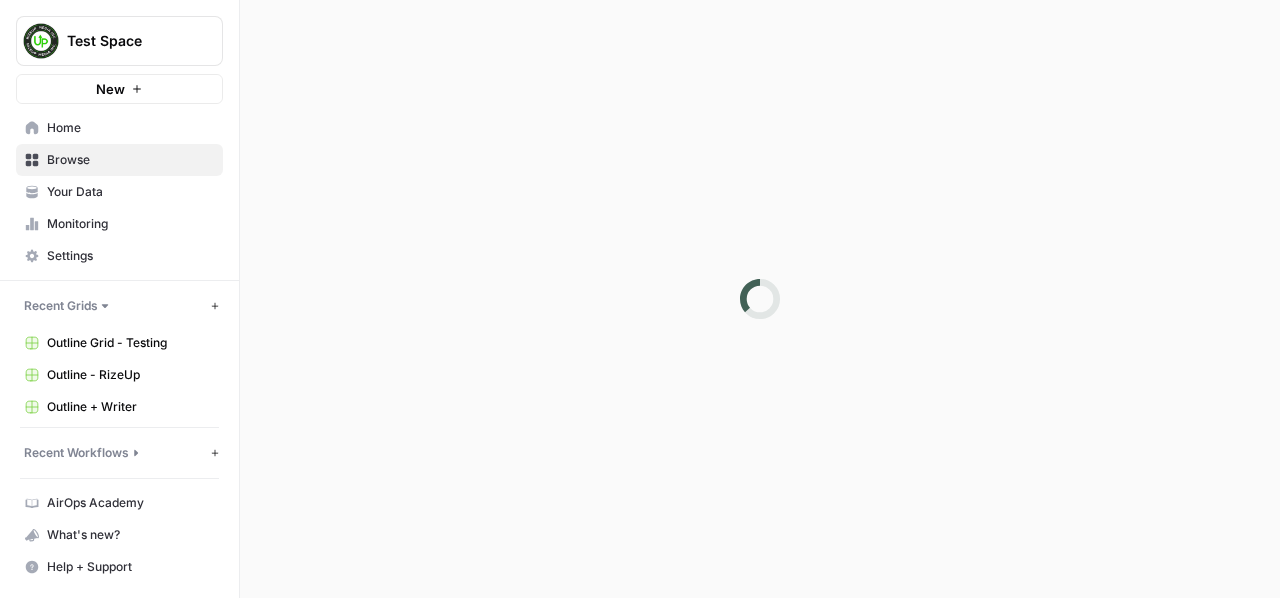 scroll, scrollTop: 0, scrollLeft: 0, axis: both 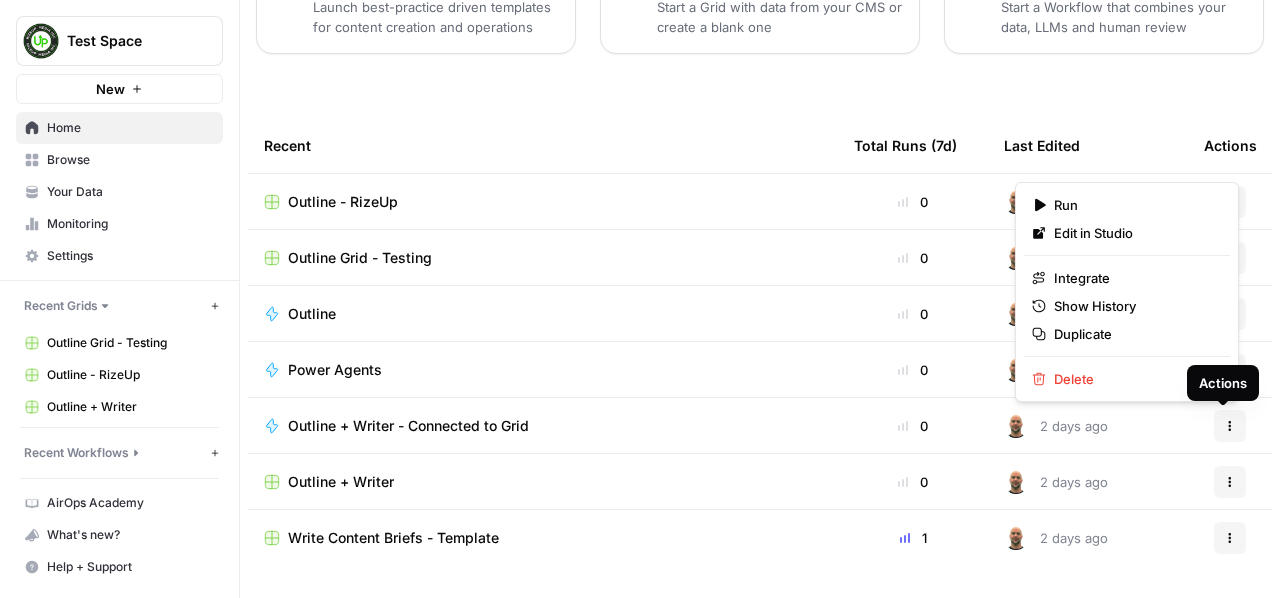 click on "Actions" at bounding box center (1230, 426) 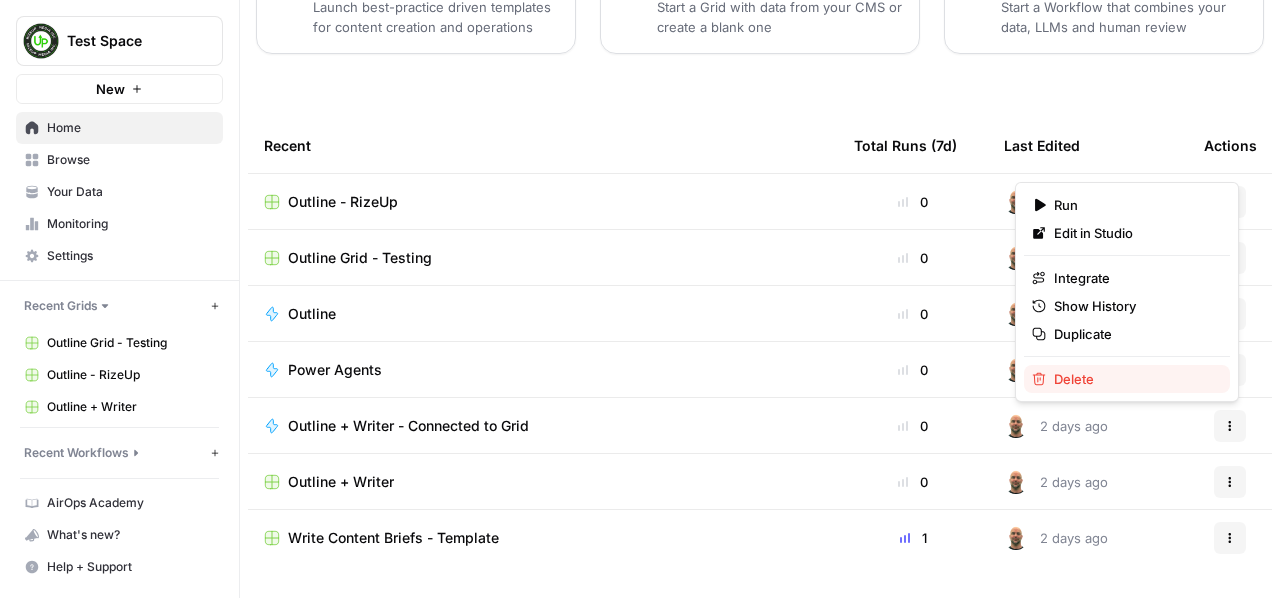 click on "Delete" at bounding box center [1134, 379] 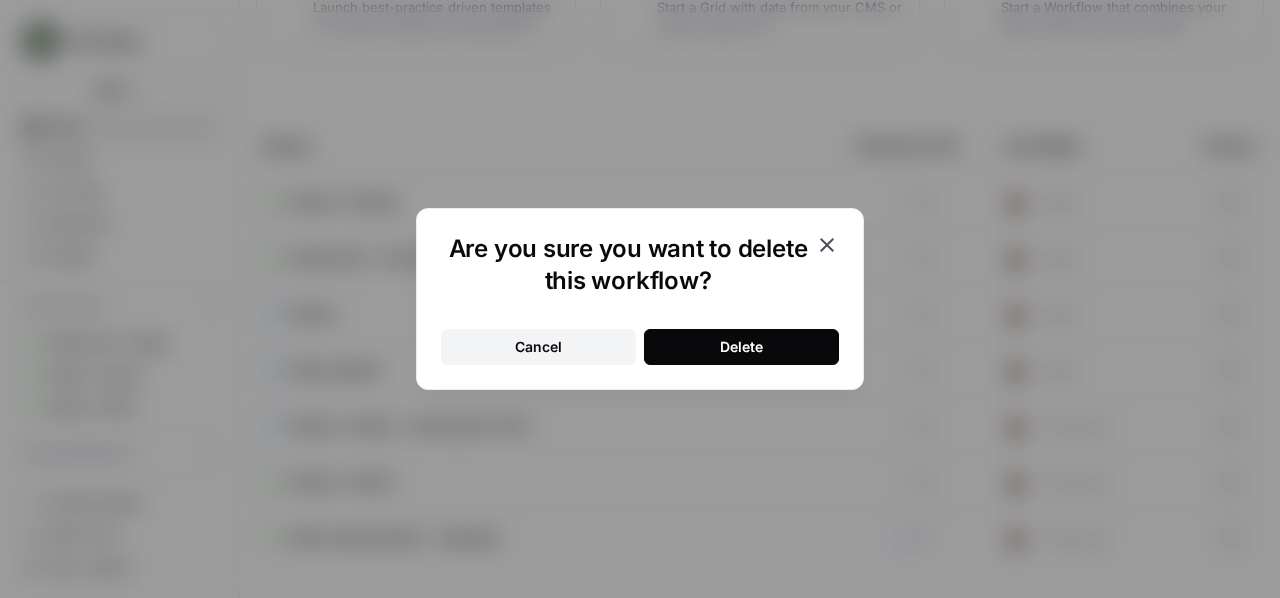click on "Delete" at bounding box center (741, 347) 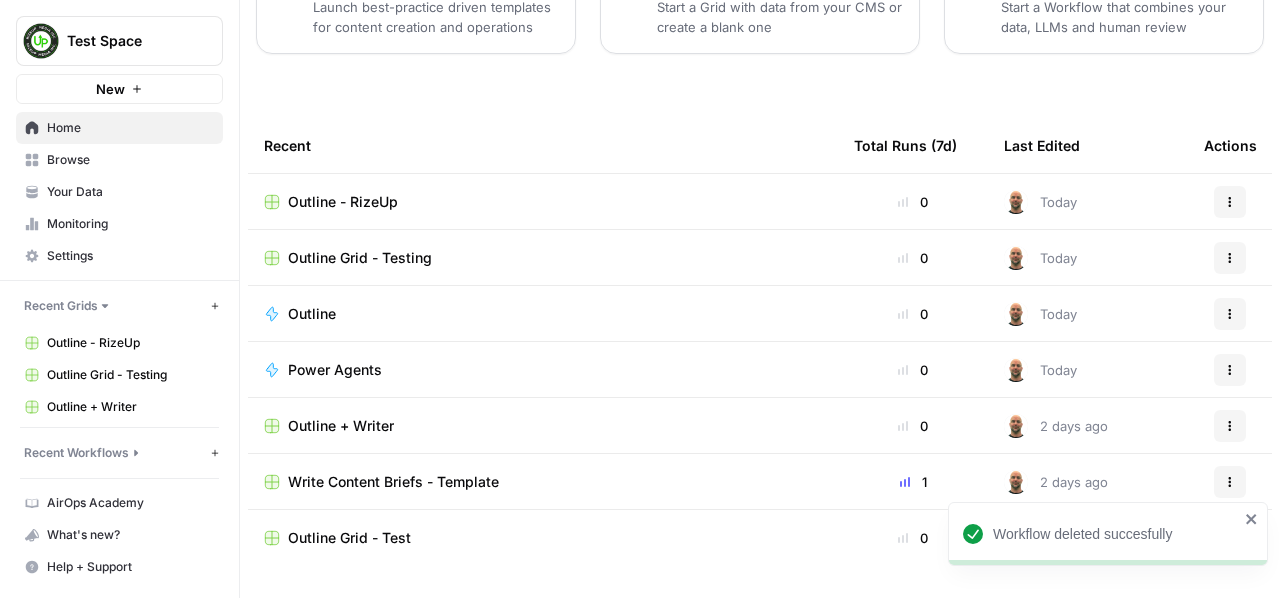 click on "Outline + Writer" at bounding box center (543, 426) 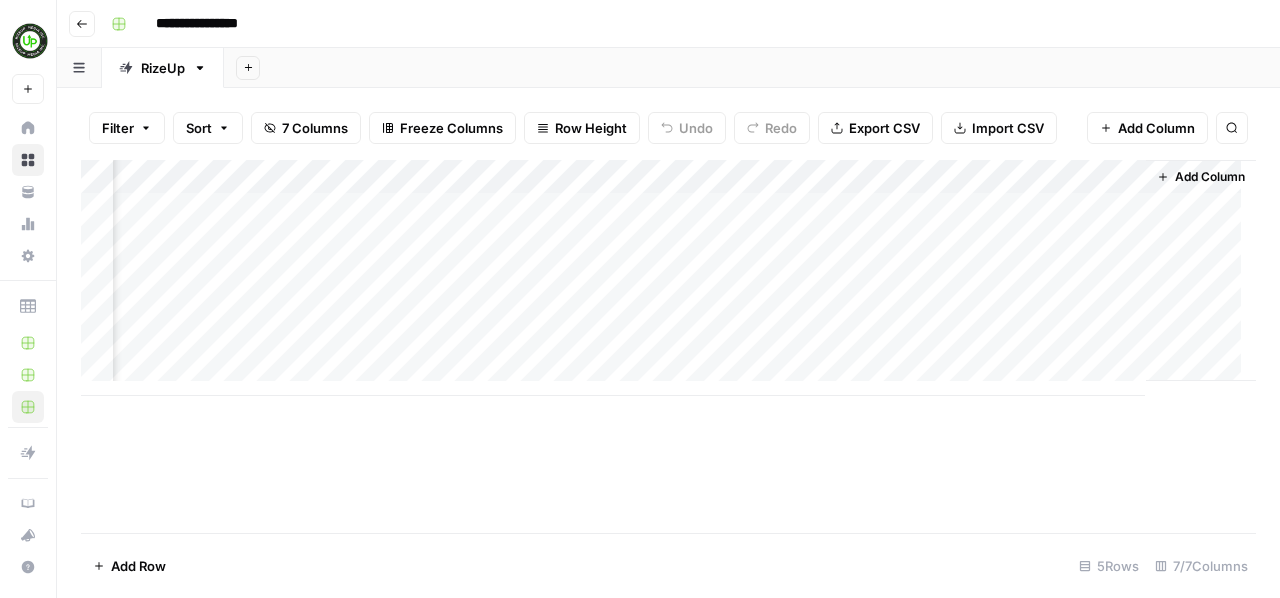 scroll, scrollTop: 0, scrollLeft: 0, axis: both 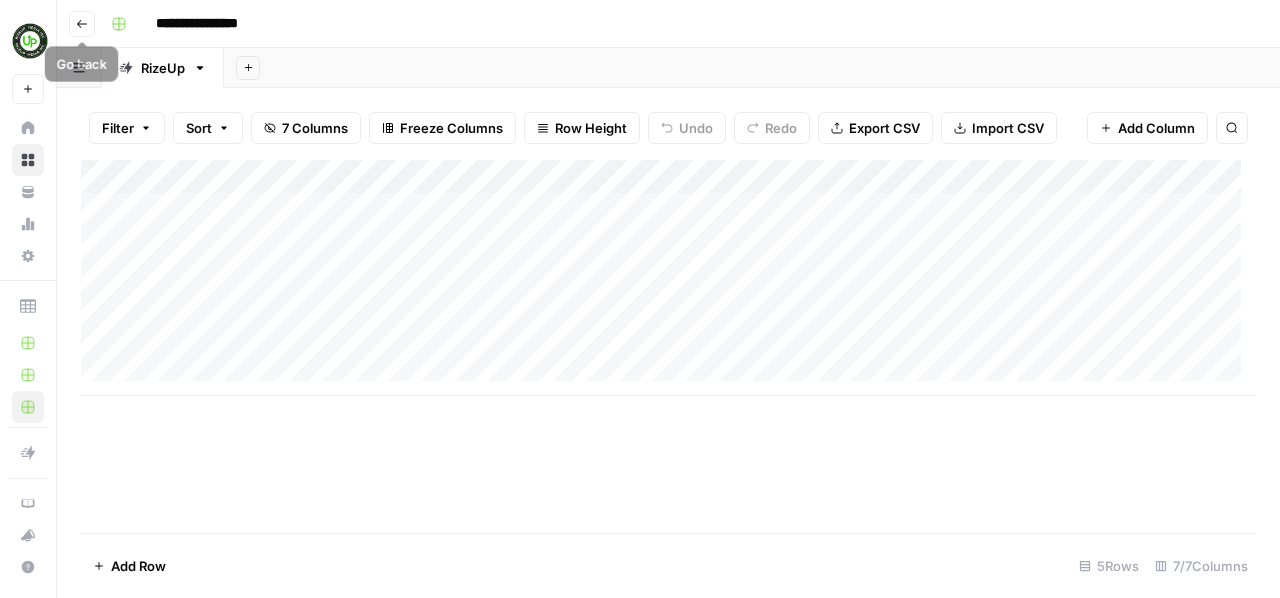 click 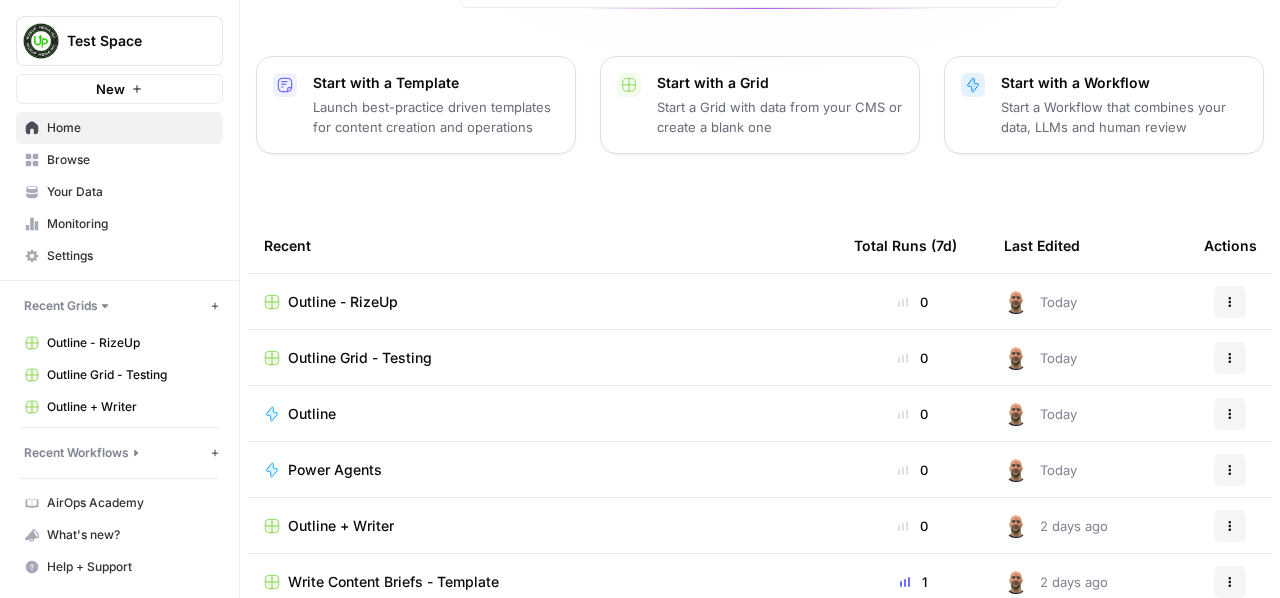 scroll, scrollTop: 322, scrollLeft: 0, axis: vertical 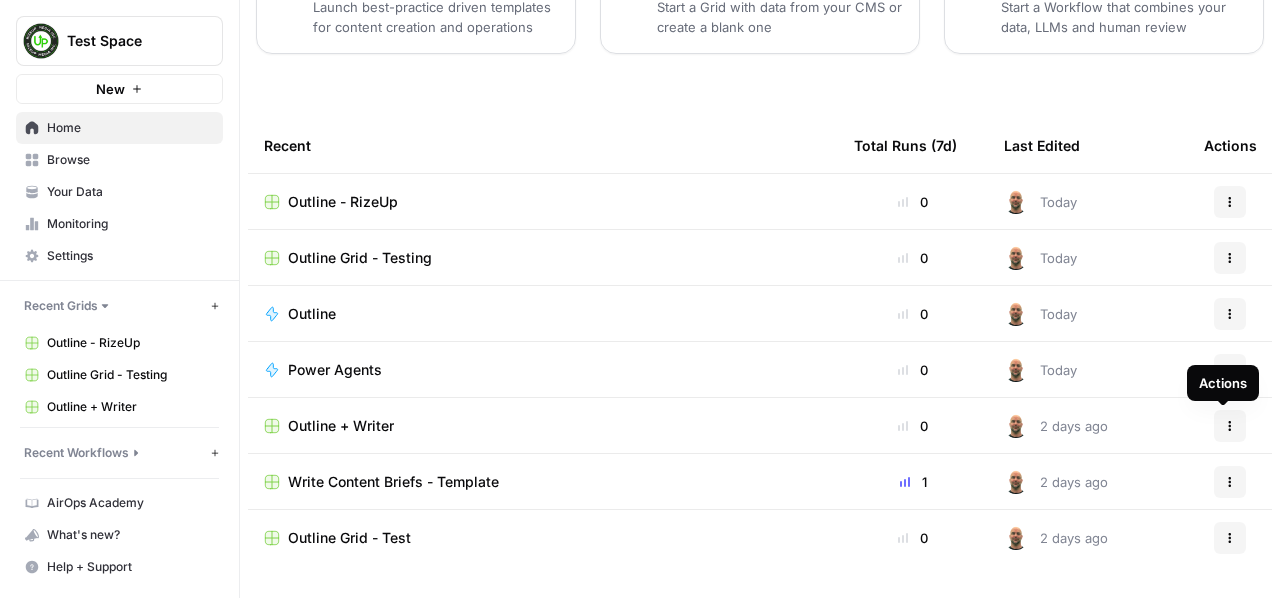 click 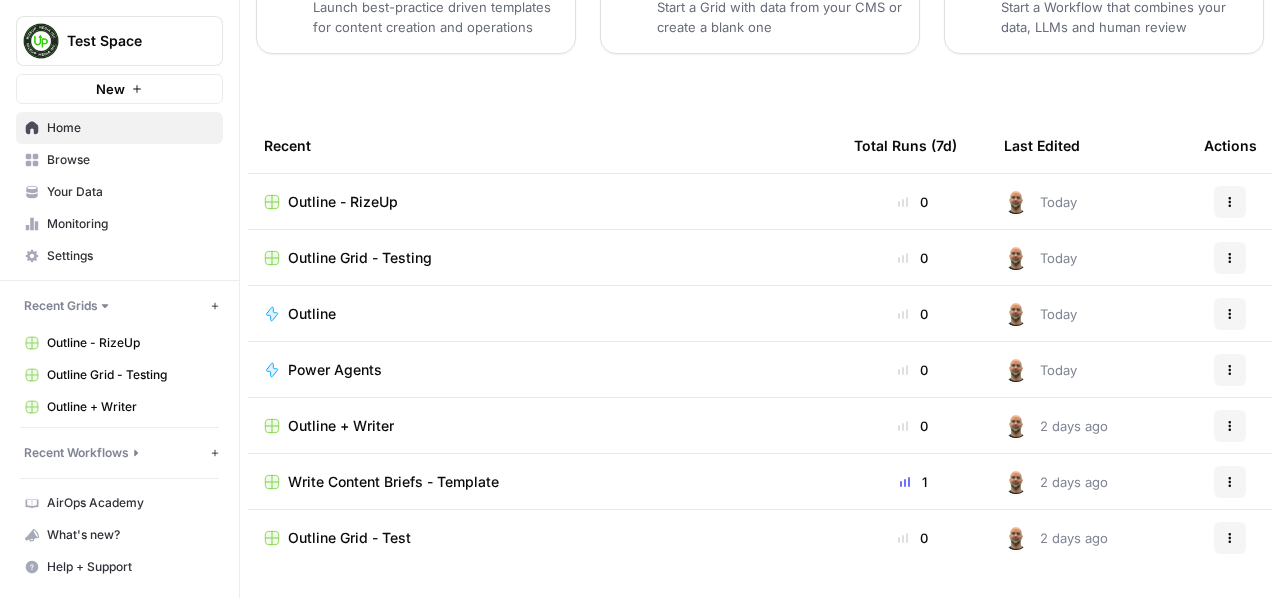 click on "Write Content Briefs - Template" at bounding box center [393, 482] 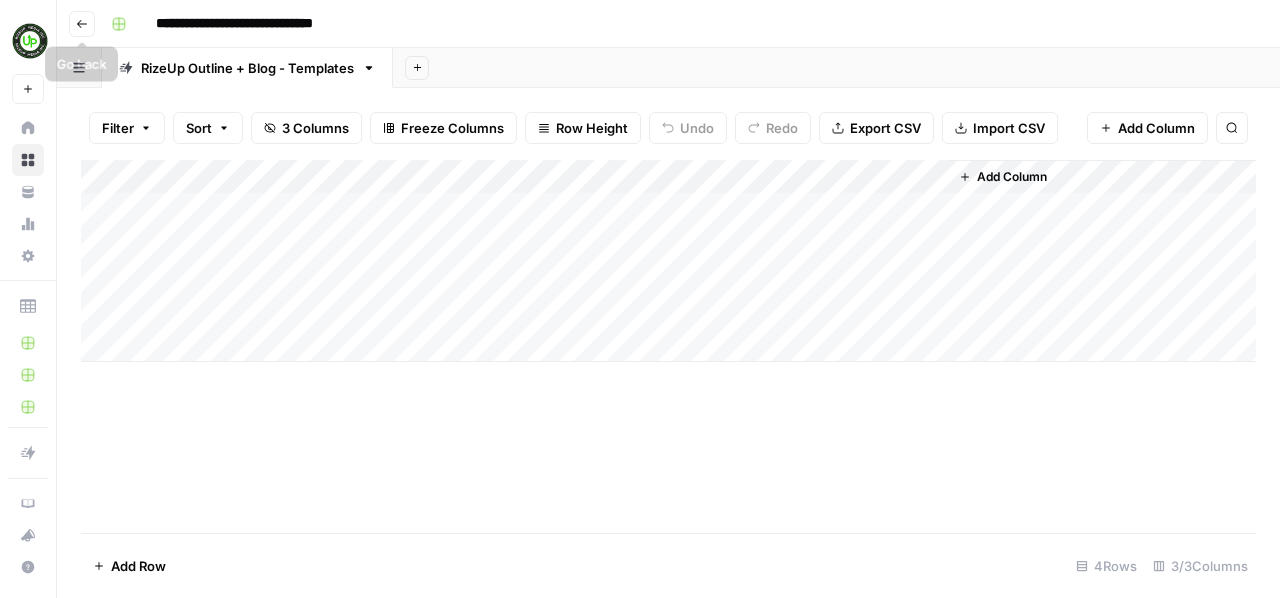 click 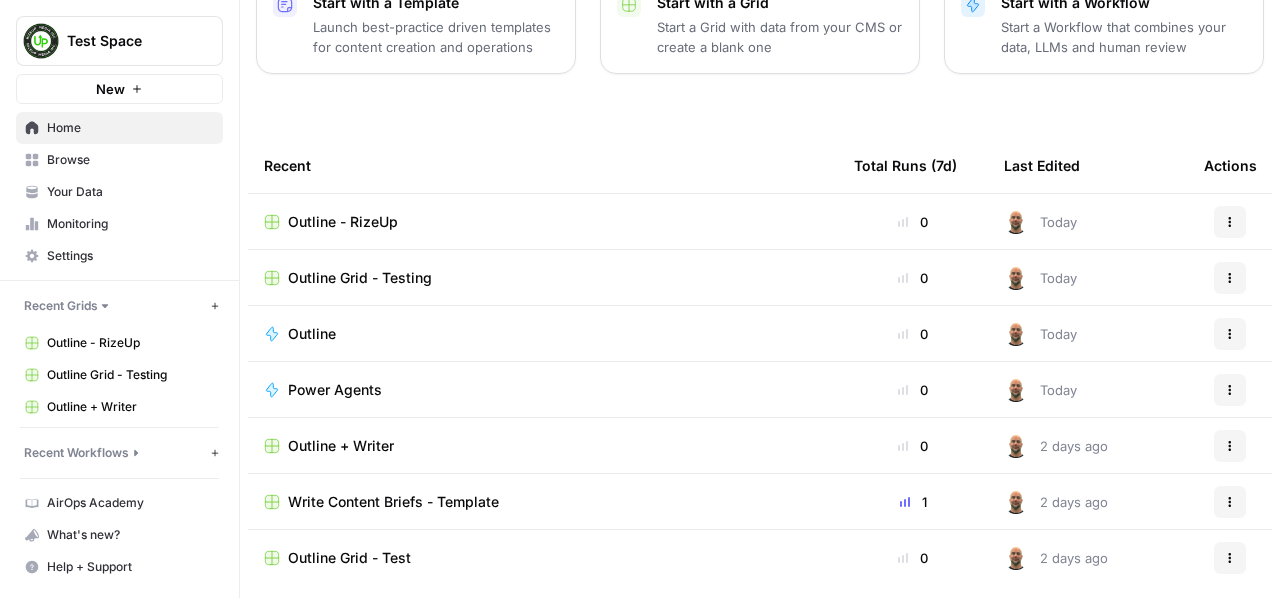 scroll, scrollTop: 322, scrollLeft: 0, axis: vertical 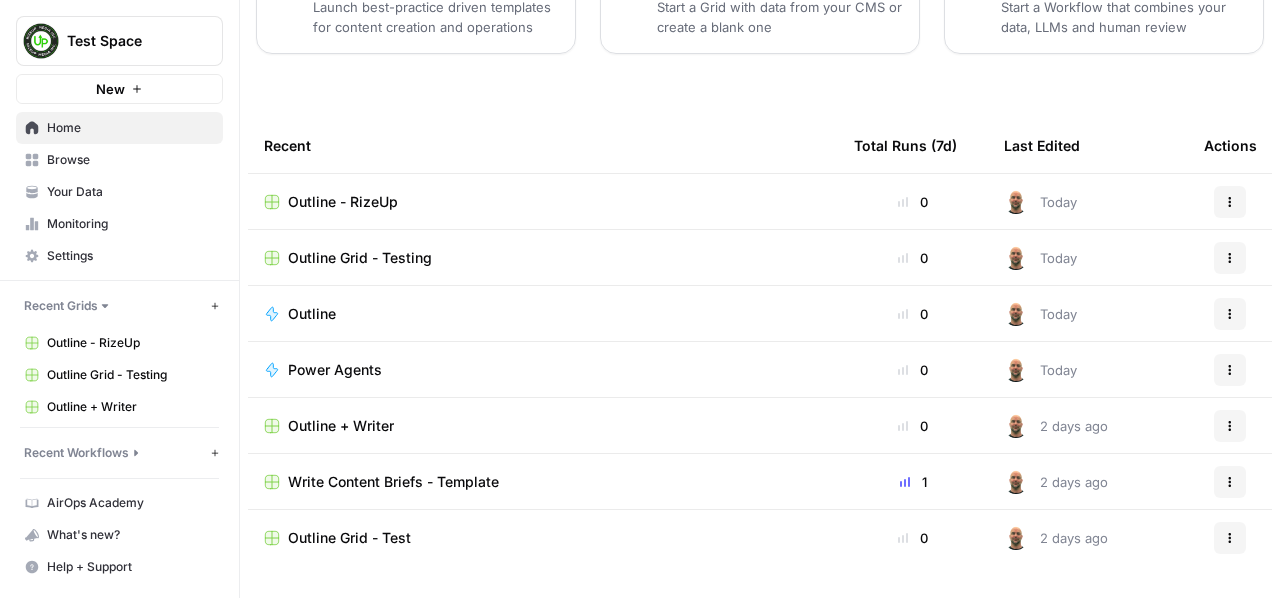 click on "Outline Grid - Test" at bounding box center (543, 538) 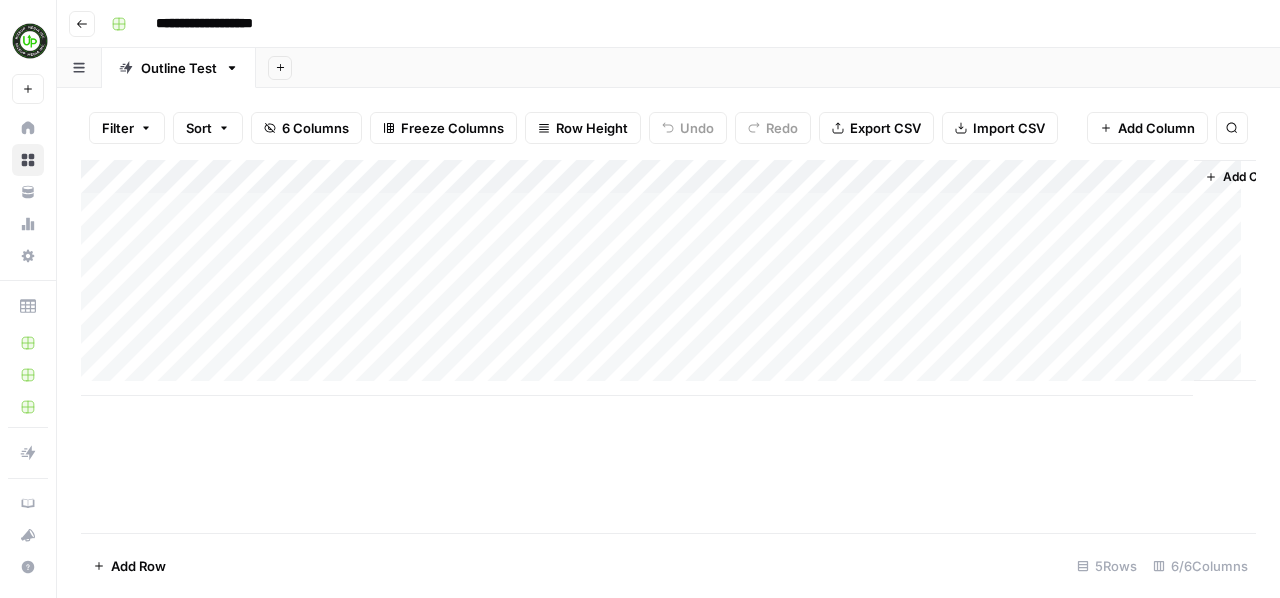 click on "Go back" at bounding box center (82, 24) 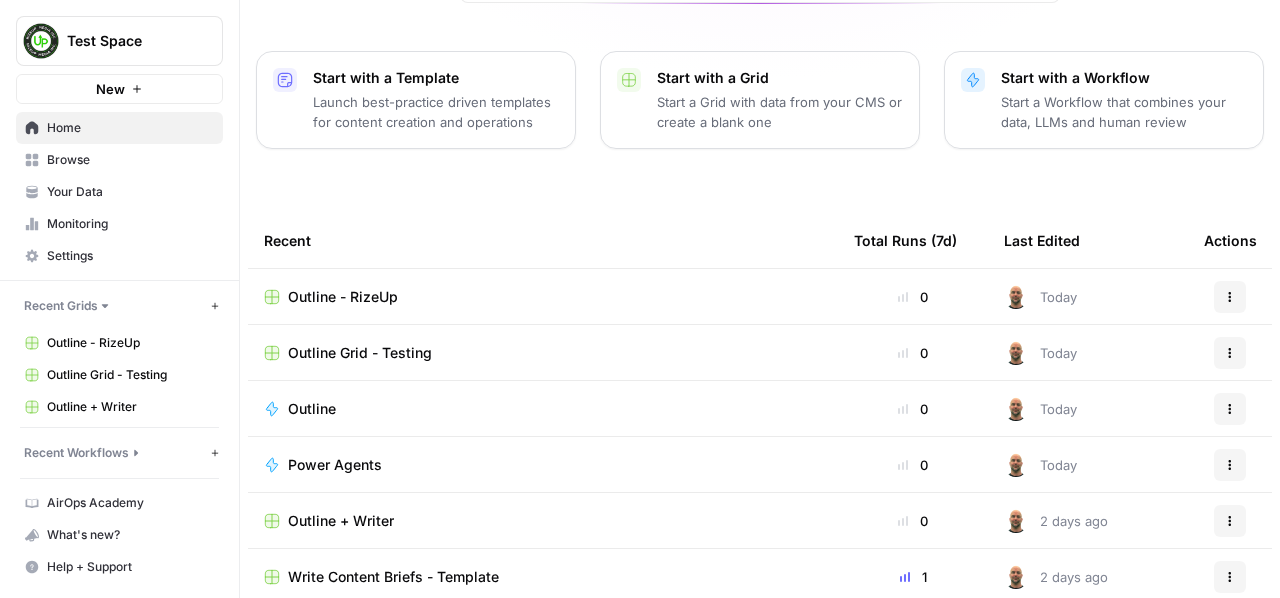 scroll, scrollTop: 322, scrollLeft: 0, axis: vertical 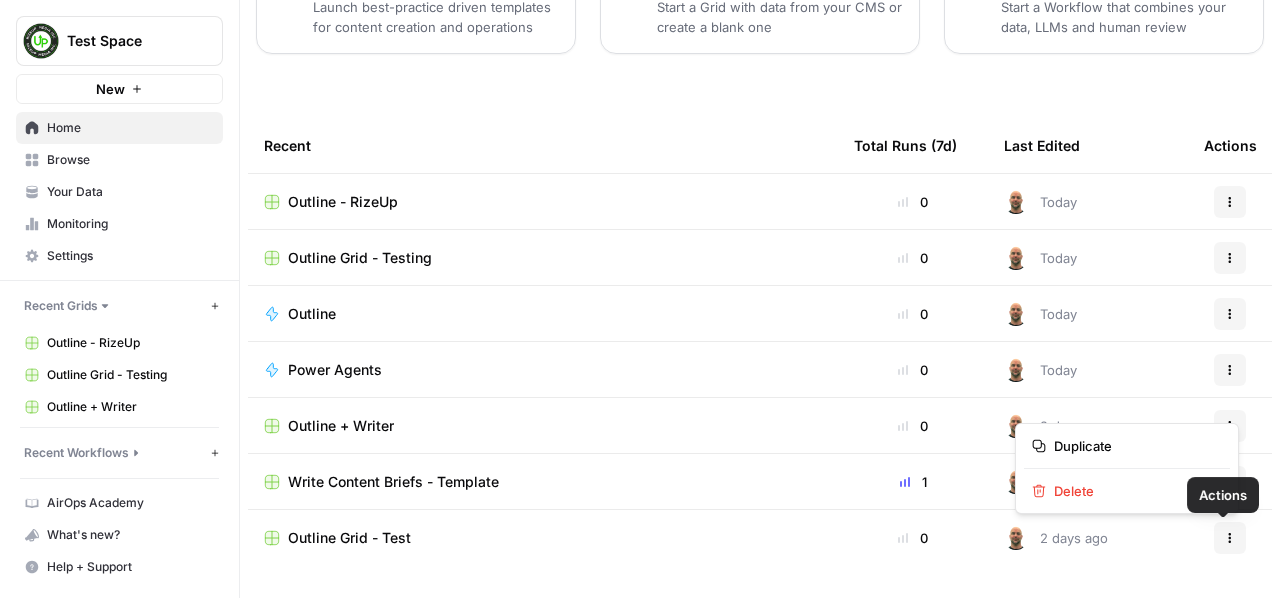 click 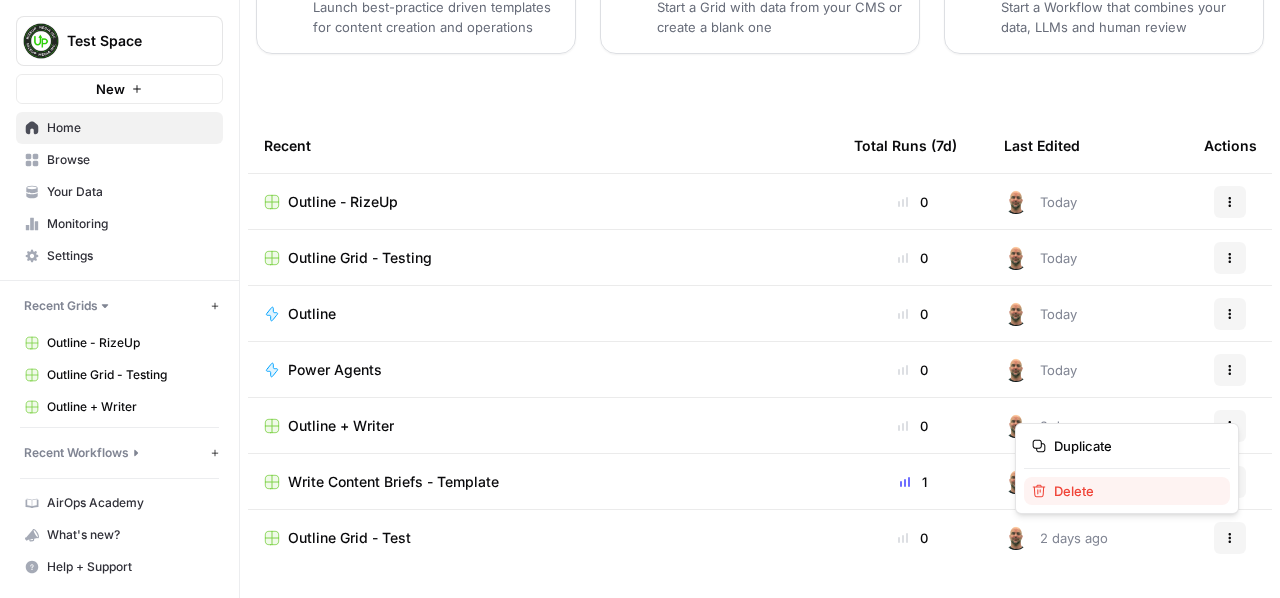 click on "Delete" at bounding box center [1134, 491] 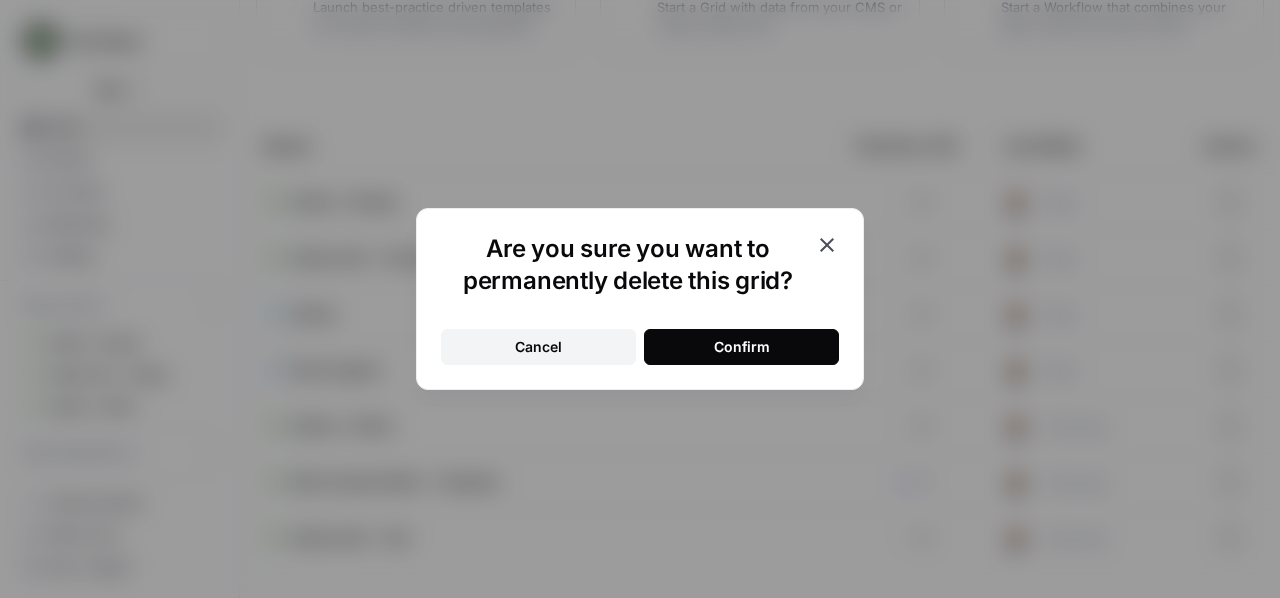 click on "Confirm" at bounding box center [742, 347] 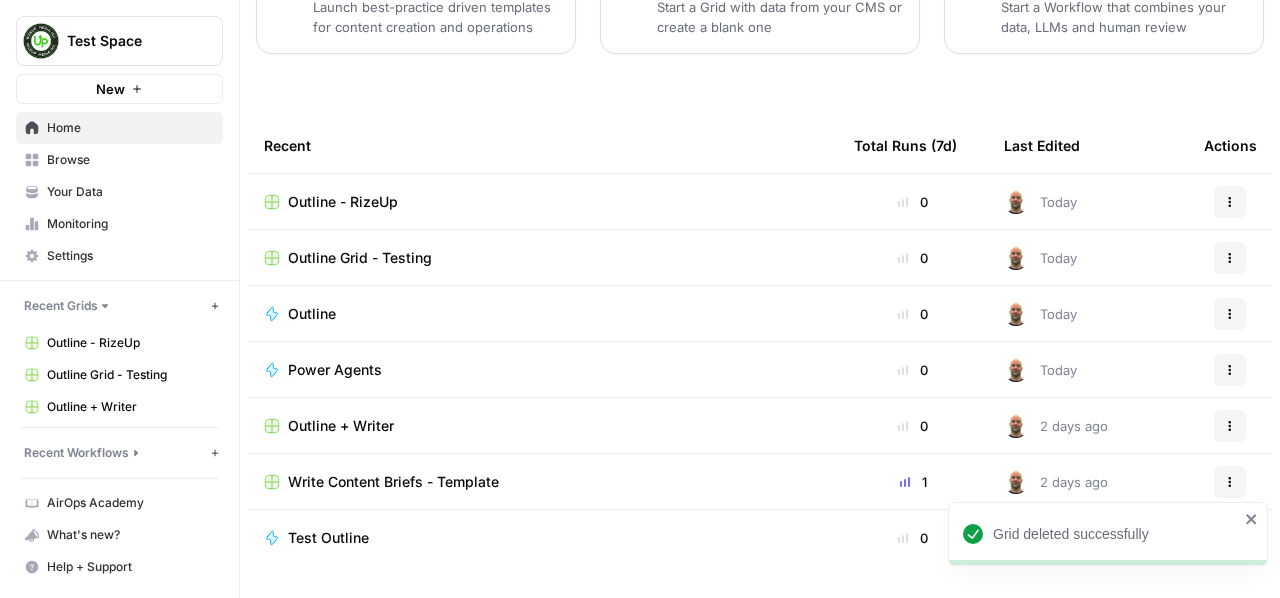 click on "Test Outline" at bounding box center (543, 538) 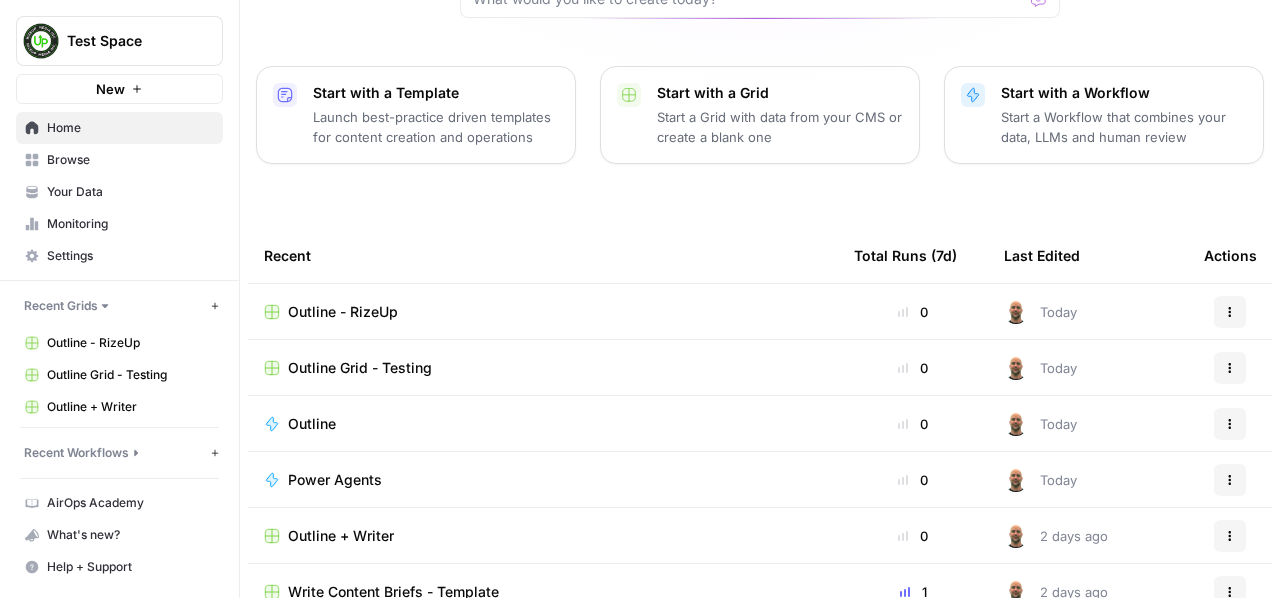 scroll, scrollTop: 322, scrollLeft: 0, axis: vertical 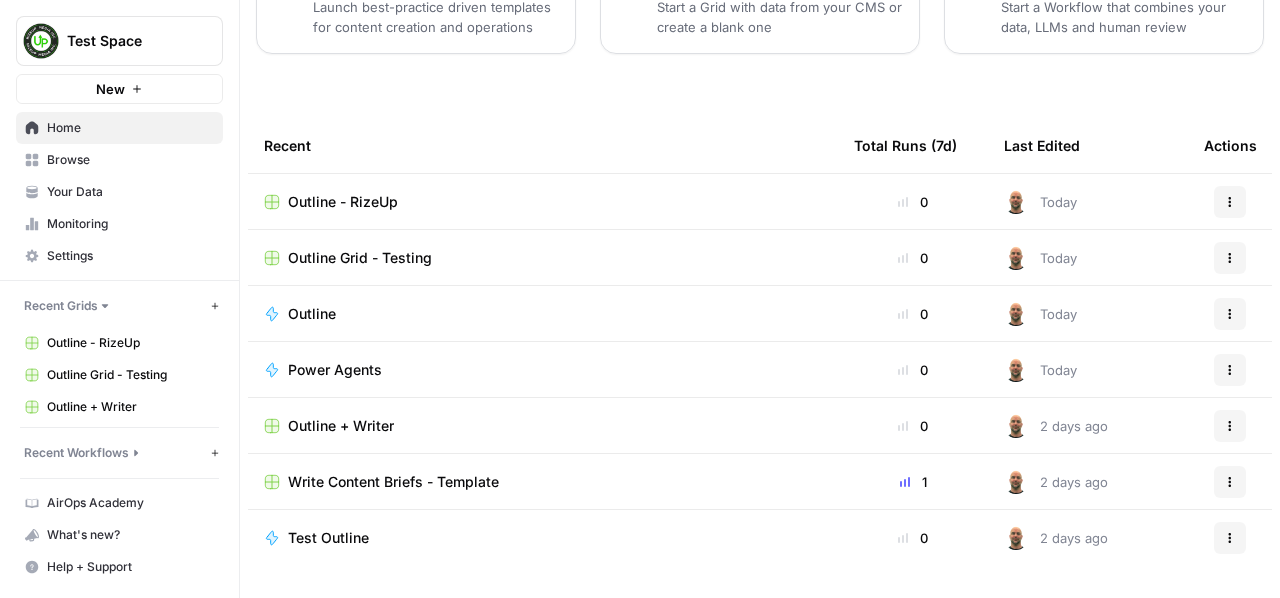 click on "Outline - RizeUp" at bounding box center [543, 202] 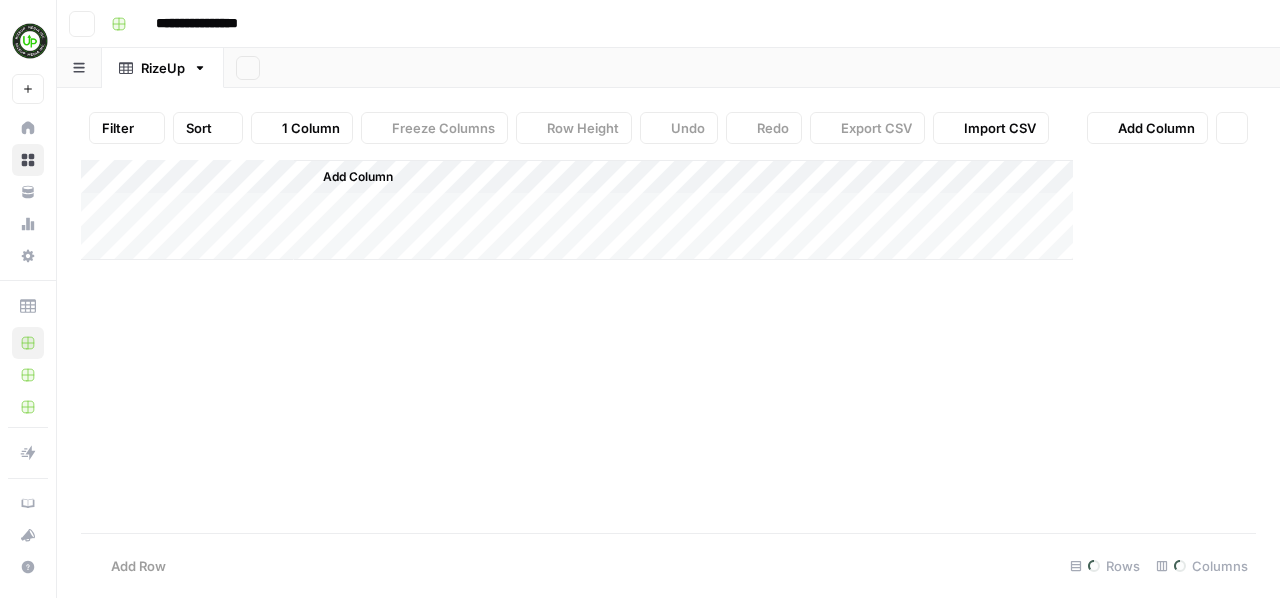 scroll, scrollTop: 0, scrollLeft: 0, axis: both 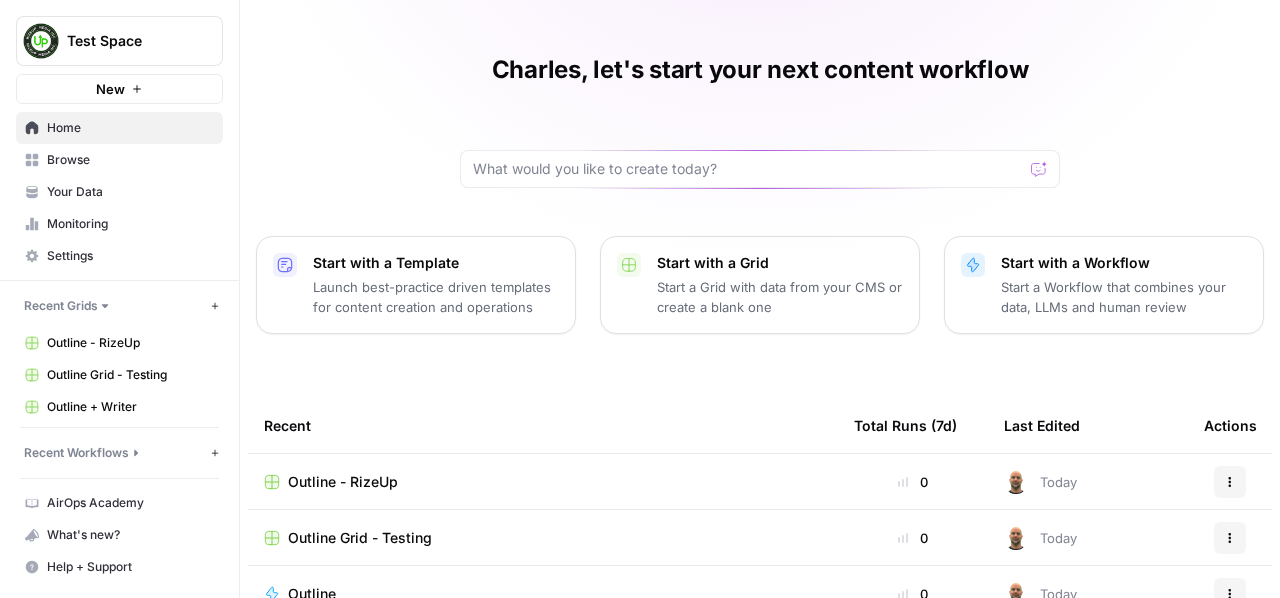 click on "Outline Grid - Testing" at bounding box center (360, 538) 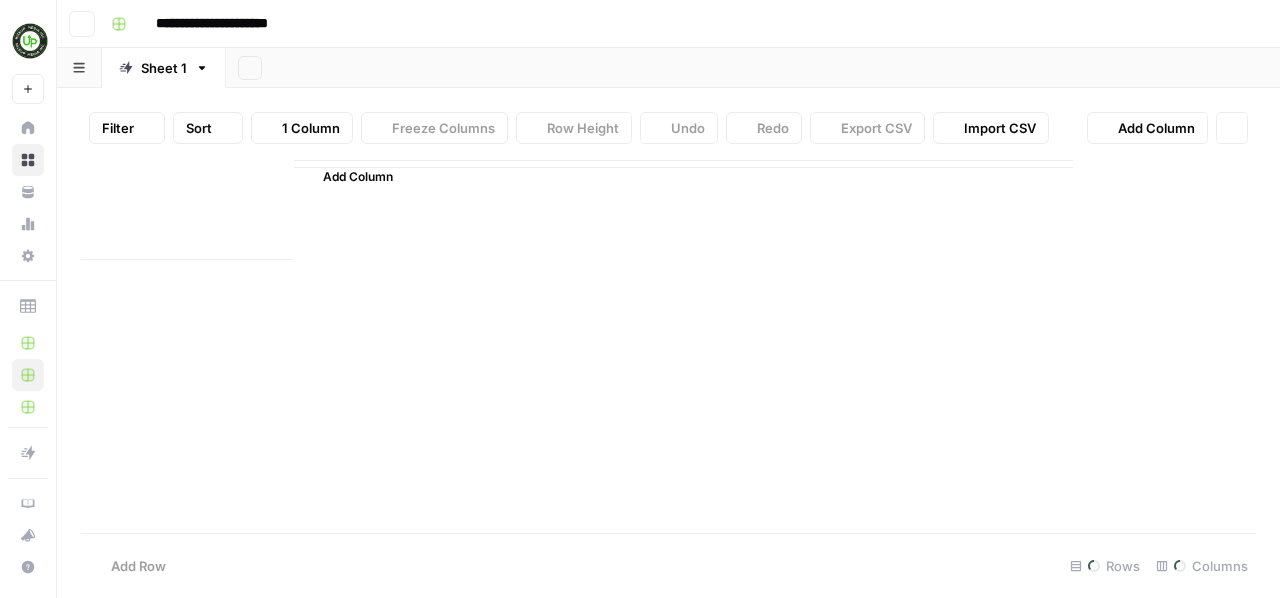 scroll, scrollTop: 0, scrollLeft: 0, axis: both 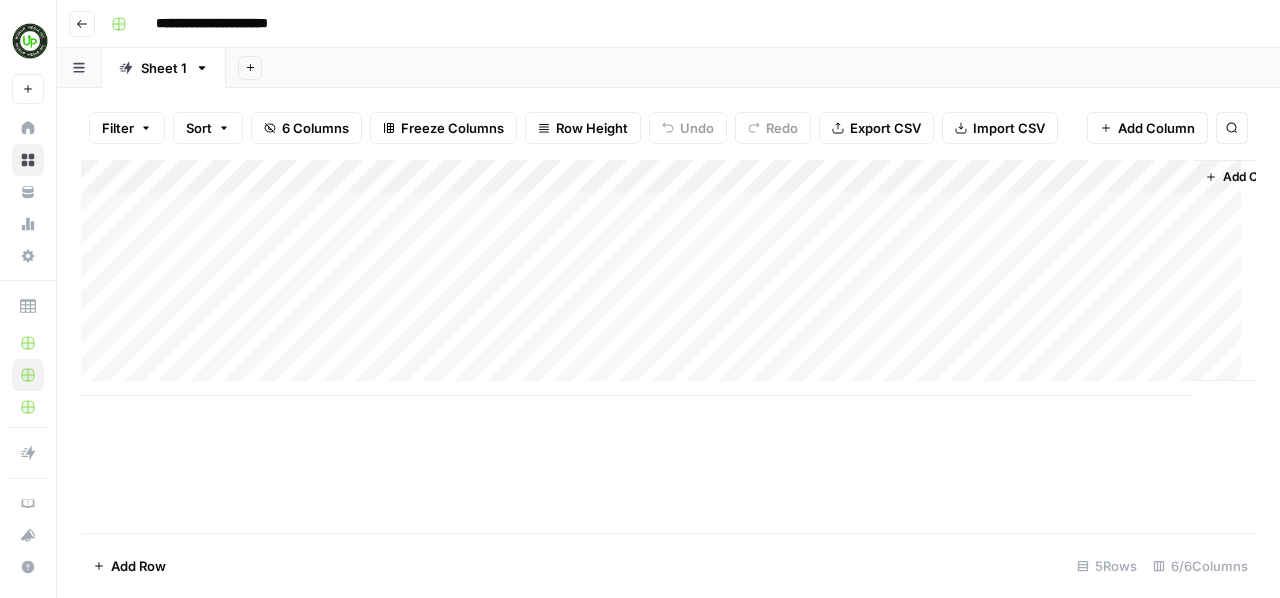 click 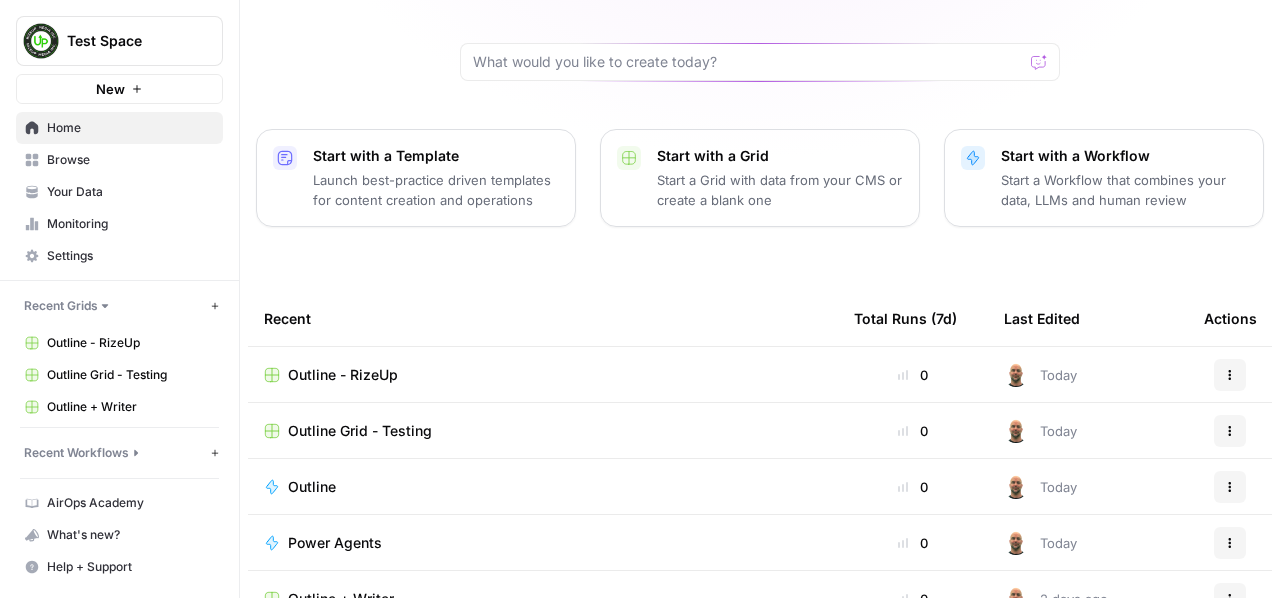 scroll, scrollTop: 215, scrollLeft: 0, axis: vertical 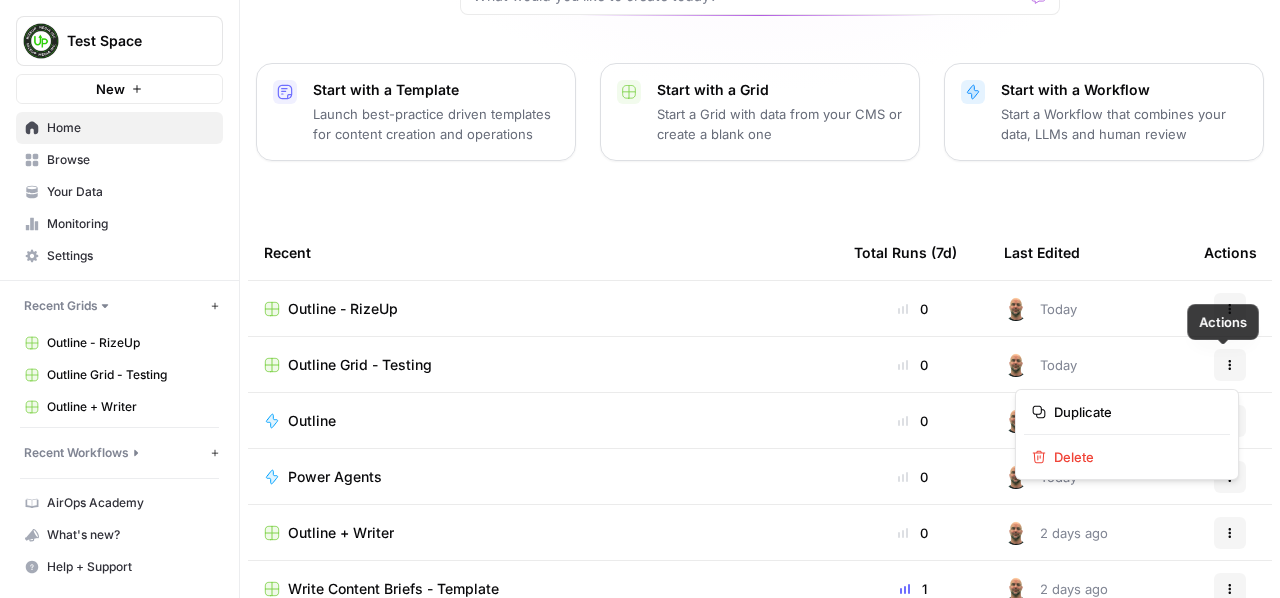 click 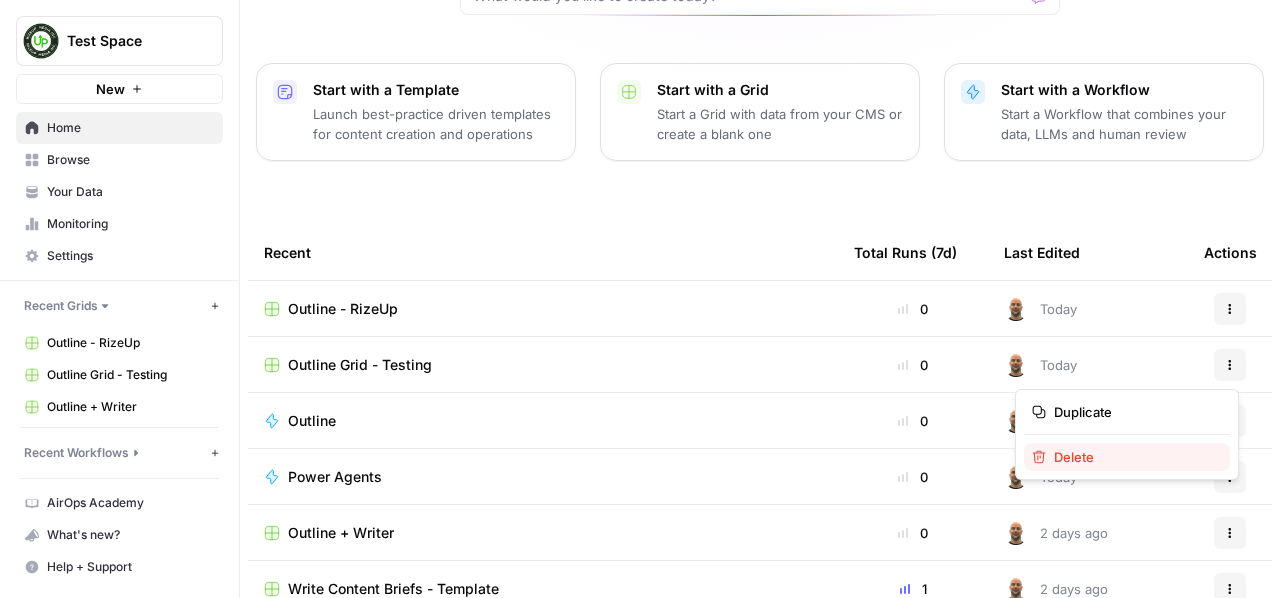 click on "Delete" at bounding box center (1134, 457) 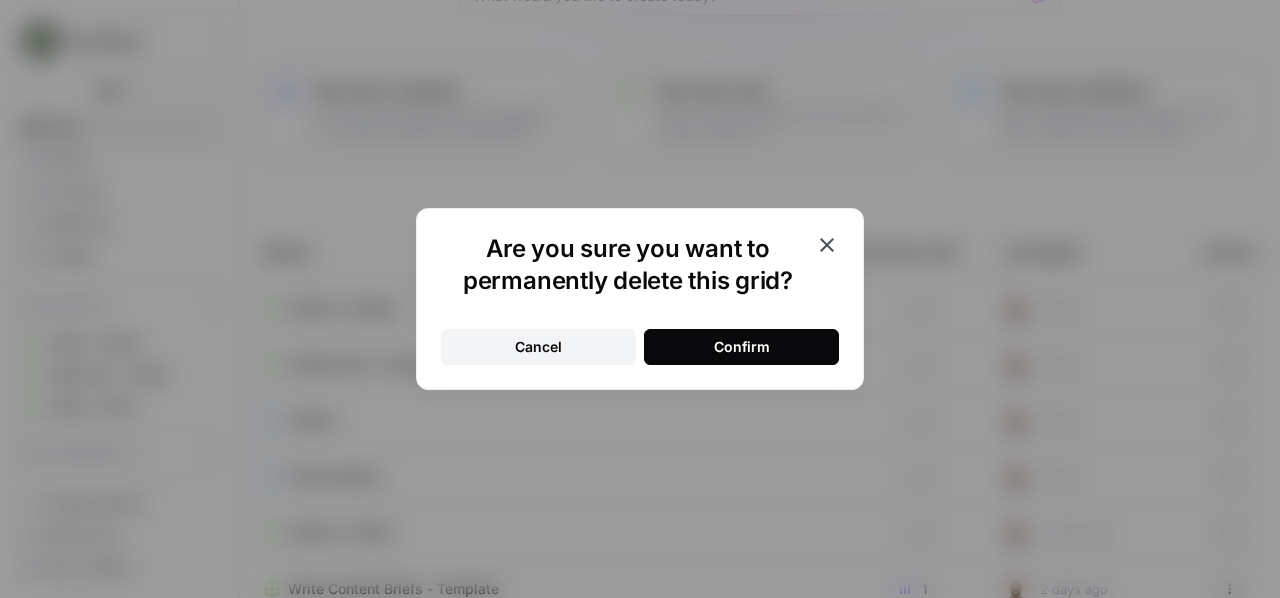 click on "Confirm" at bounding box center [742, 347] 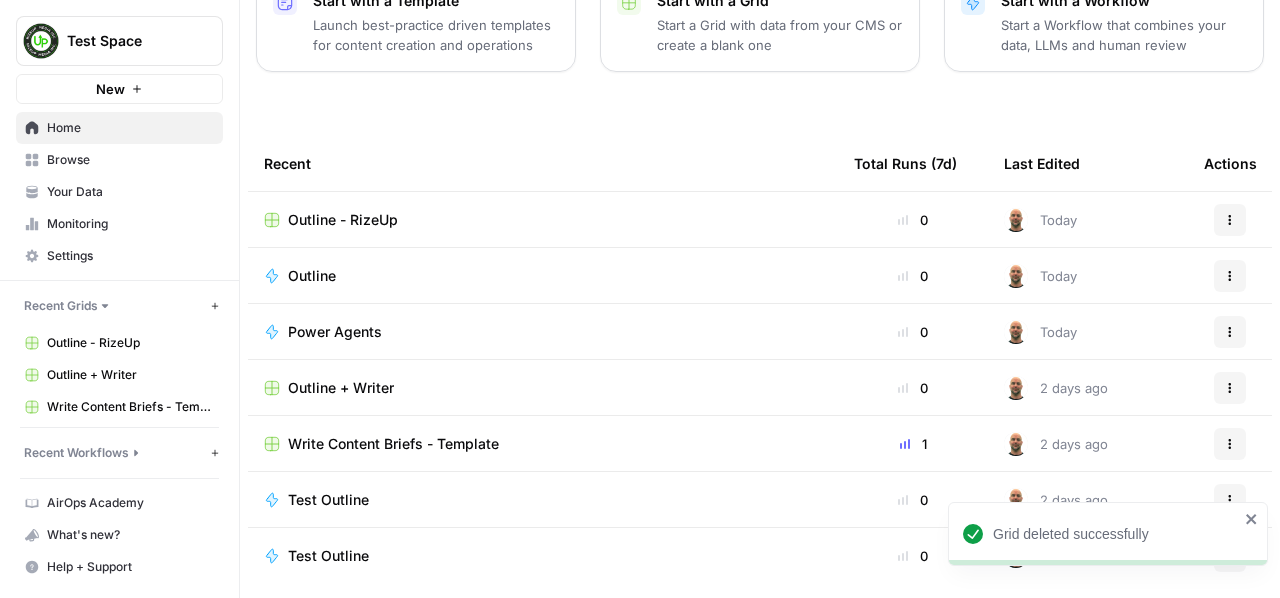 scroll, scrollTop: 322, scrollLeft: 0, axis: vertical 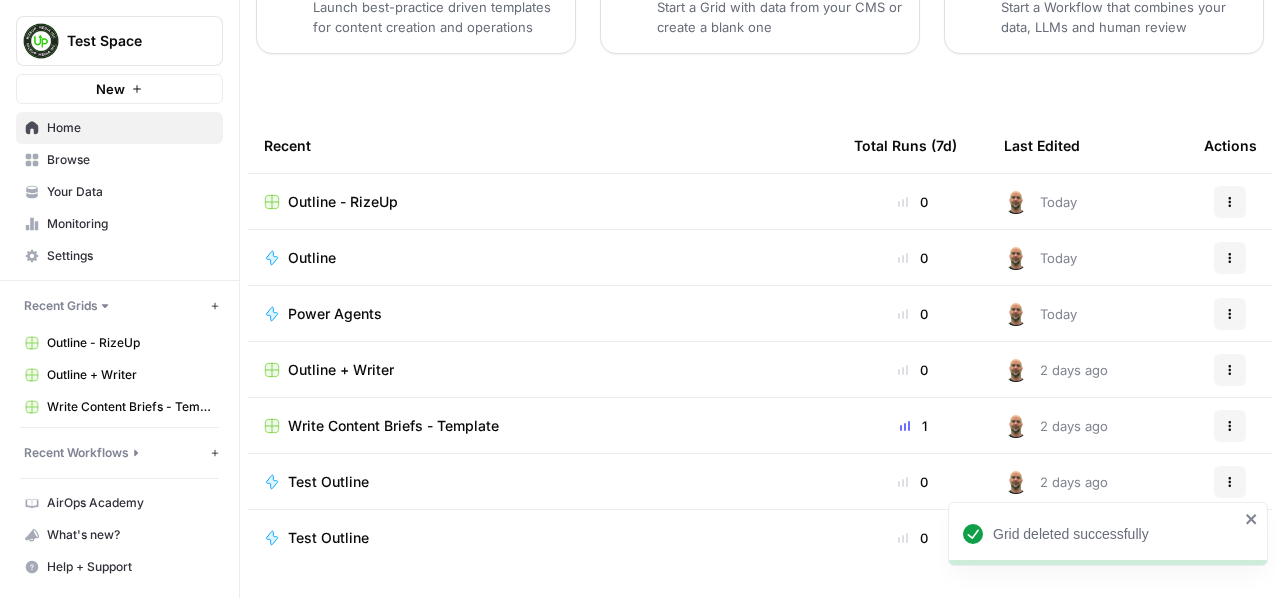 click on "Outline - RizeUp" at bounding box center (543, 202) 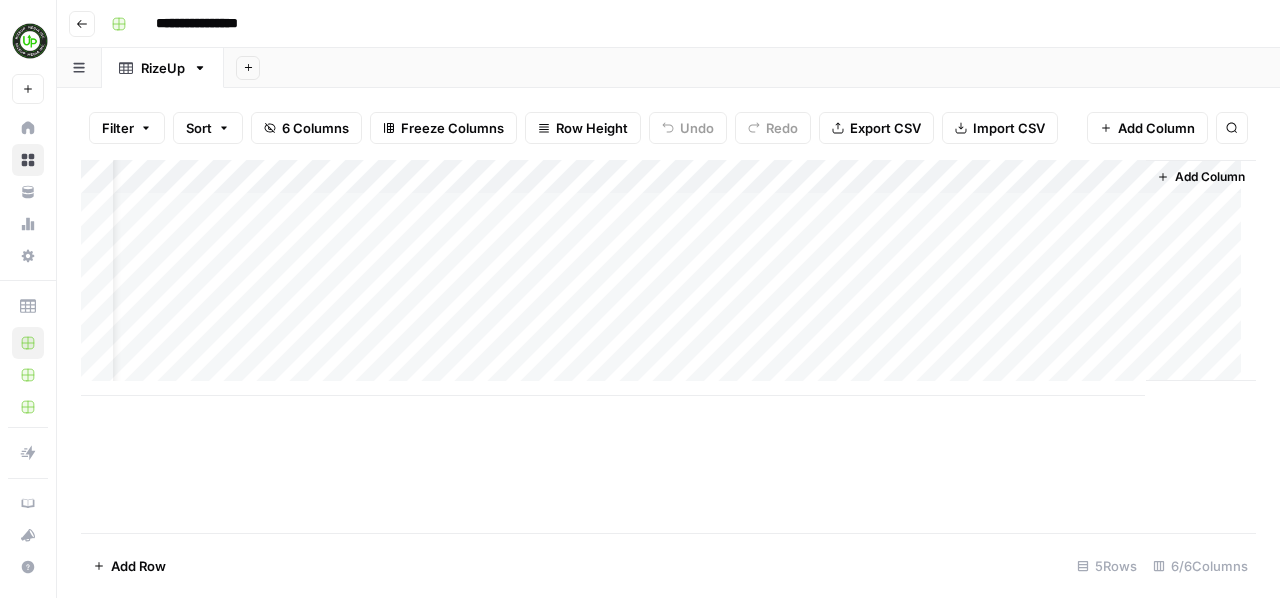 scroll, scrollTop: 0, scrollLeft: 0, axis: both 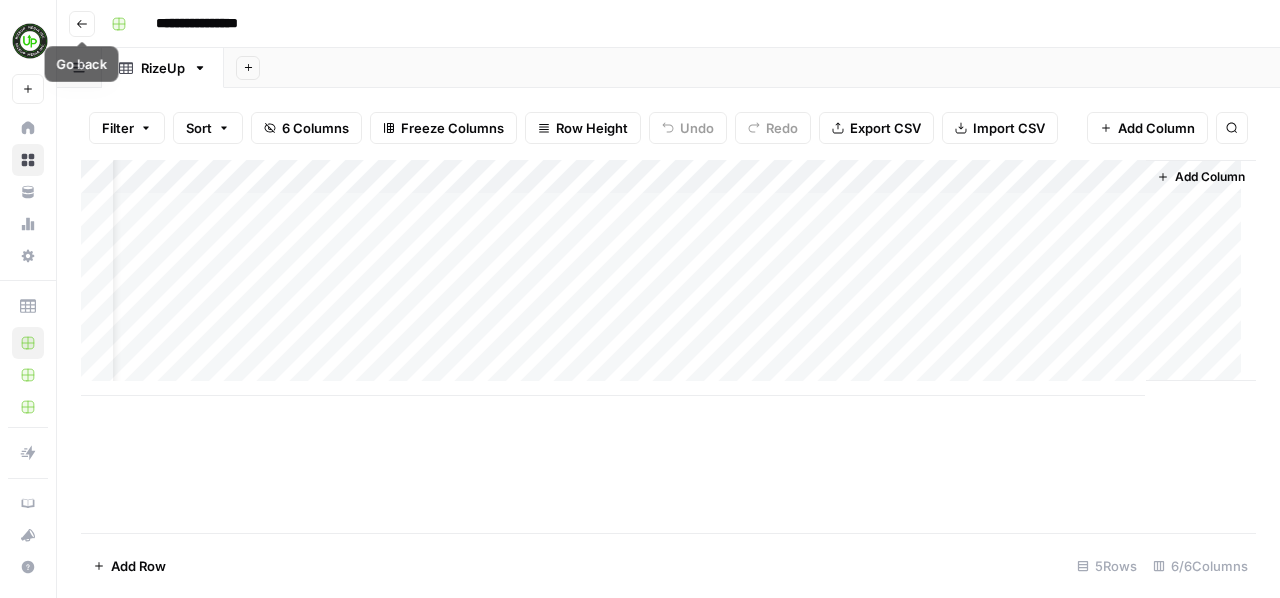 click 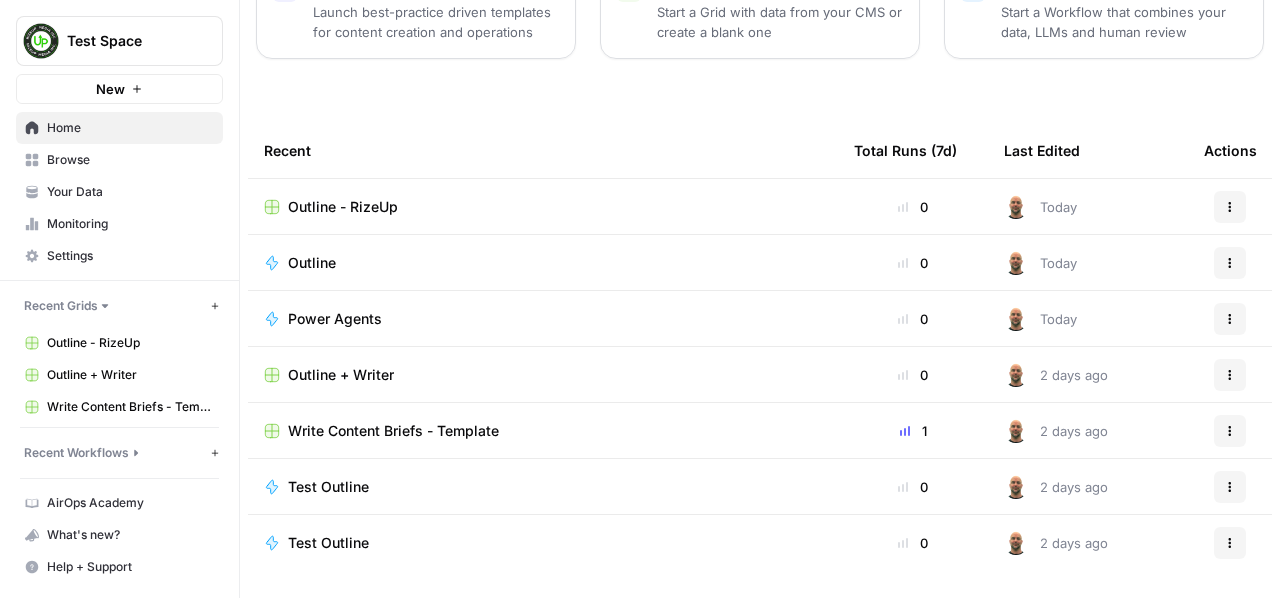 scroll, scrollTop: 322, scrollLeft: 0, axis: vertical 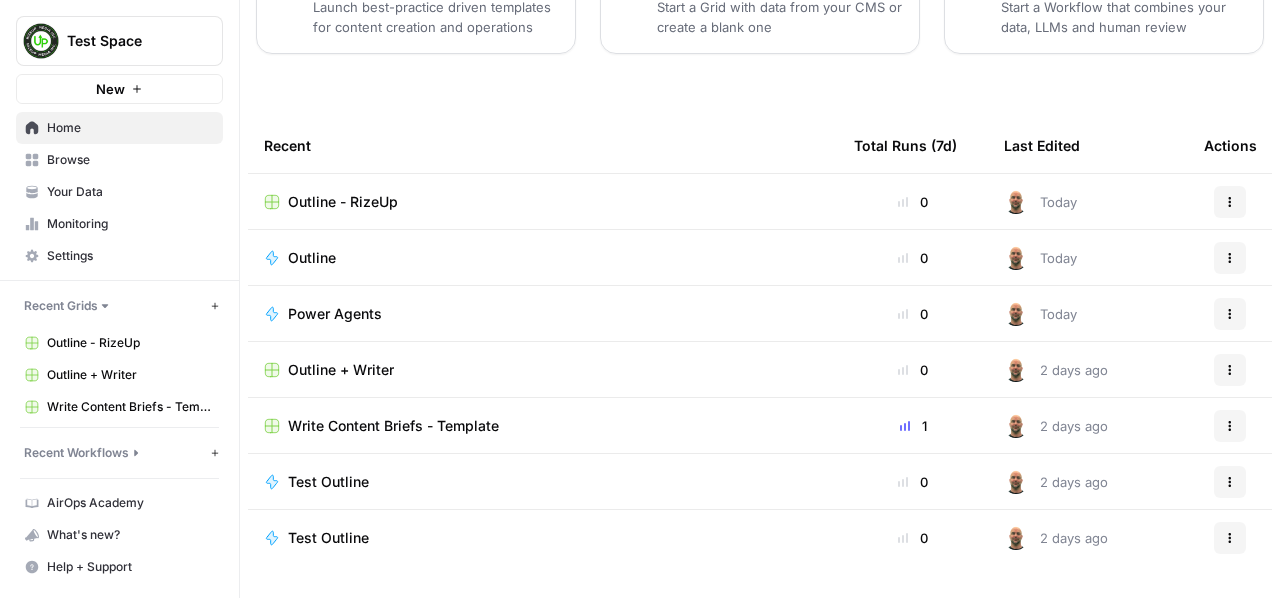 click on "Outline" at bounding box center (312, 258) 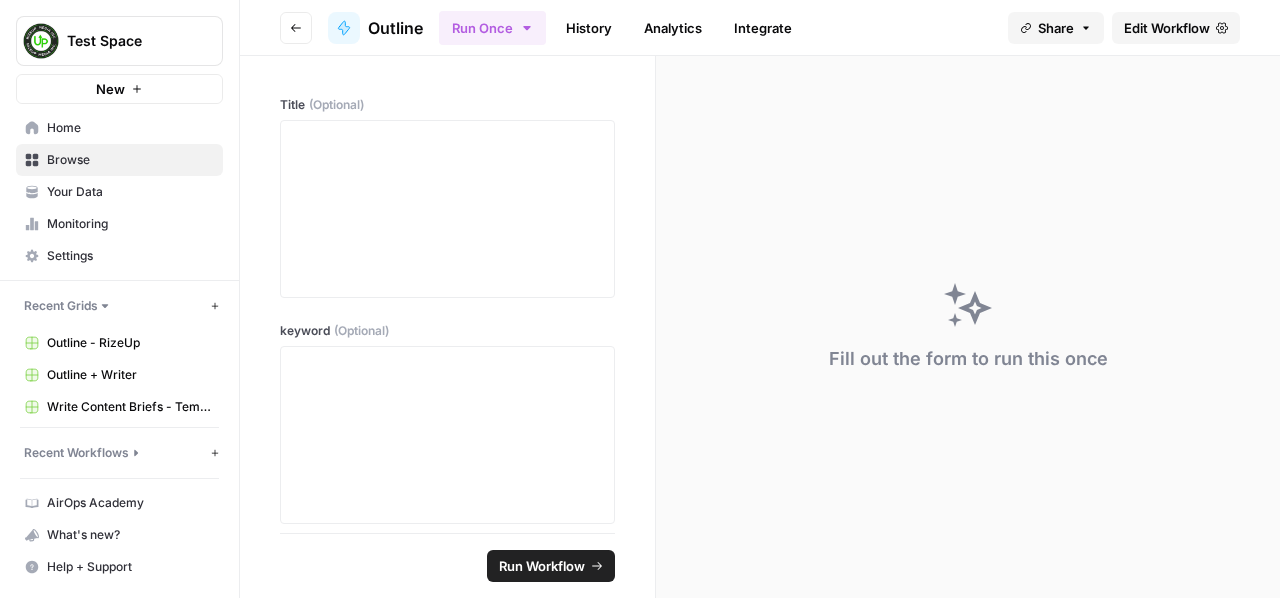 click on "Analytics" at bounding box center (673, 28) 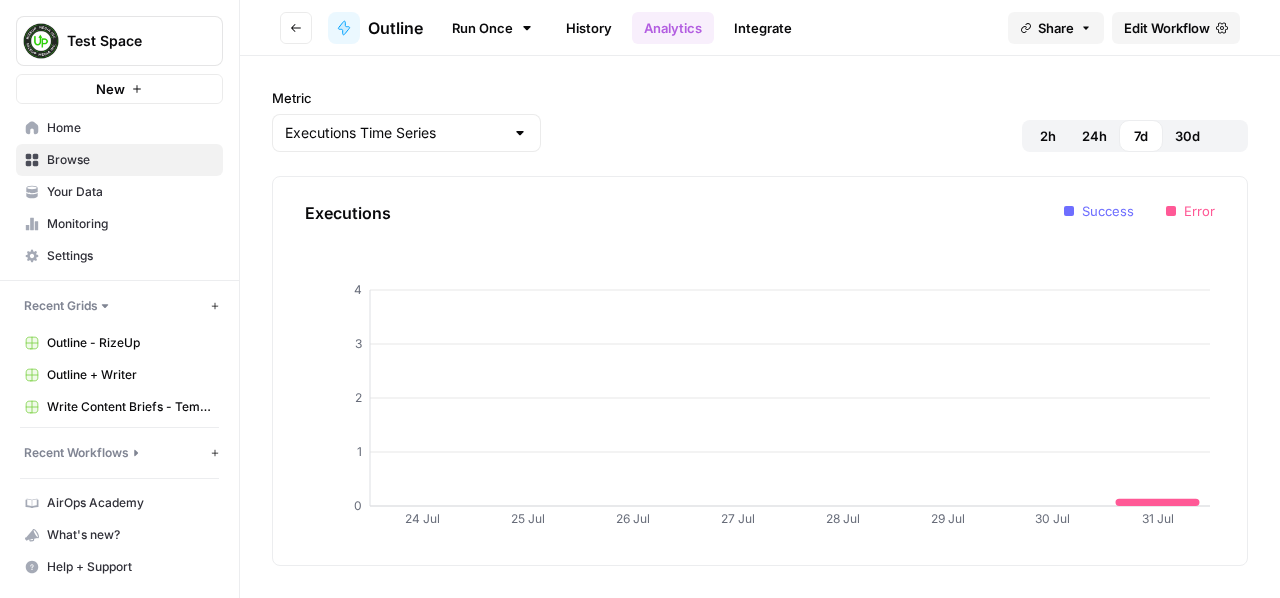 click on "Integrate" at bounding box center [763, 28] 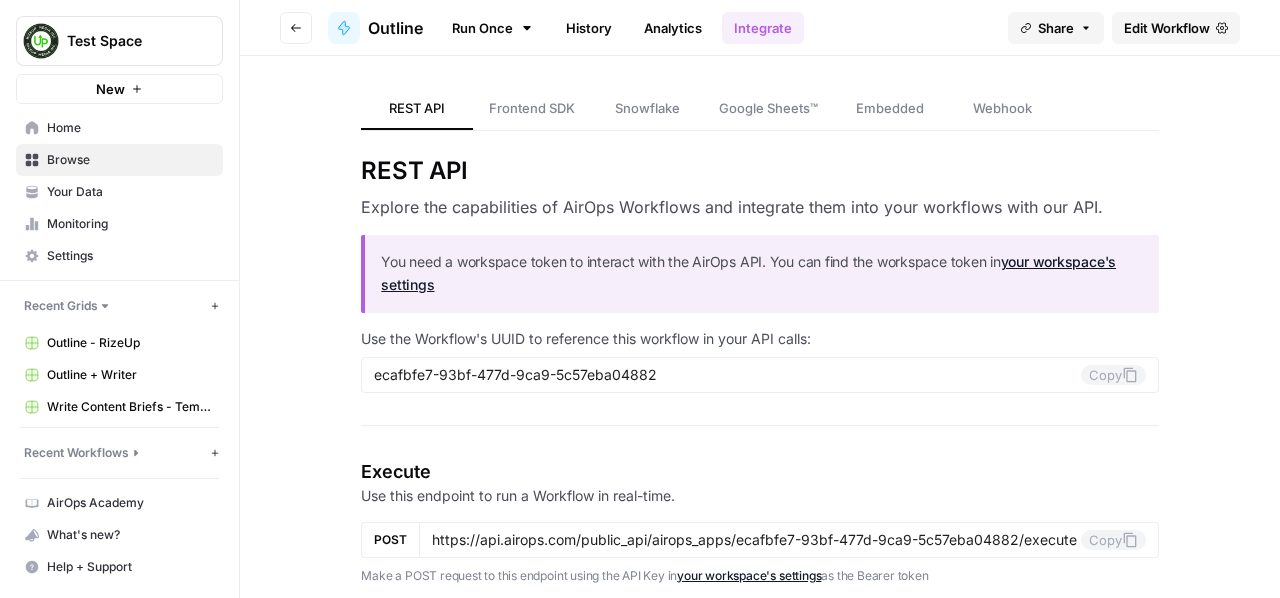 click on "Outline" at bounding box center (395, 28) 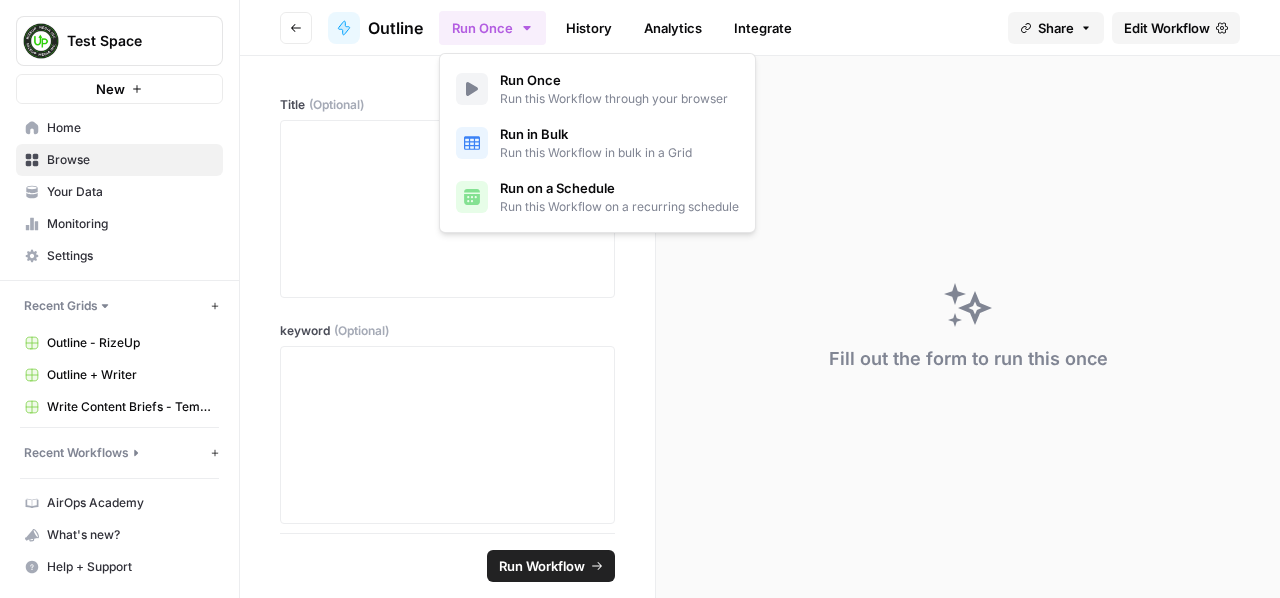 click on "Run Once" at bounding box center [492, 28] 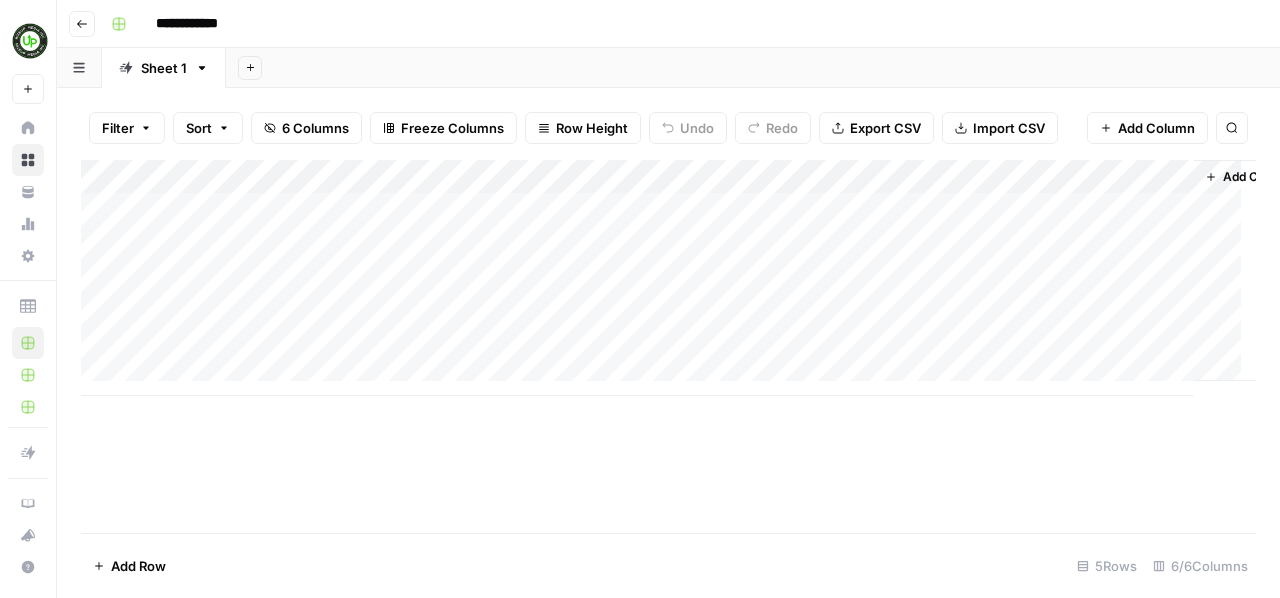 click on "Go back" at bounding box center (82, 24) 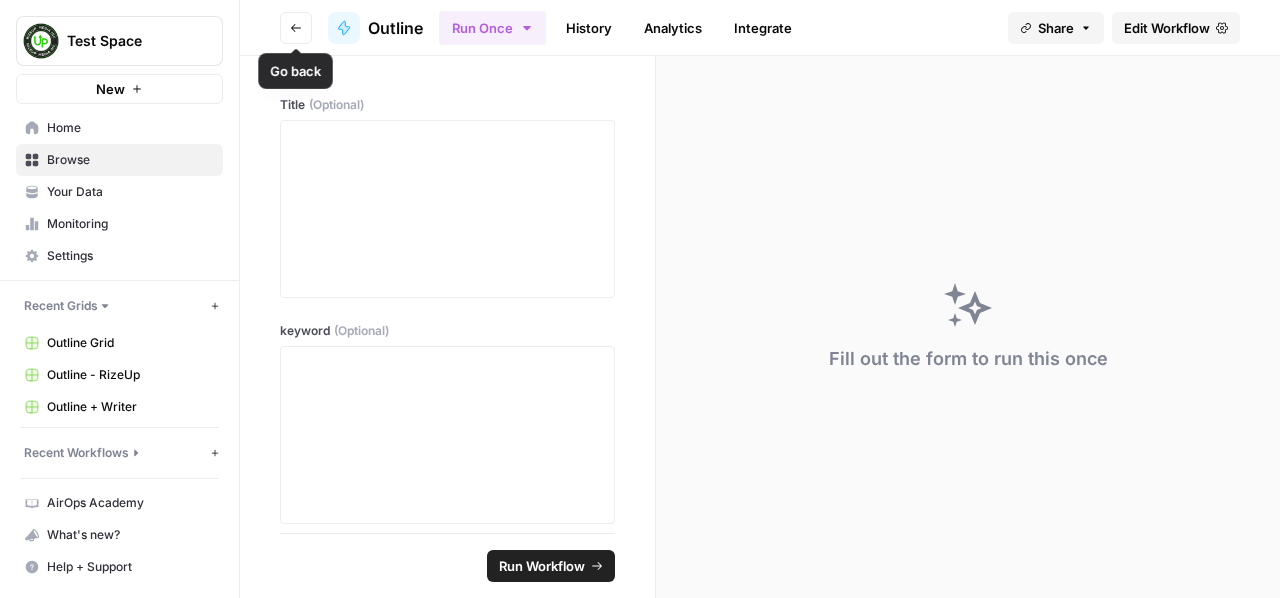 click 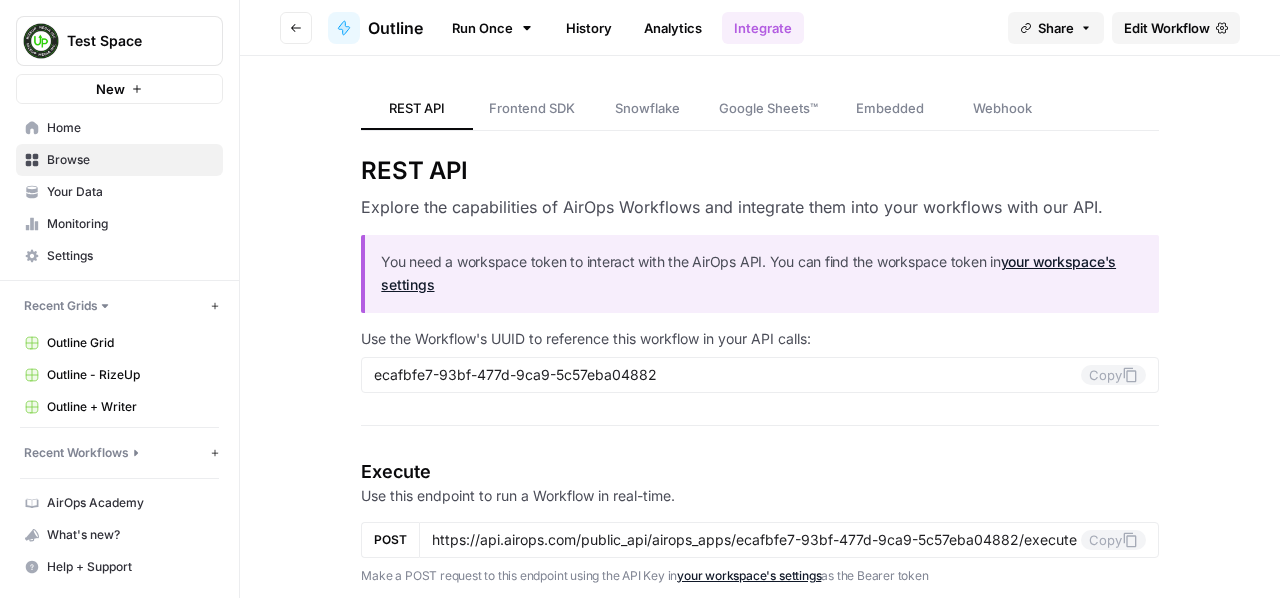 click on "Go back" at bounding box center (296, 28) 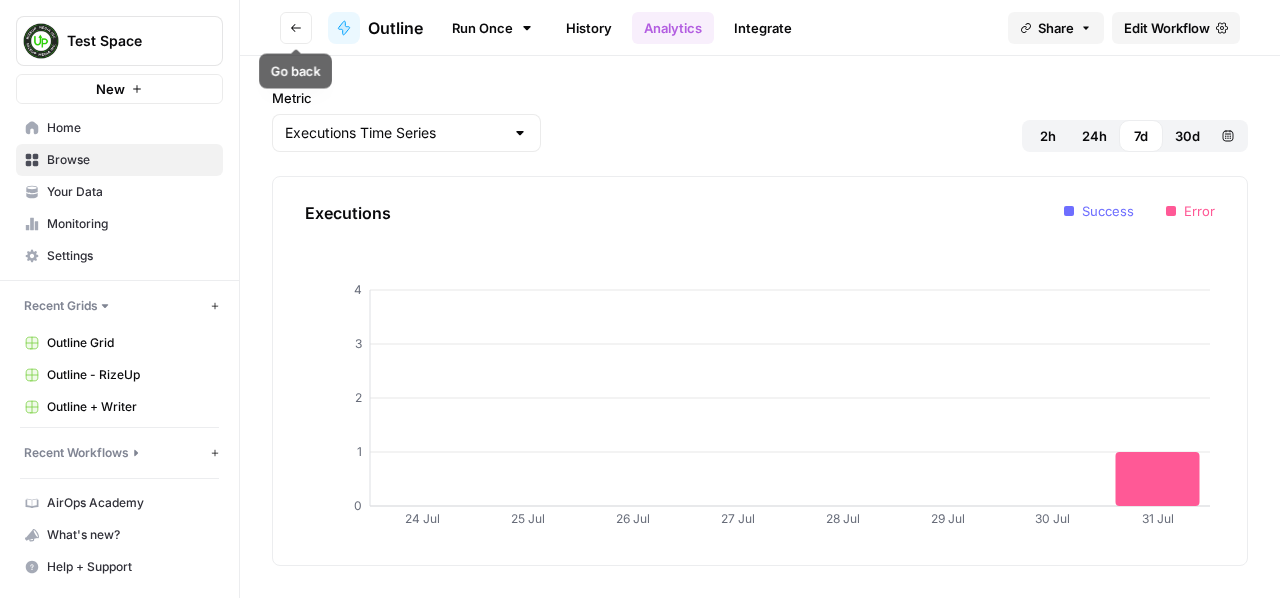 click 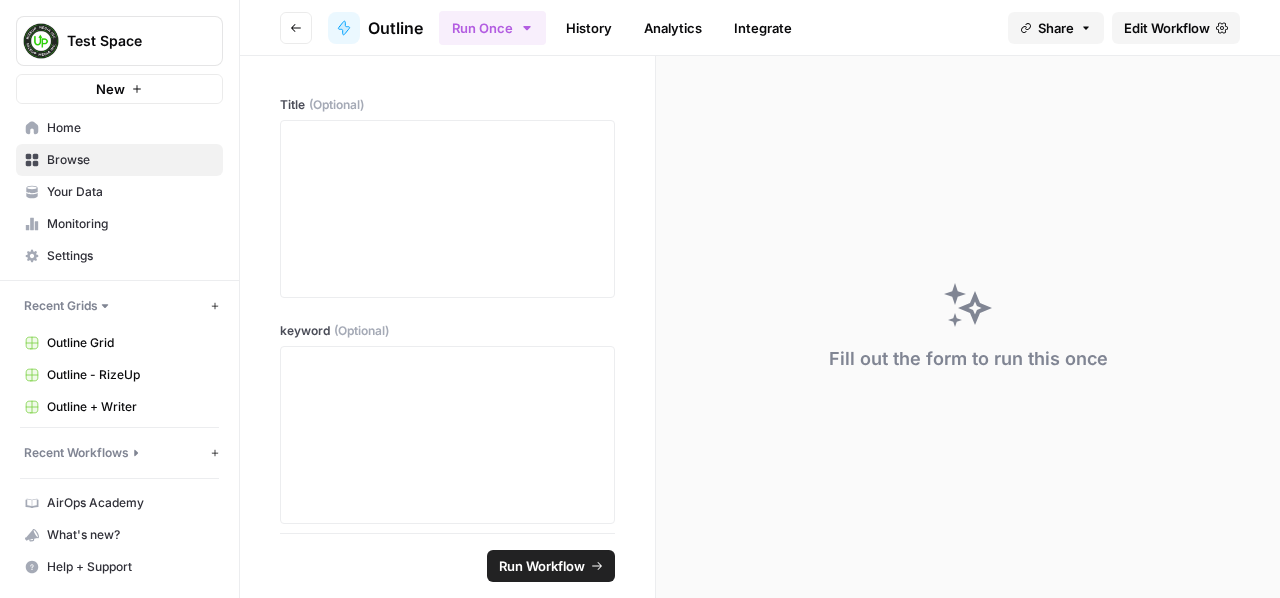 click 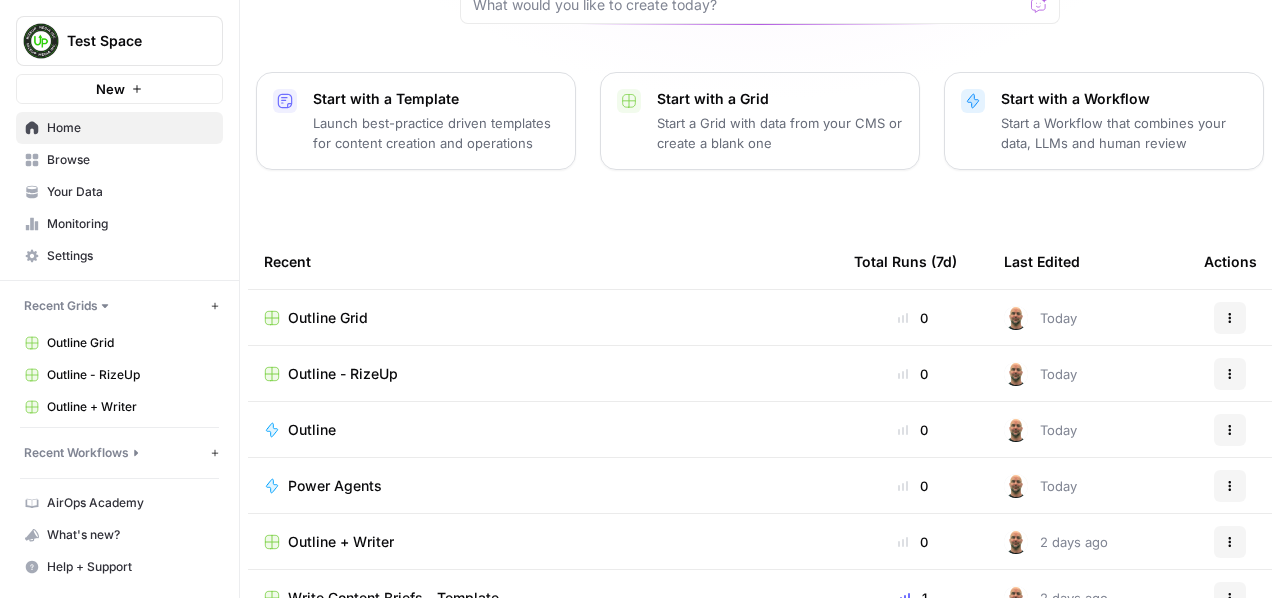 scroll, scrollTop: 211, scrollLeft: 0, axis: vertical 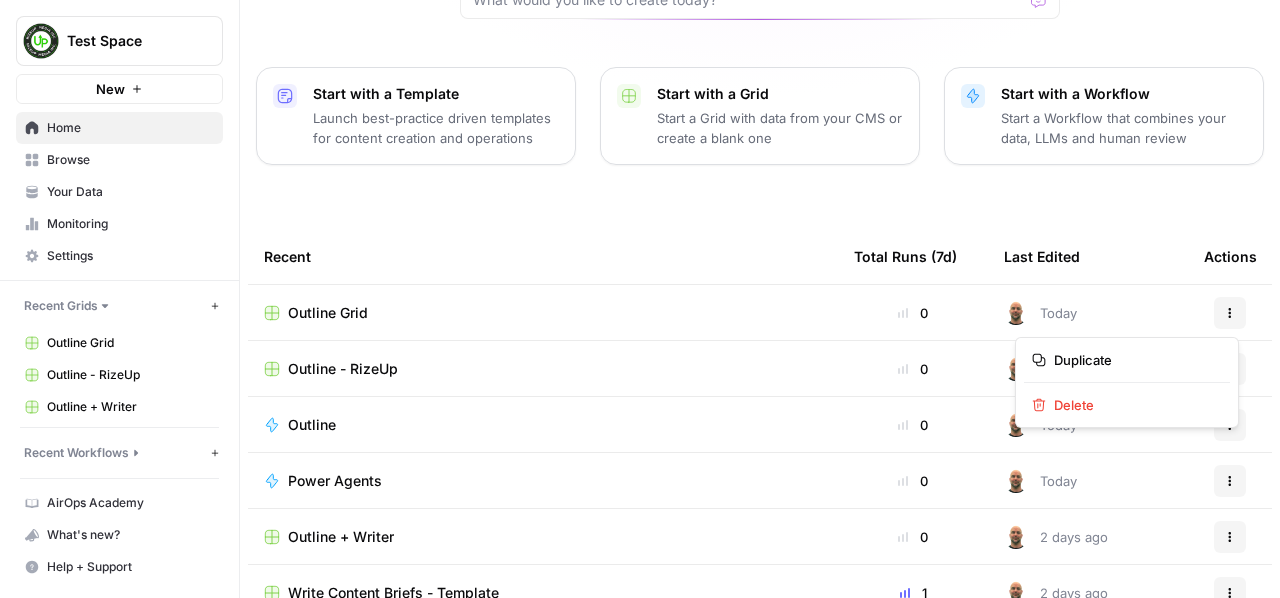 click 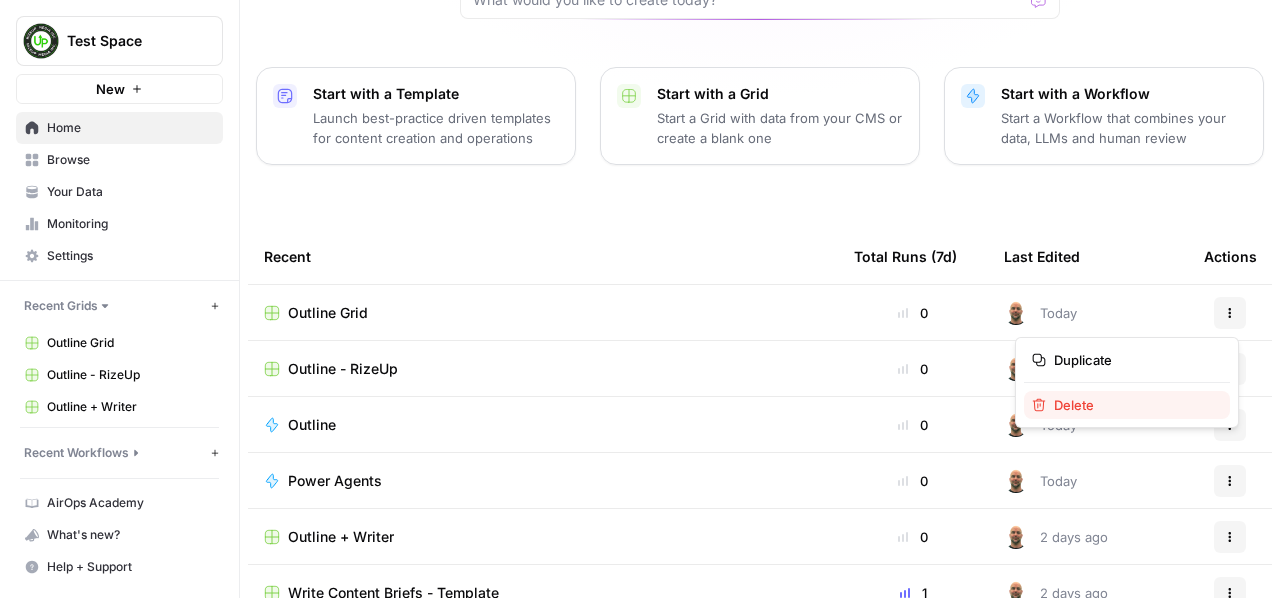 click on "Delete" at bounding box center [1134, 405] 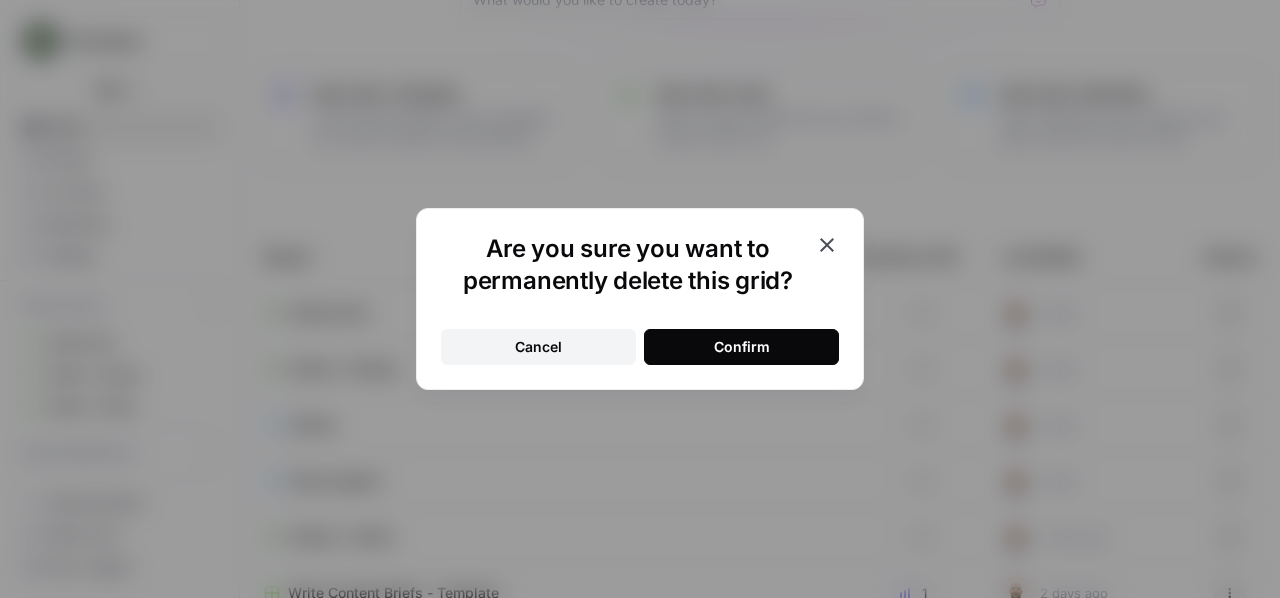 click on "Confirm" at bounding box center (742, 347) 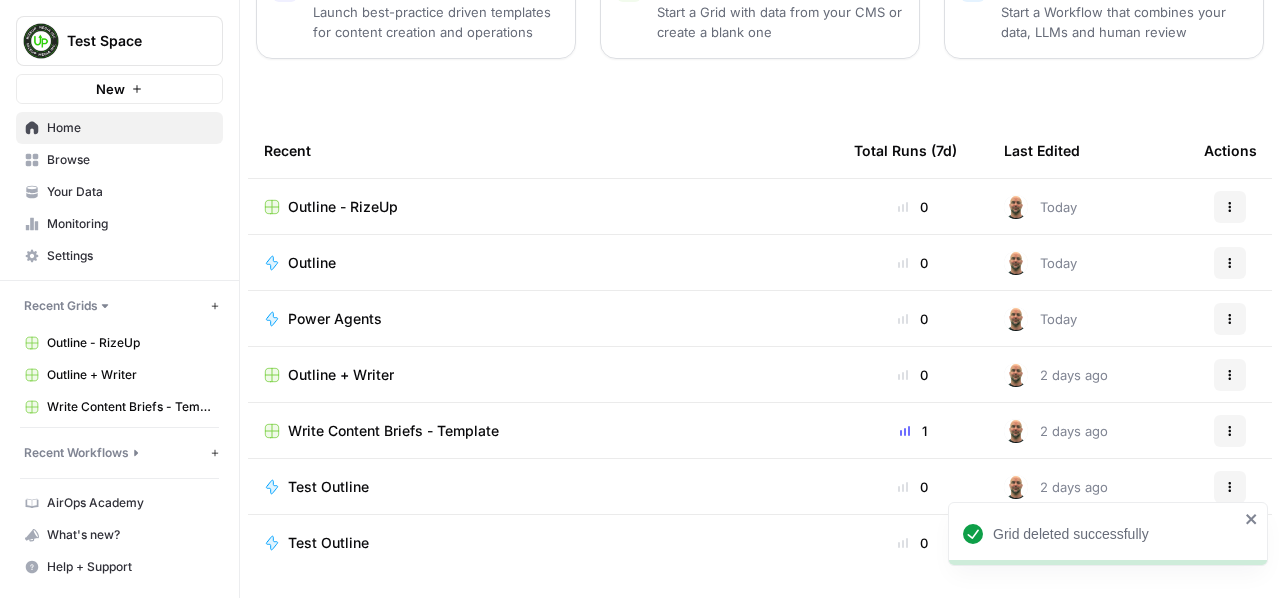 scroll, scrollTop: 322, scrollLeft: 0, axis: vertical 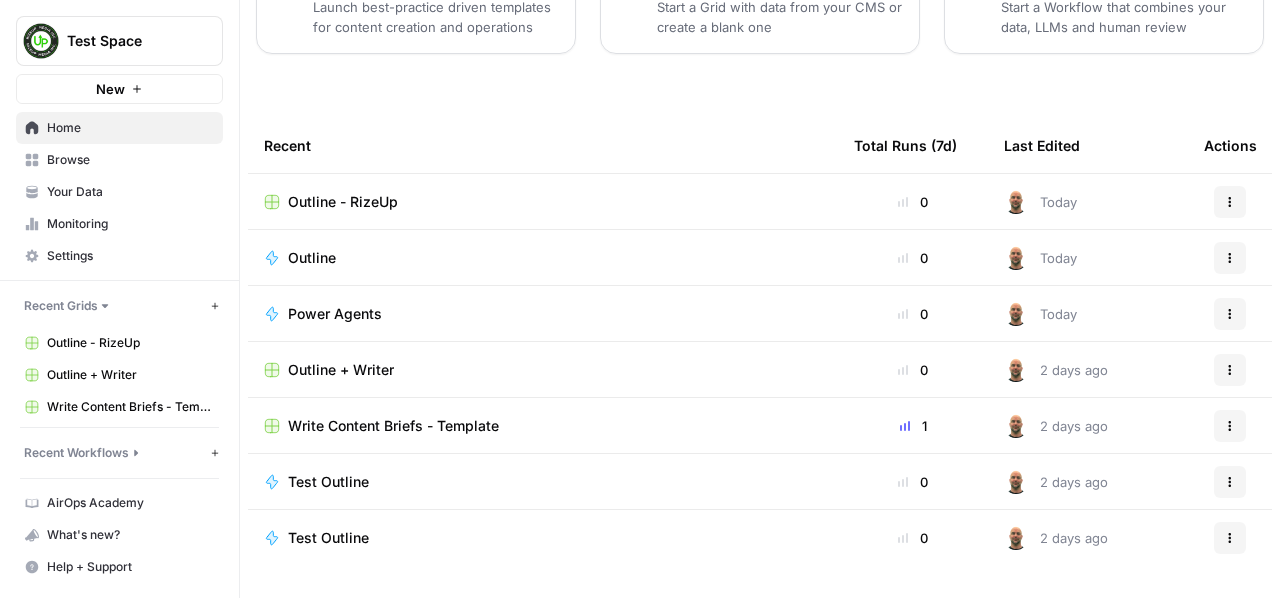 click on "Test Outline" at bounding box center [543, 482] 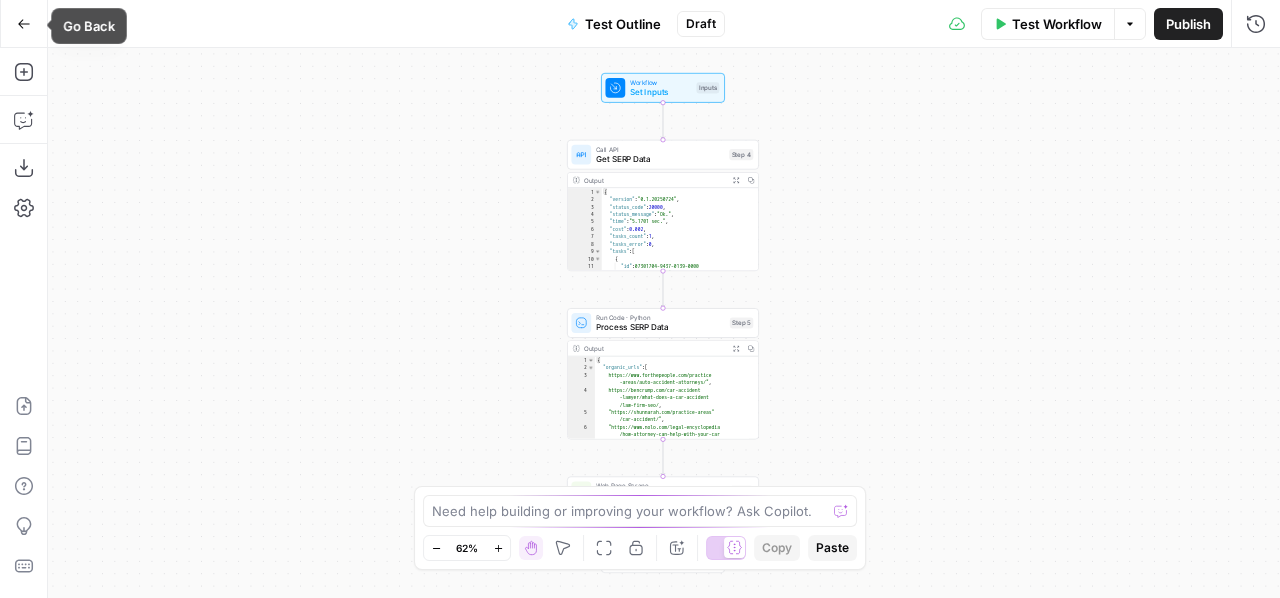 click on "Go Back" at bounding box center [24, 24] 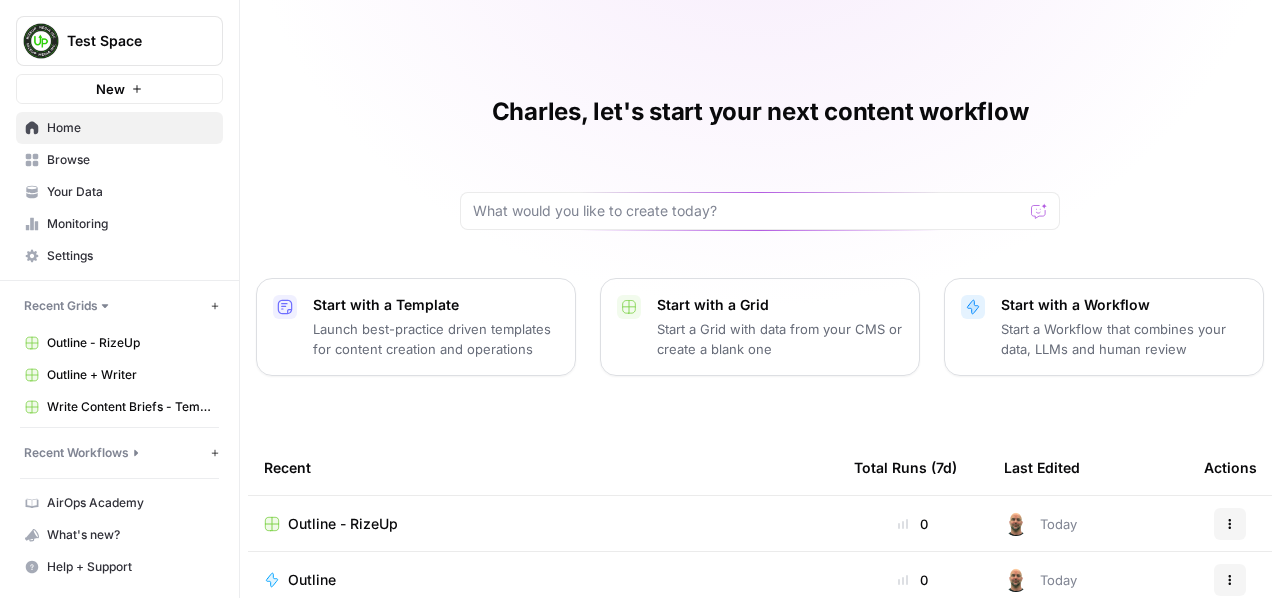 scroll, scrollTop: 322, scrollLeft: 0, axis: vertical 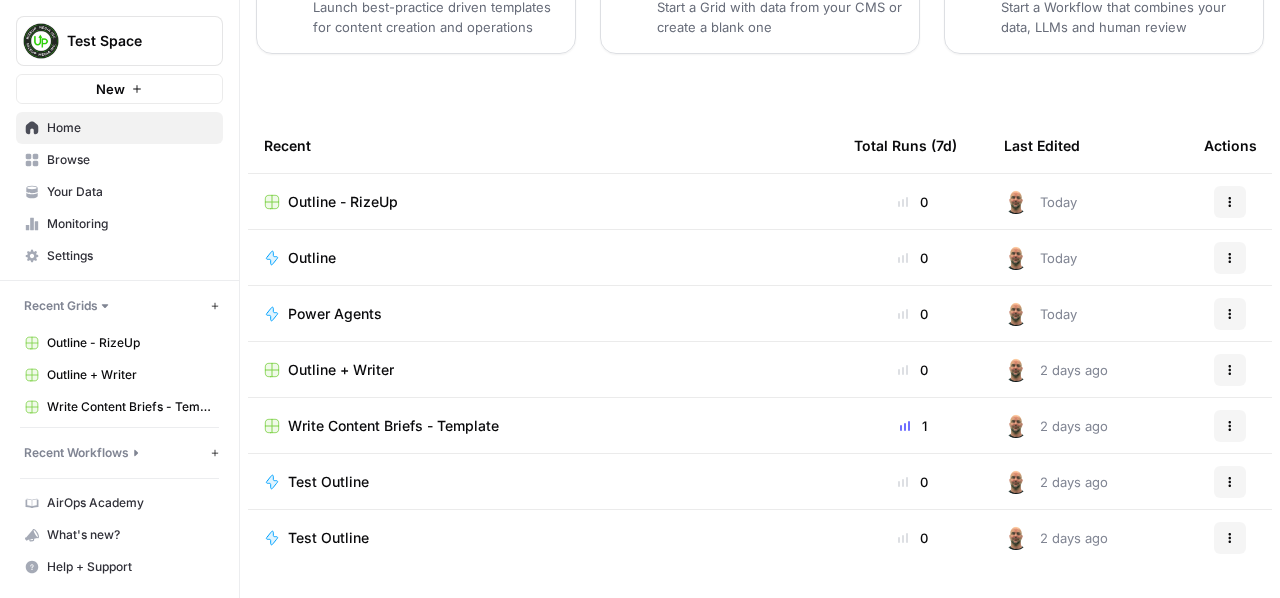 click on "Test Outline" at bounding box center (336, 538) 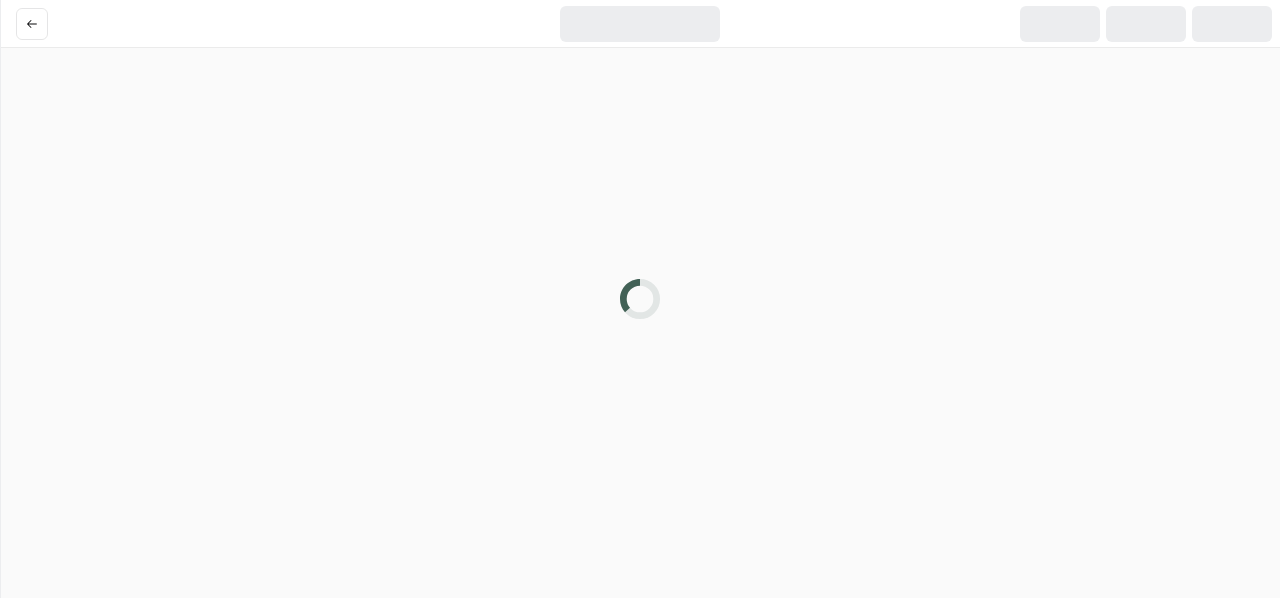 scroll, scrollTop: 0, scrollLeft: 0, axis: both 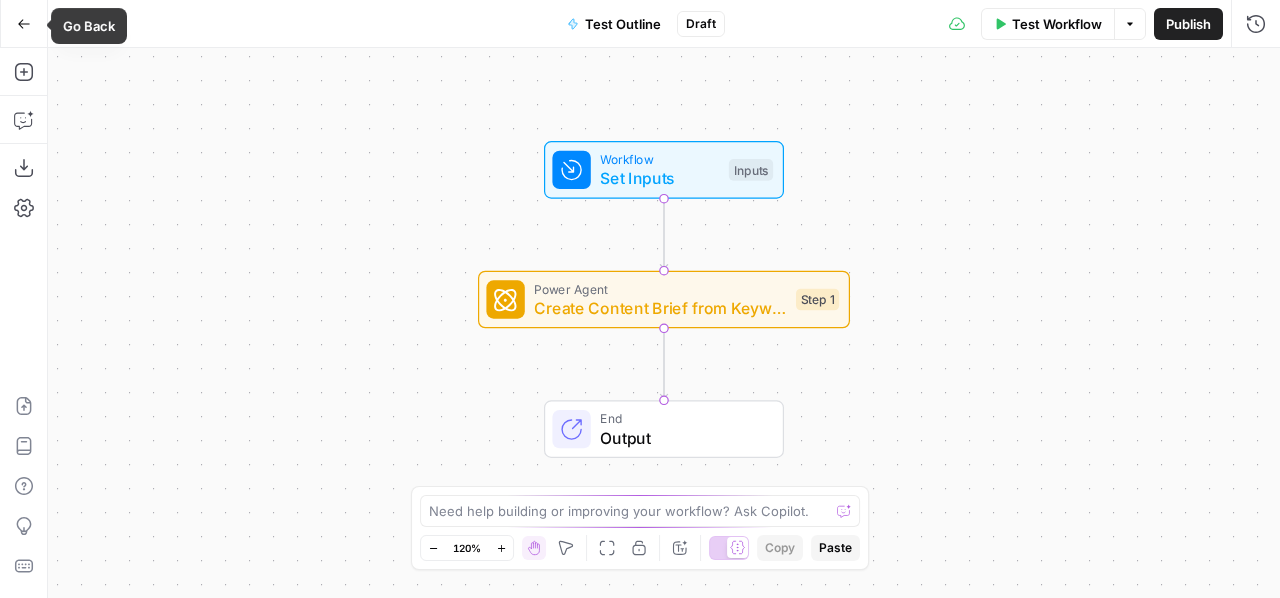 click 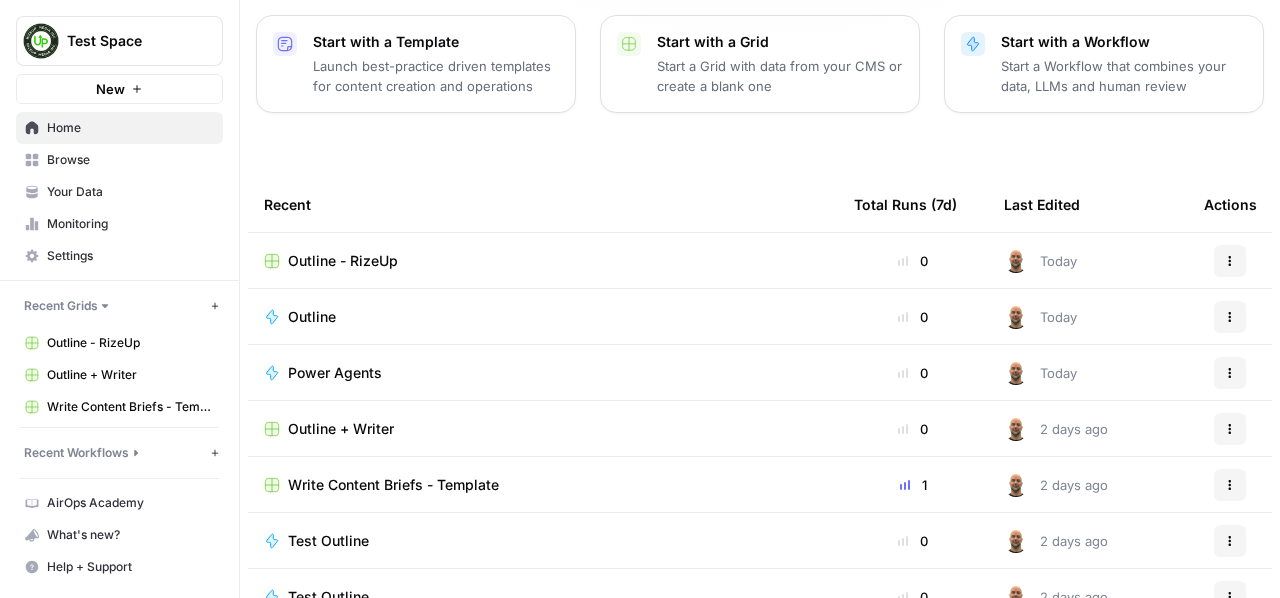 scroll, scrollTop: 322, scrollLeft: 0, axis: vertical 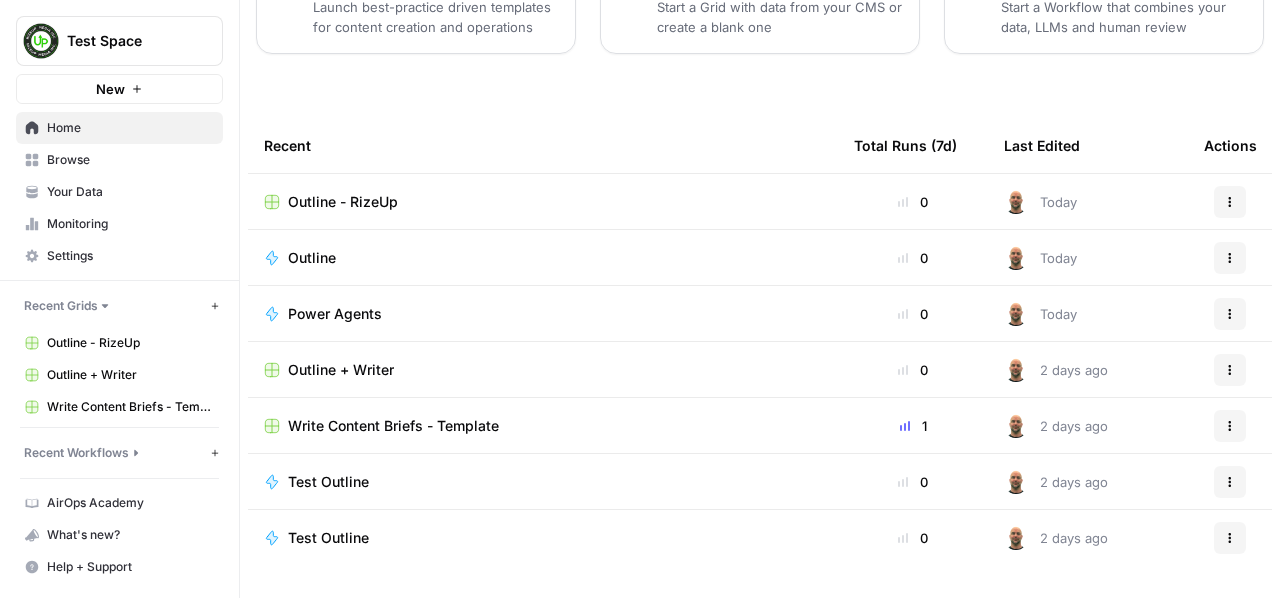 click 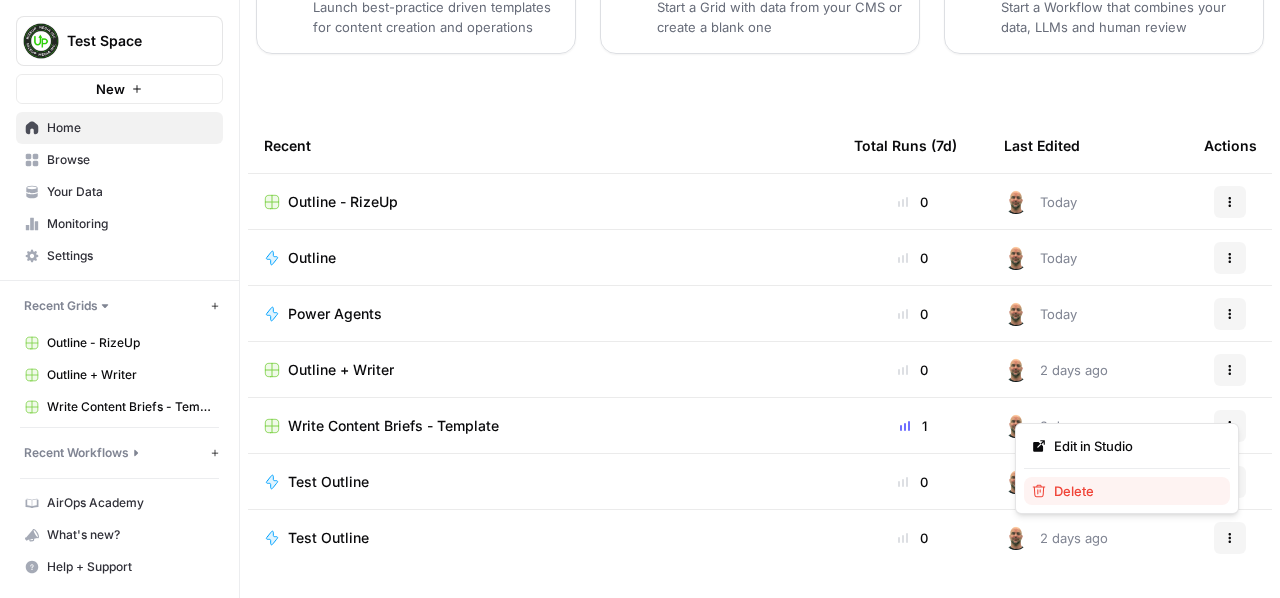 click on "Delete" at bounding box center [1134, 491] 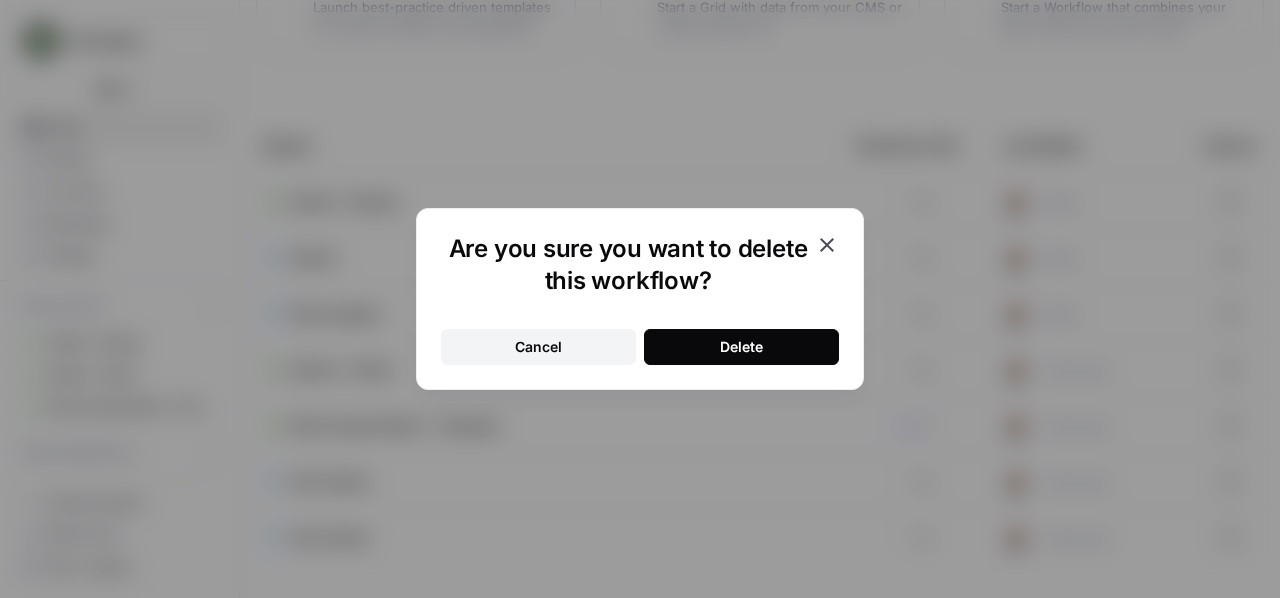 click on "Delete" at bounding box center [741, 347] 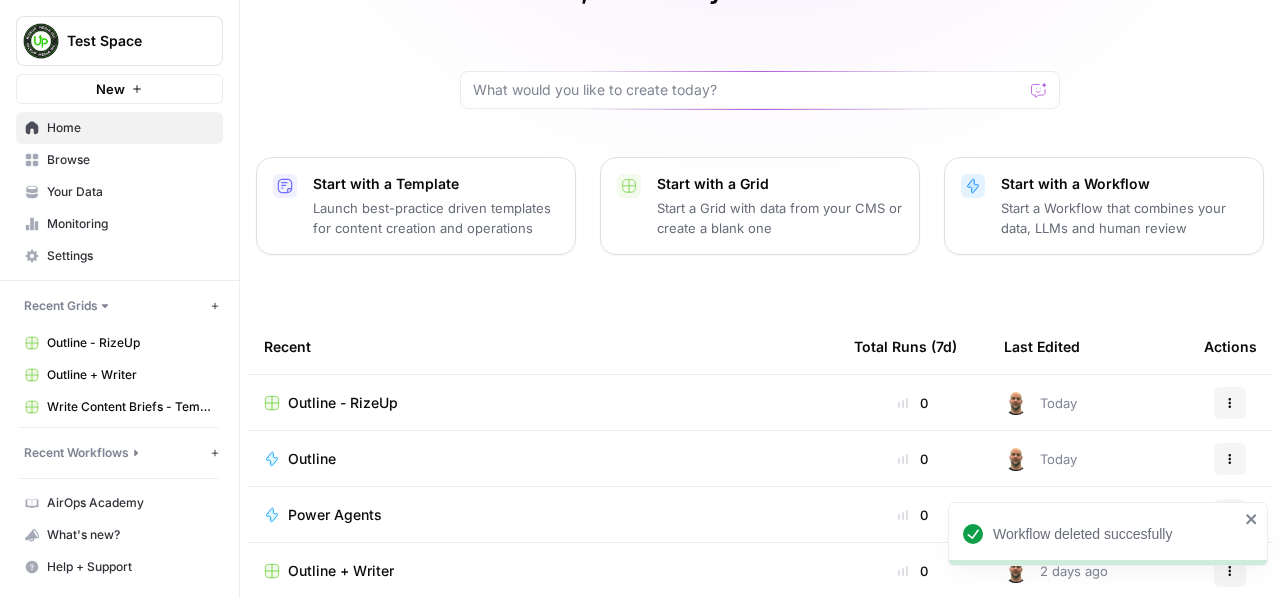 scroll, scrollTop: 266, scrollLeft: 0, axis: vertical 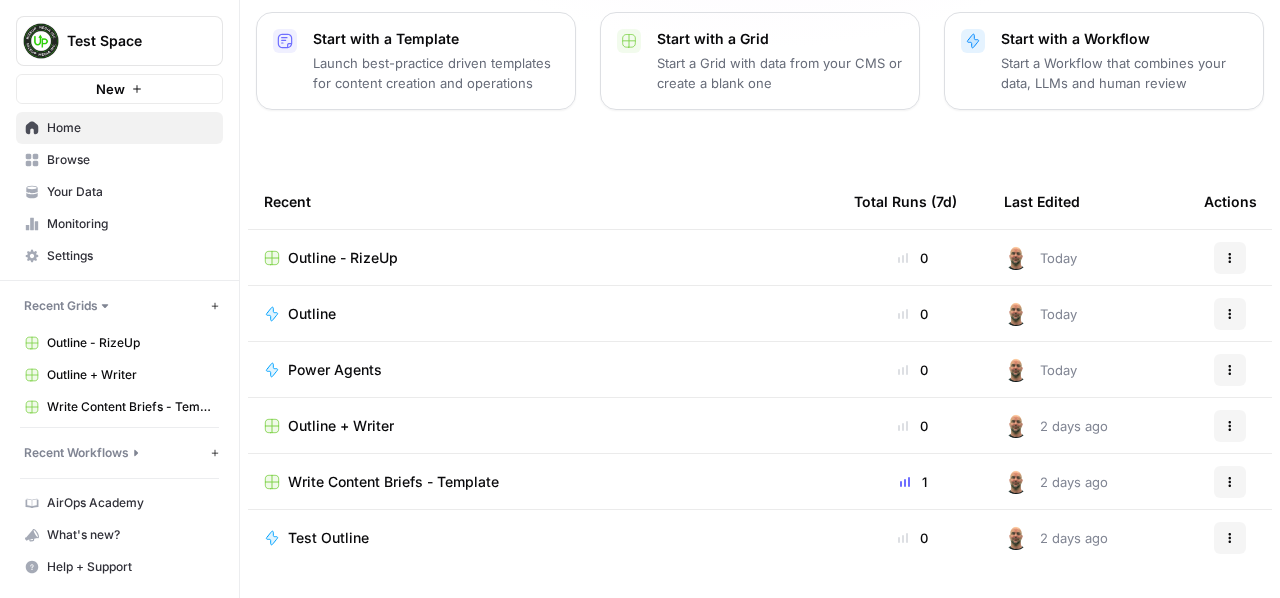 click on "Outline + Writer" at bounding box center (341, 426) 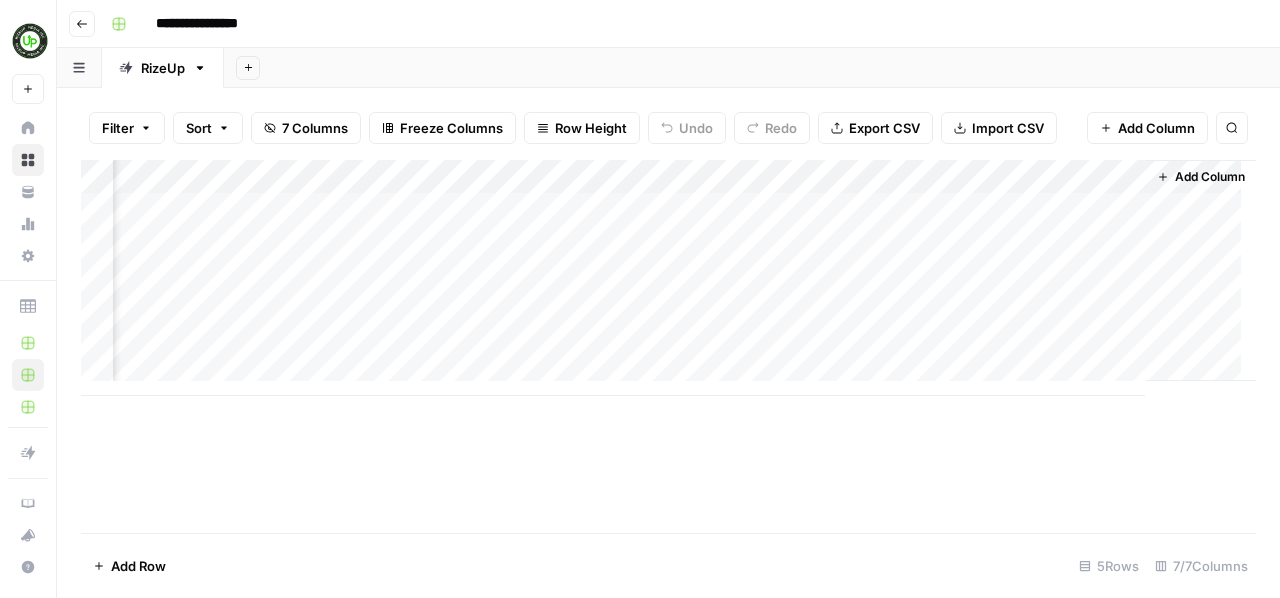 scroll, scrollTop: 0, scrollLeft: 0, axis: both 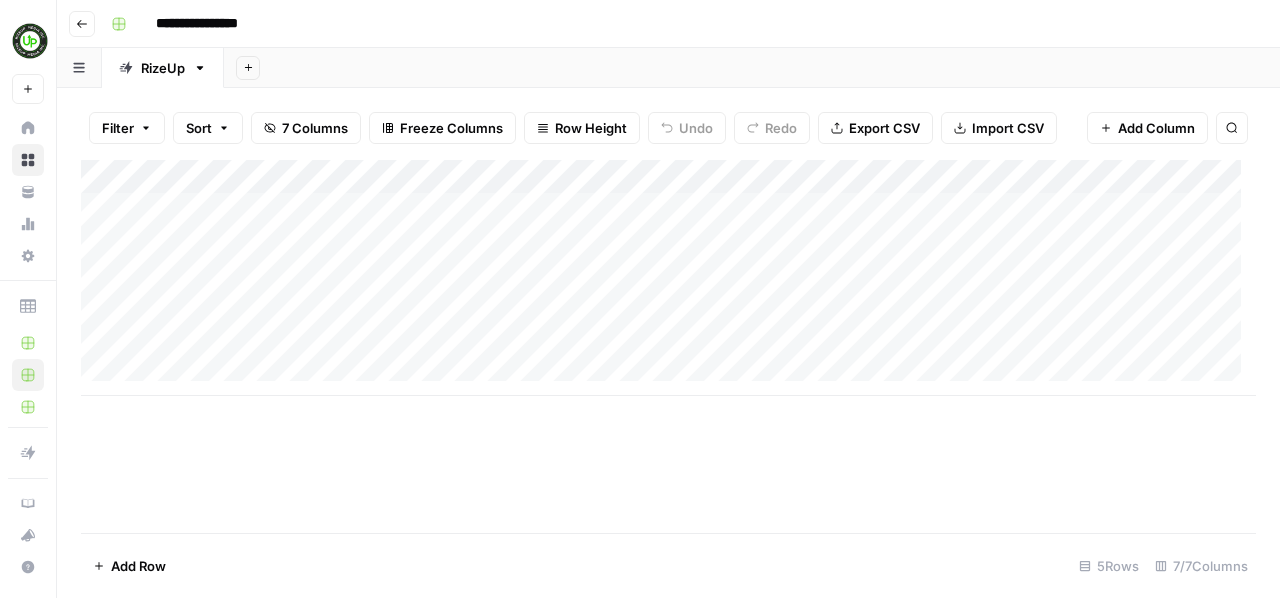 click 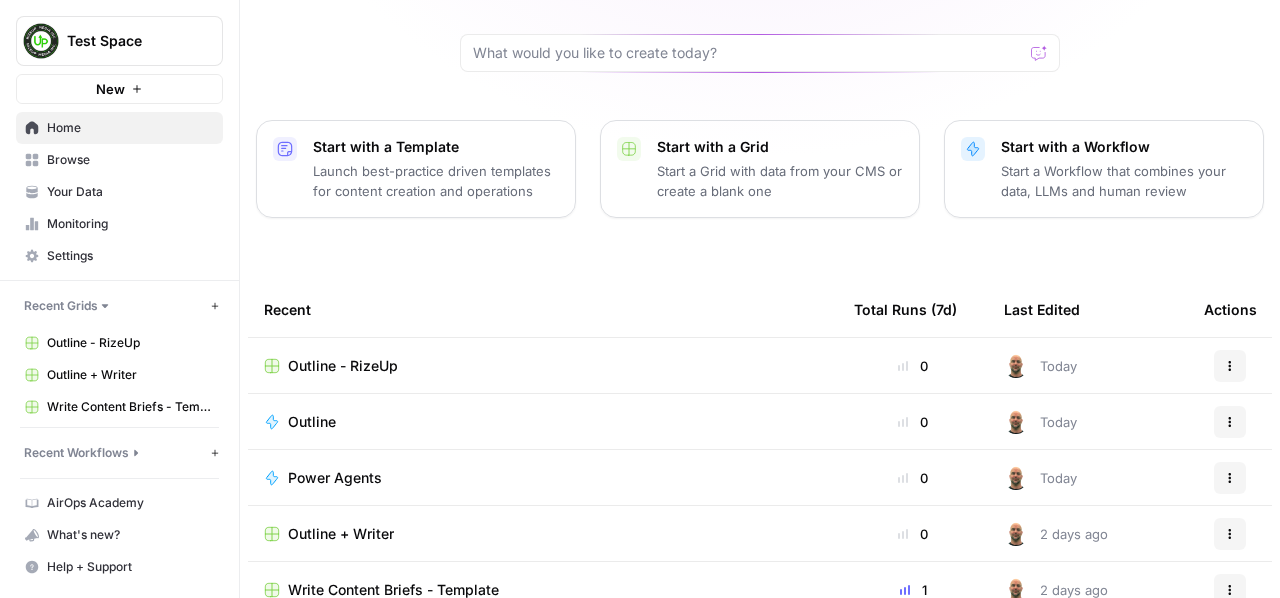 scroll, scrollTop: 266, scrollLeft: 0, axis: vertical 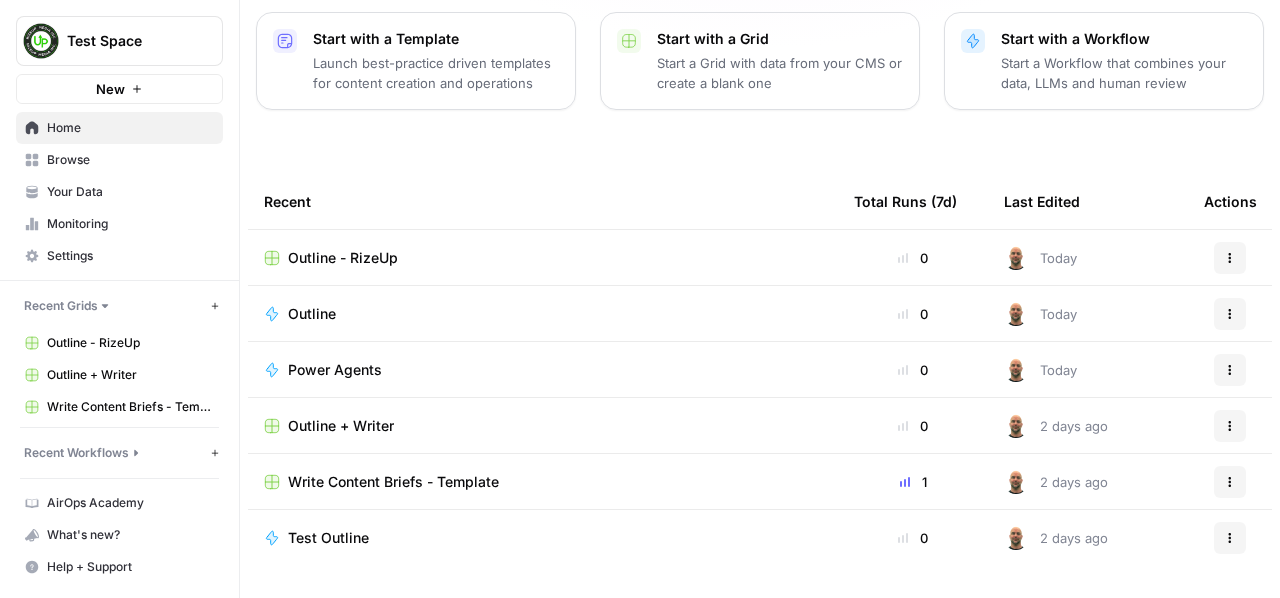click 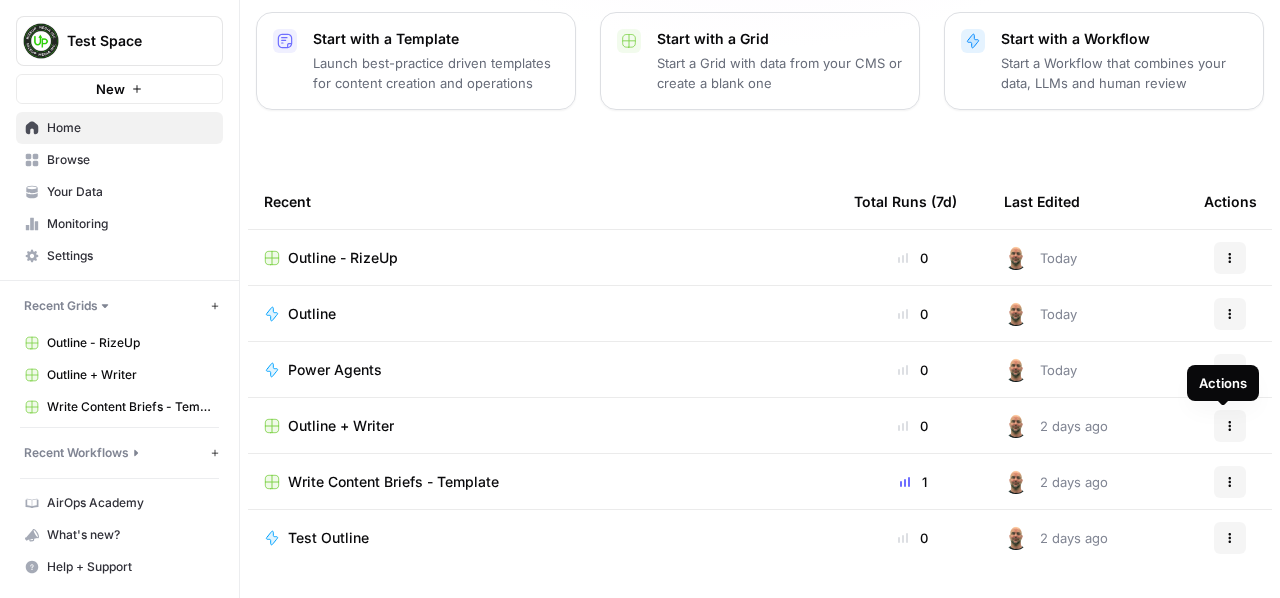click on "Outline + Writer" at bounding box center (341, 426) 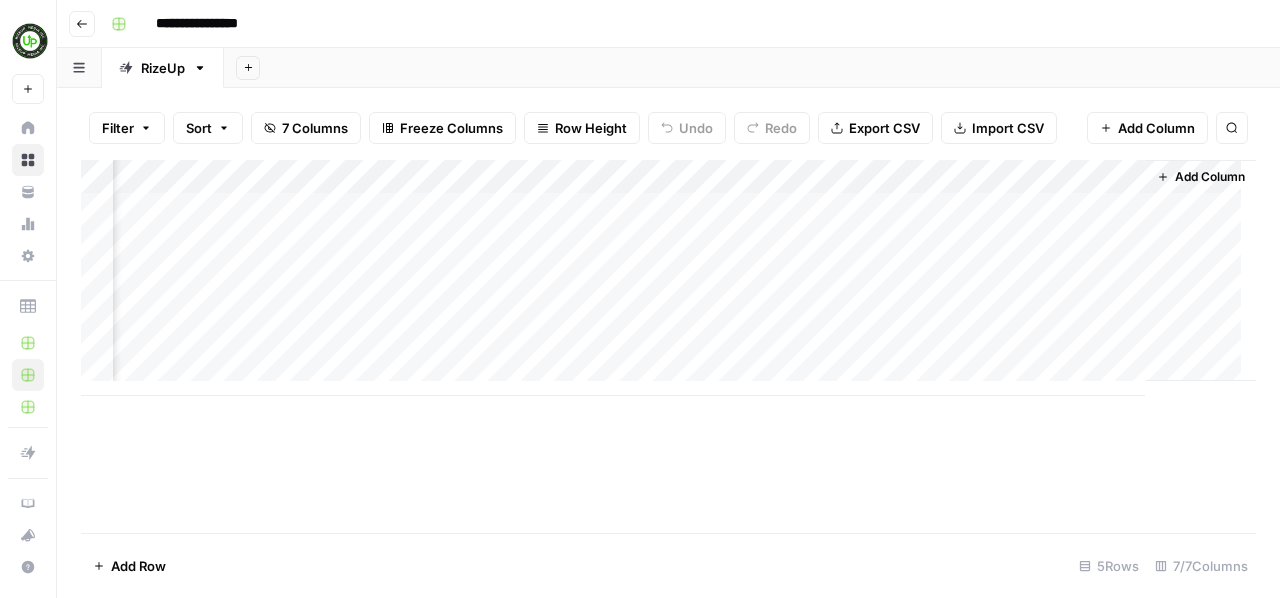 scroll, scrollTop: 0, scrollLeft: 0, axis: both 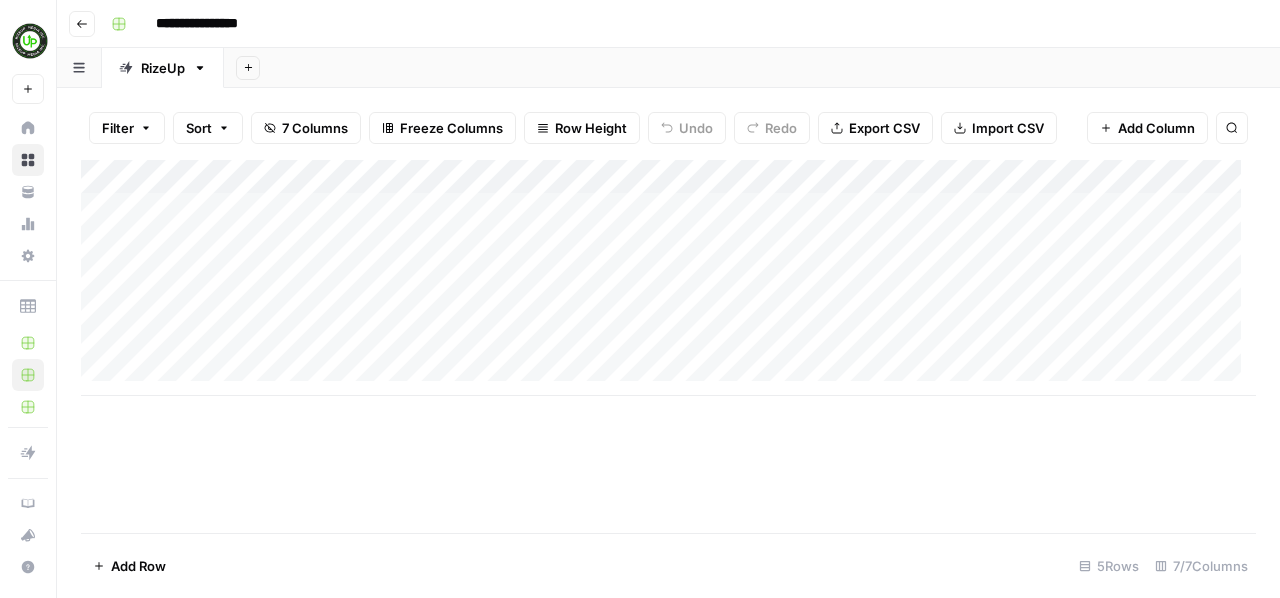click 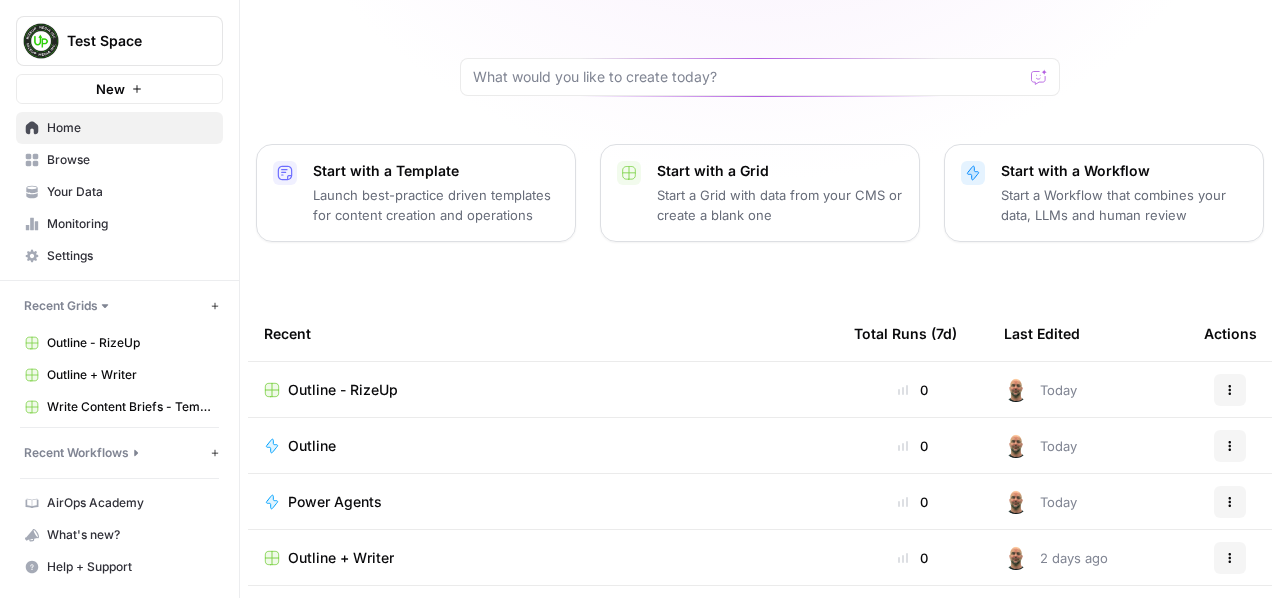 scroll, scrollTop: 266, scrollLeft: 0, axis: vertical 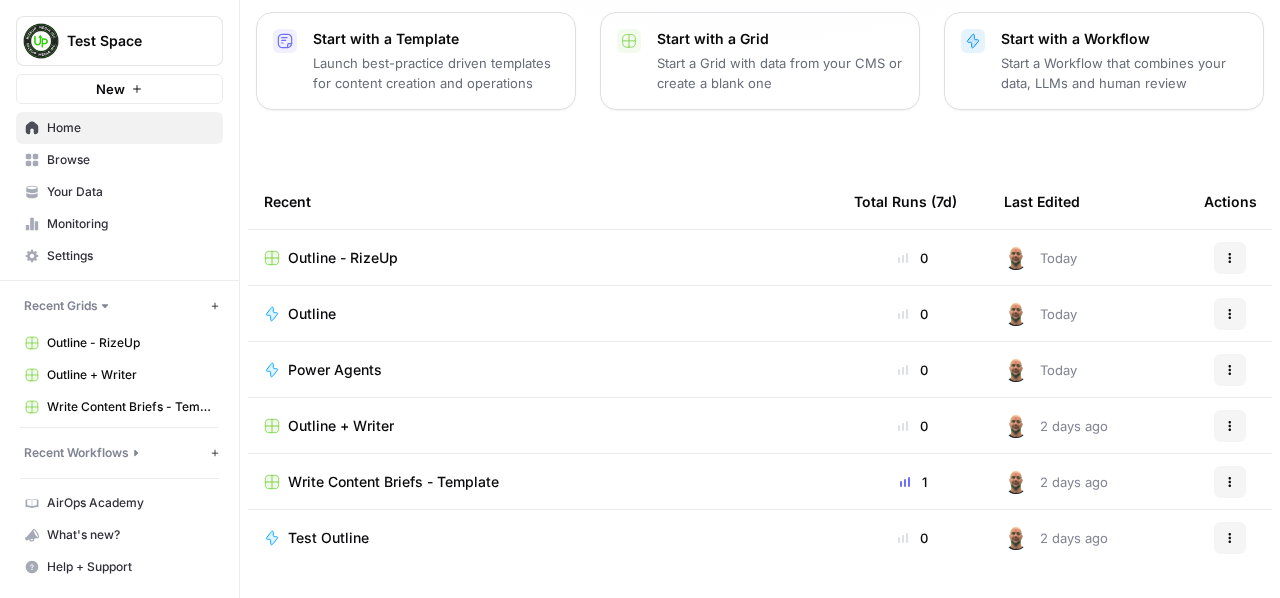 click on "Outline - RizeUp" at bounding box center (343, 258) 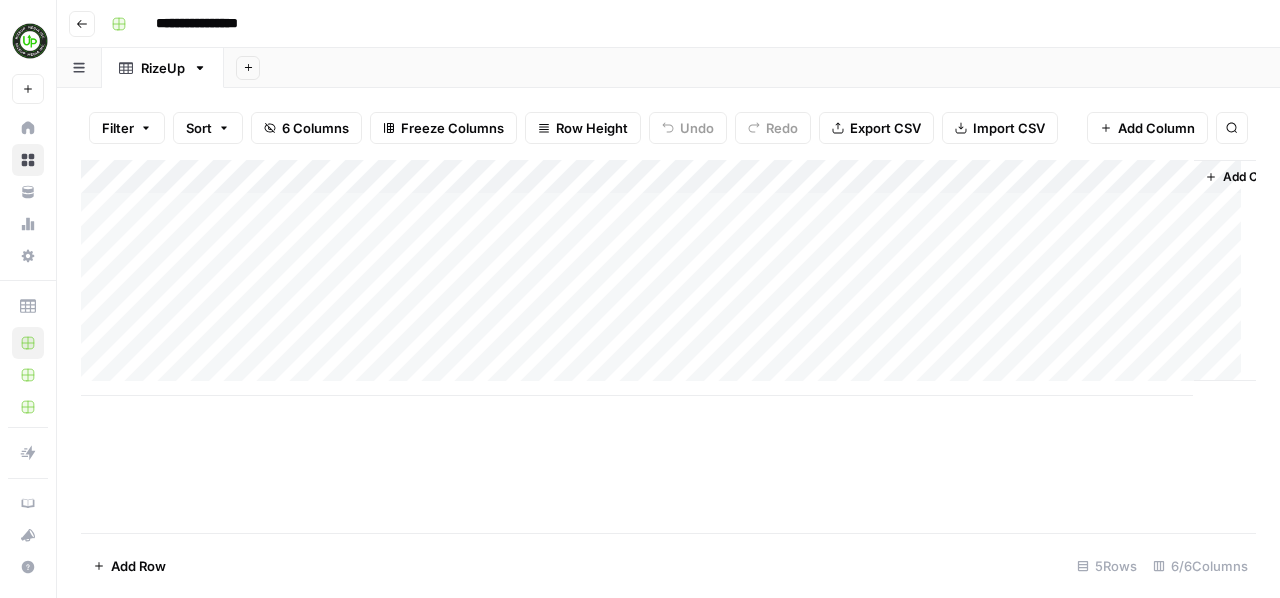 scroll, scrollTop: 0, scrollLeft: 64, axis: horizontal 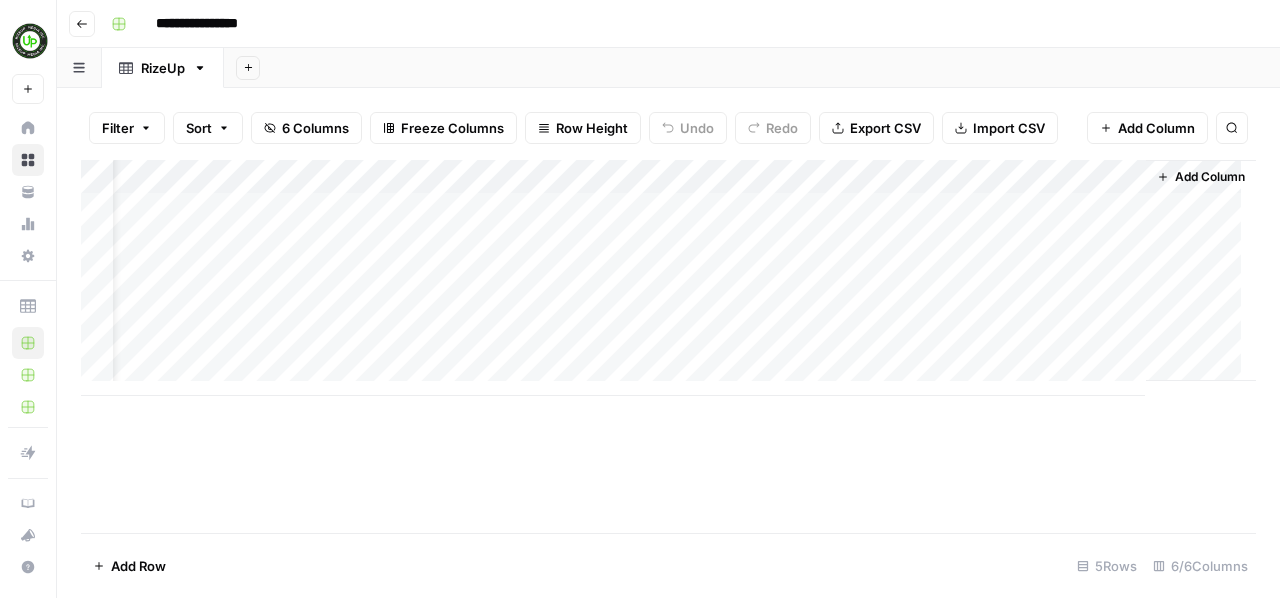 click on "Add Column" at bounding box center (1210, 177) 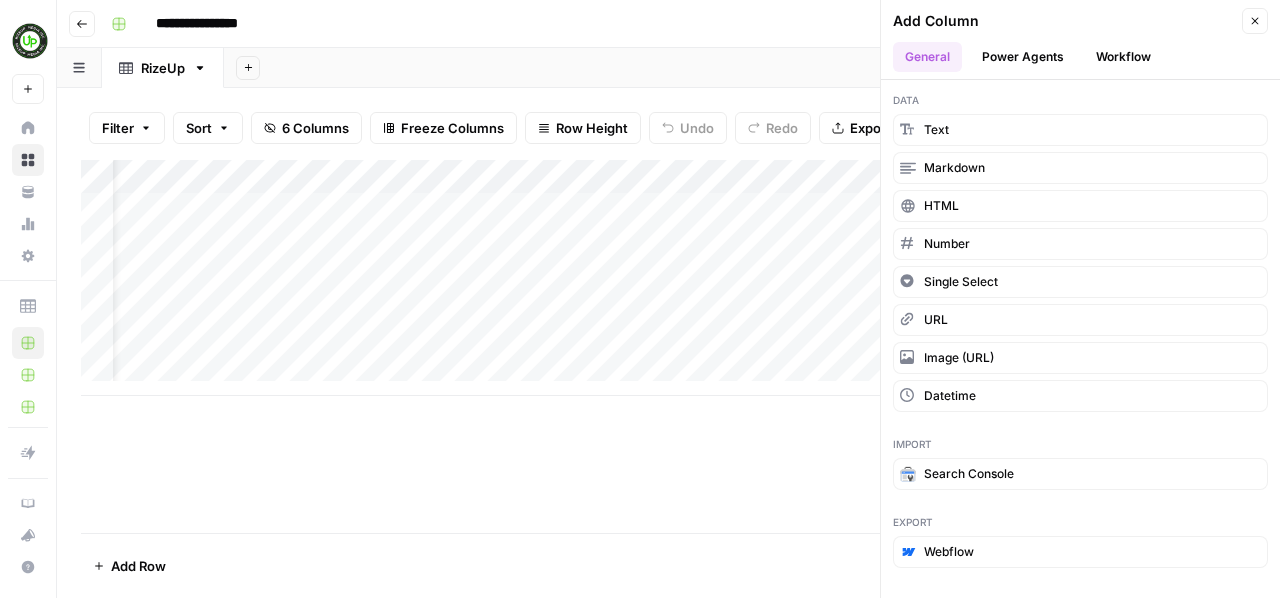 click on "Workflow" at bounding box center [1123, 57] 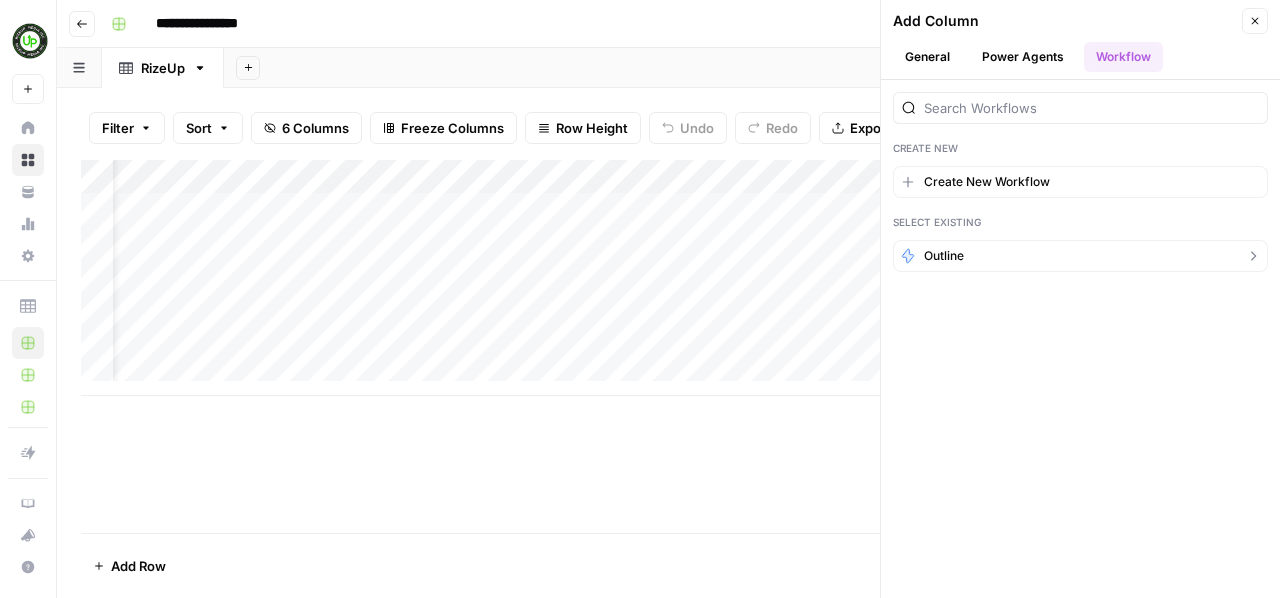 click on "Outline" at bounding box center (1080, 256) 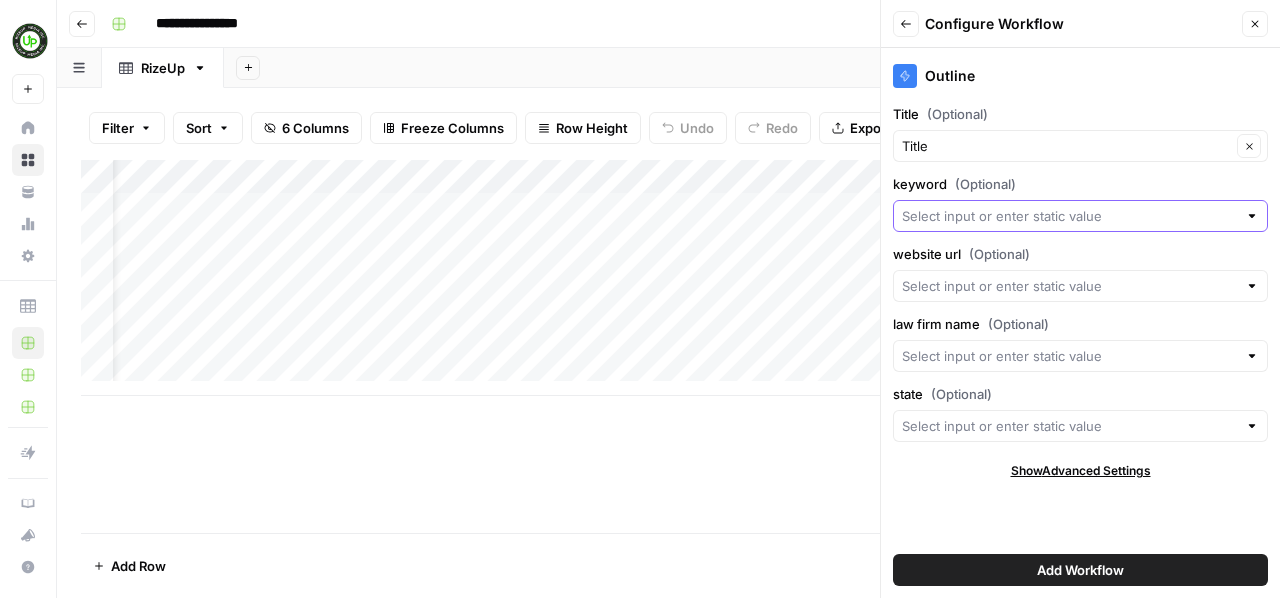 click on "keyword   (Optional)" at bounding box center [1069, 216] 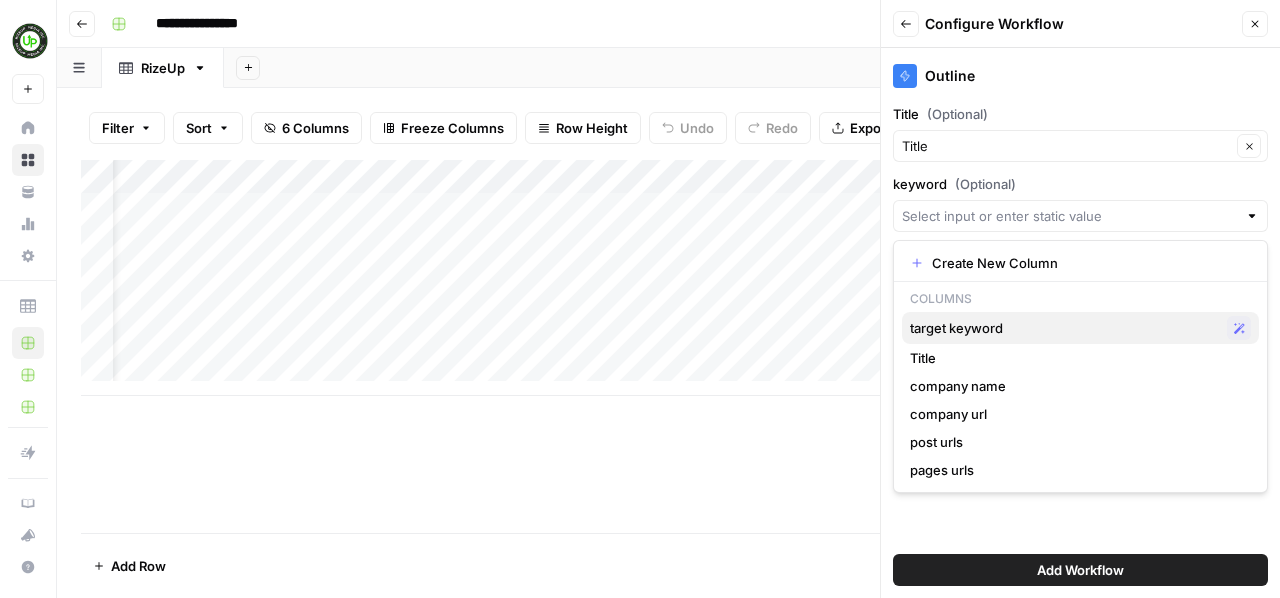 click on "target keyword" at bounding box center (1064, 328) 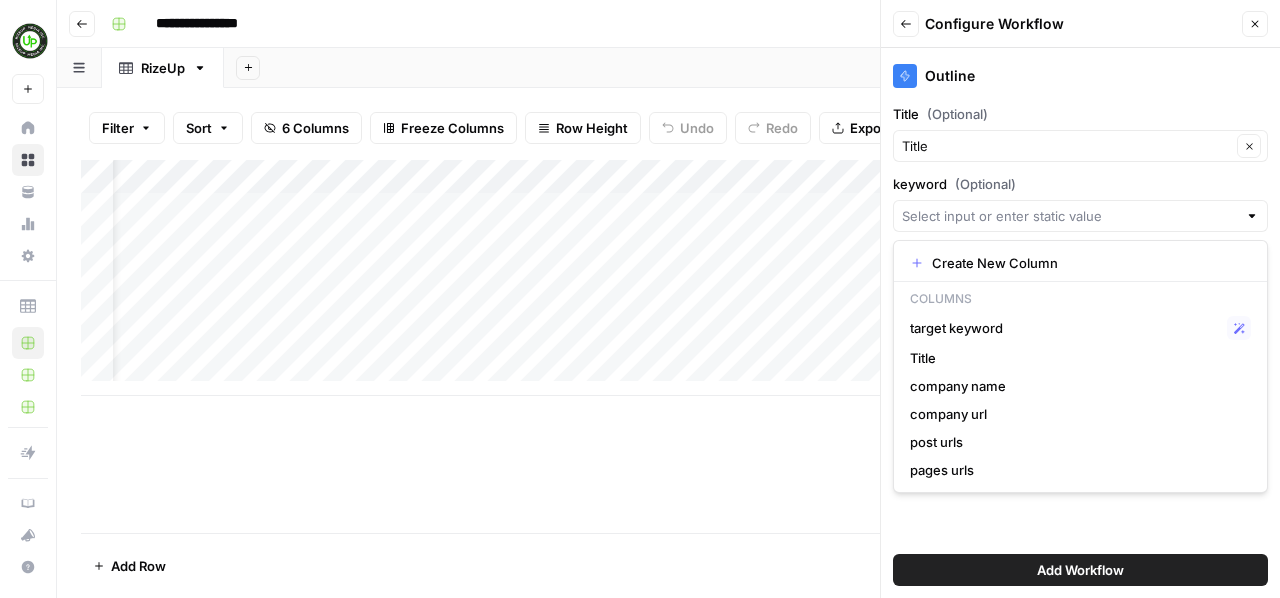 type on "target keyword" 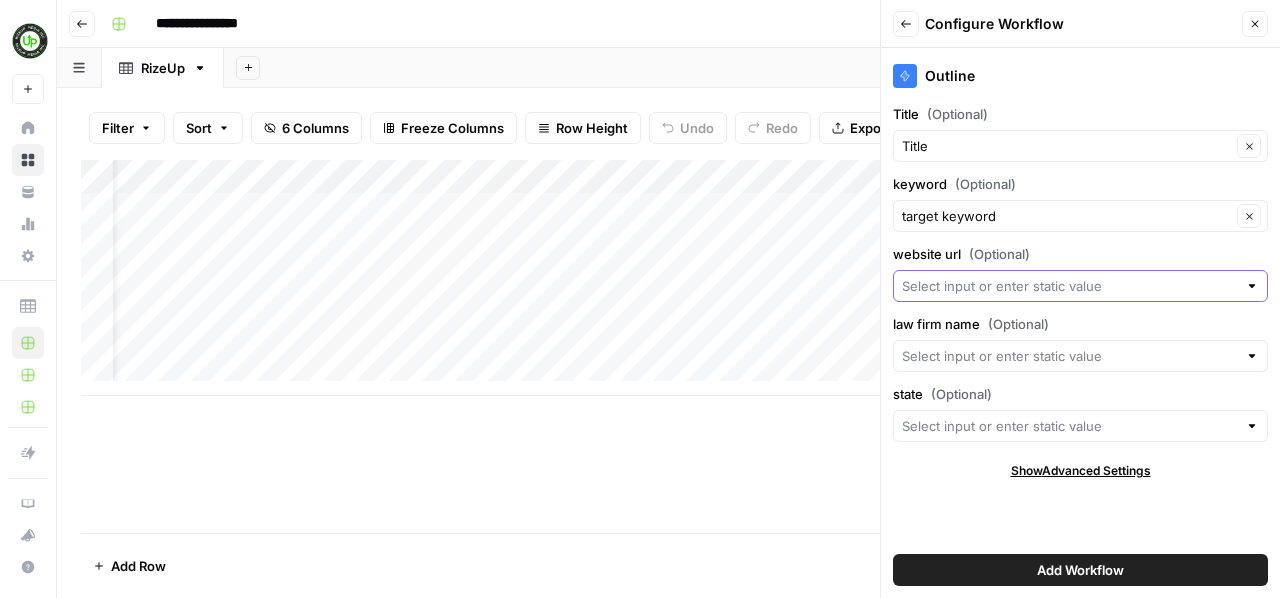 click on "website url   (Optional)" at bounding box center [1069, 286] 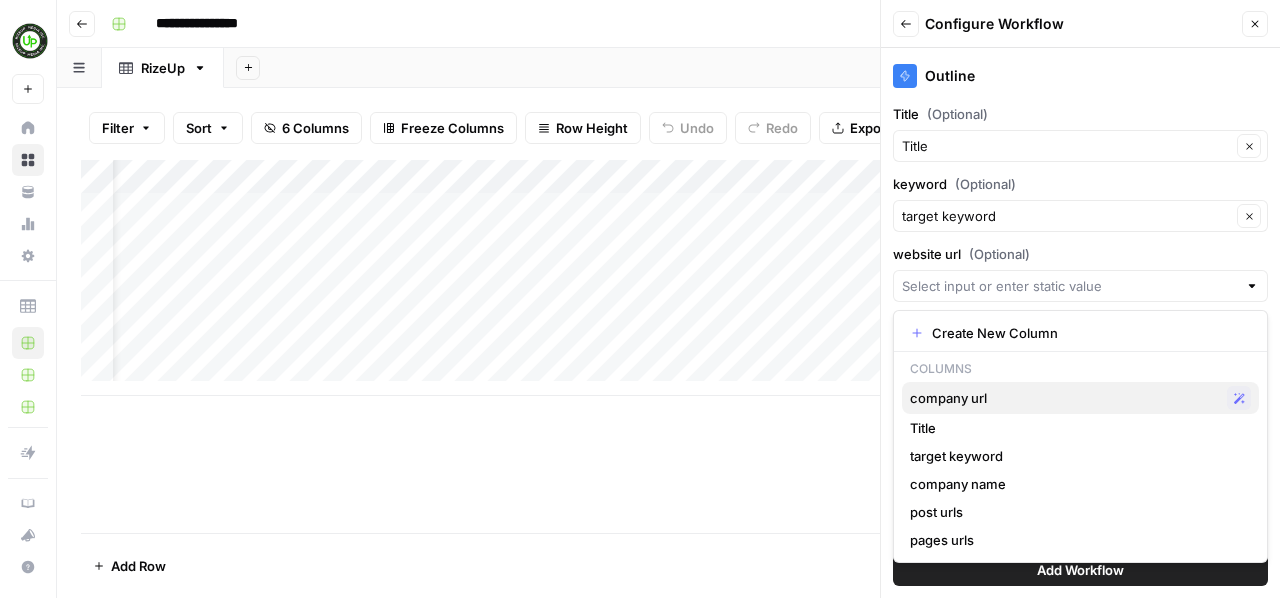 click on "company url" at bounding box center (1064, 398) 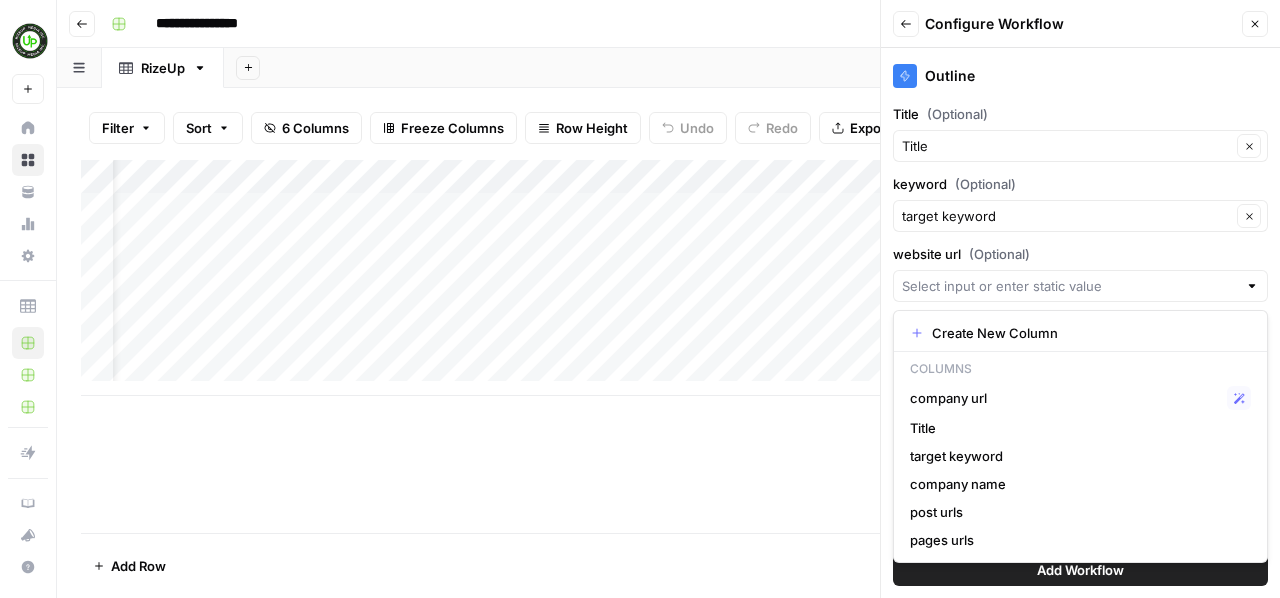 type on "company url" 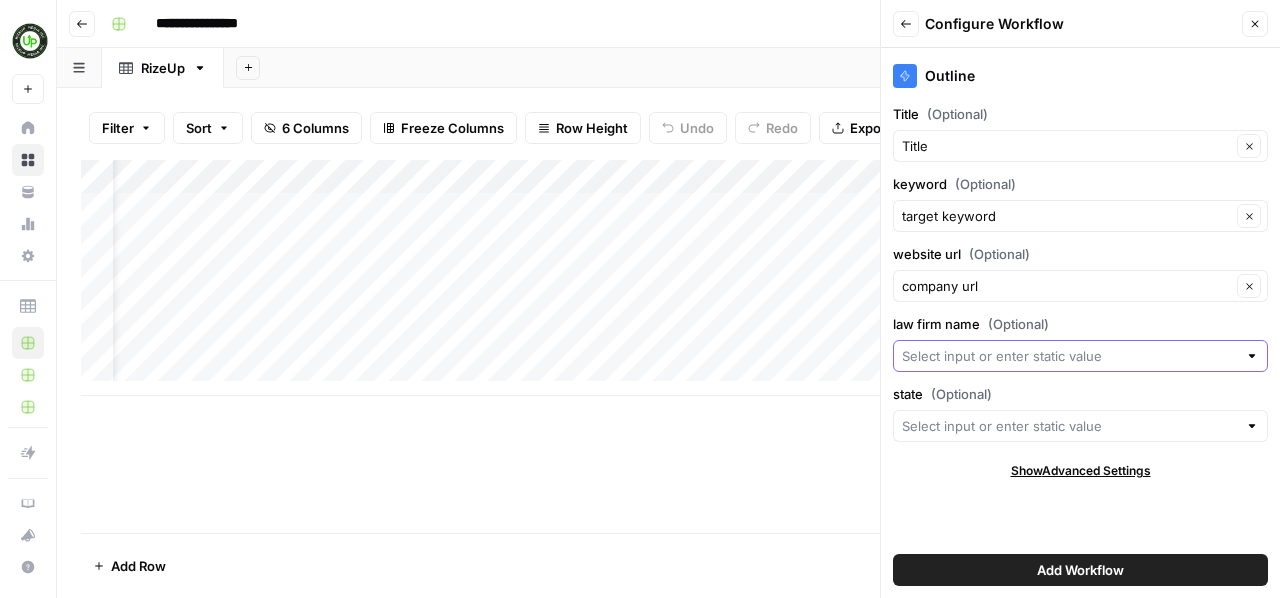 click on "law firm name   (Optional)" at bounding box center (1069, 356) 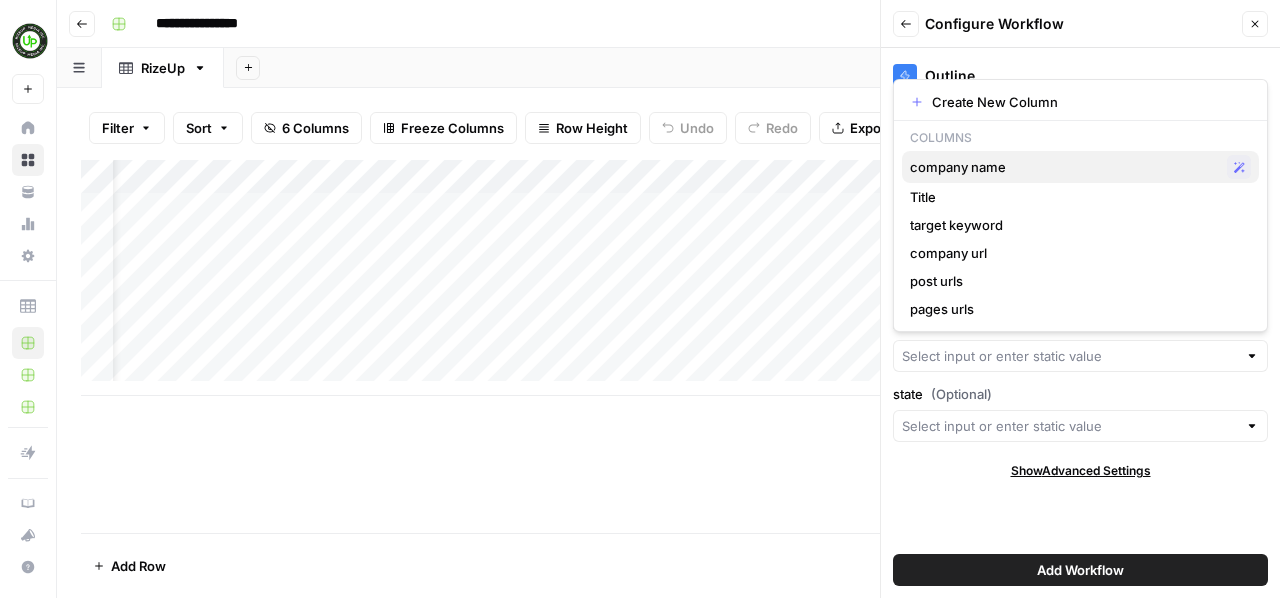 click on "company name" at bounding box center (1064, 167) 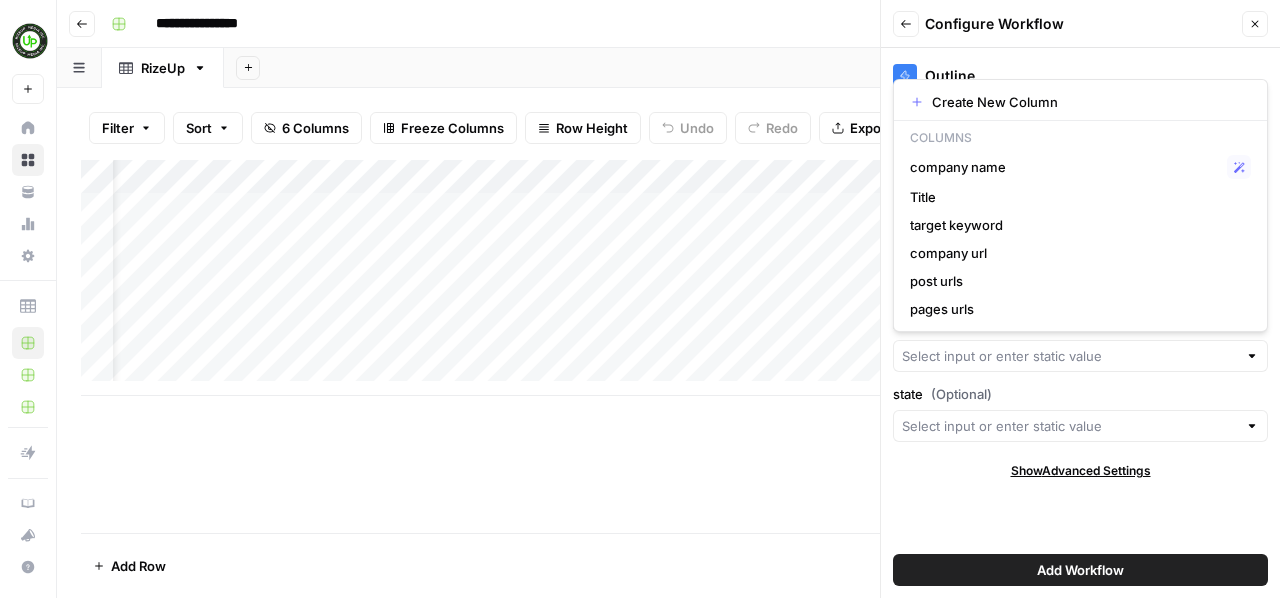 type on "company name" 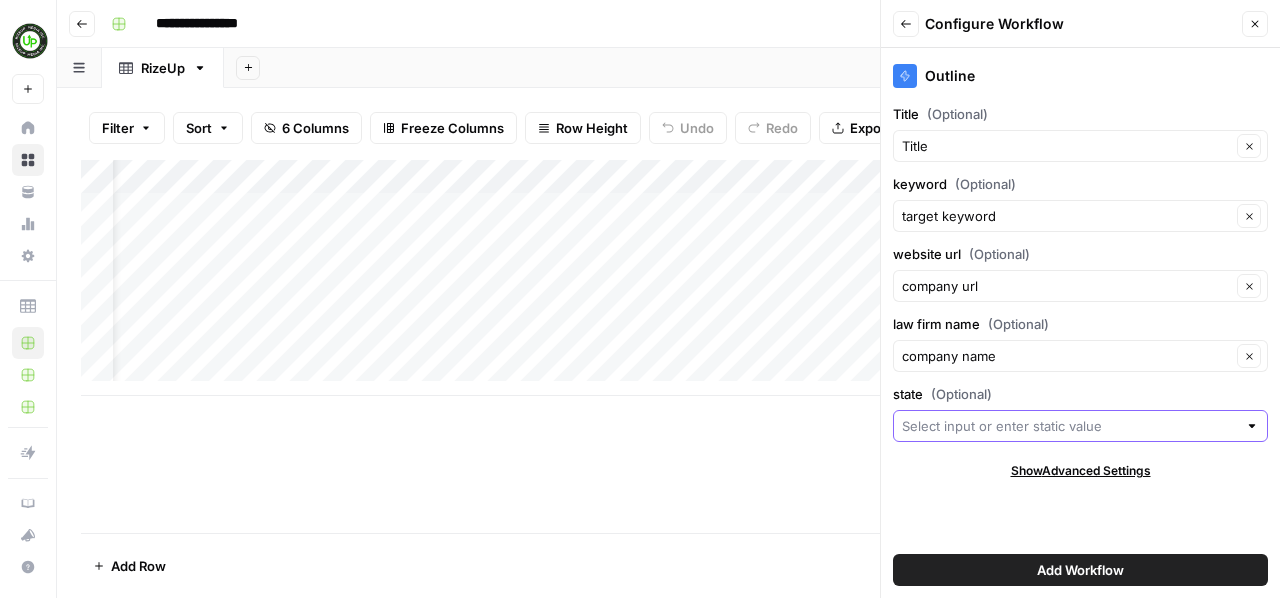click on "state   (Optional)" at bounding box center (1069, 426) 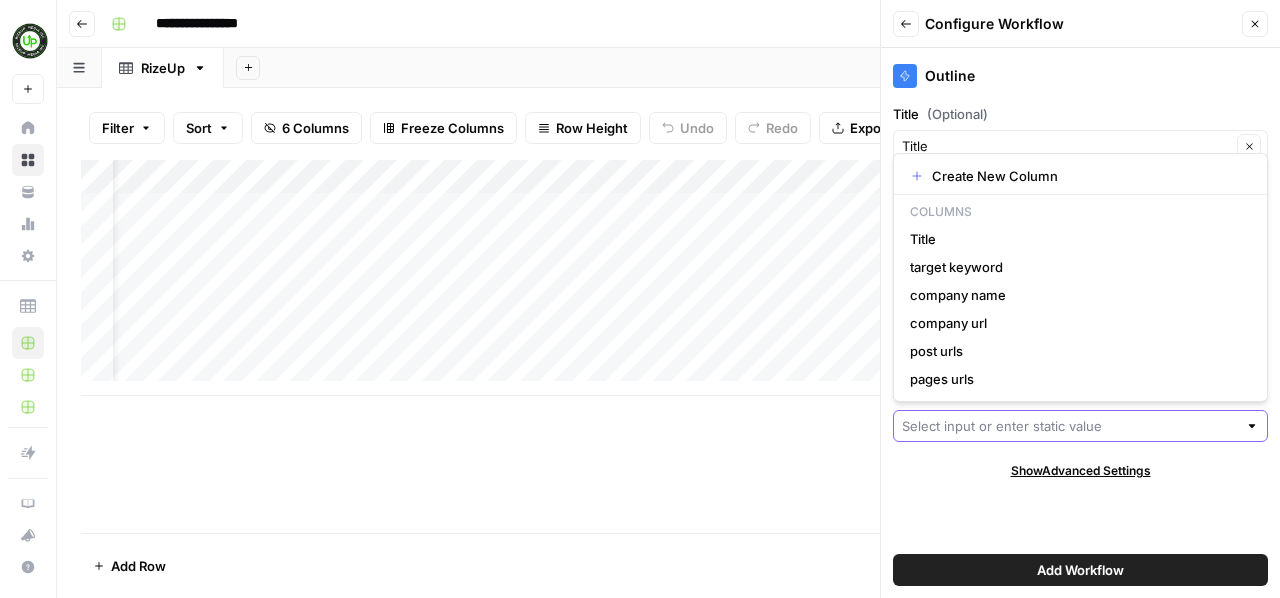 click on "state   (Optional)" at bounding box center [1069, 426] 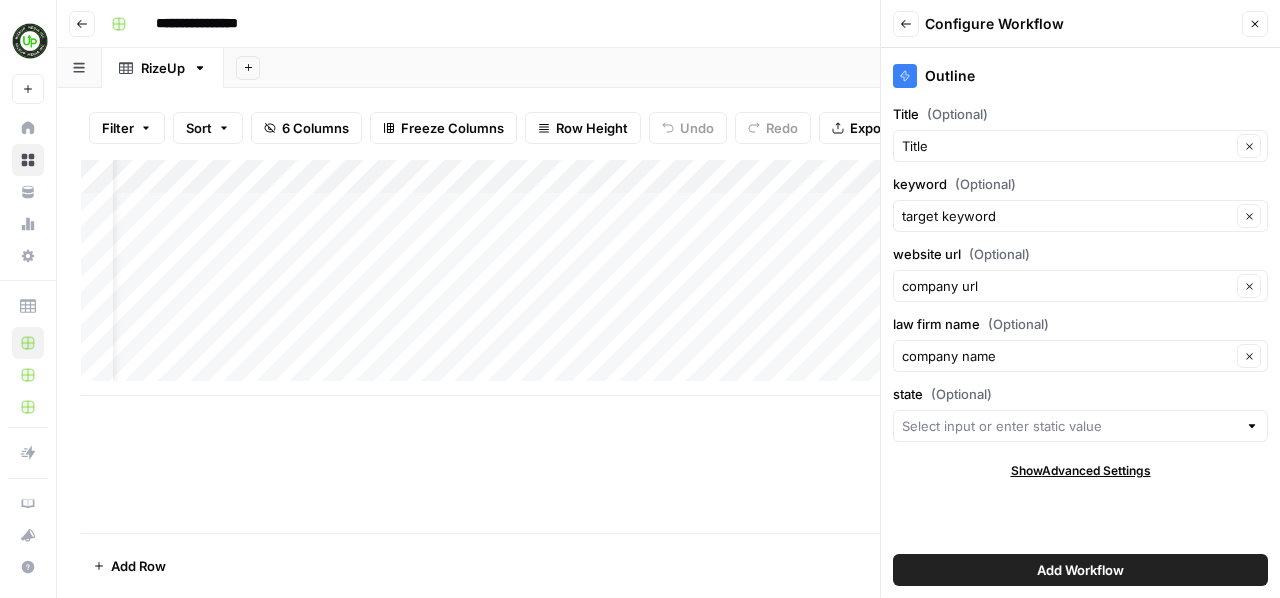click on "Add Column" at bounding box center [668, 278] 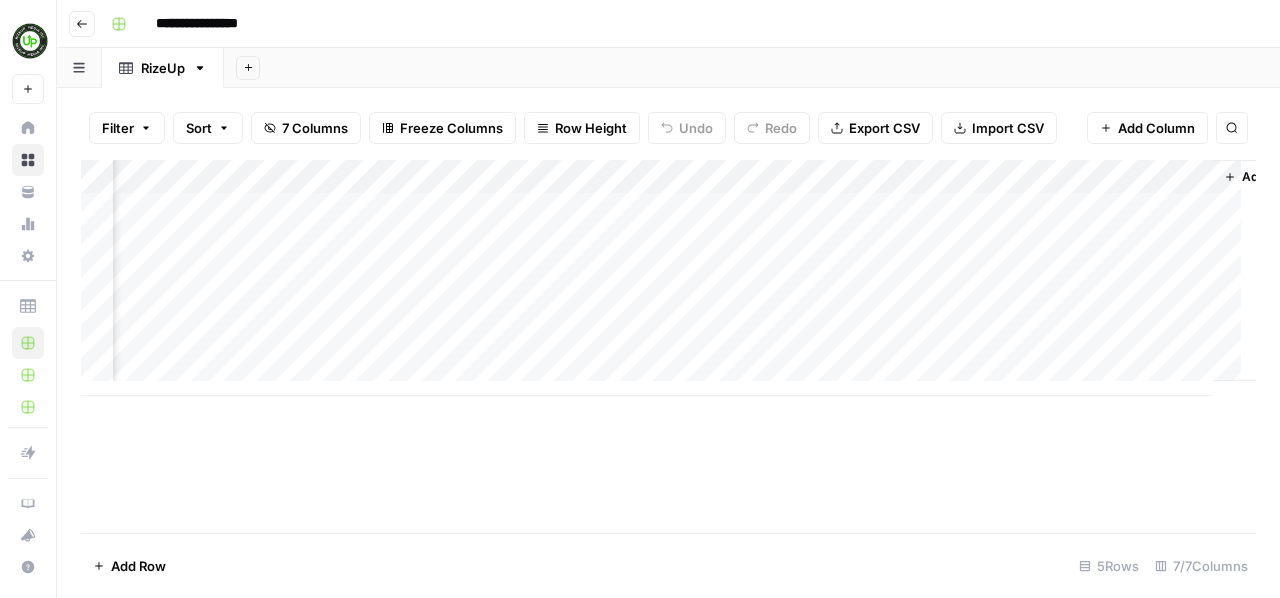 scroll, scrollTop: 0, scrollLeft: 244, axis: horizontal 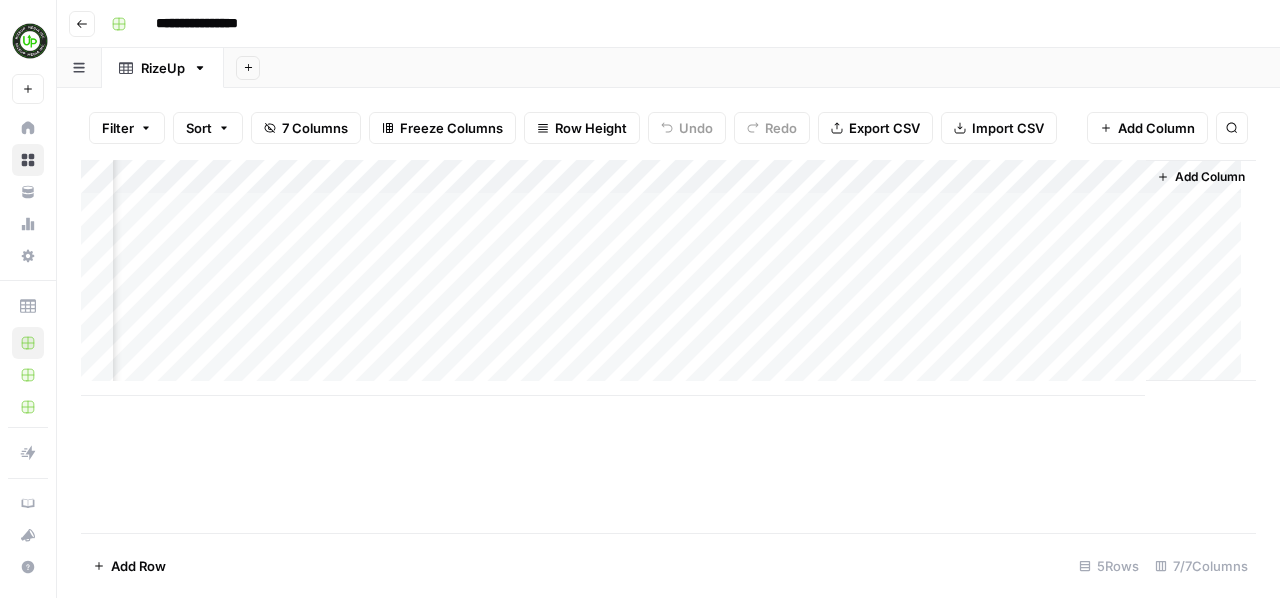 click on "Add Column" at bounding box center (668, 278) 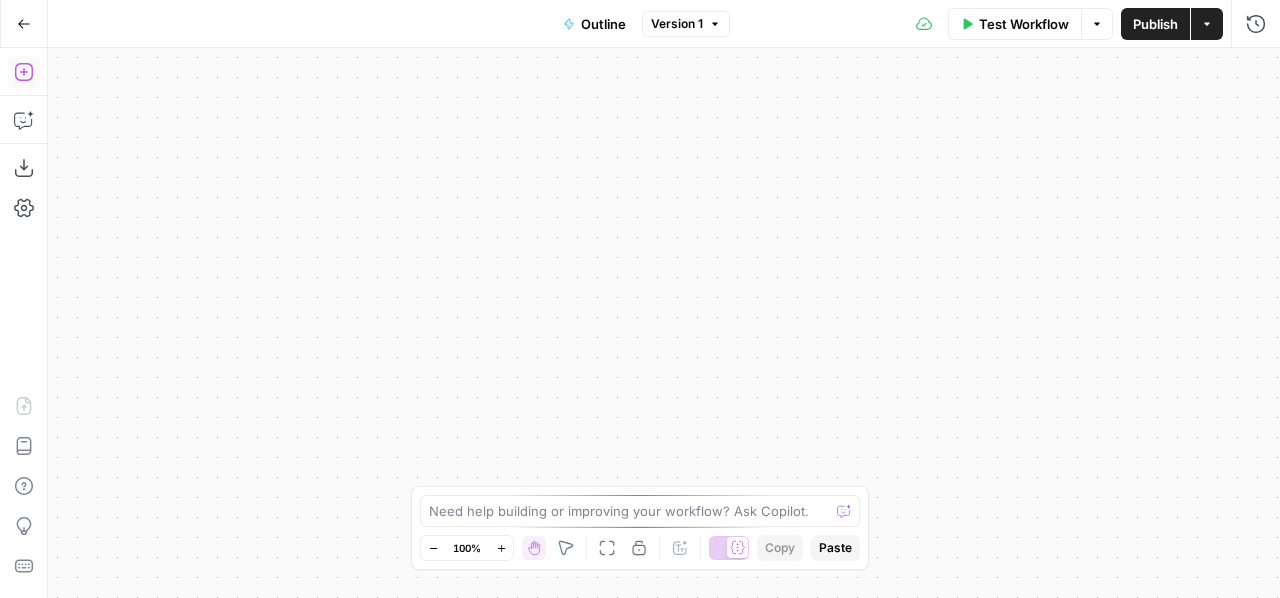 scroll, scrollTop: 0, scrollLeft: 0, axis: both 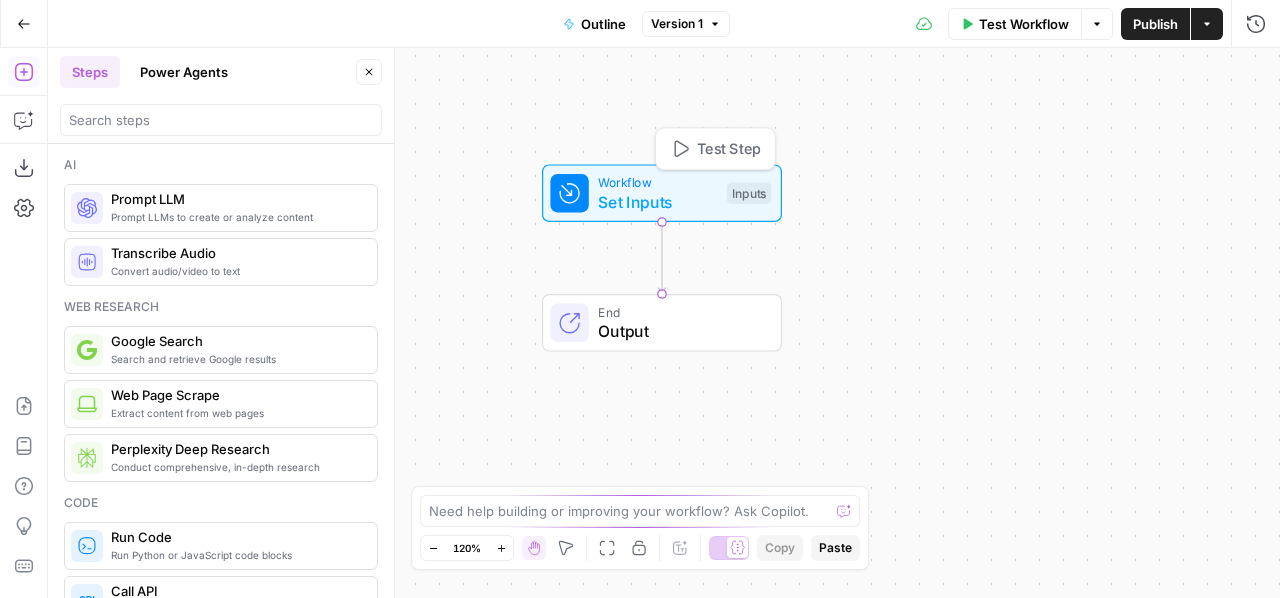 drag, startPoint x: 693, startPoint y: 252, endPoint x: 690, endPoint y: 197, distance: 55.081757 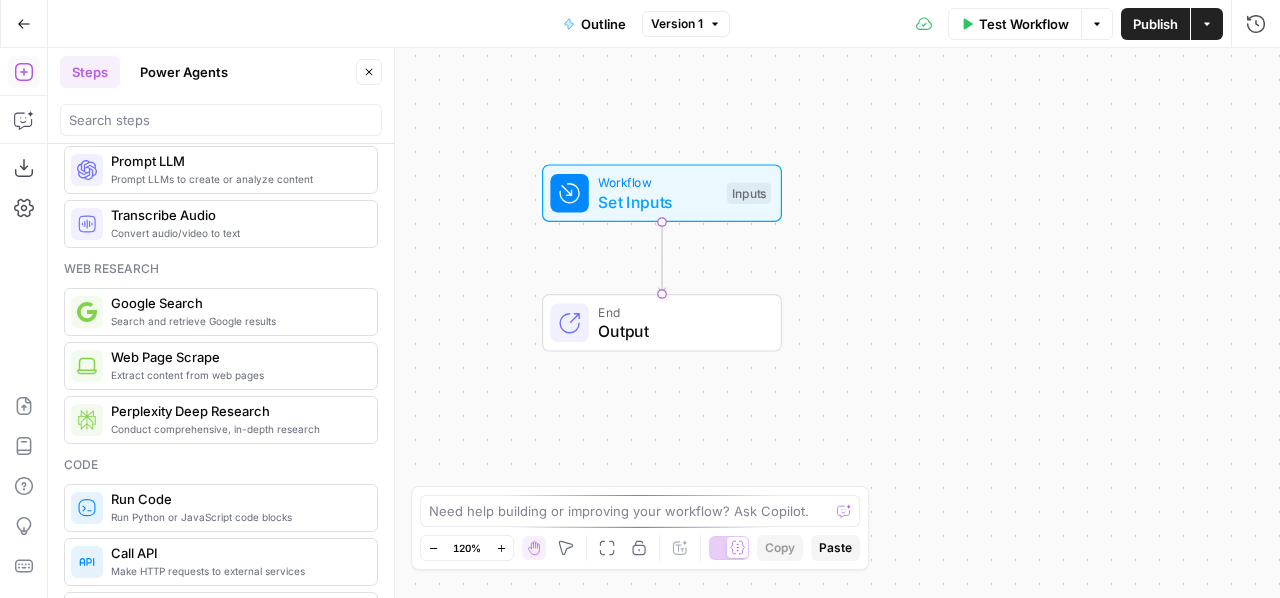 scroll, scrollTop: 95, scrollLeft: 0, axis: vertical 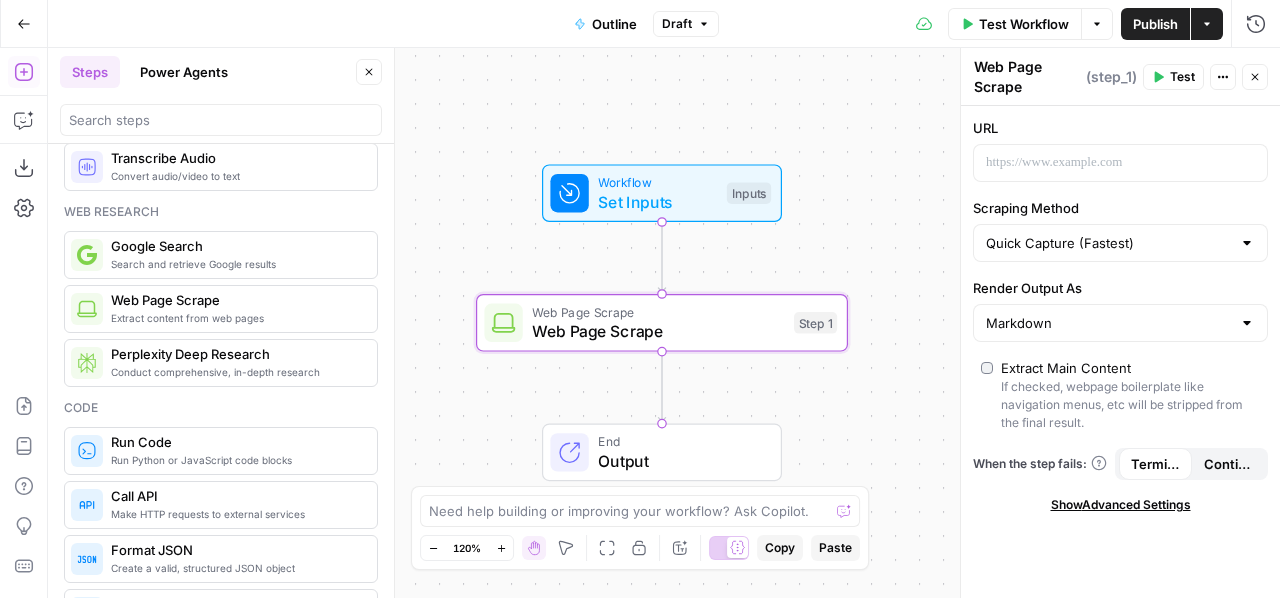 click on "Actions" at bounding box center (1223, 77) 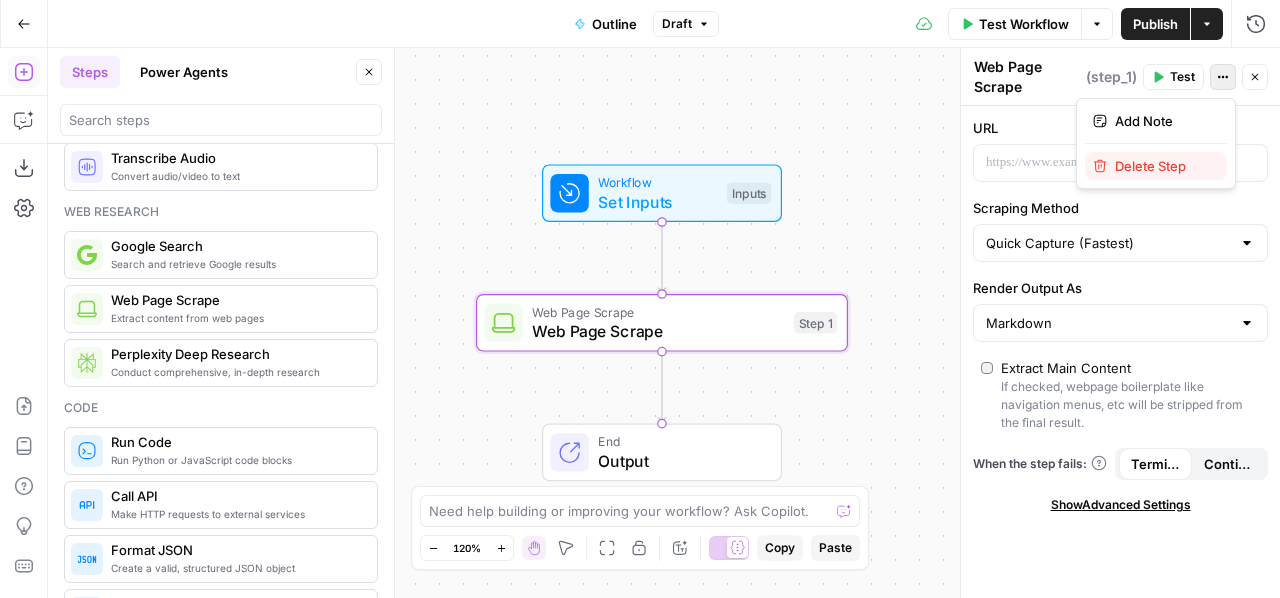 click on "Delete Step" at bounding box center (1163, 166) 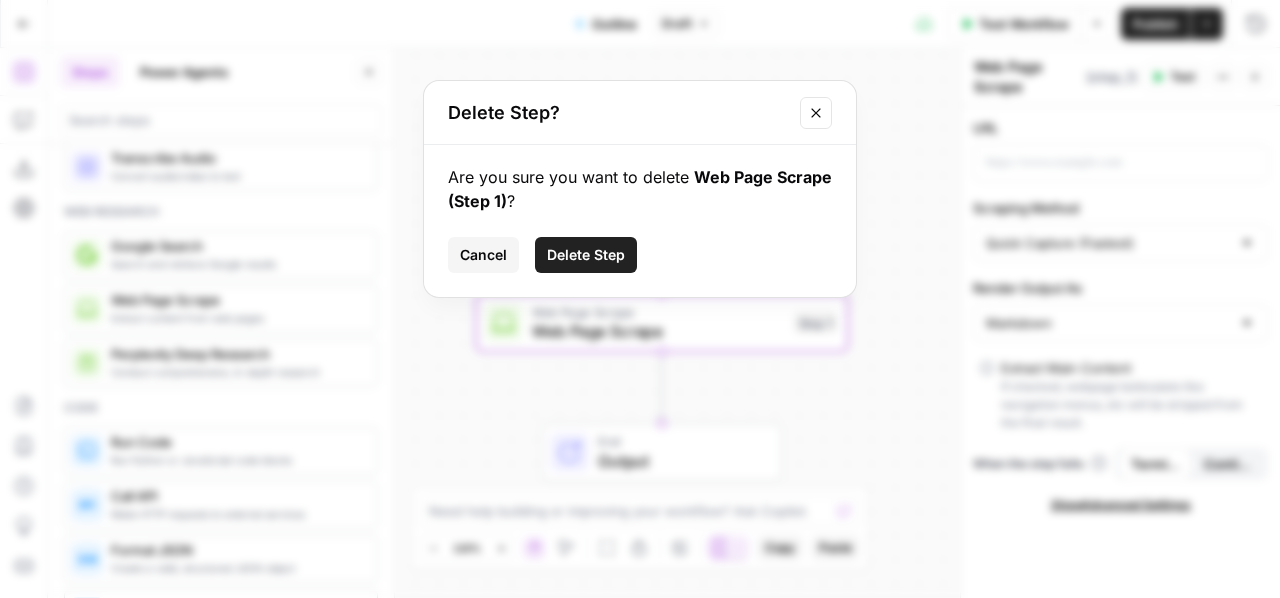 click on "Delete Step" at bounding box center [586, 255] 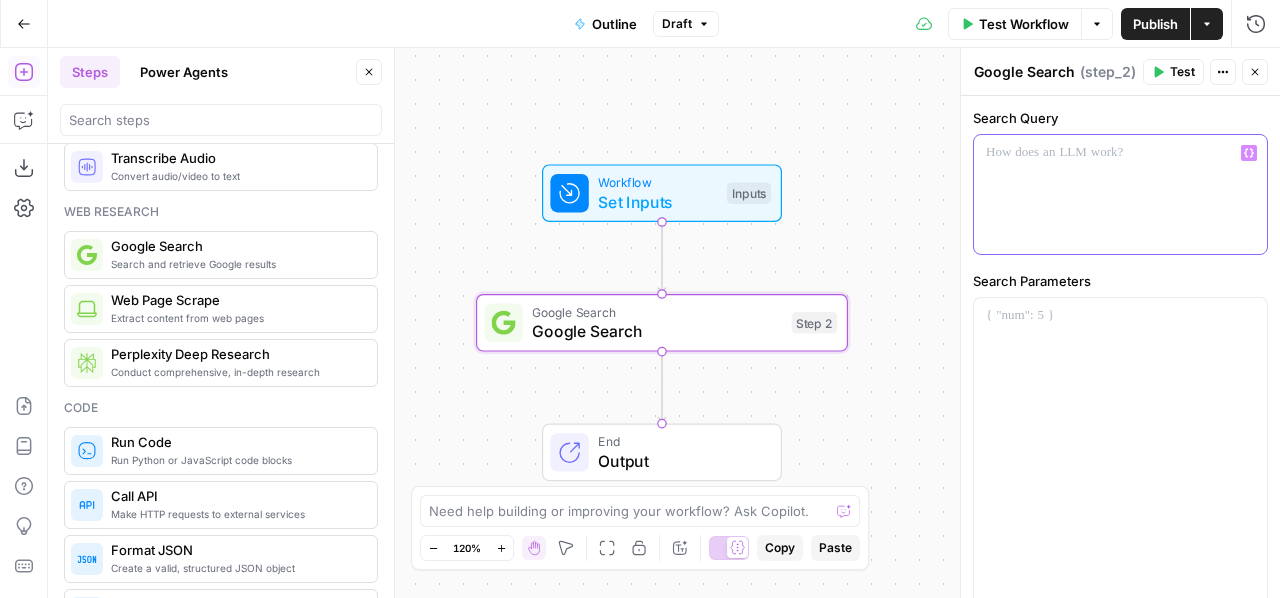 click at bounding box center [1120, 194] 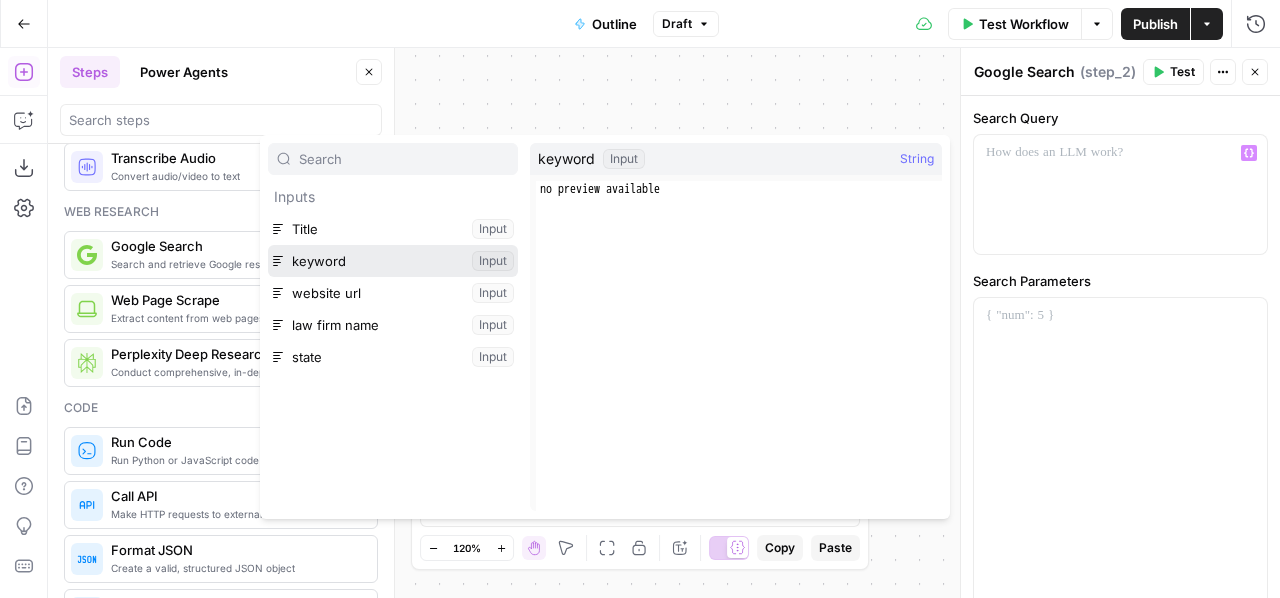 click at bounding box center [393, 261] 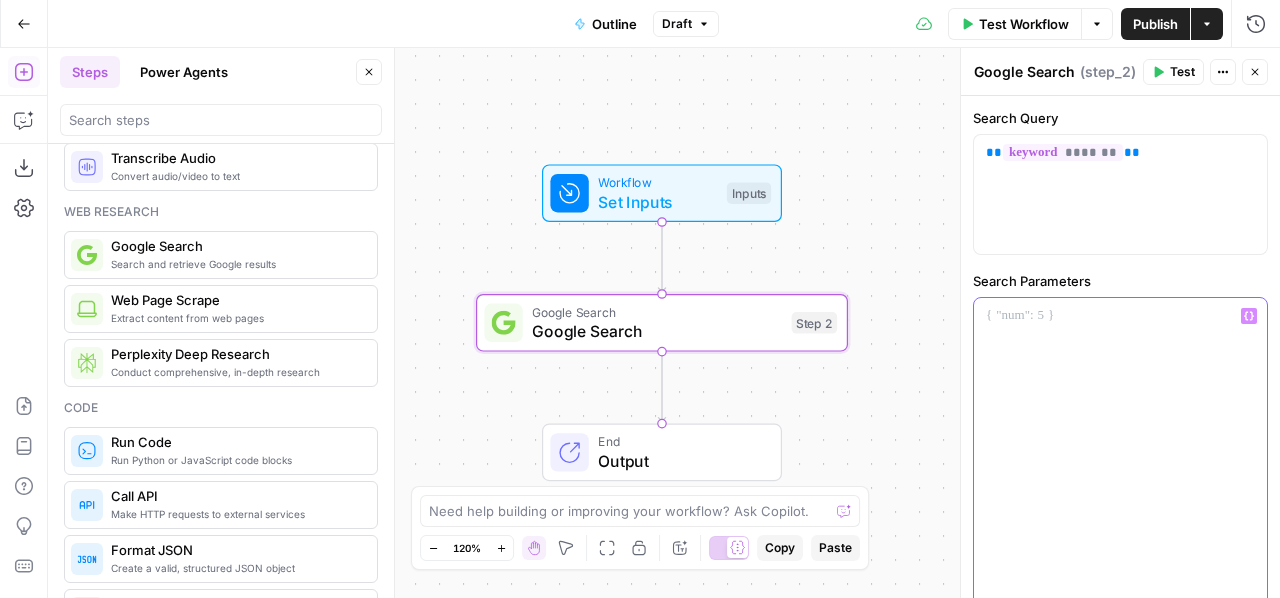 click at bounding box center [1120, 464] 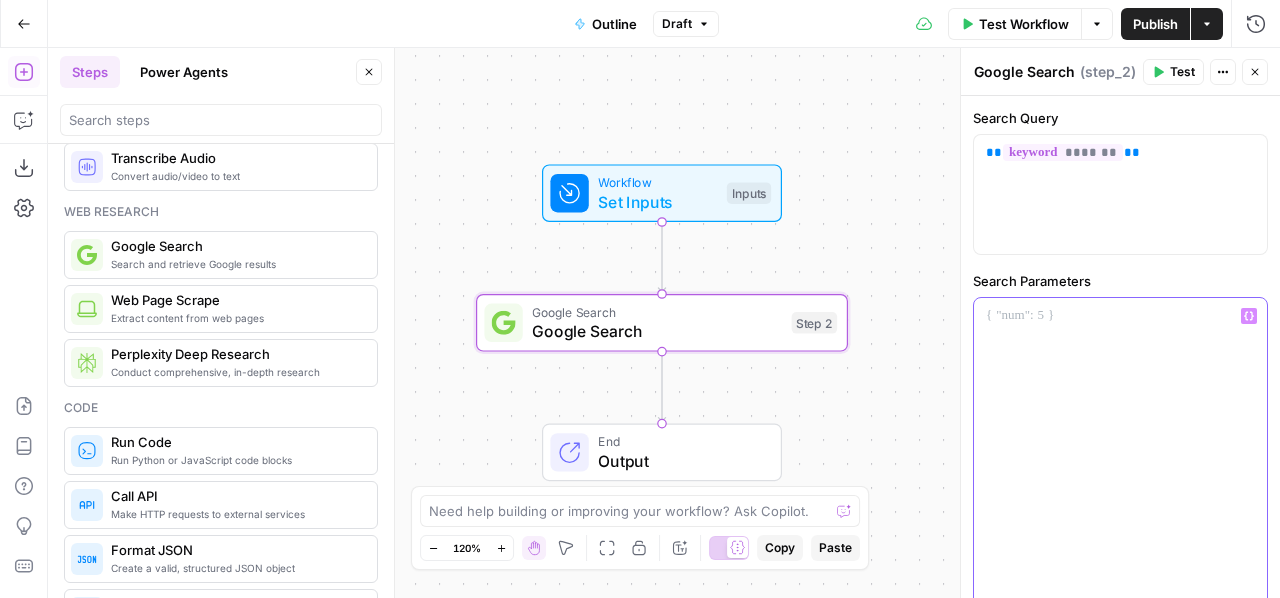 click at bounding box center (1120, 464) 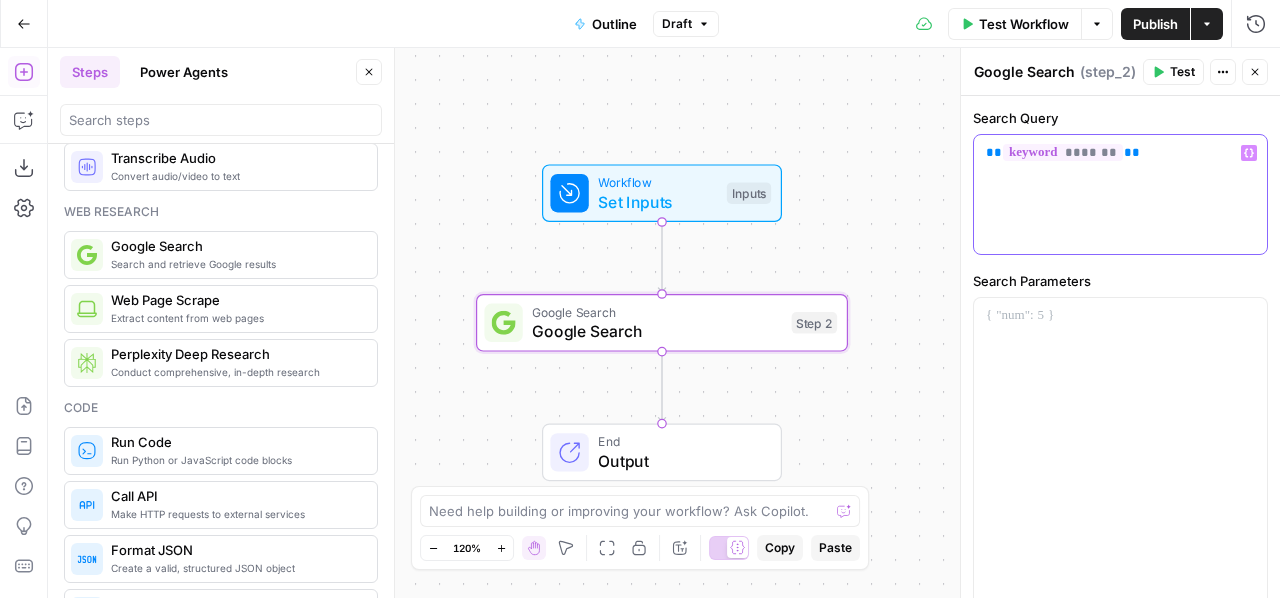 click on "** ******* **" at bounding box center (1120, 194) 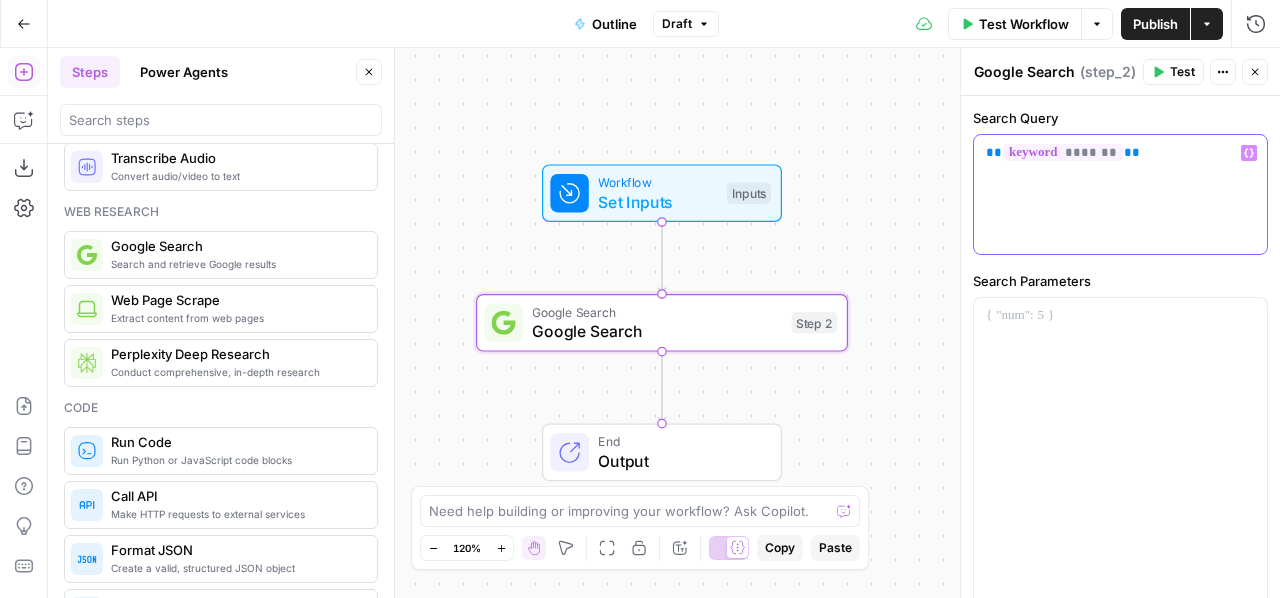 type 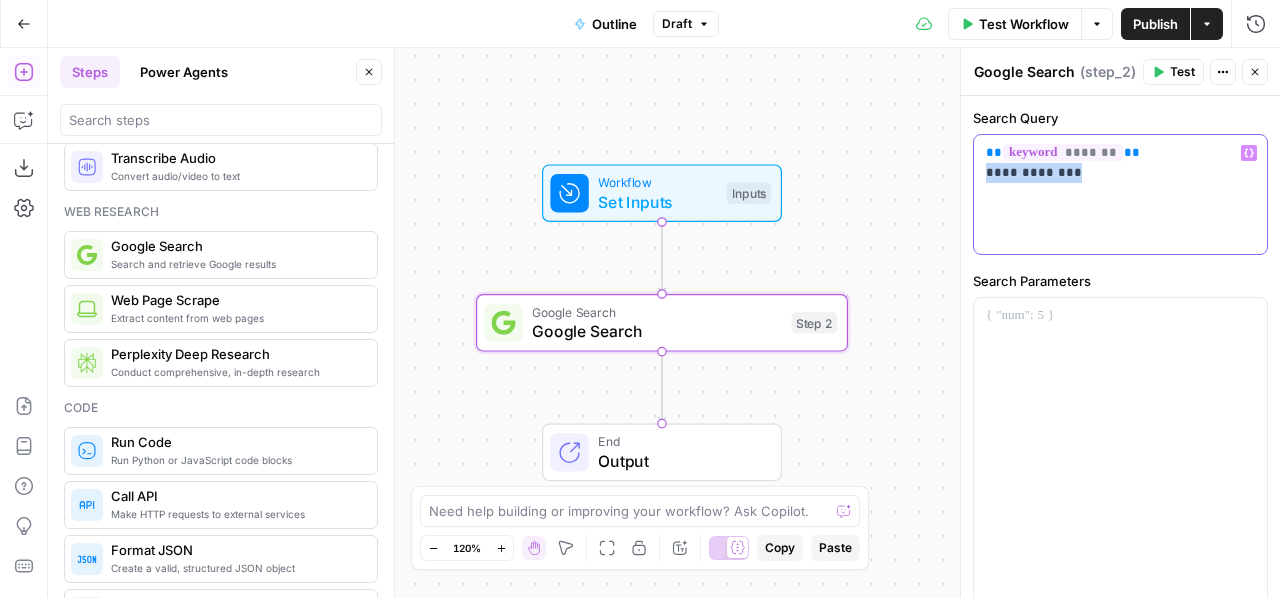 drag, startPoint x: 1083, startPoint y: 178, endPoint x: 981, endPoint y: 180, distance: 102.01961 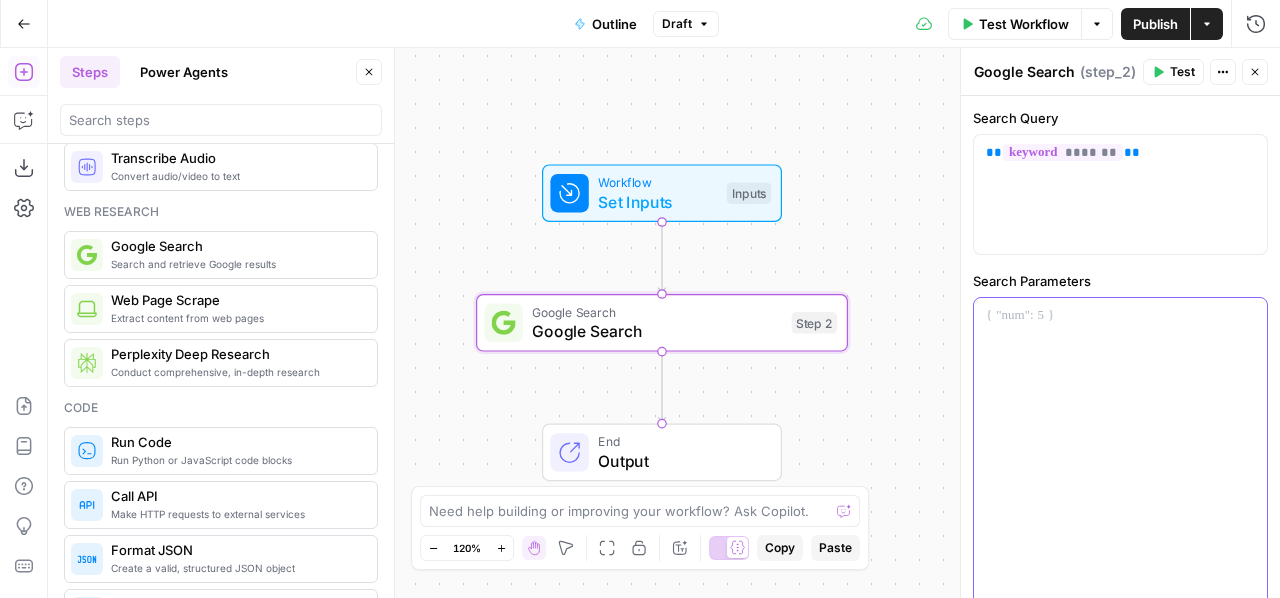 click at bounding box center [1120, 464] 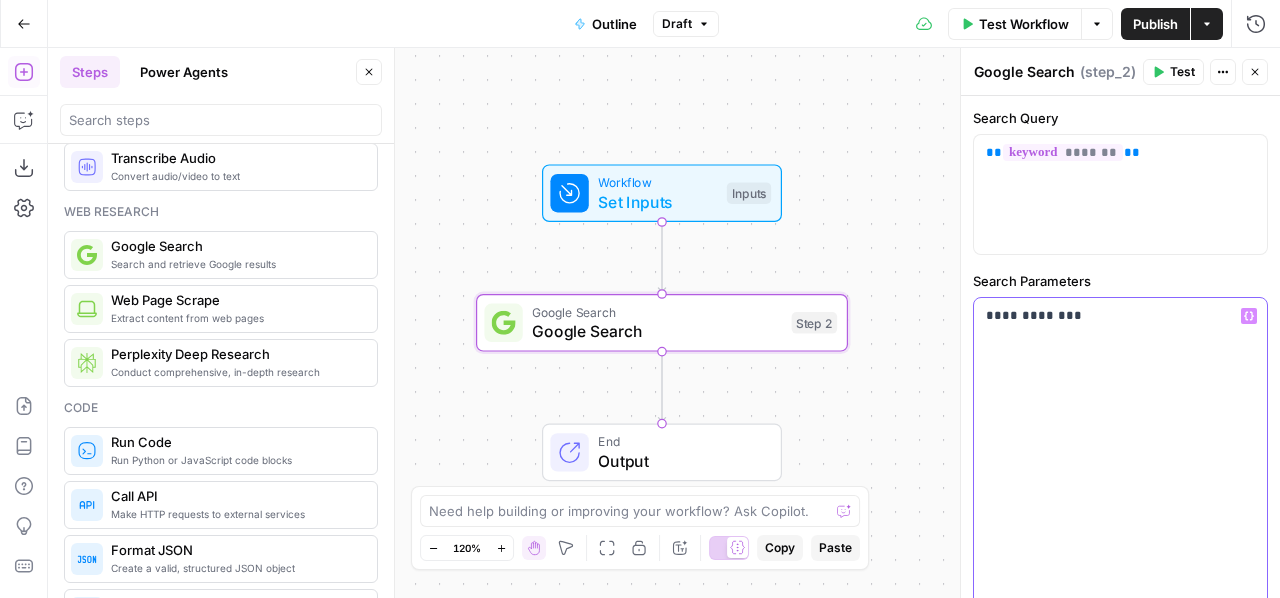 scroll, scrollTop: 174, scrollLeft: 0, axis: vertical 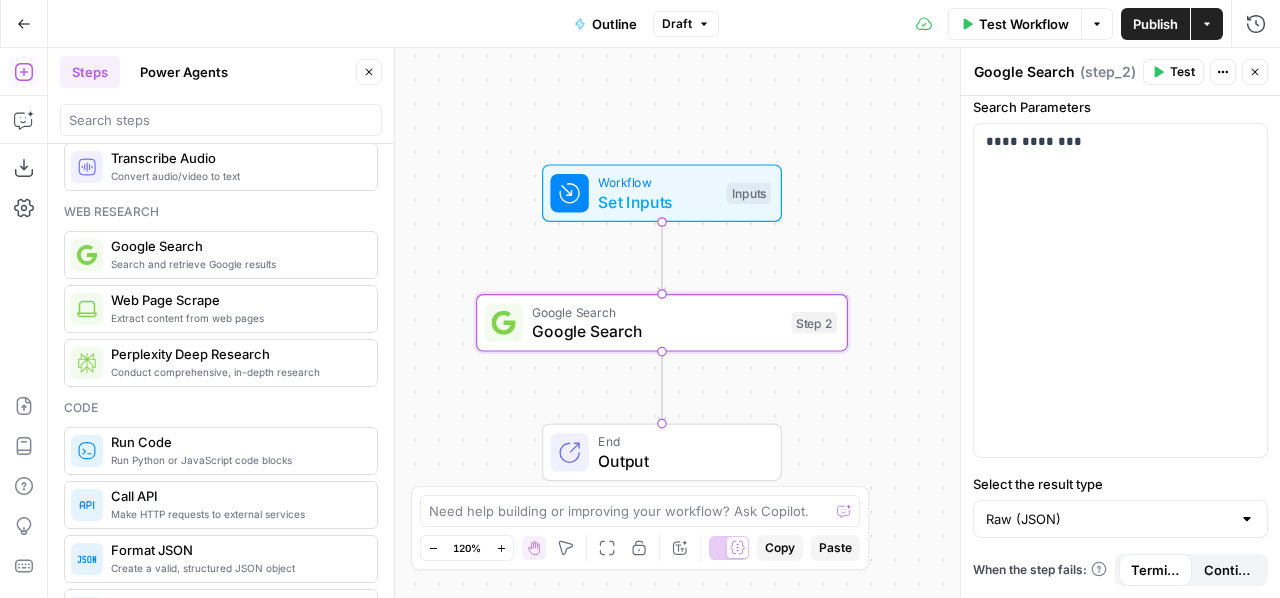 click 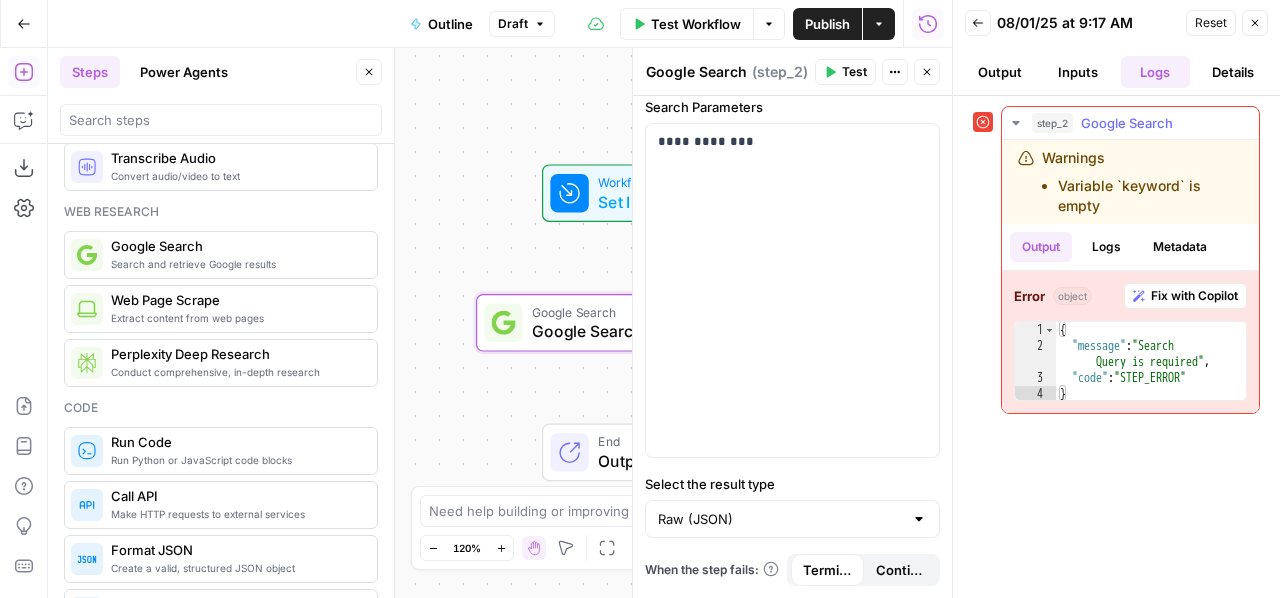 click 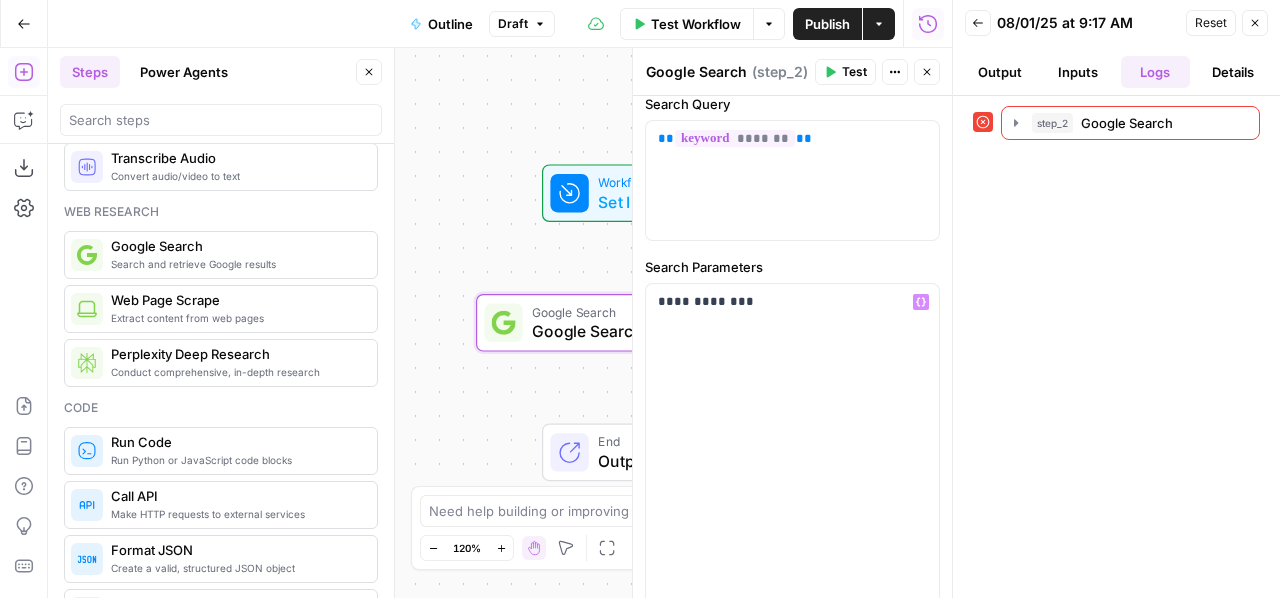 scroll, scrollTop: 0, scrollLeft: 0, axis: both 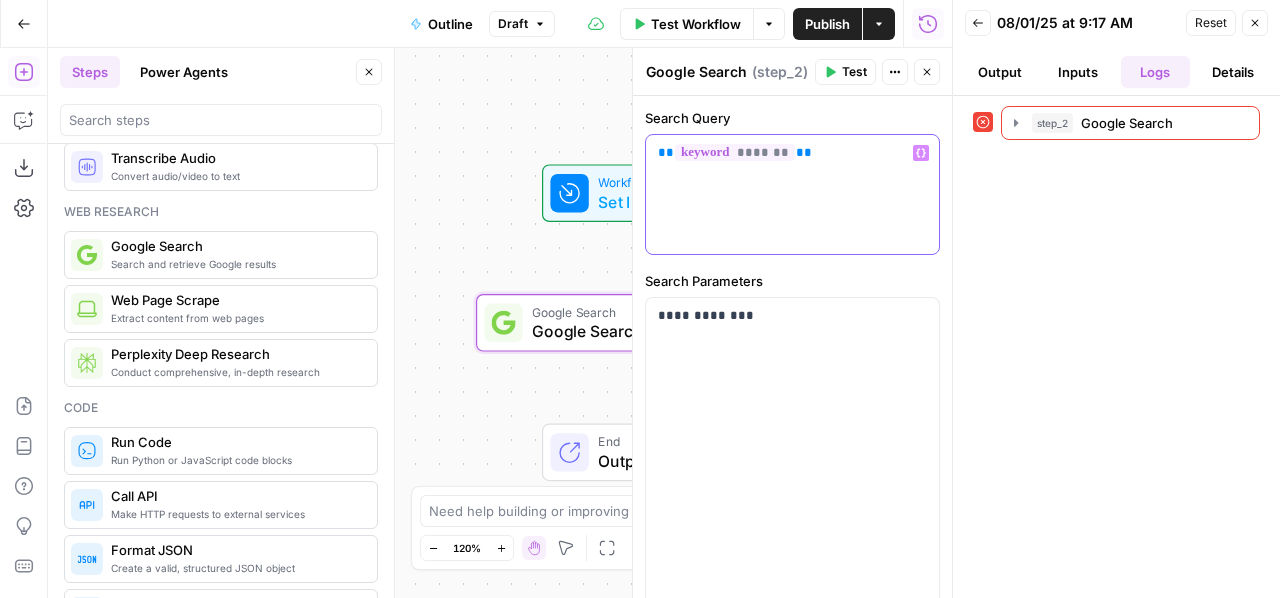click on "*******" at bounding box center [735, 152] 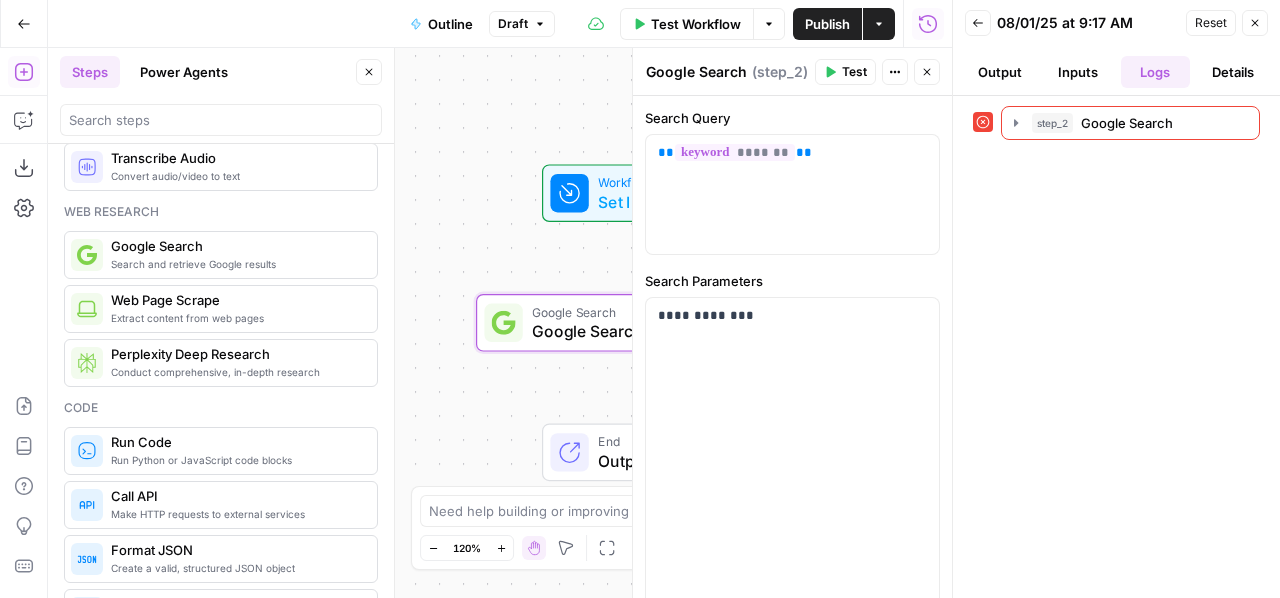 click on "step_2 Google Search 14 ms" at bounding box center (1116, 347) 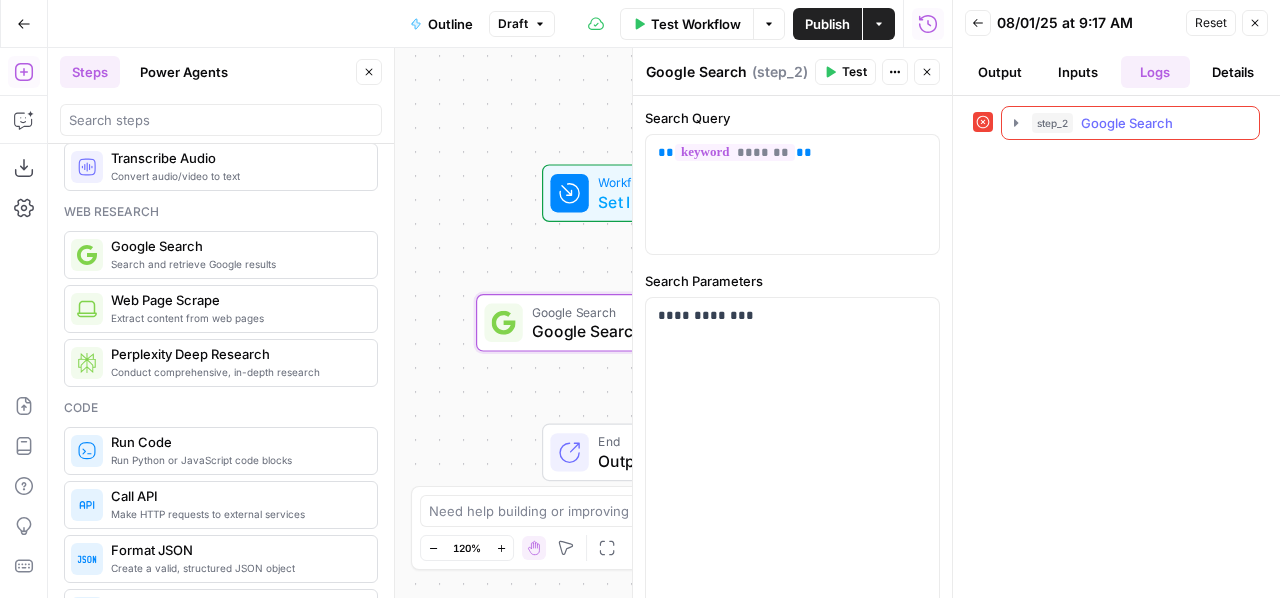 click 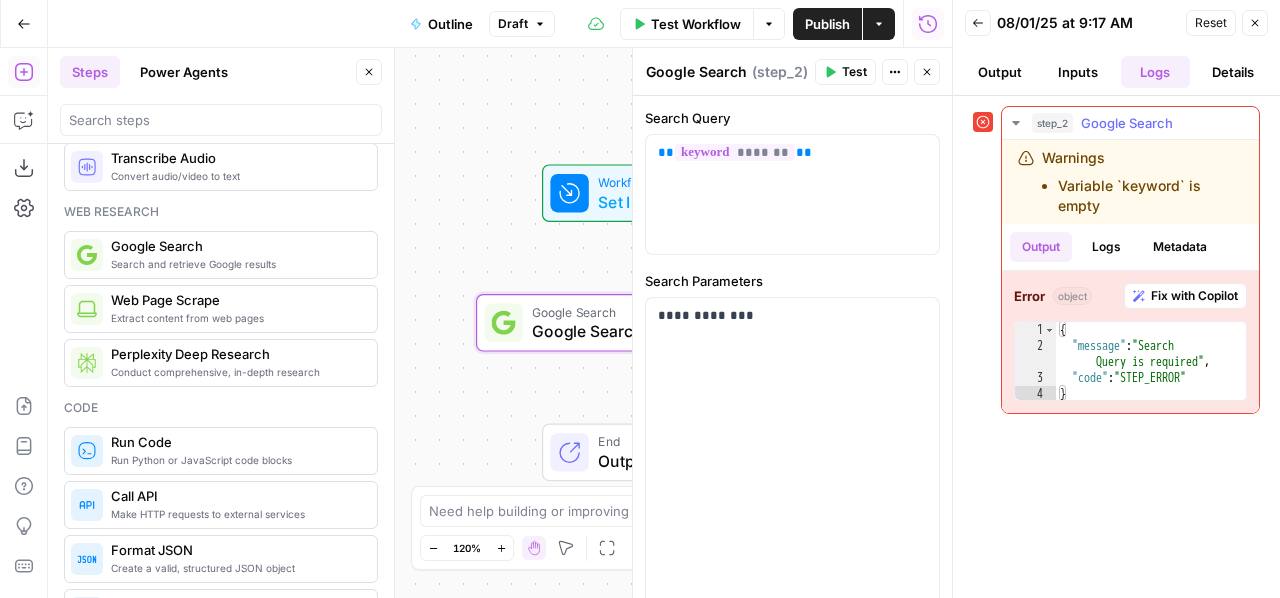 click on "Logs" at bounding box center (1106, 247) 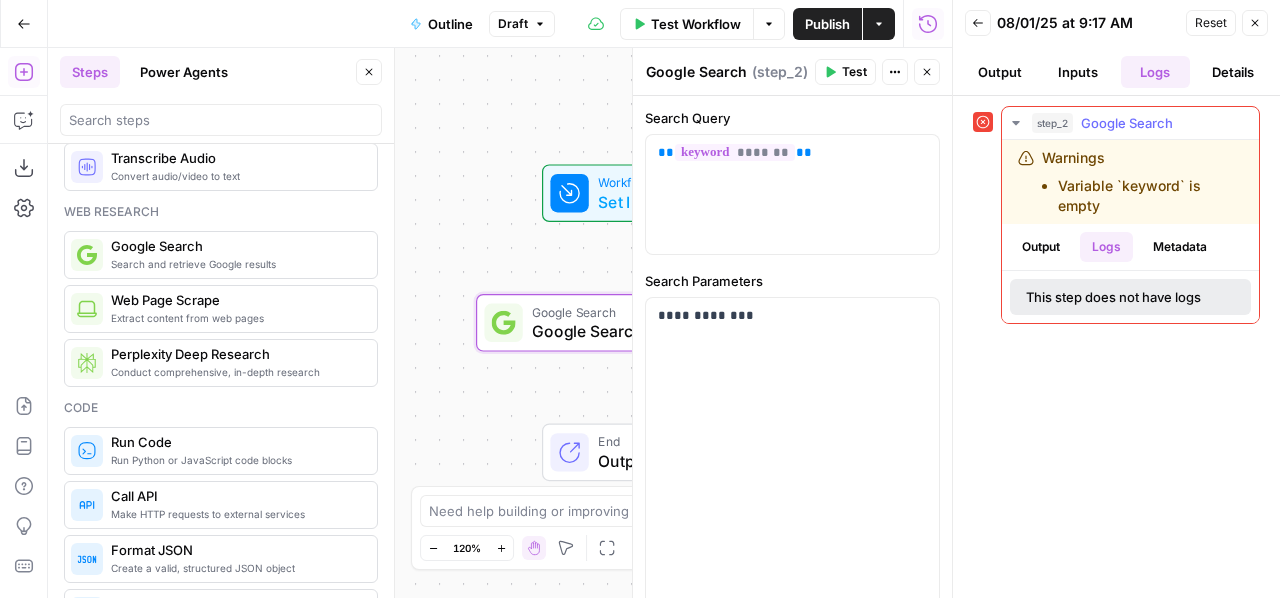 click on "Metadata" at bounding box center [1180, 247] 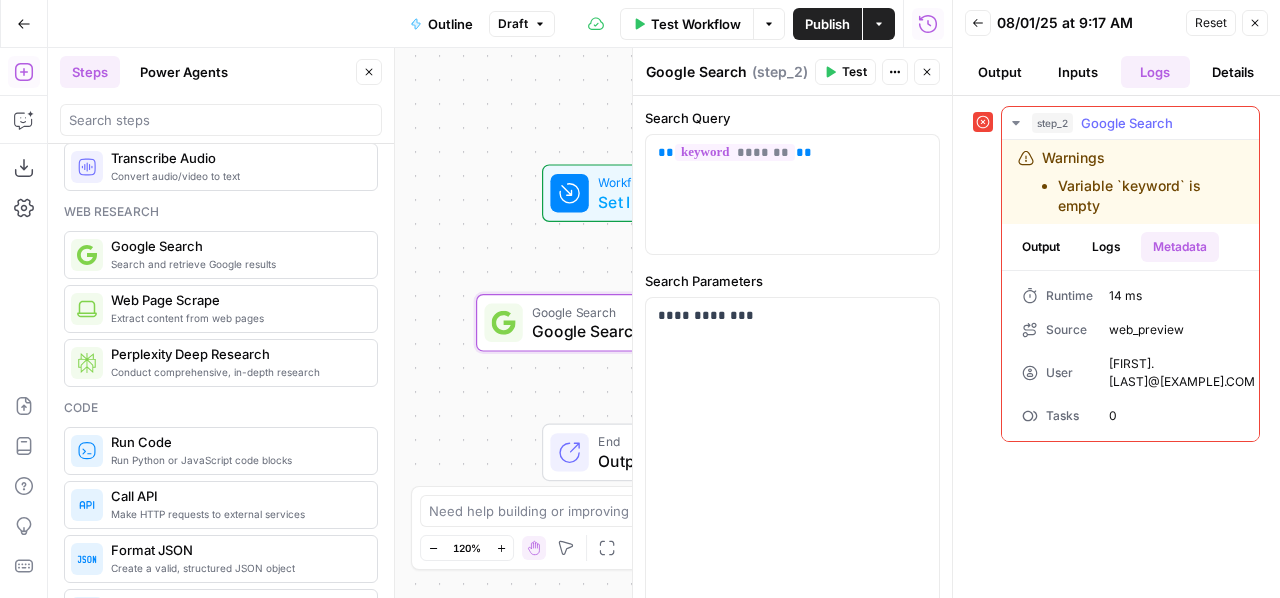 click on "Output" at bounding box center (1041, 247) 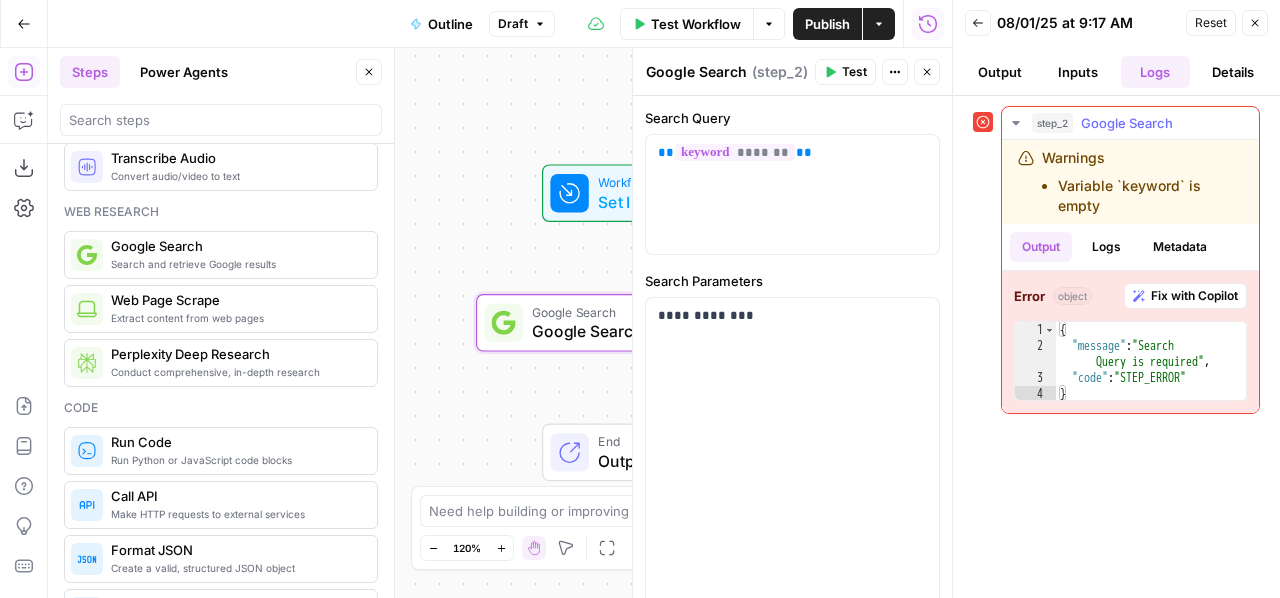click on "Fix with Copilot" at bounding box center (1194, 296) 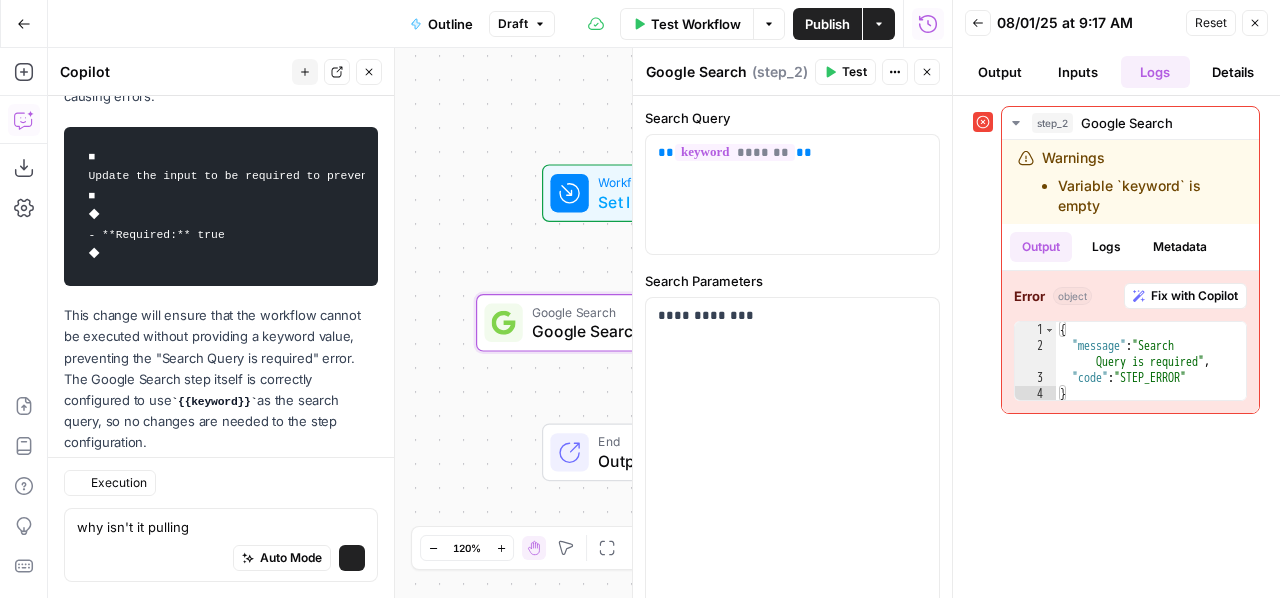 scroll, scrollTop: 487, scrollLeft: 0, axis: vertical 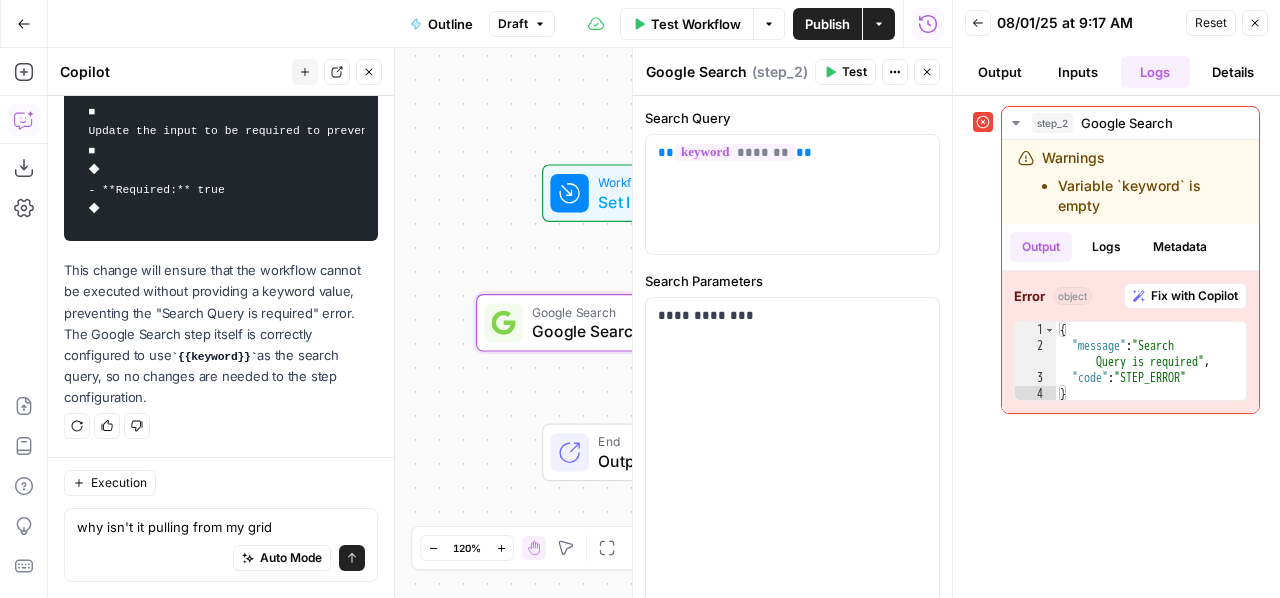 type on "why isn't it pulling from my grid?" 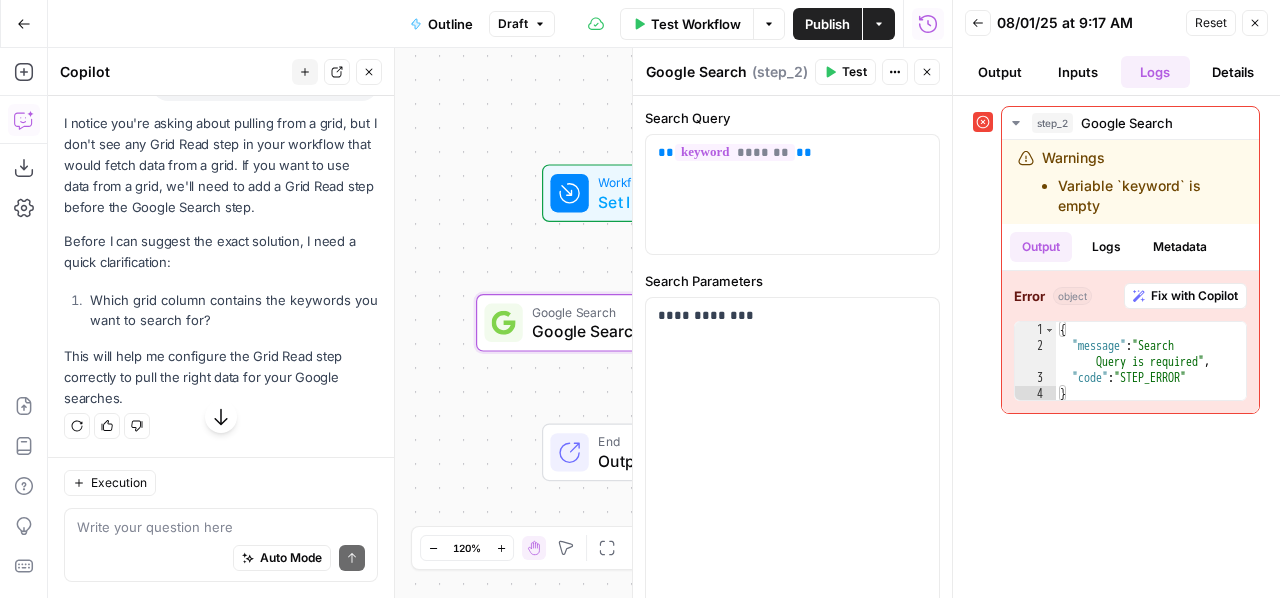 scroll, scrollTop: 860, scrollLeft: 0, axis: vertical 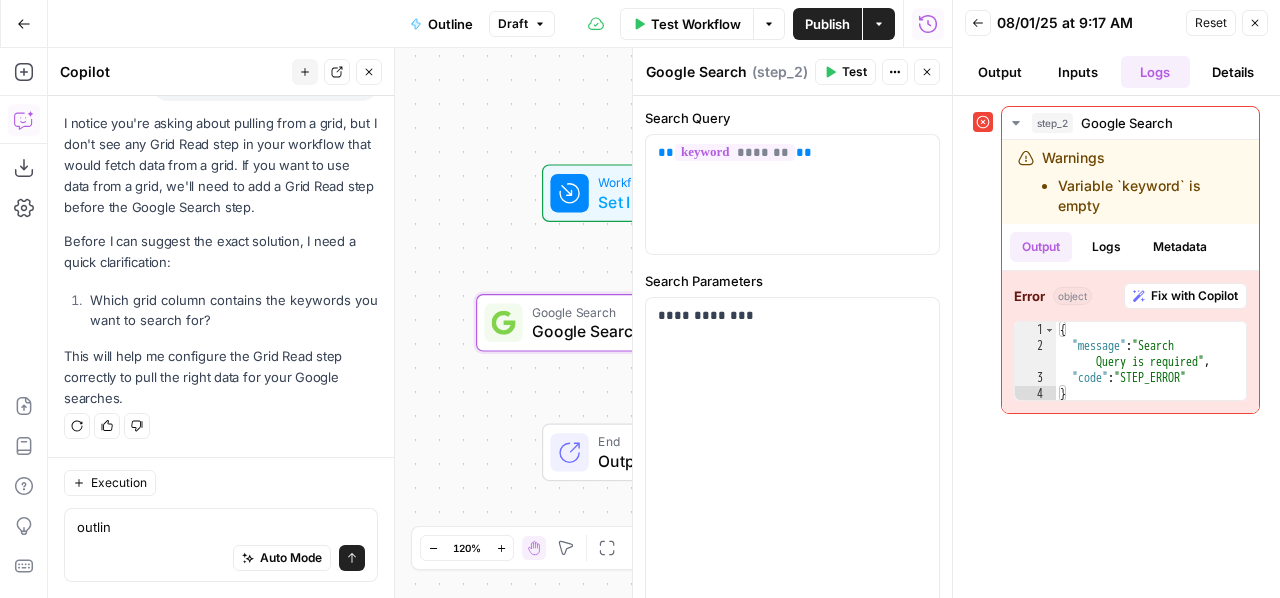 type on "outline" 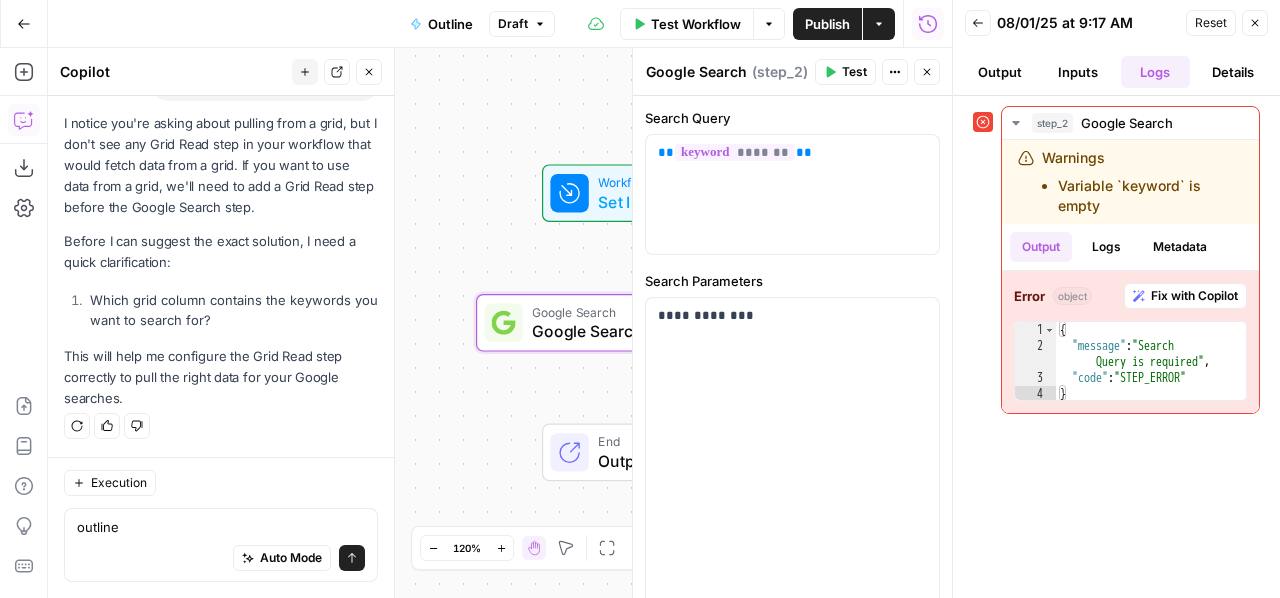 type 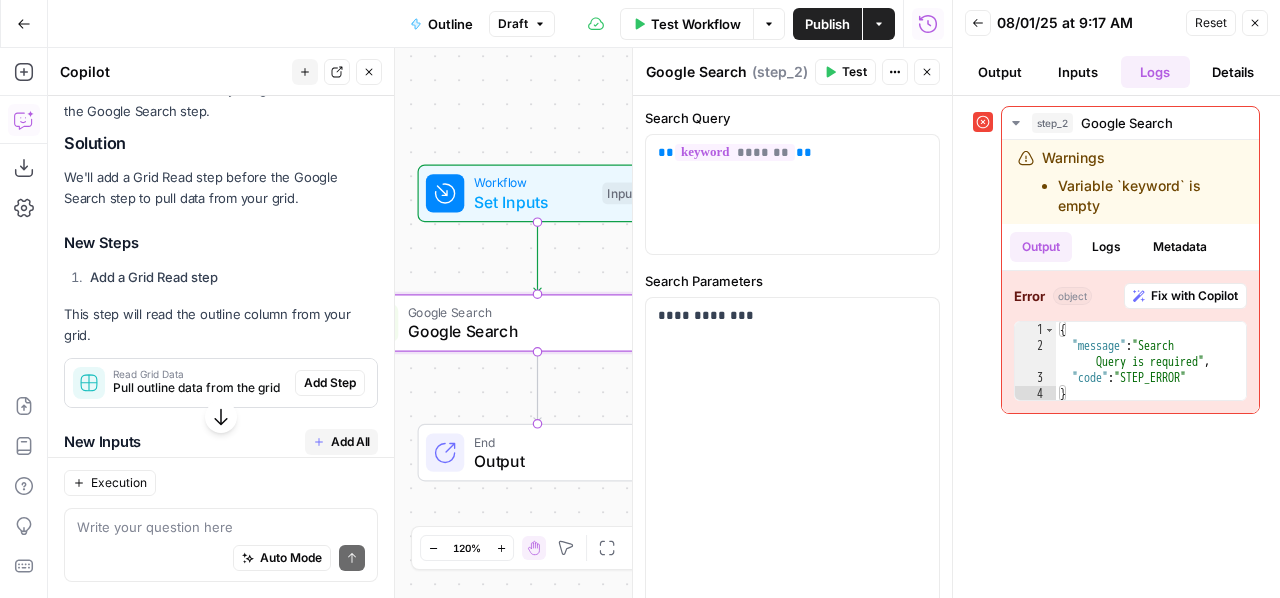 scroll, scrollTop: 1292, scrollLeft: 0, axis: vertical 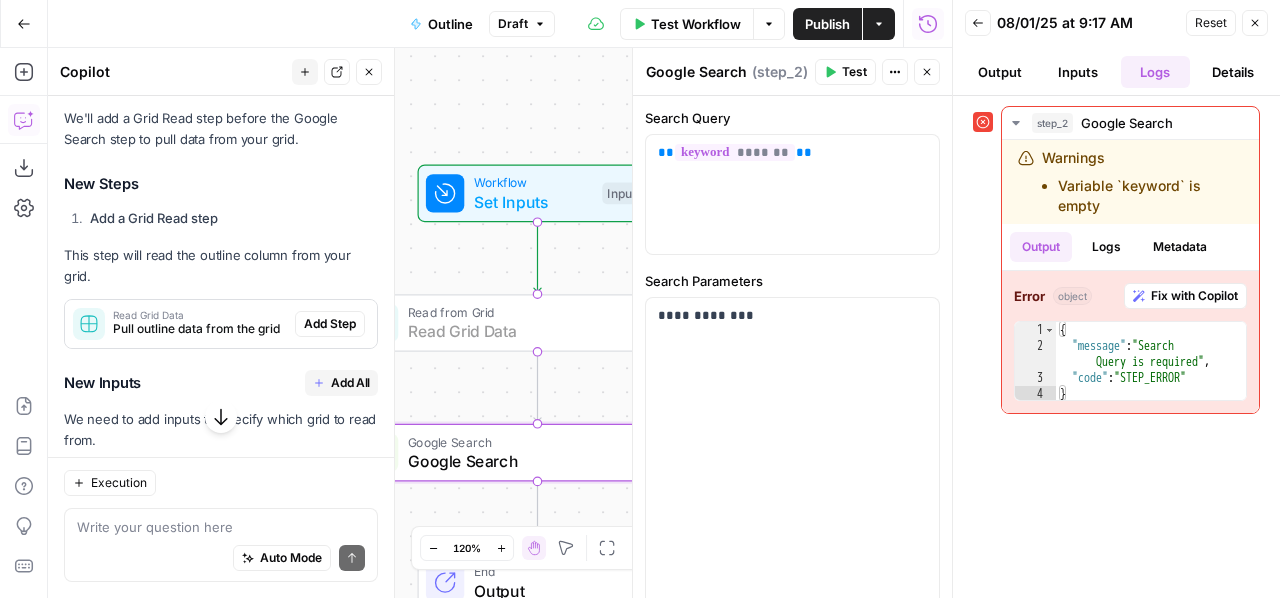 click on "Add Step" at bounding box center [330, 324] 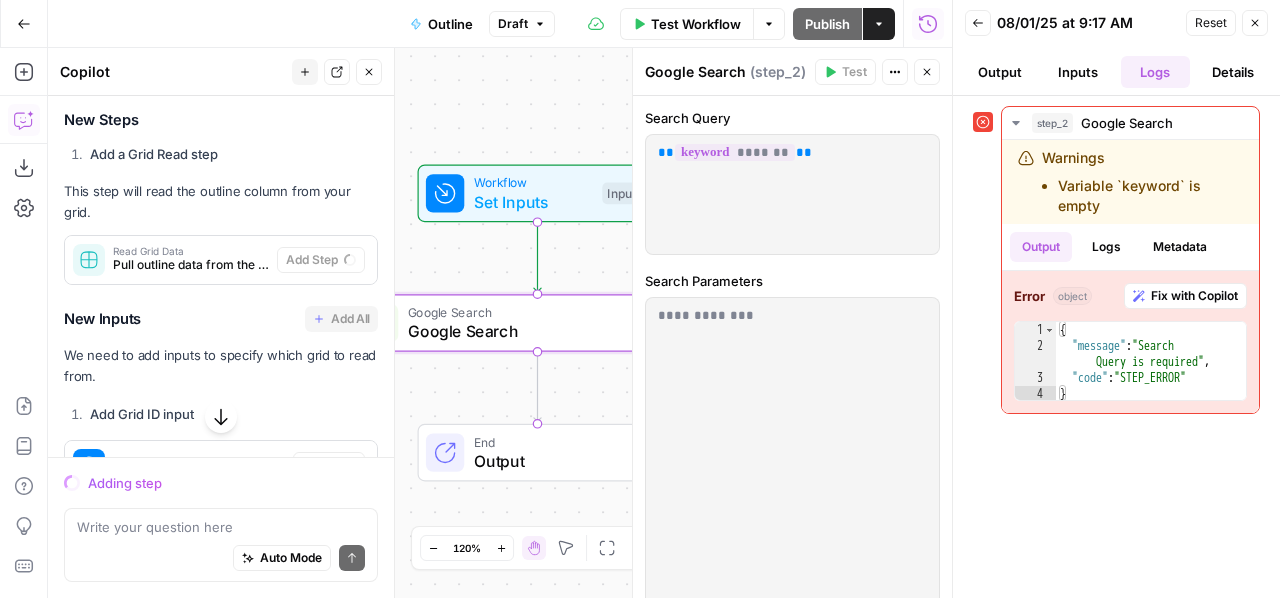 scroll, scrollTop: 1549, scrollLeft: 0, axis: vertical 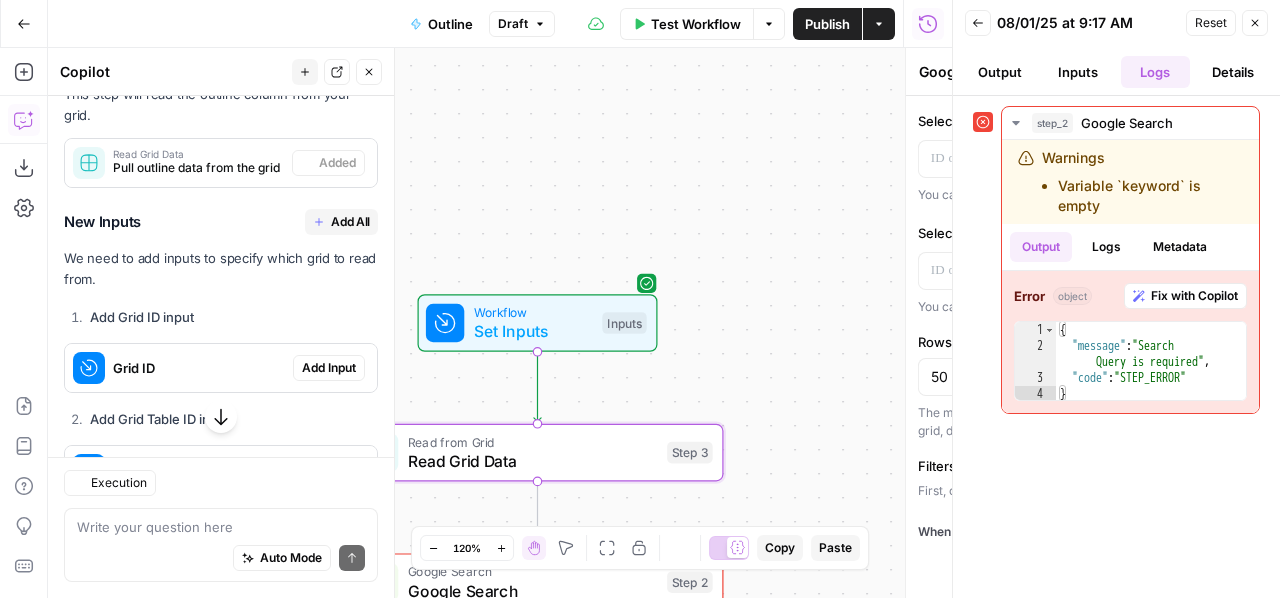 type on "Read Grid Data" 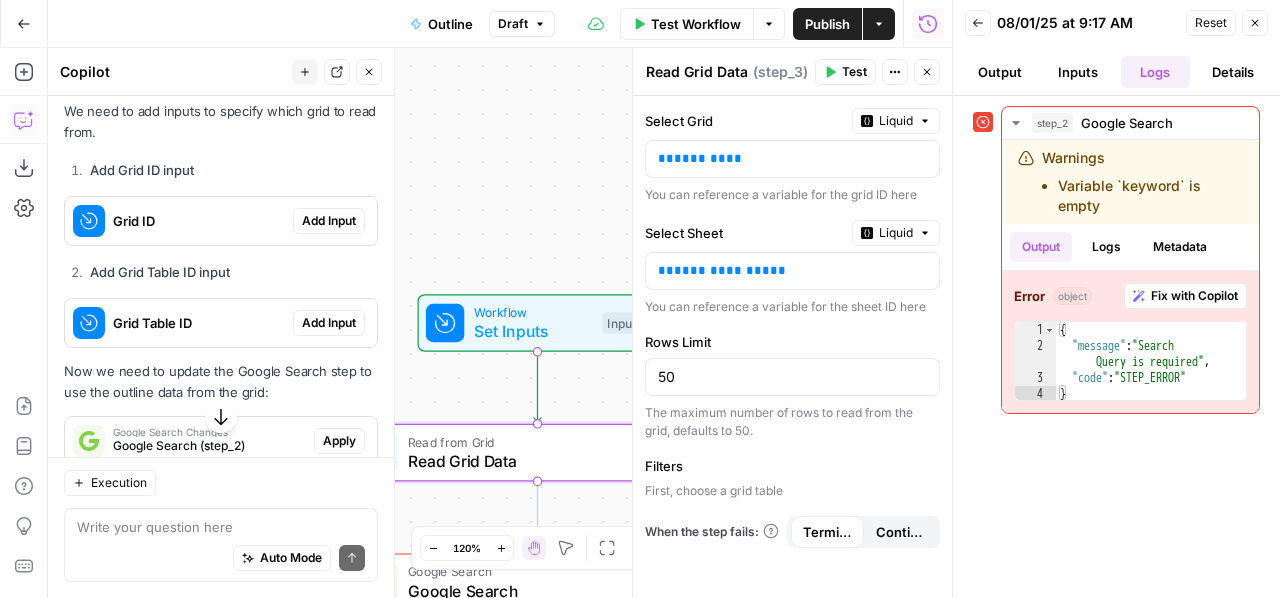 scroll, scrollTop: 1700, scrollLeft: 0, axis: vertical 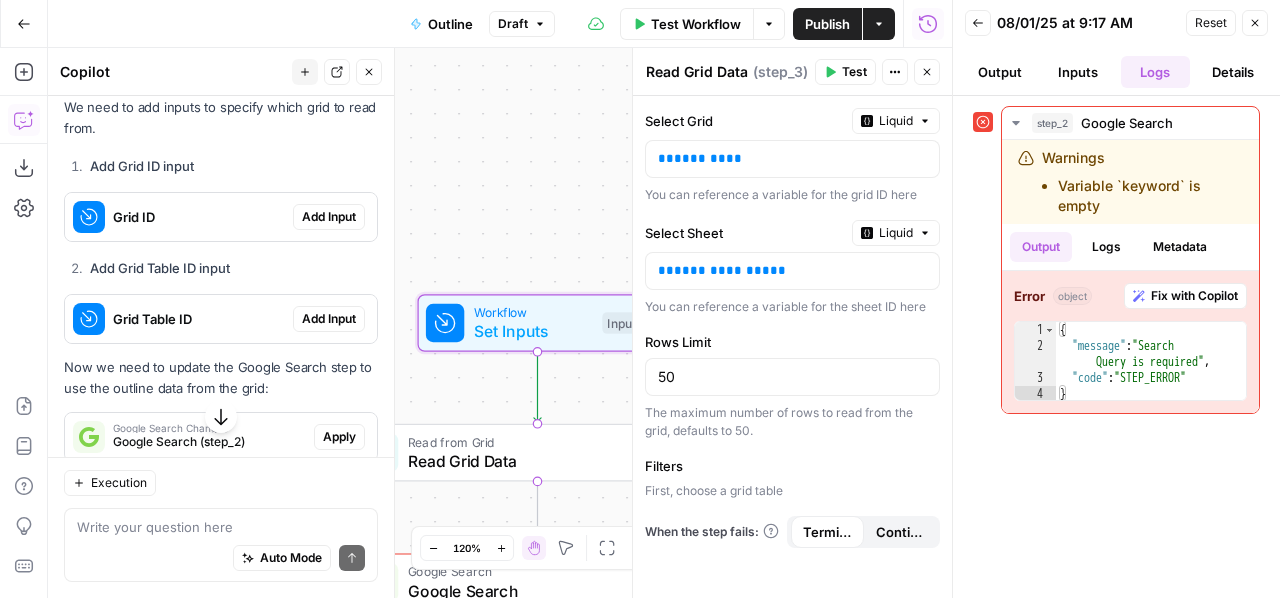 click on "Add Input" at bounding box center (329, 217) 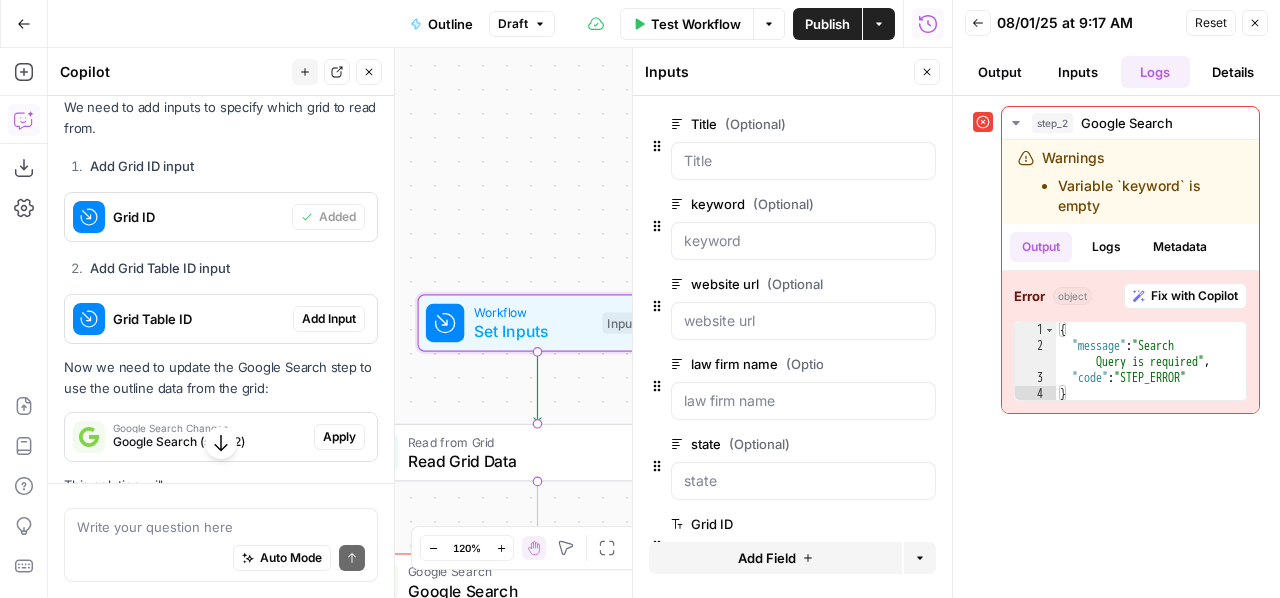scroll, scrollTop: 1700, scrollLeft: 0, axis: vertical 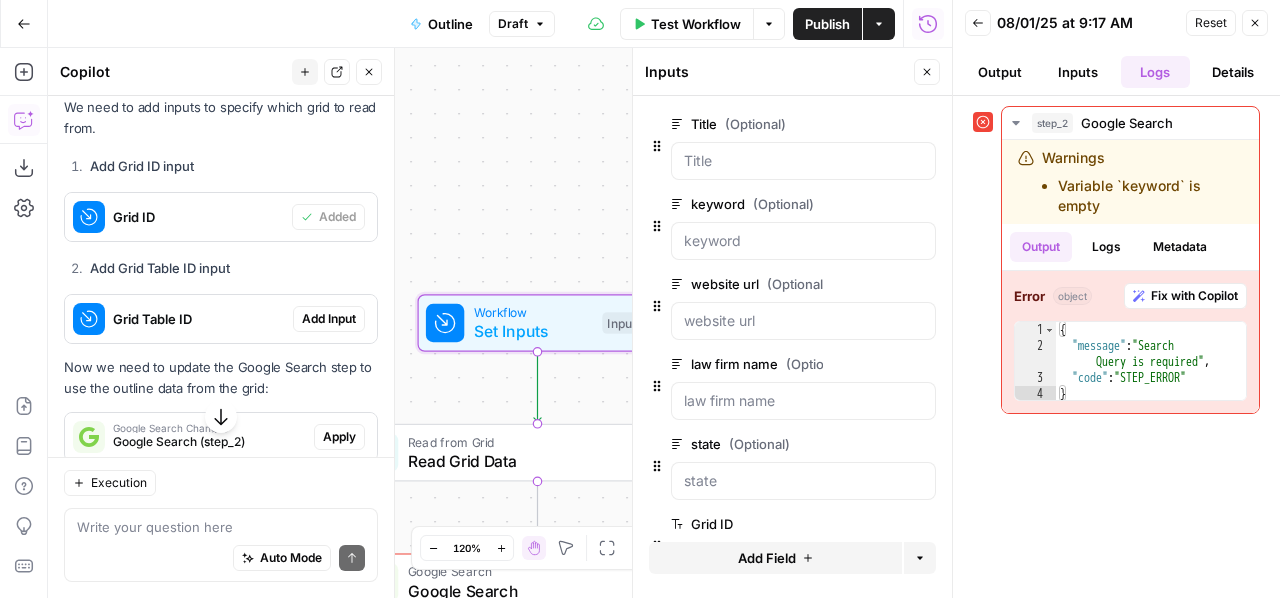 click on "Add Input" at bounding box center [329, 319] 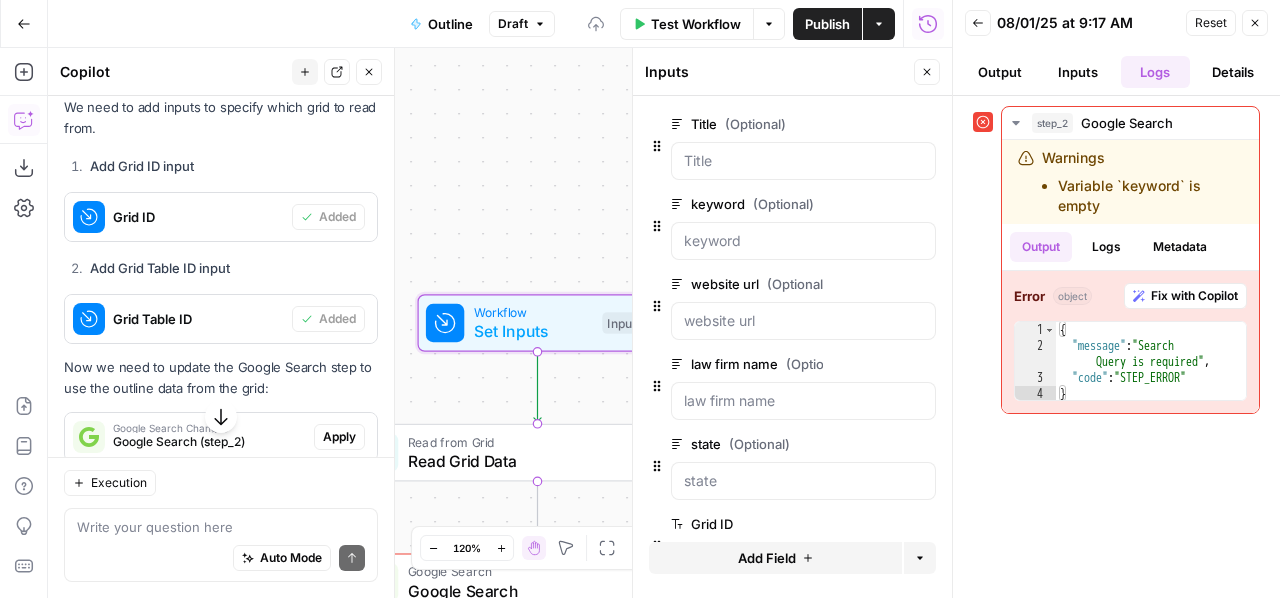 scroll, scrollTop: 1929, scrollLeft: 0, axis: vertical 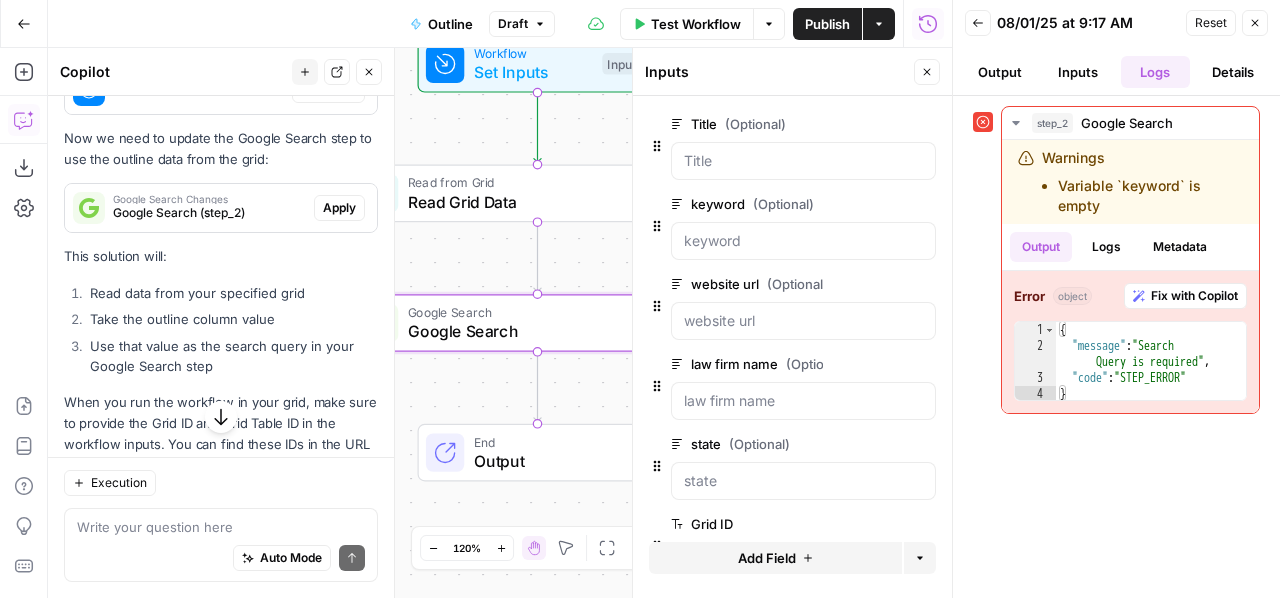 click on "Apply" at bounding box center [339, 208] 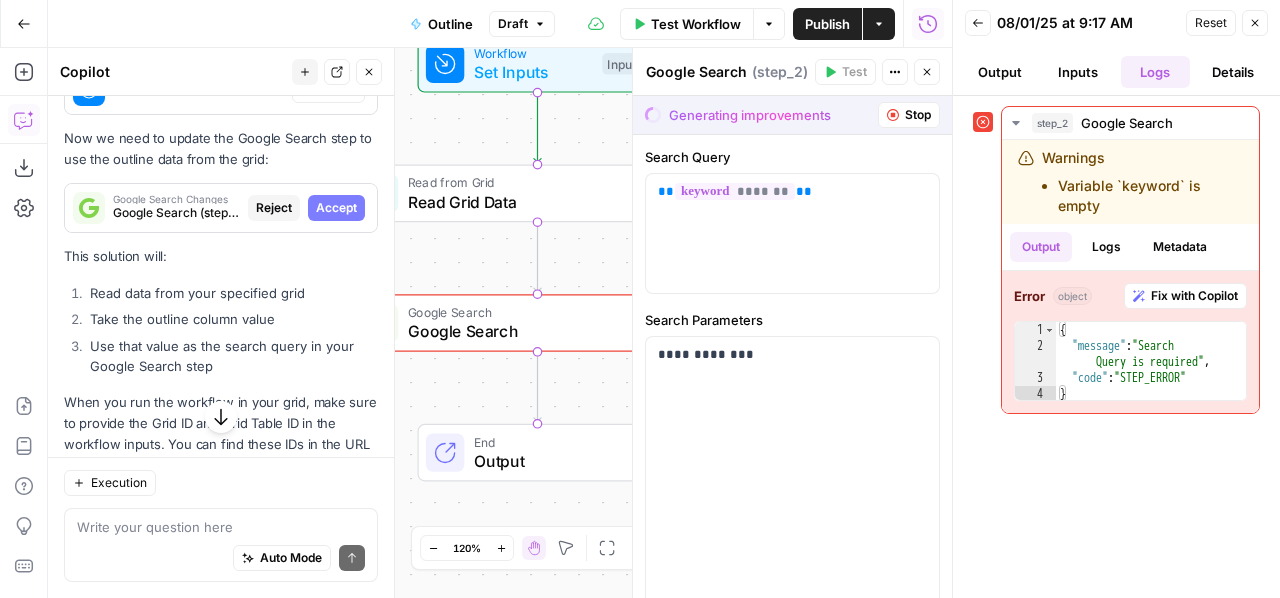 scroll, scrollTop: 1877, scrollLeft: 0, axis: vertical 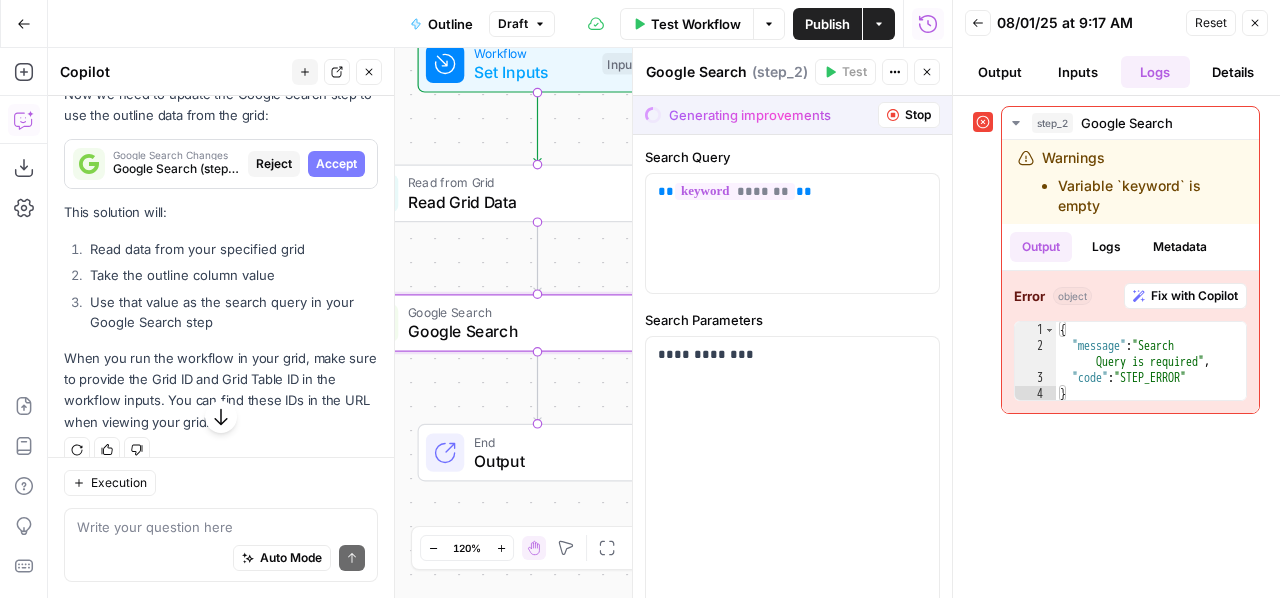 click on "Accept" at bounding box center (336, 164) 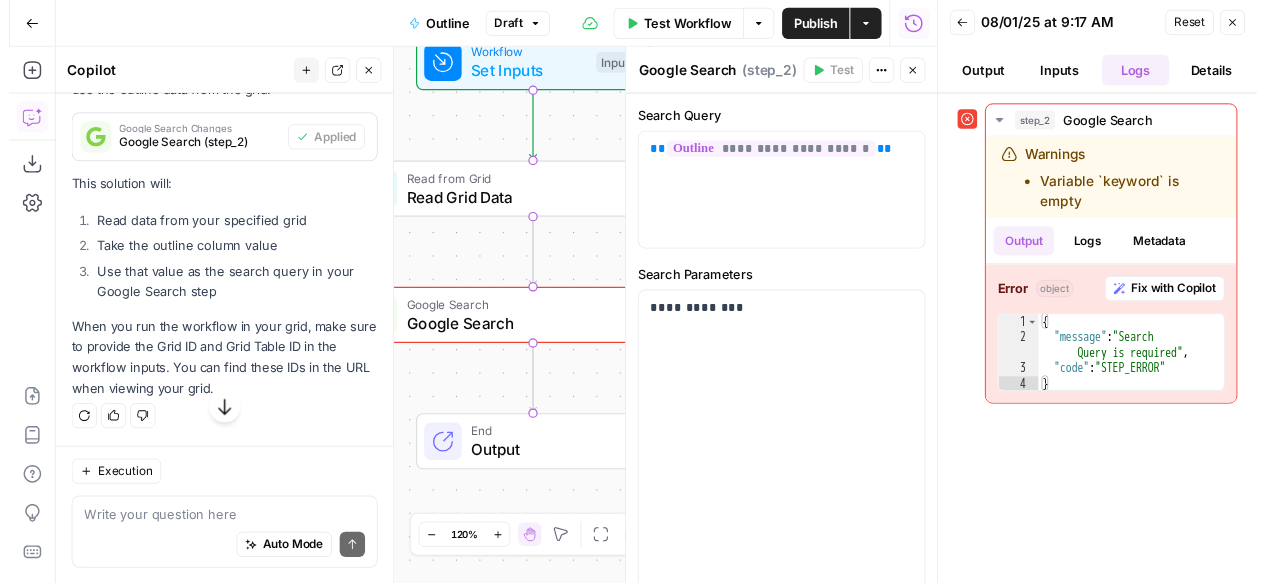 scroll, scrollTop: 2031, scrollLeft: 0, axis: vertical 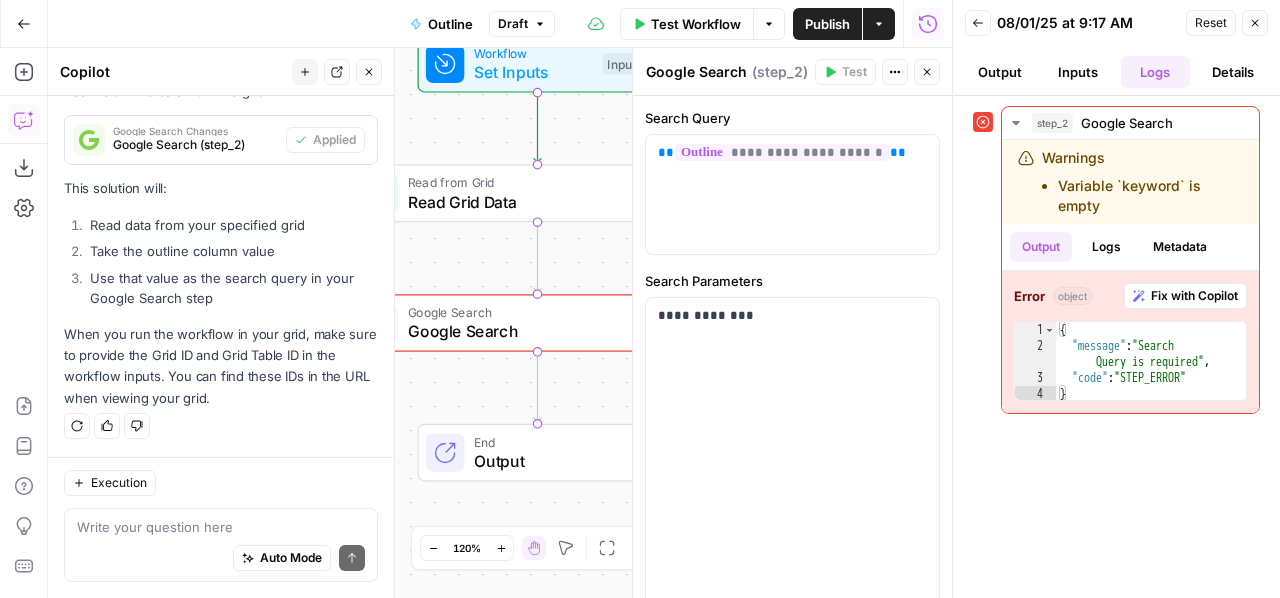 click on "Inputs" at bounding box center [1078, 72] 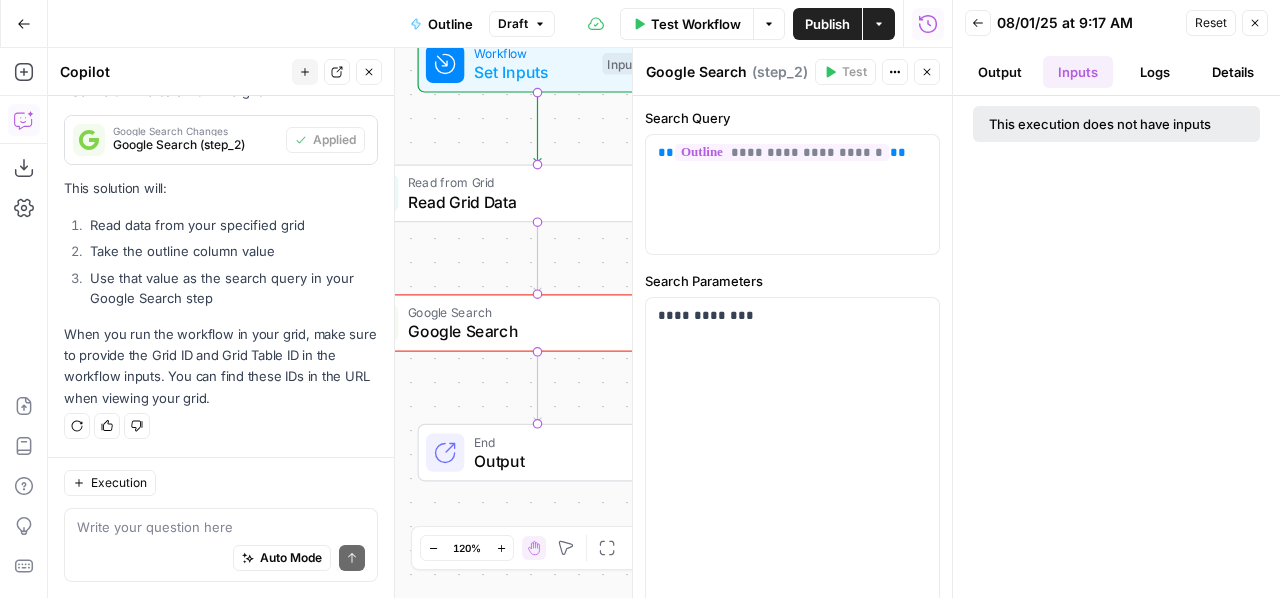 click on "This execution does not have inputs" at bounding box center (1116, 124) 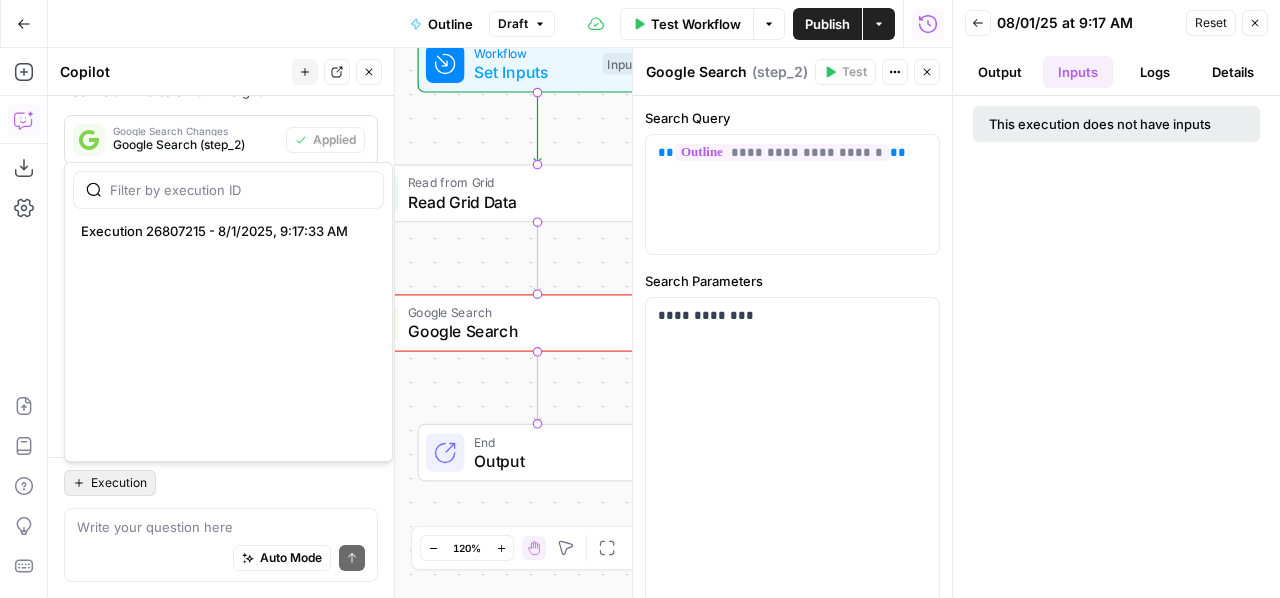 click on "Execution" at bounding box center (119, 483) 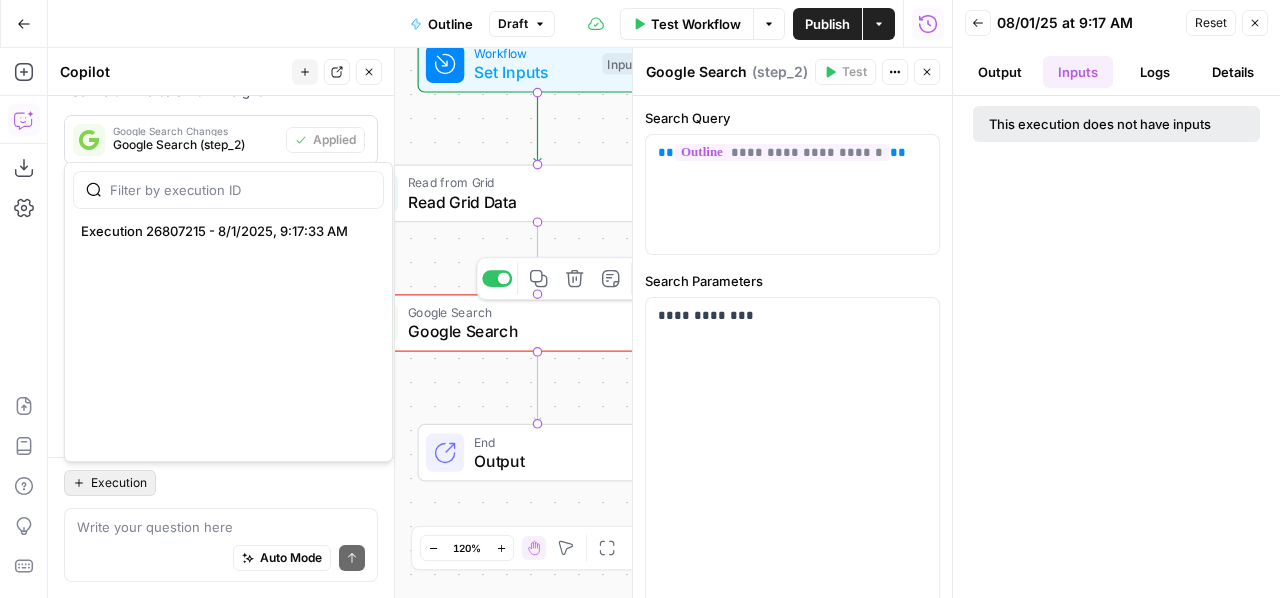 click on "Google Search" at bounding box center [533, 331] 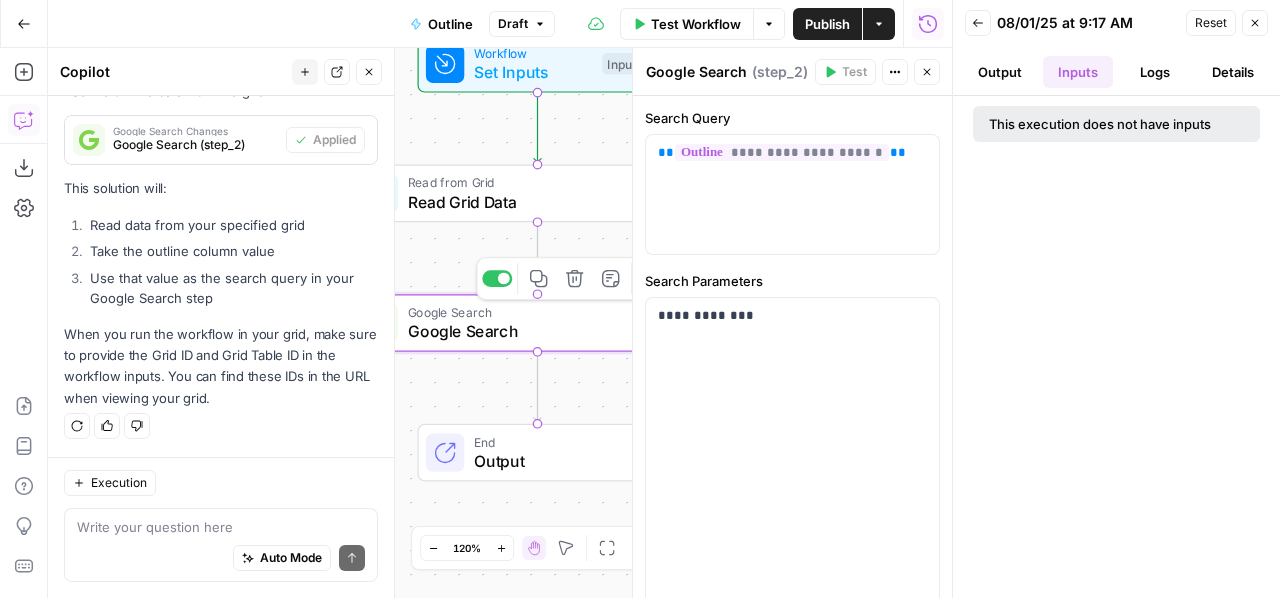click on "Google Search" at bounding box center (533, 331) 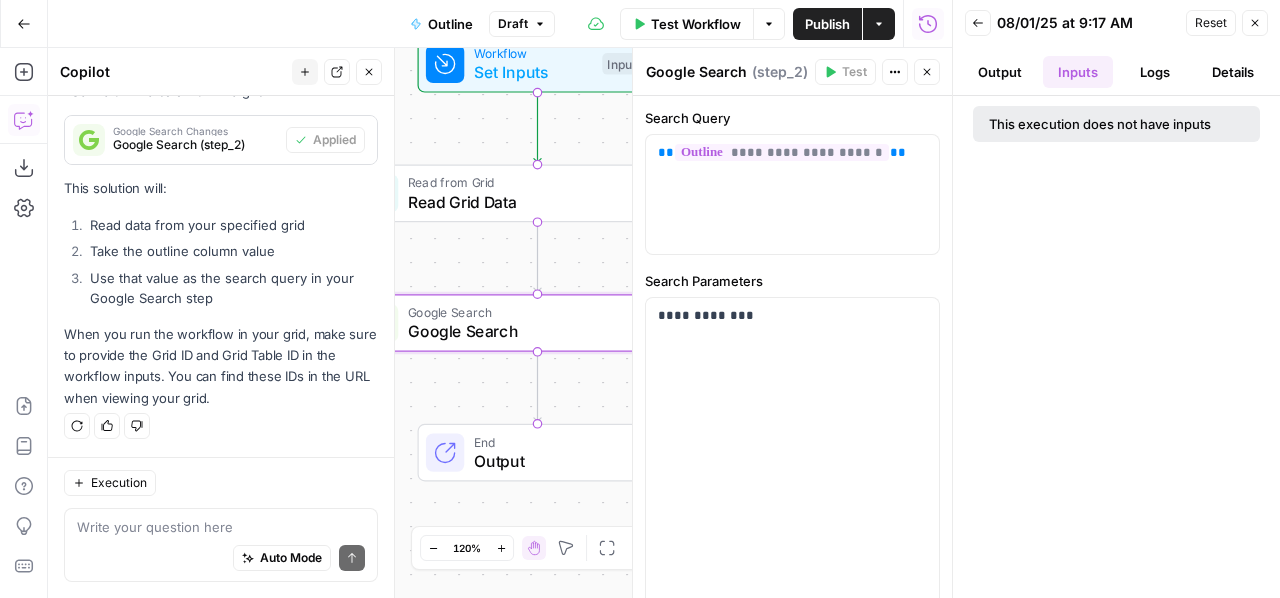 click on "Read Grid Data" at bounding box center [533, 202] 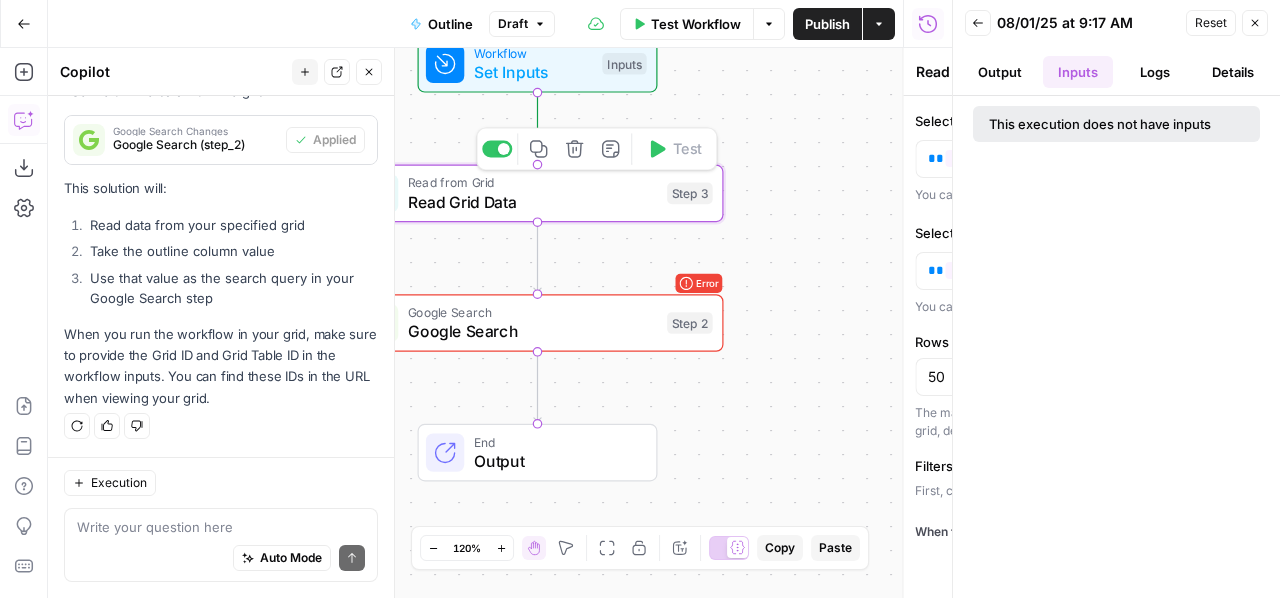 click on "Read Grid Data" at bounding box center (533, 202) 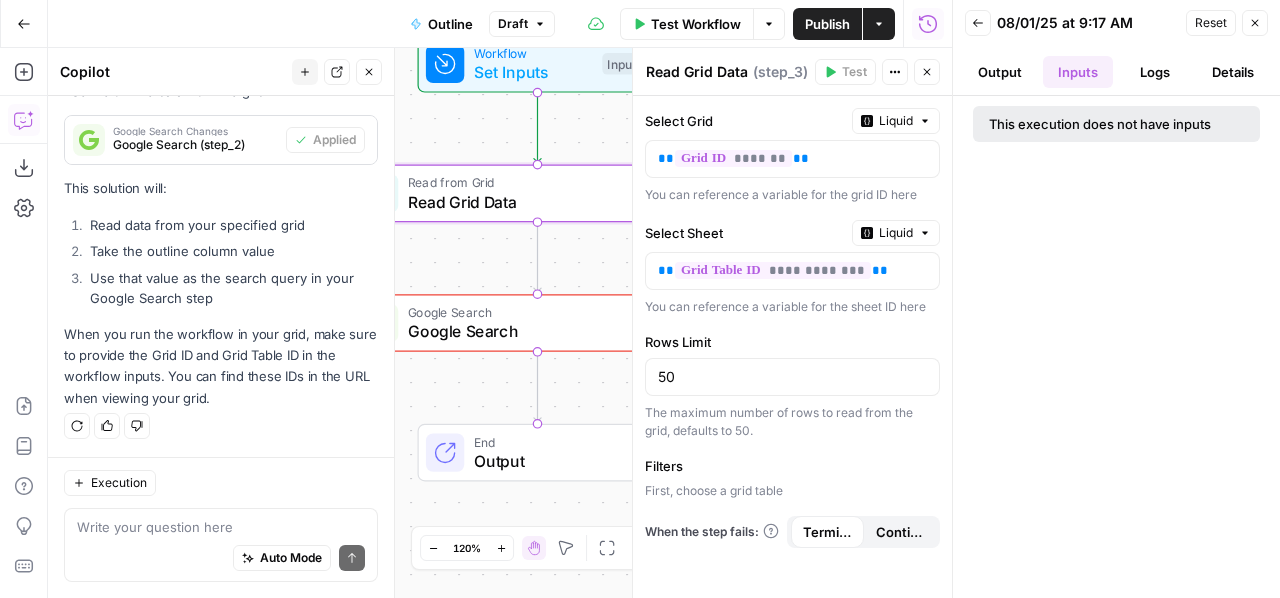 click on "Output" at bounding box center (1000, 72) 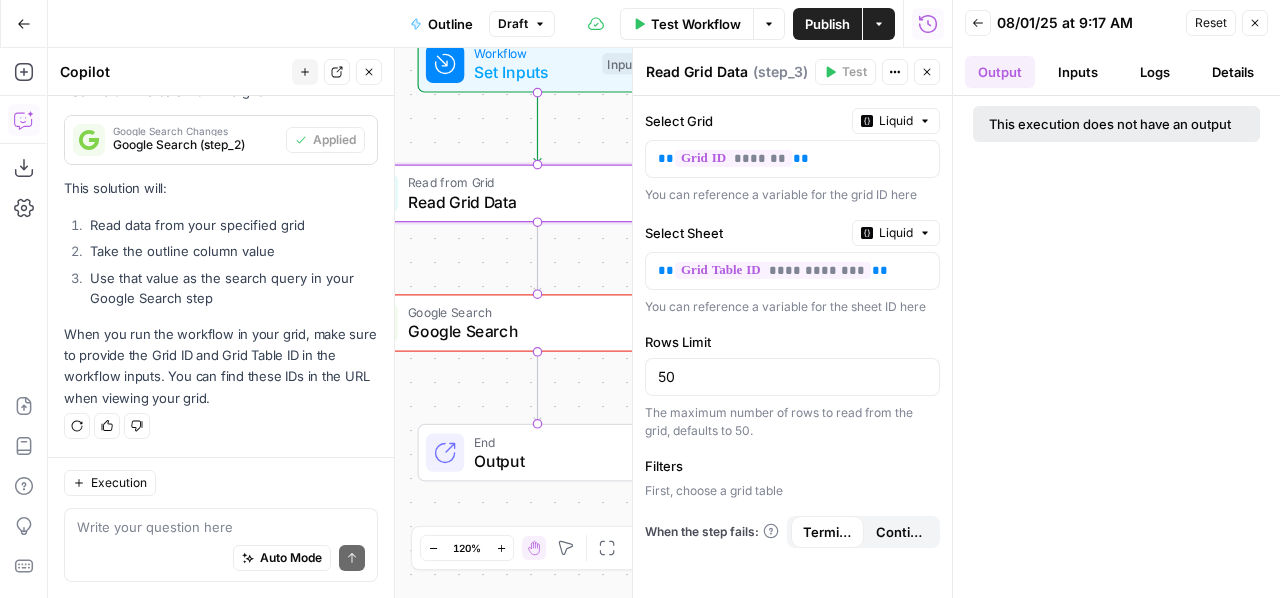 click on "Inputs" at bounding box center (1078, 72) 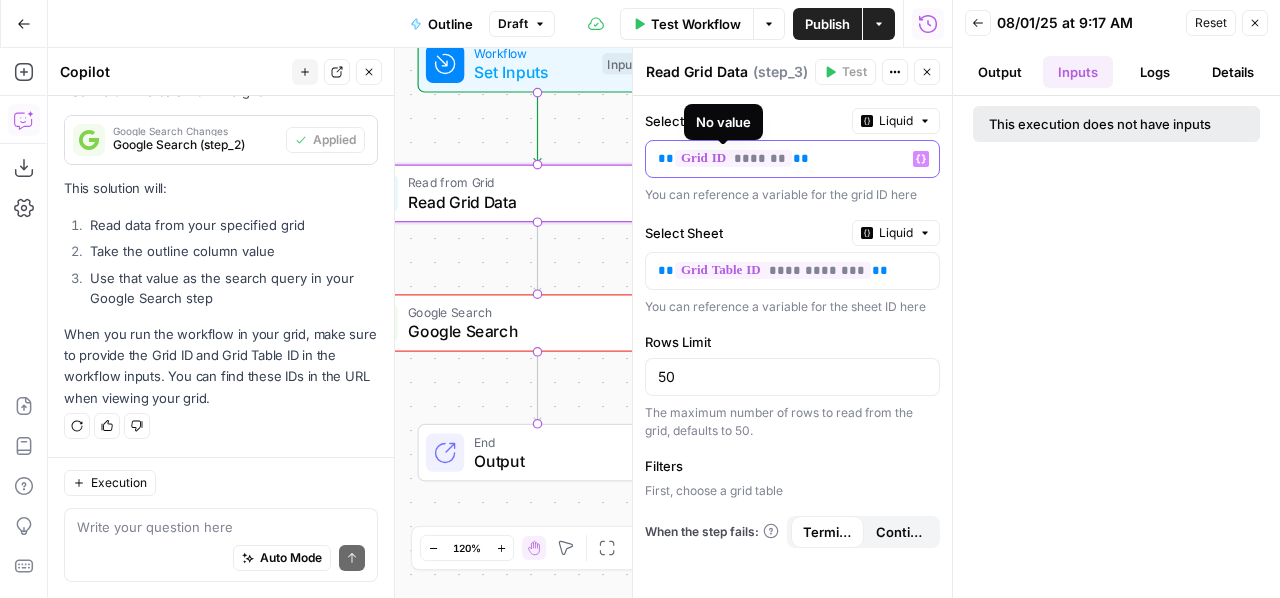 click on "*******" at bounding box center (733, 158) 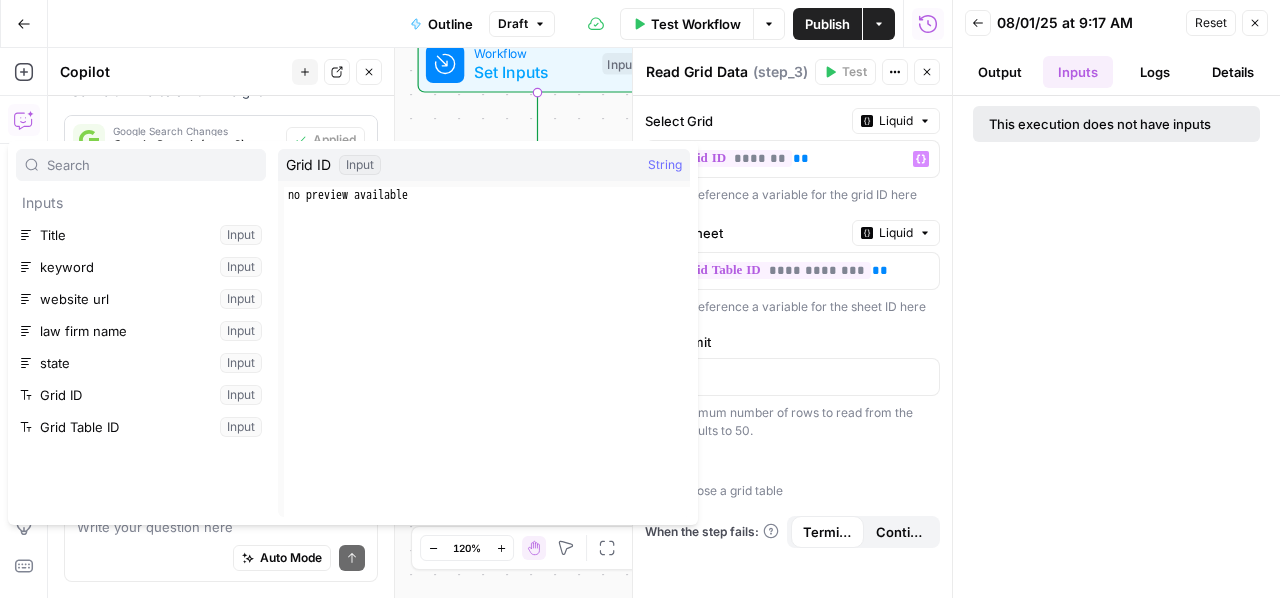 click on "Workflow Set Inputs Inputs Read from Grid Read Grid Data Step 3 Error Google Search Google Search Step 2 End Output" at bounding box center (500, 323) 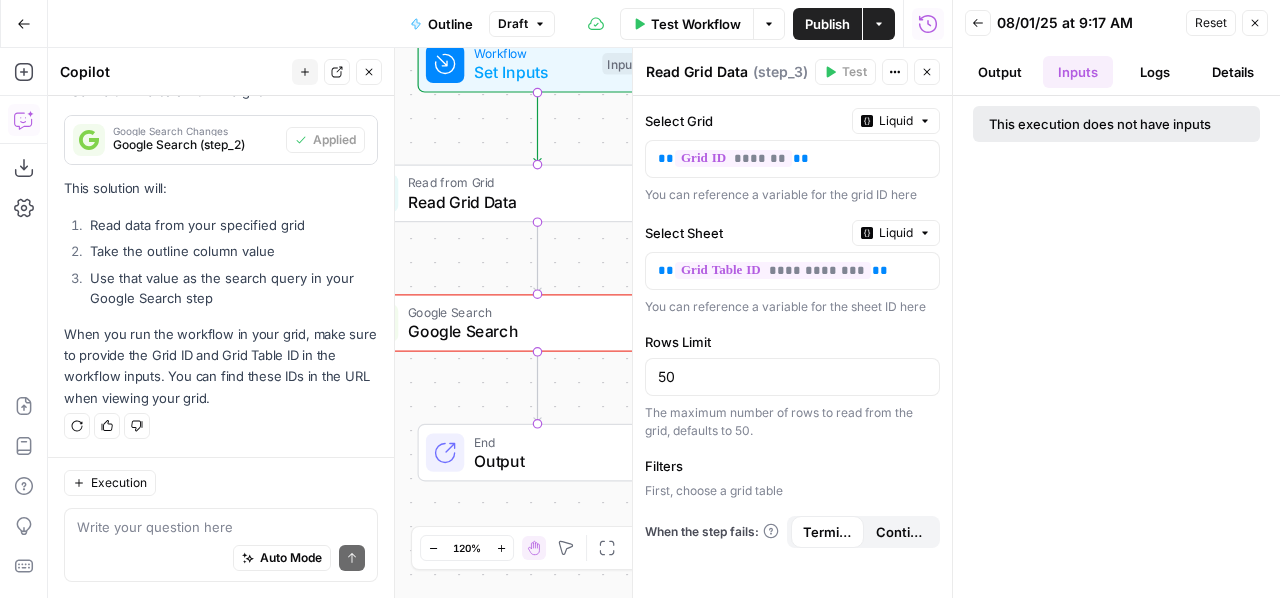 click 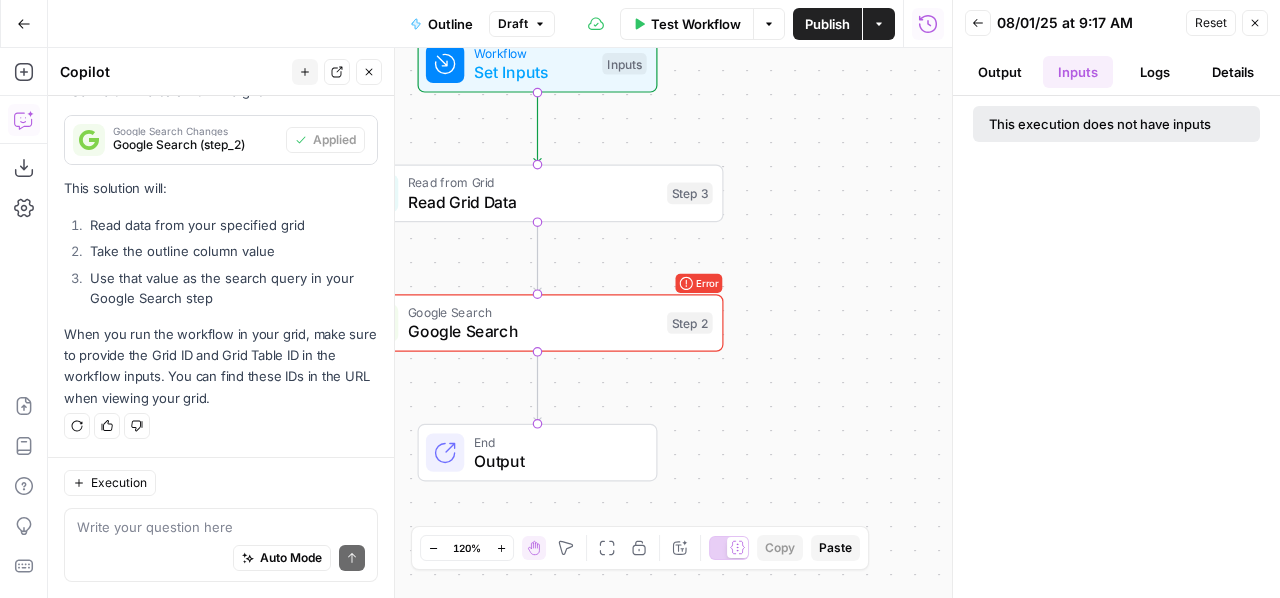 click on "Set Inputs" at bounding box center (533, 72) 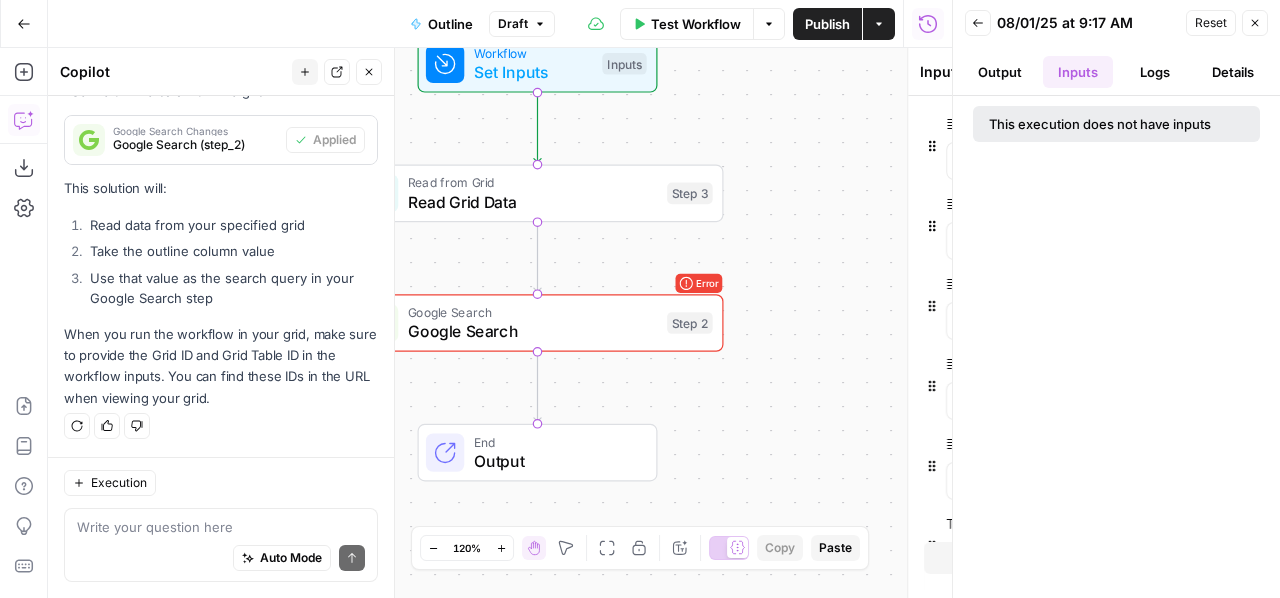 click on "Set Inputs" at bounding box center (533, 72) 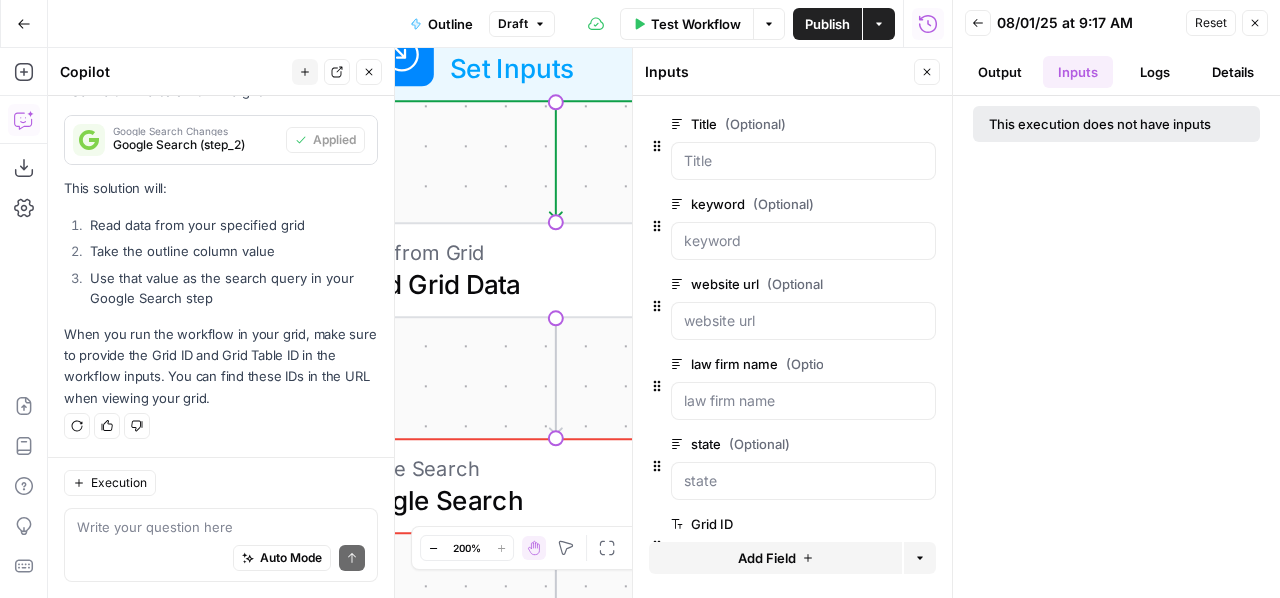 click on "Read from Grid" at bounding box center (548, 252) 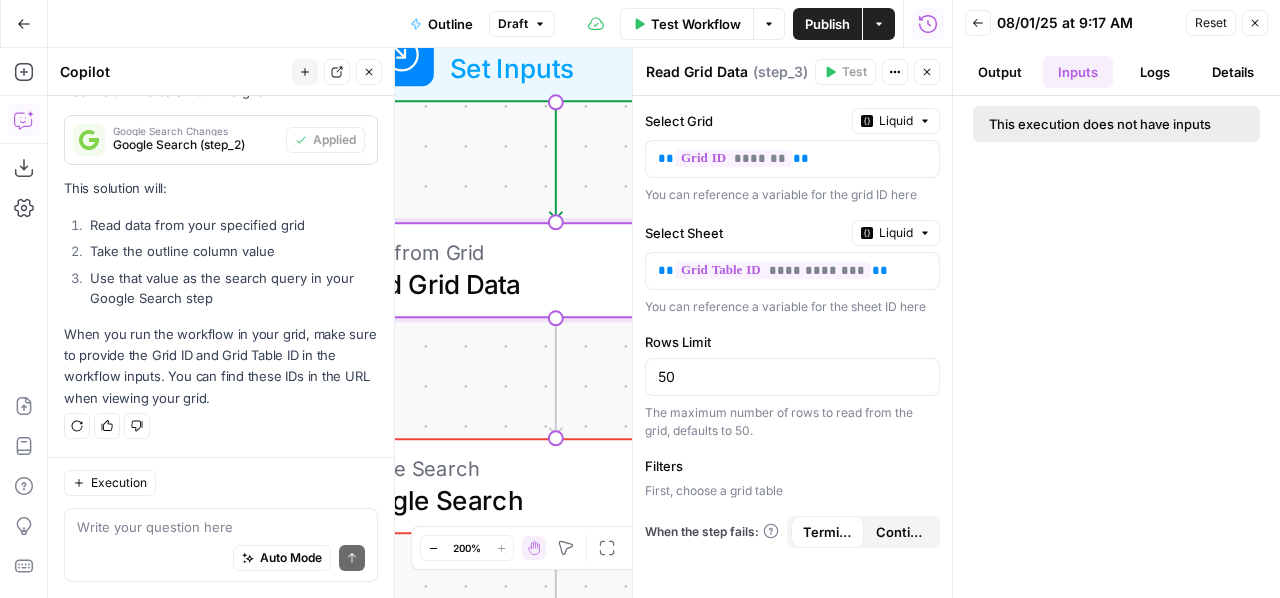 click on "Set Inputs" at bounding box center (549, 68) 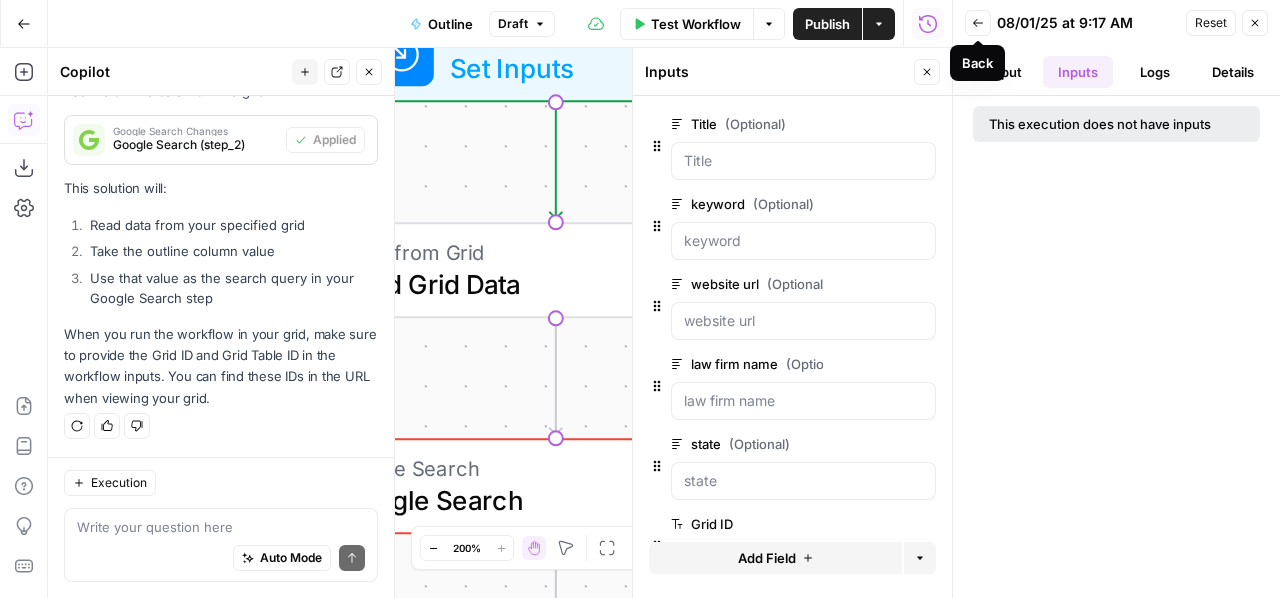 click 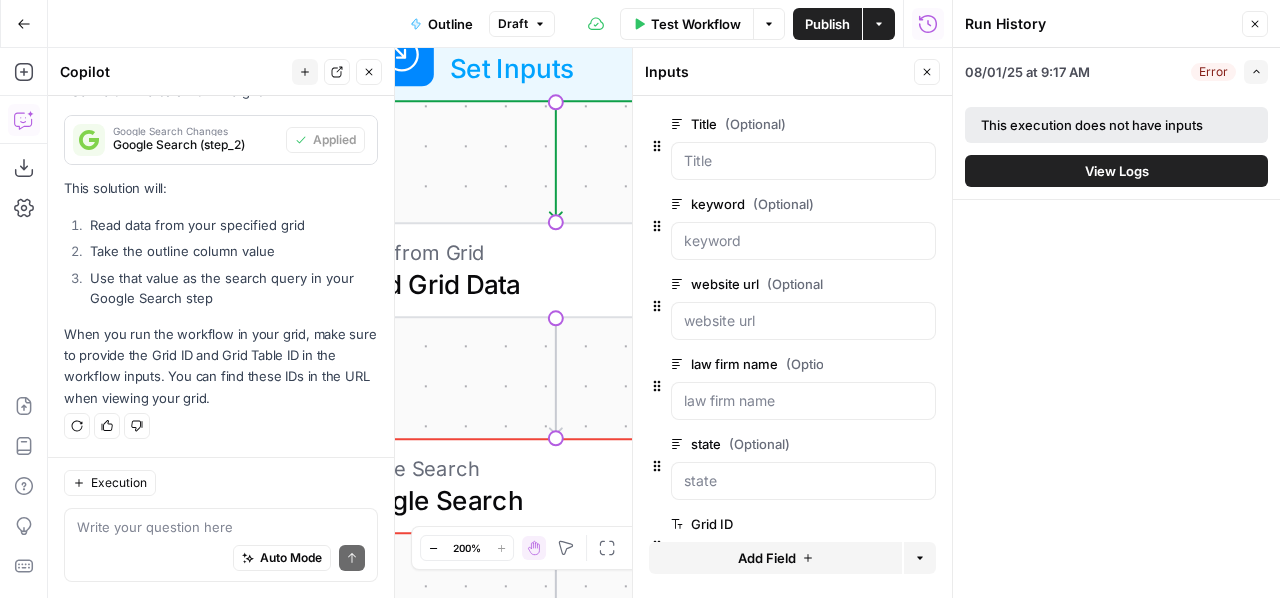 click 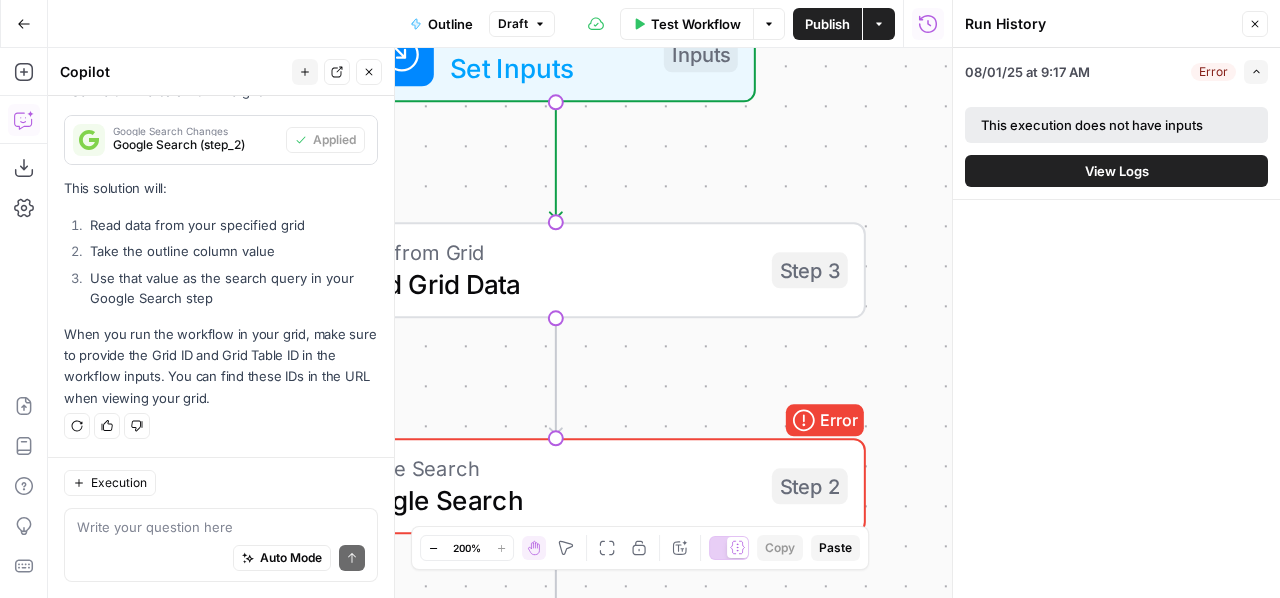 click 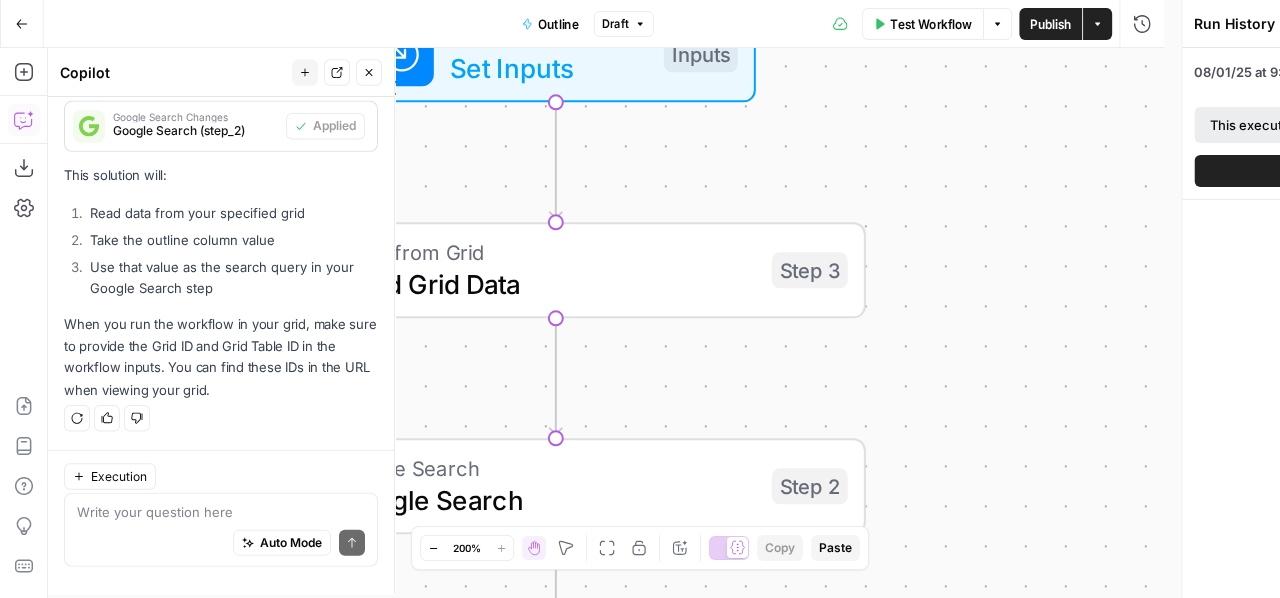 scroll, scrollTop: 2031, scrollLeft: 0, axis: vertical 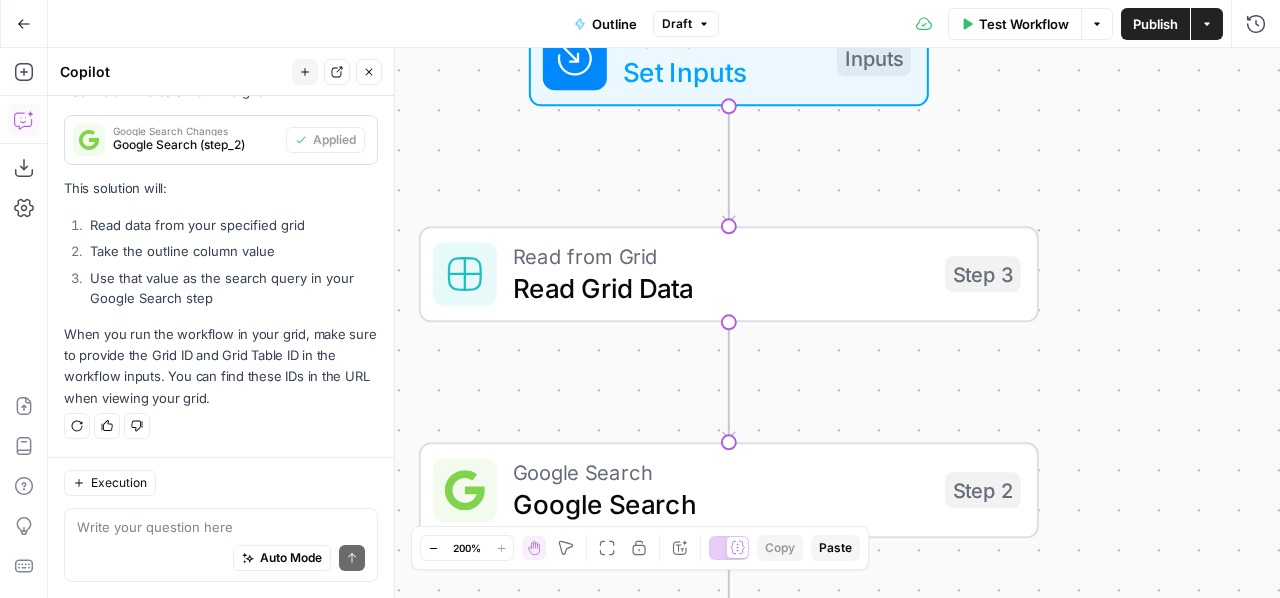 drag, startPoint x: 683, startPoint y: 355, endPoint x: 857, endPoint y: 359, distance: 174.04597 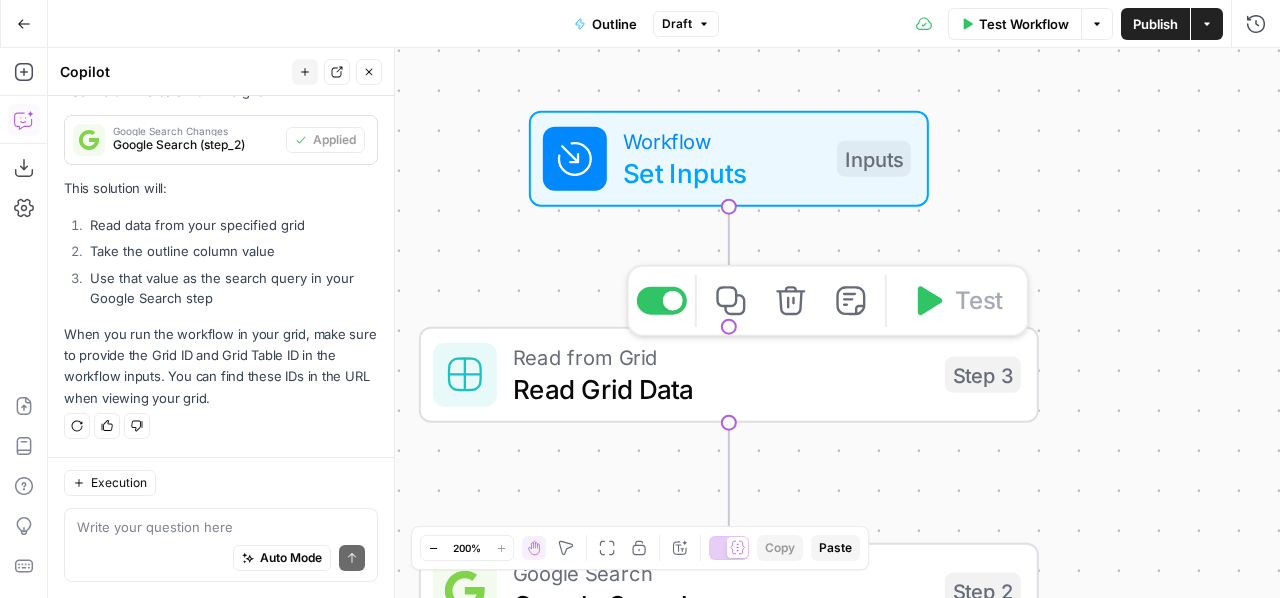 click on "Read from Grid" at bounding box center (721, 357) 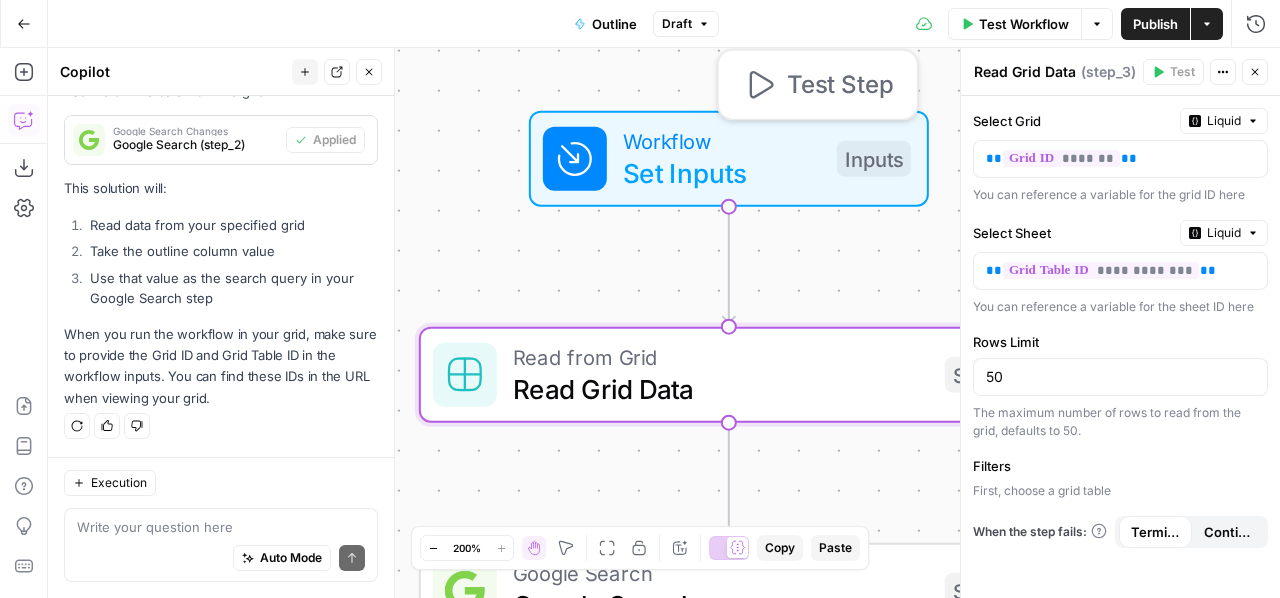 click on "Set Inputs" at bounding box center (722, 173) 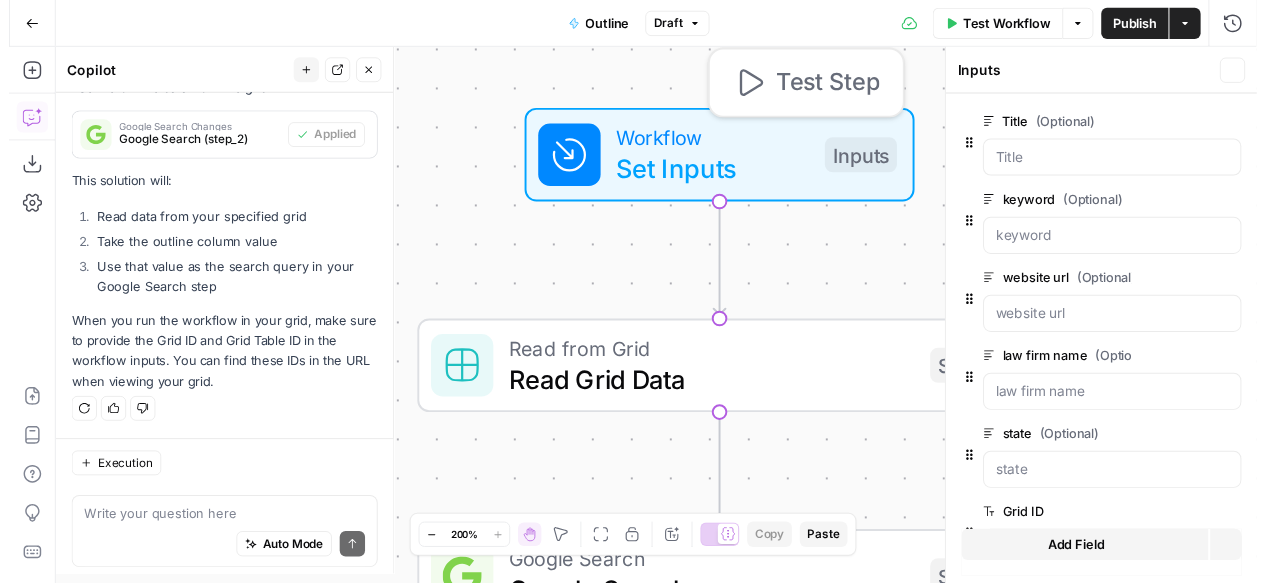 scroll, scrollTop: 2031, scrollLeft: 0, axis: vertical 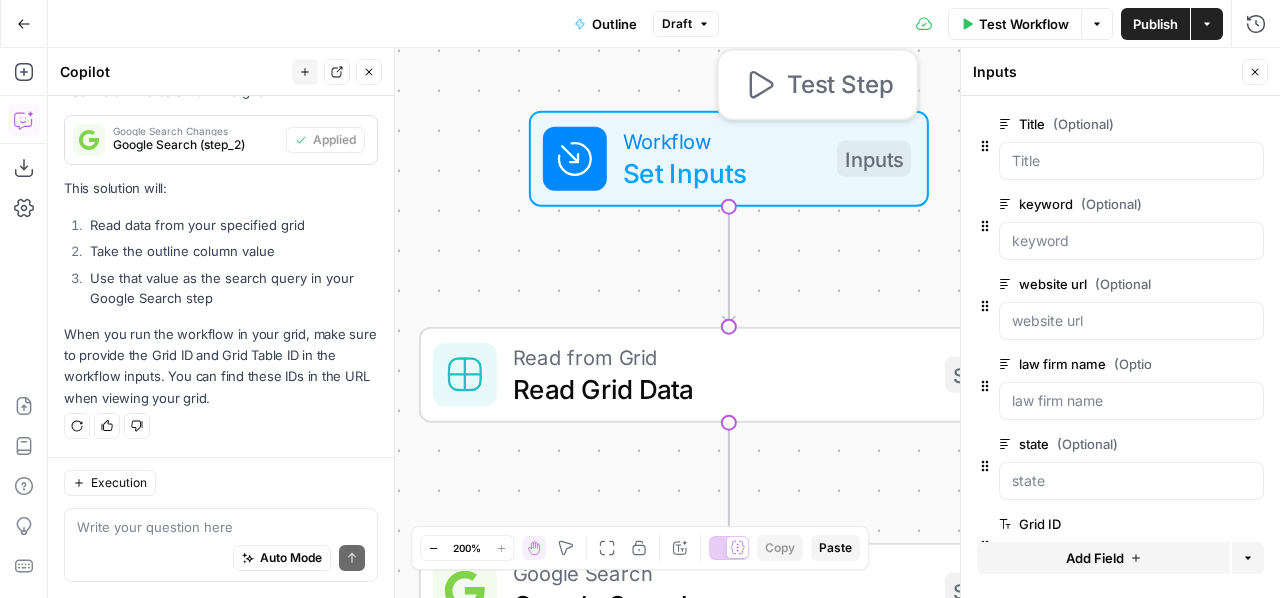 click 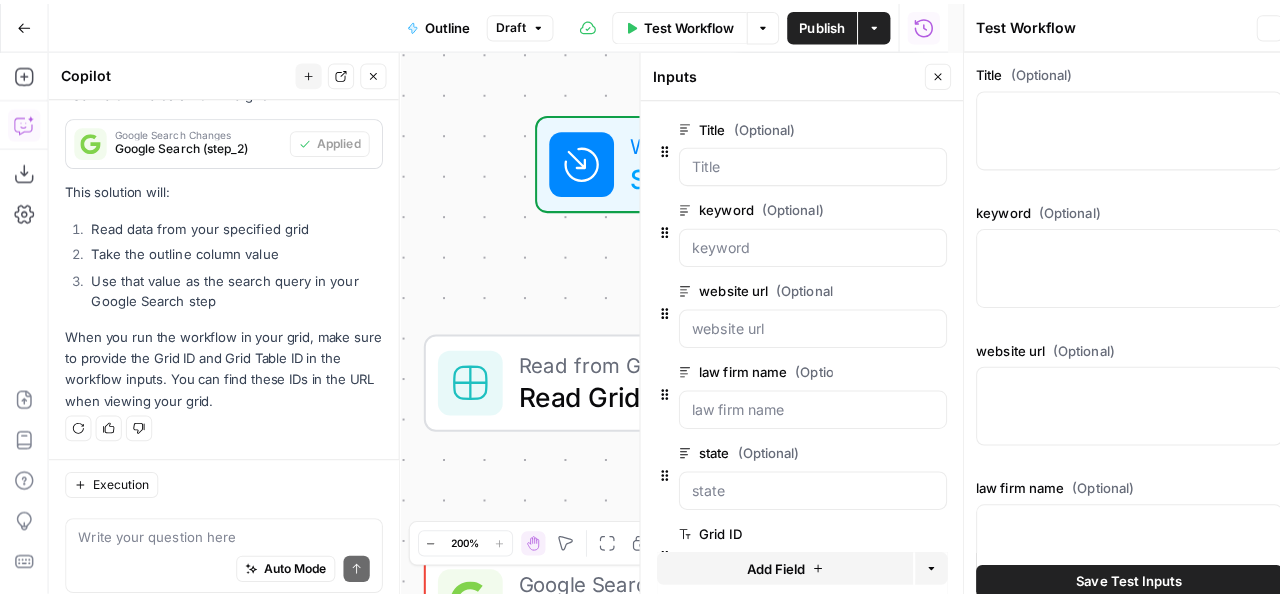 scroll, scrollTop: 2031, scrollLeft: 0, axis: vertical 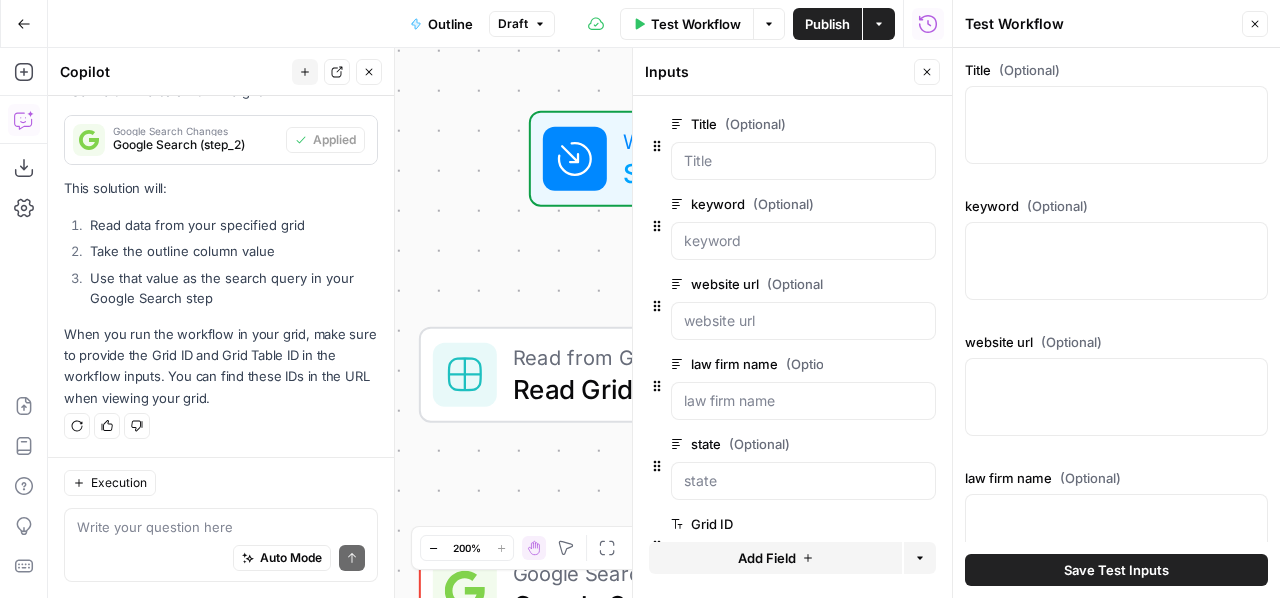click on "Outline" at bounding box center [450, 24] 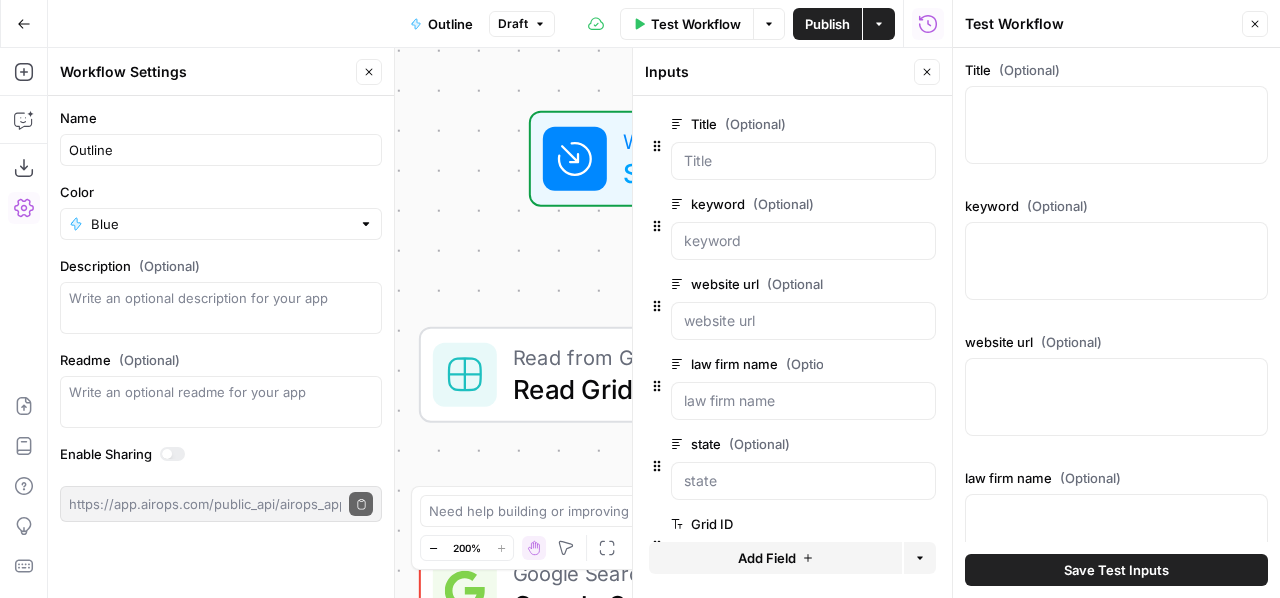 click on "Workflow Set Inputs Inputs Read from Grid Read Grid Data Step 3 Error Google Search Google Search Step 2 End Output" at bounding box center (500, 323) 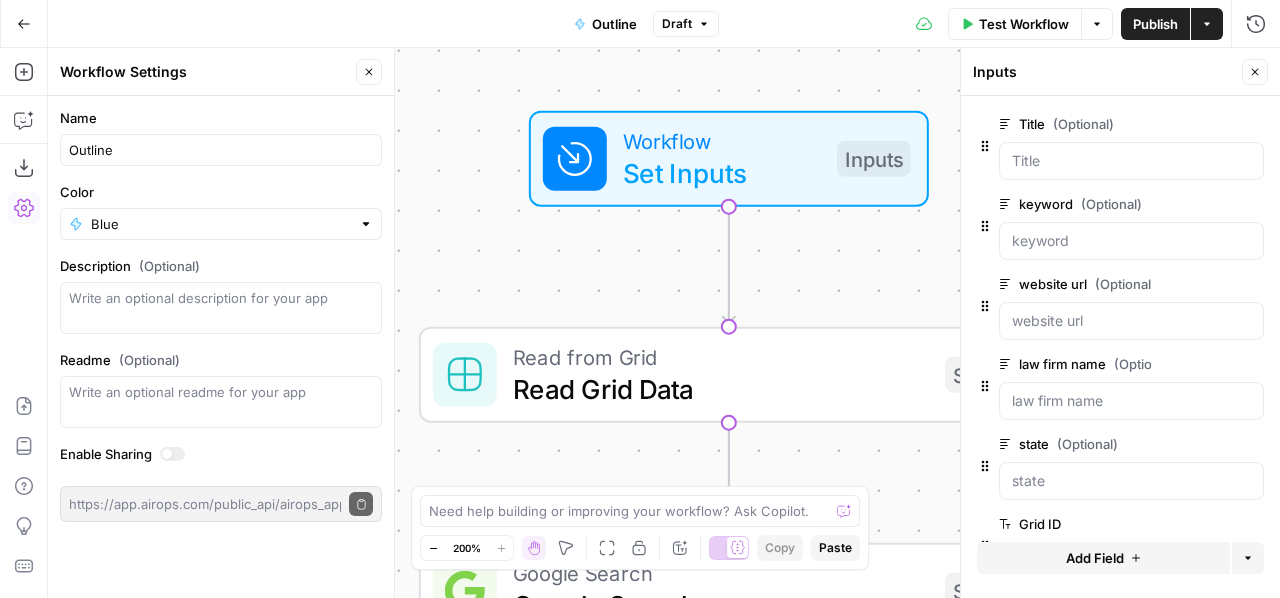 click 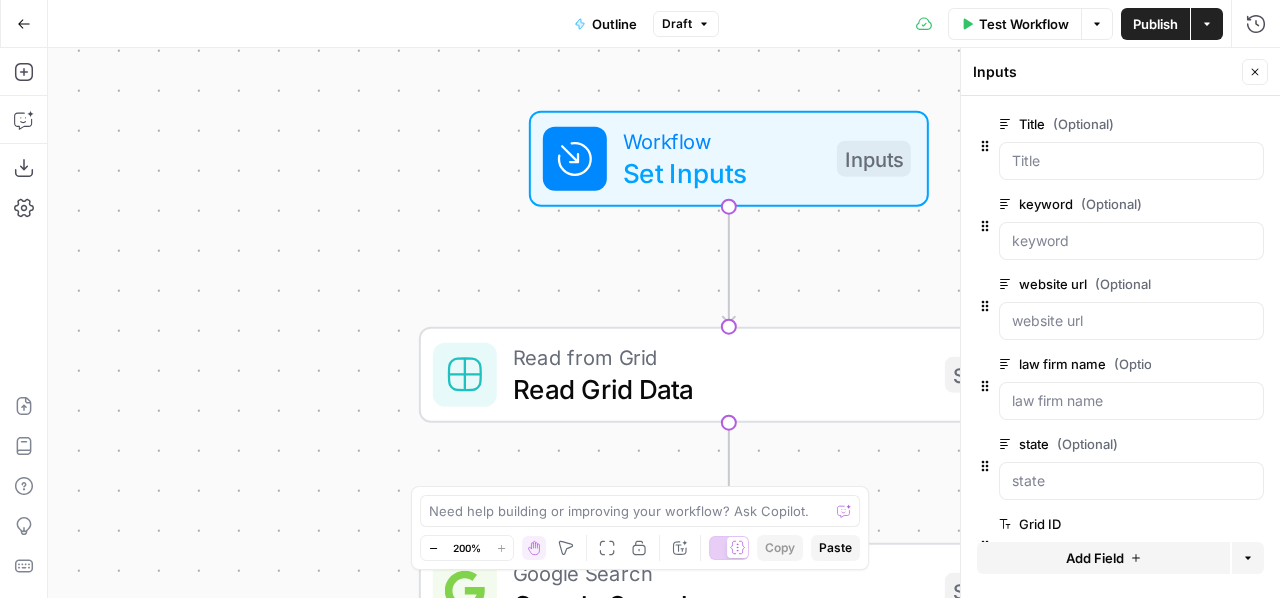 click 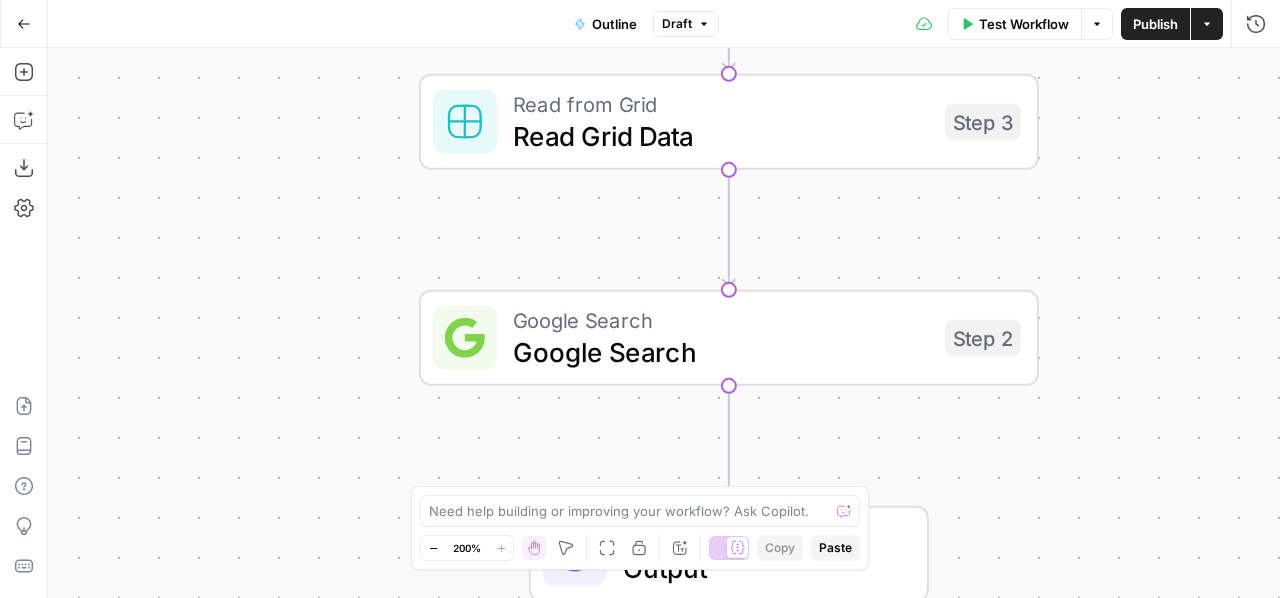 click 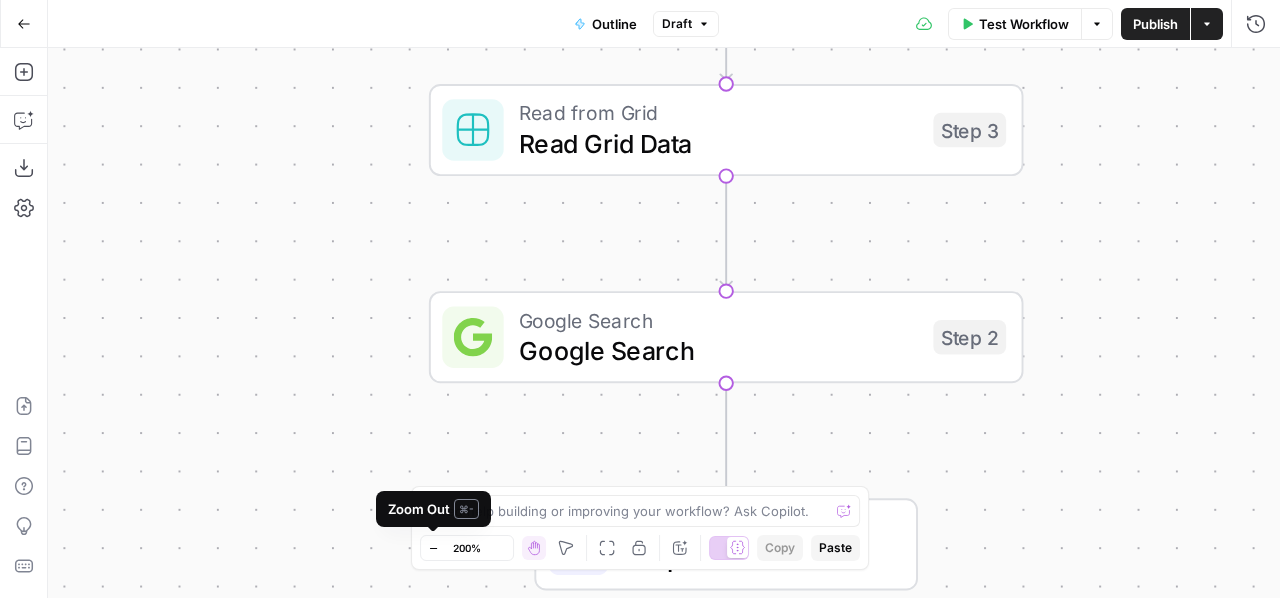 click 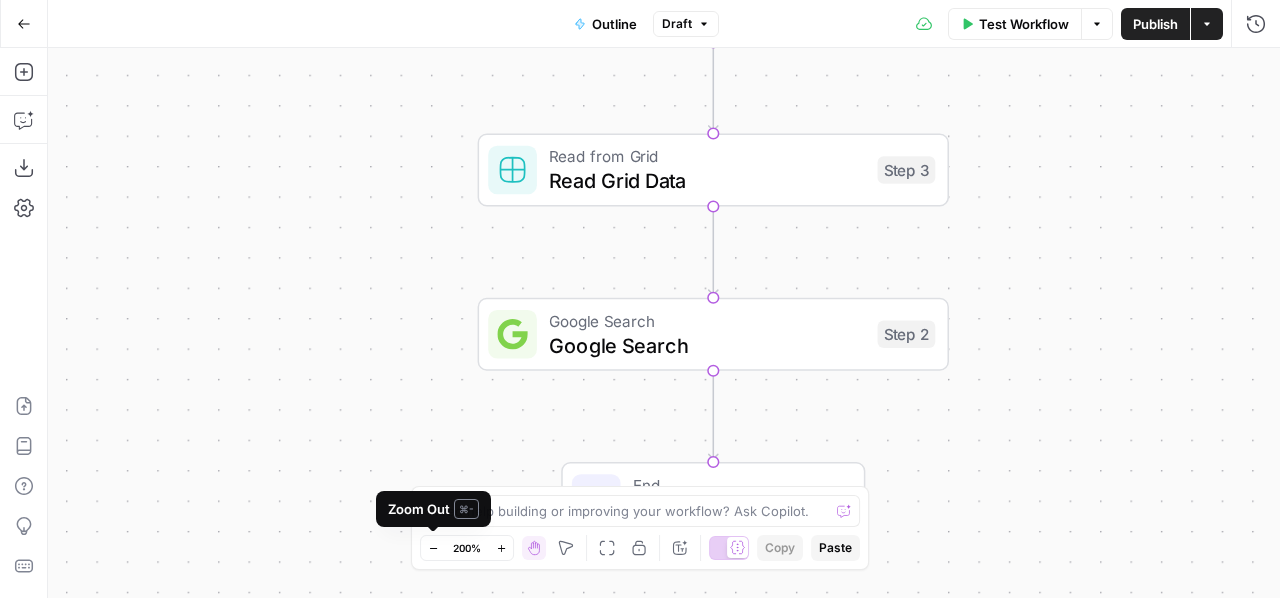 click 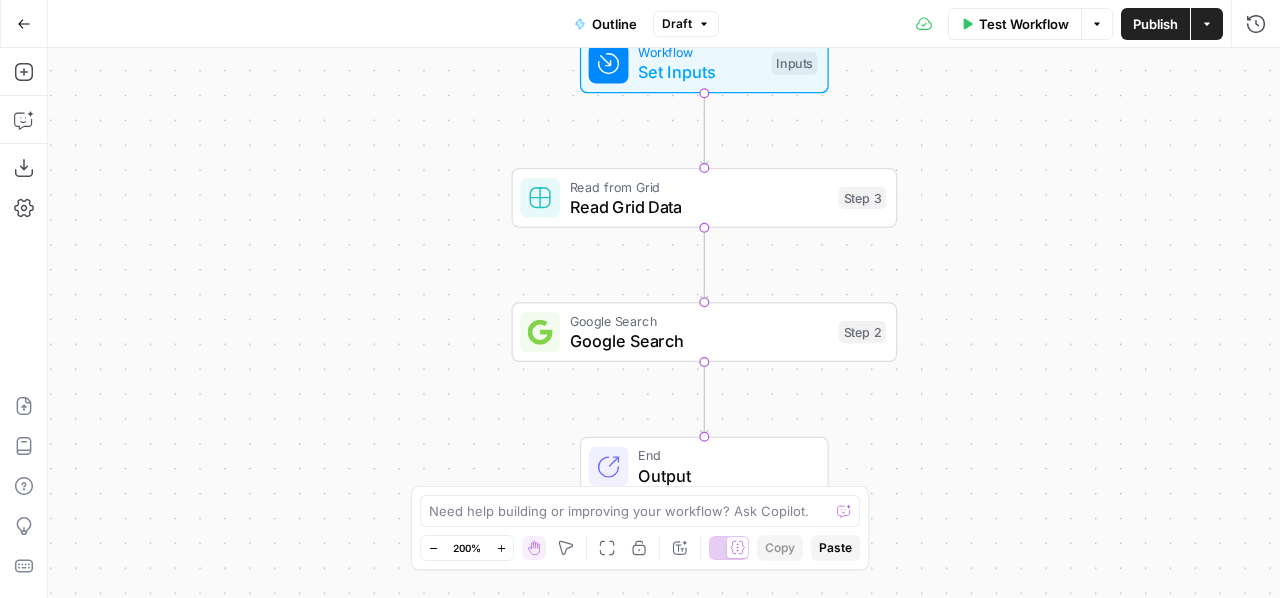 click 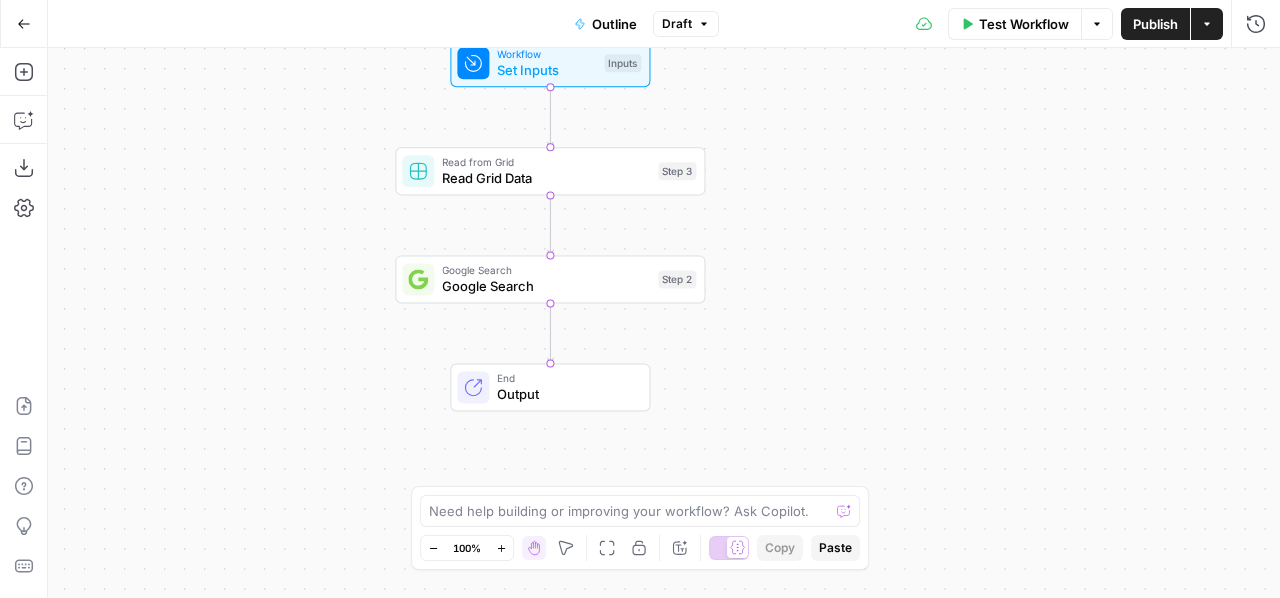 drag, startPoint x: 876, startPoint y: 438, endPoint x: 730, endPoint y: 386, distance: 154.98387 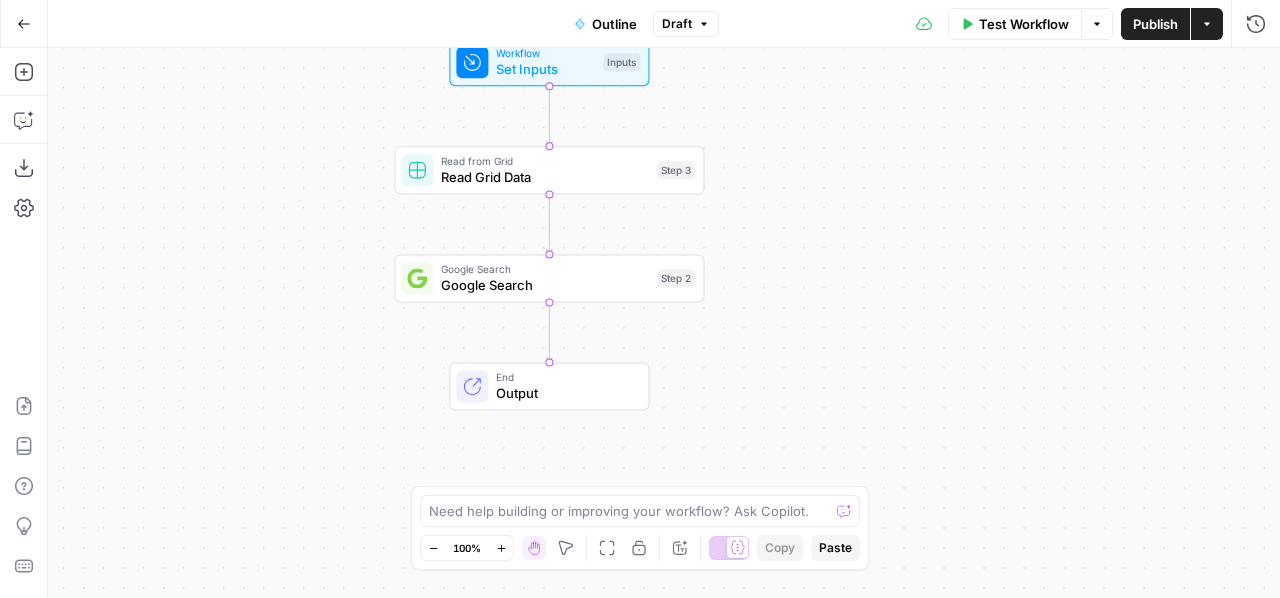 click on "Read Grid Data" at bounding box center (545, 177) 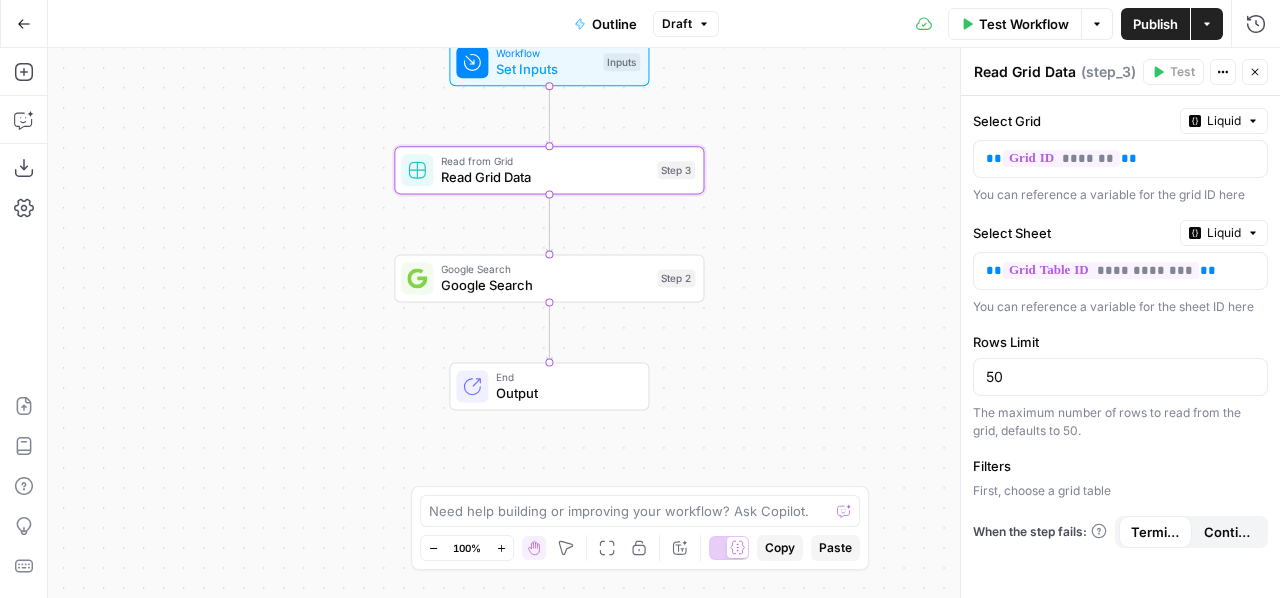 click on "Test Workflow" at bounding box center [1024, 24] 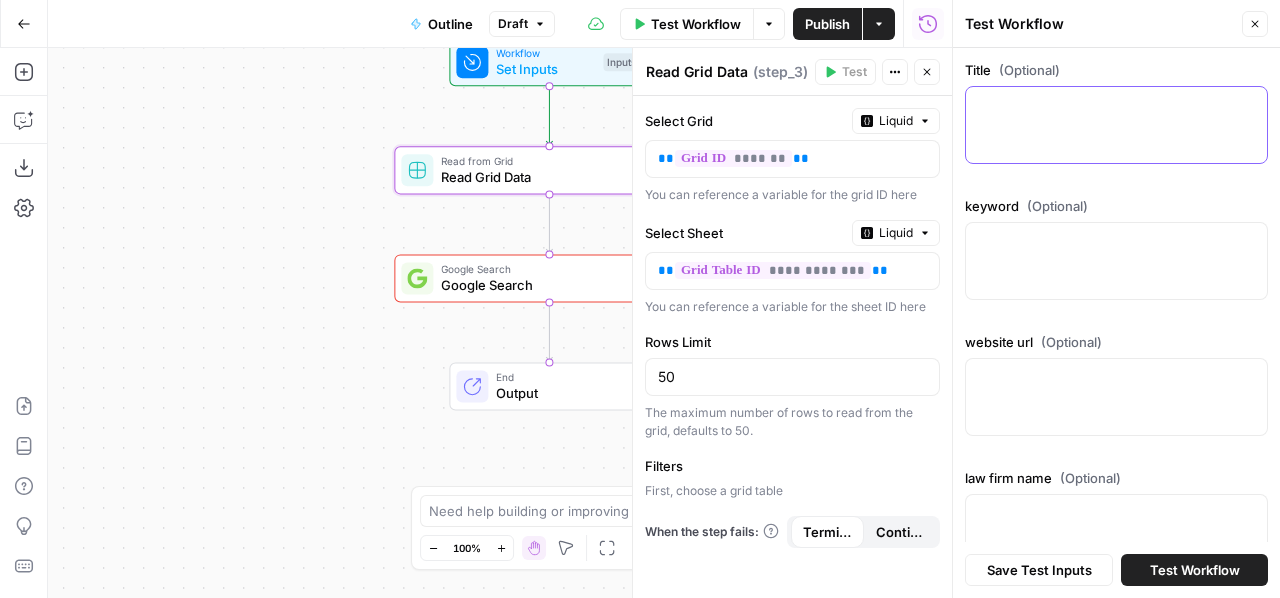 click on "Title   (Optional)" at bounding box center (1116, 105) 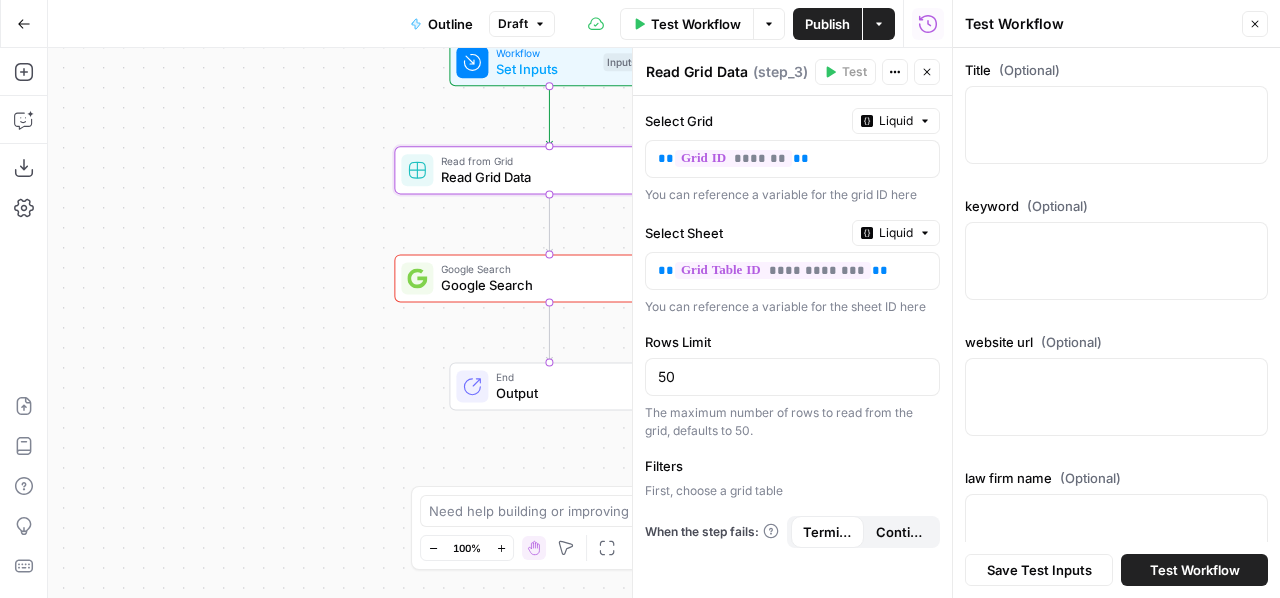click on "Test Workflow" at bounding box center (1195, 570) 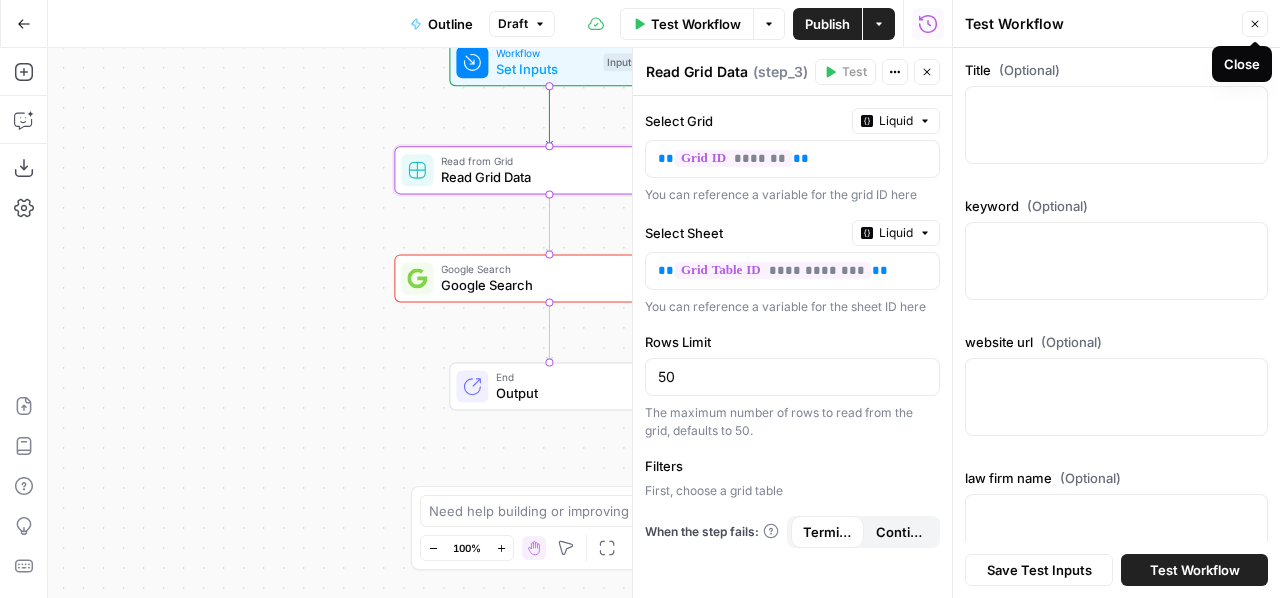 click 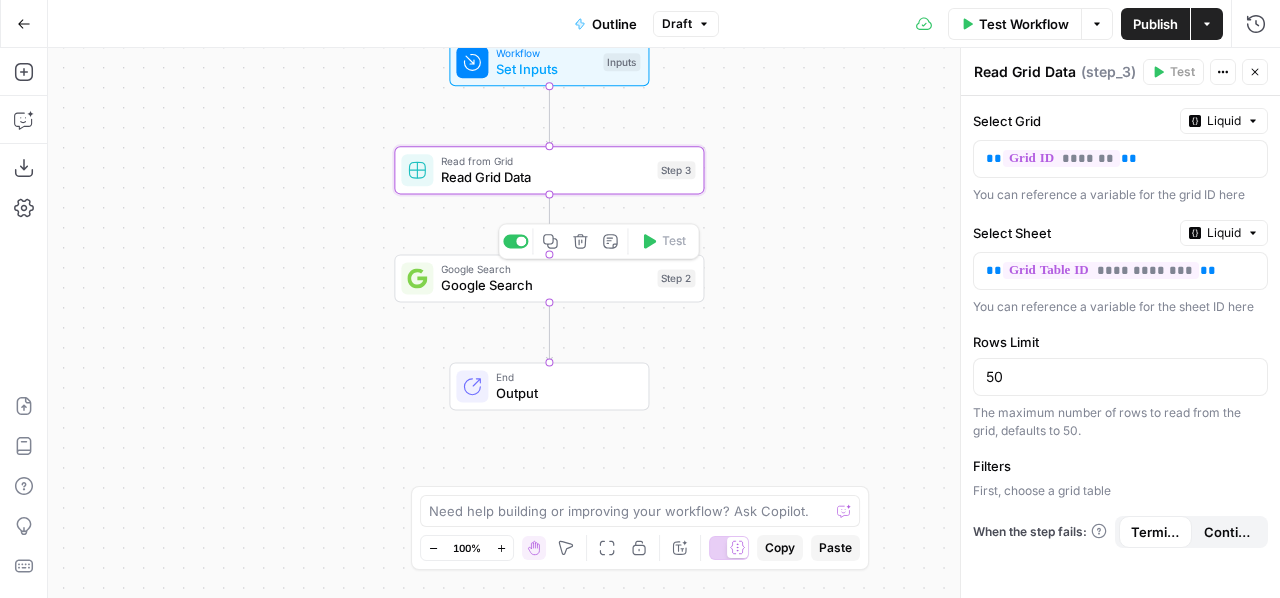 click on "Google Search" at bounding box center (545, 285) 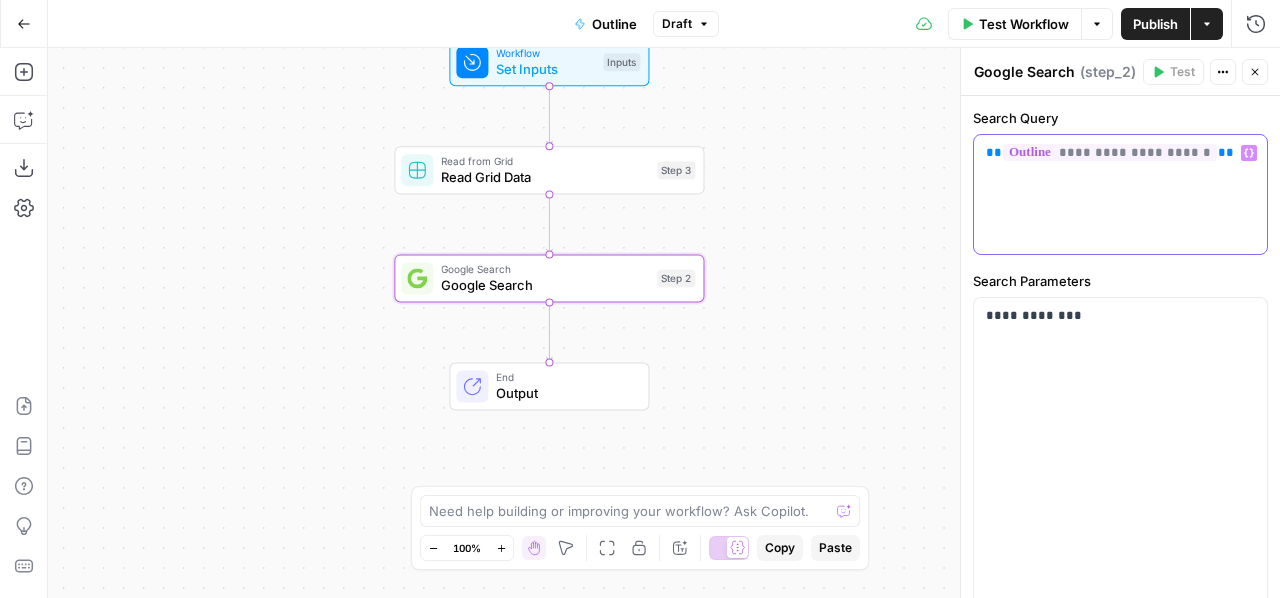 drag, startPoint x: 1088, startPoint y: 188, endPoint x: 953, endPoint y: 158, distance: 138.29317 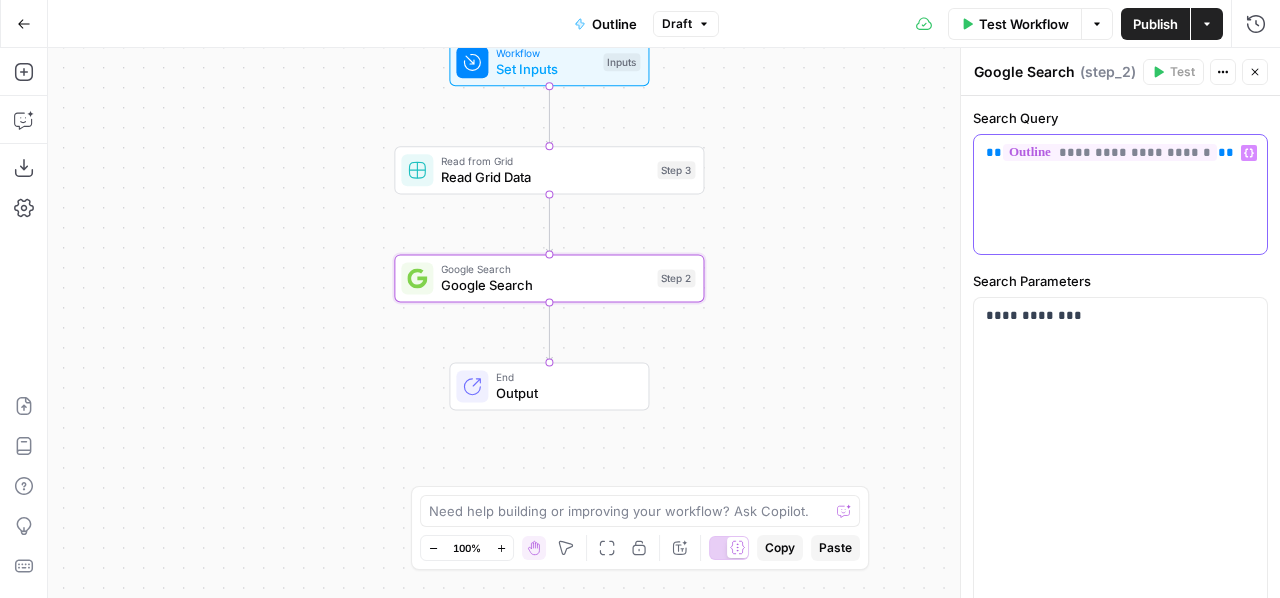 click on "**********" at bounding box center (1120, 323) 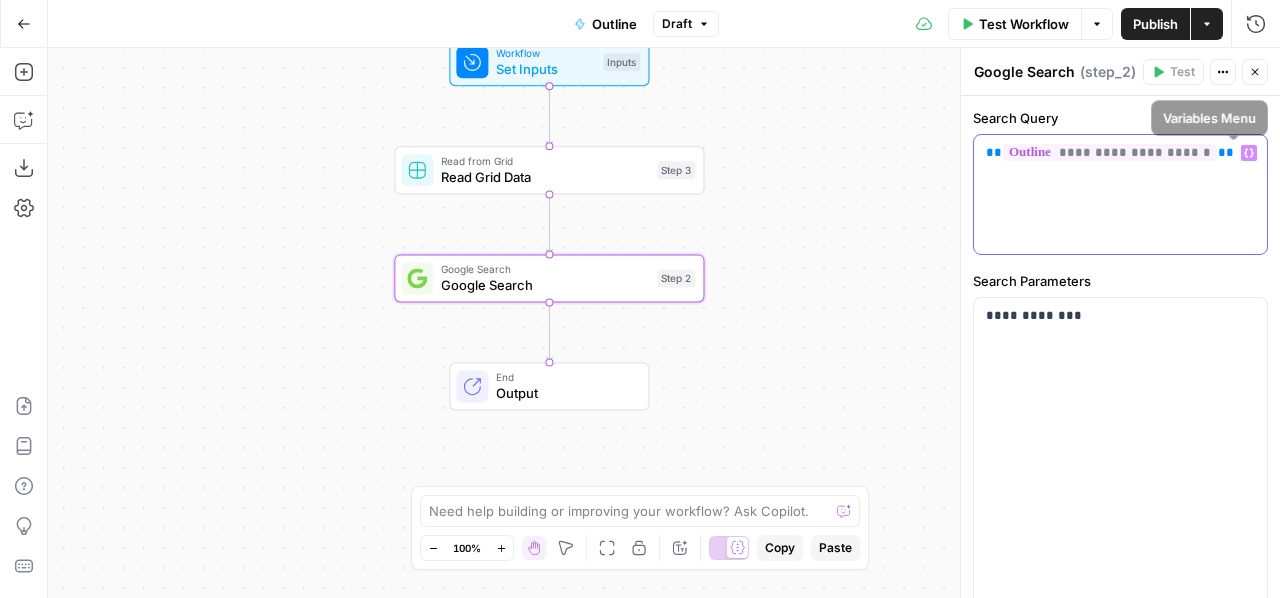 click on "Variables Menu" at bounding box center (1253, 153) 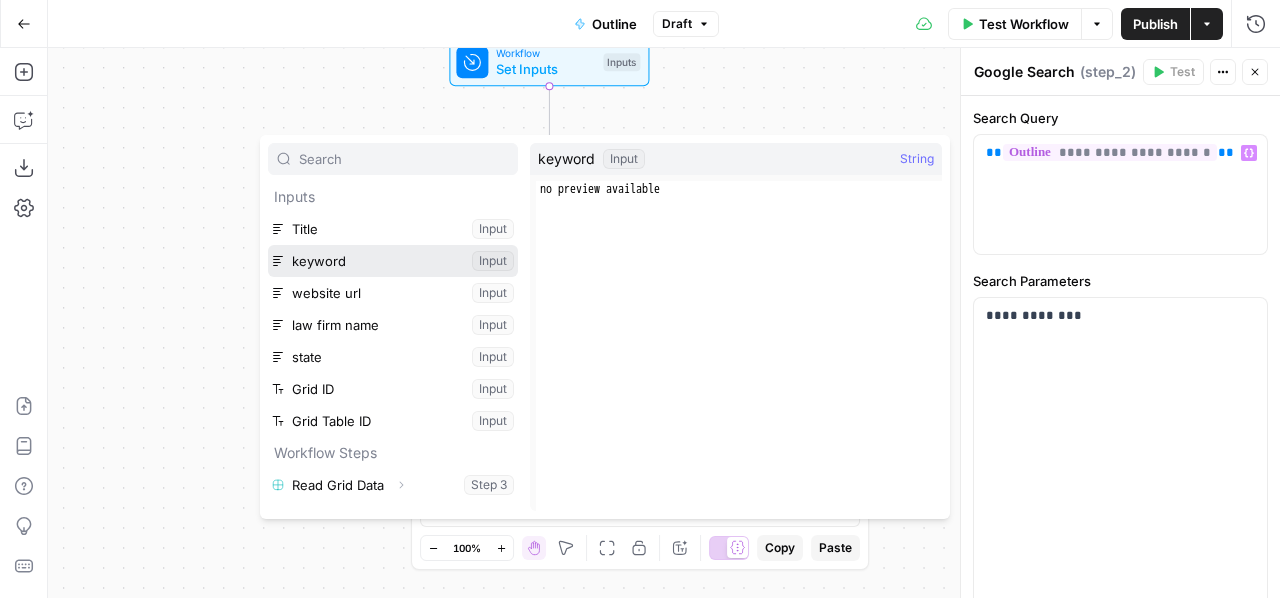click at bounding box center [393, 261] 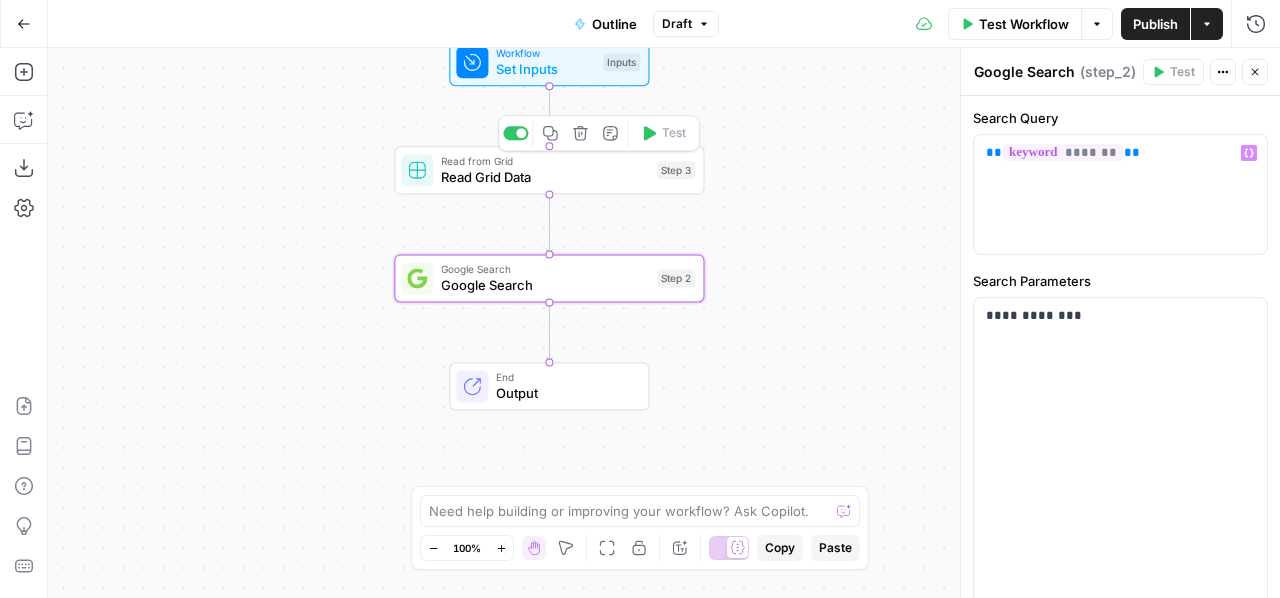click on "Read Grid Data" at bounding box center (545, 177) 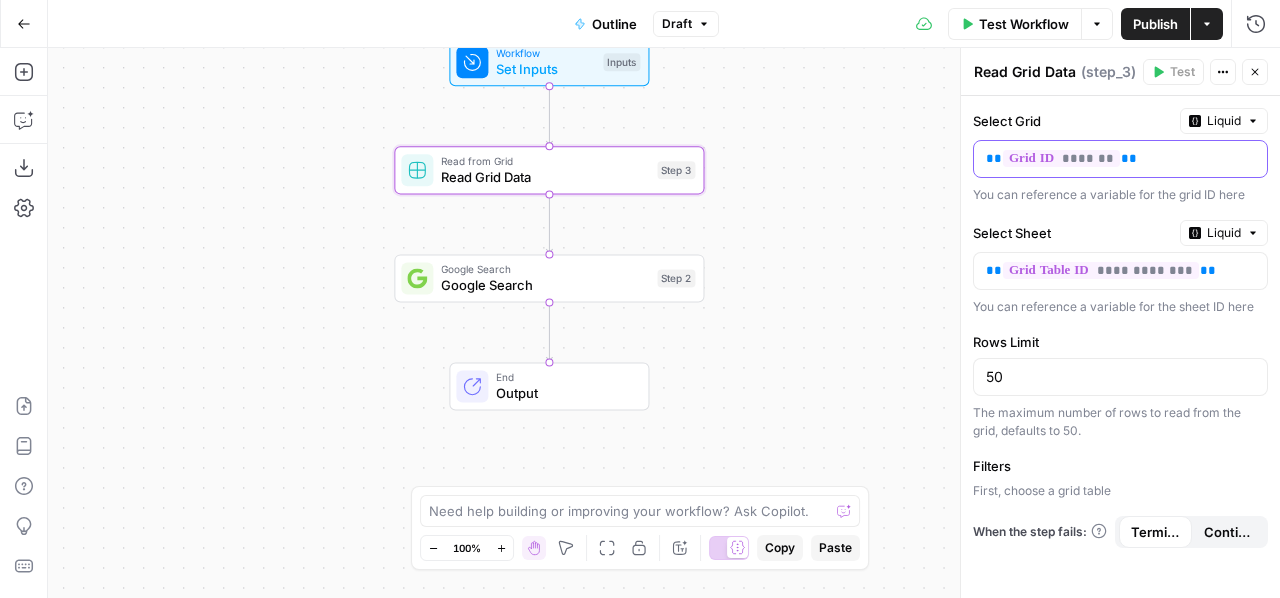 click on "** ******* **" at bounding box center [1104, 159] 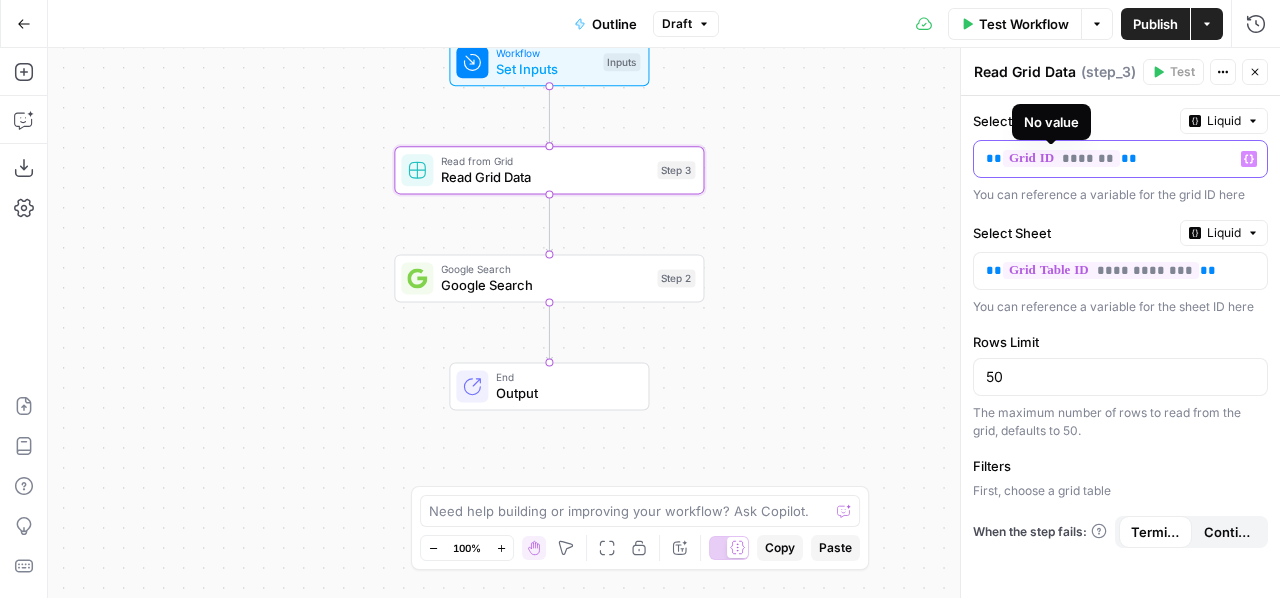 drag, startPoint x: 1144, startPoint y: 158, endPoint x: 988, endPoint y: 159, distance: 156.0032 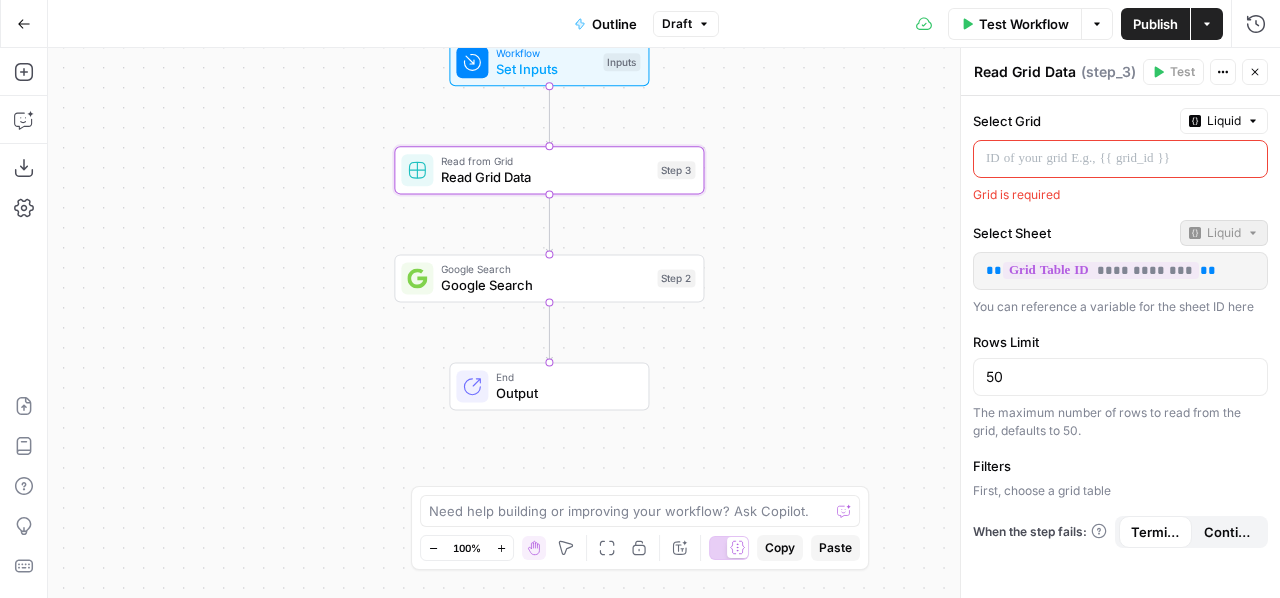 drag, startPoint x: 1164, startPoint y: 274, endPoint x: 979, endPoint y: 276, distance: 185.0108 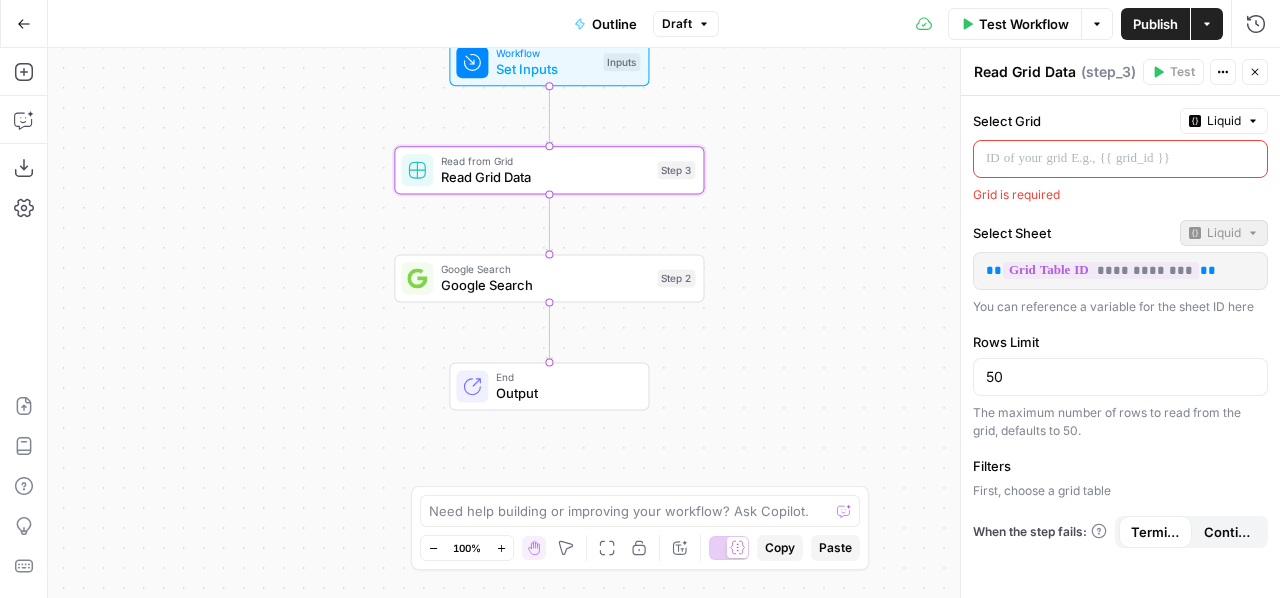 click on "**********" at bounding box center (1120, 271) 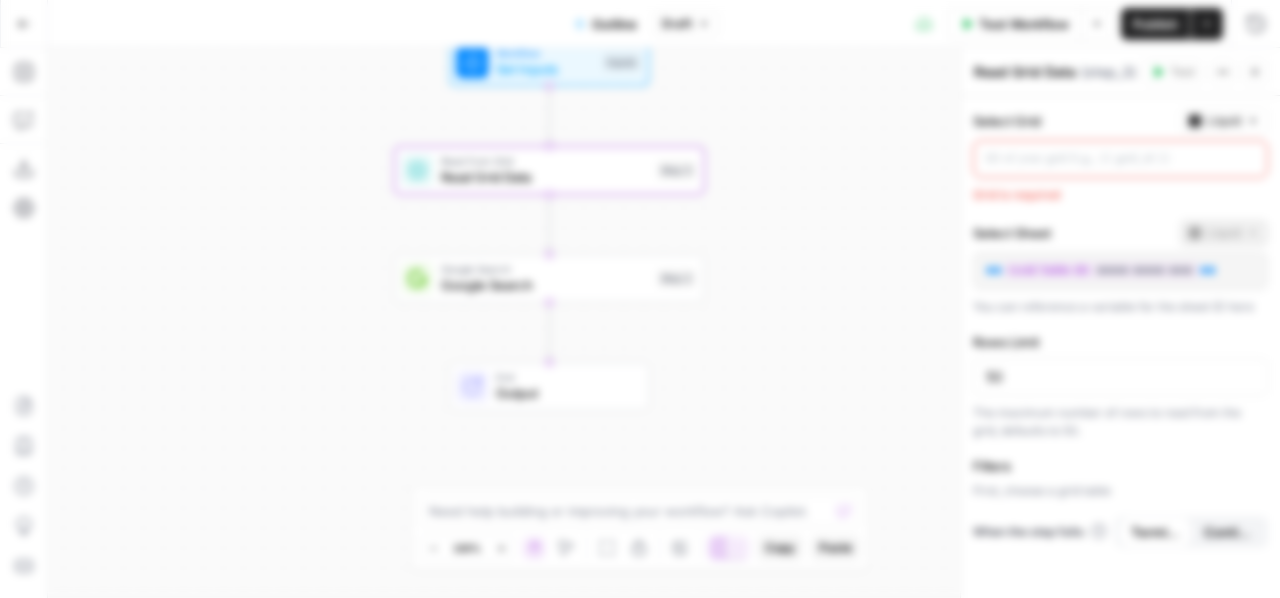type 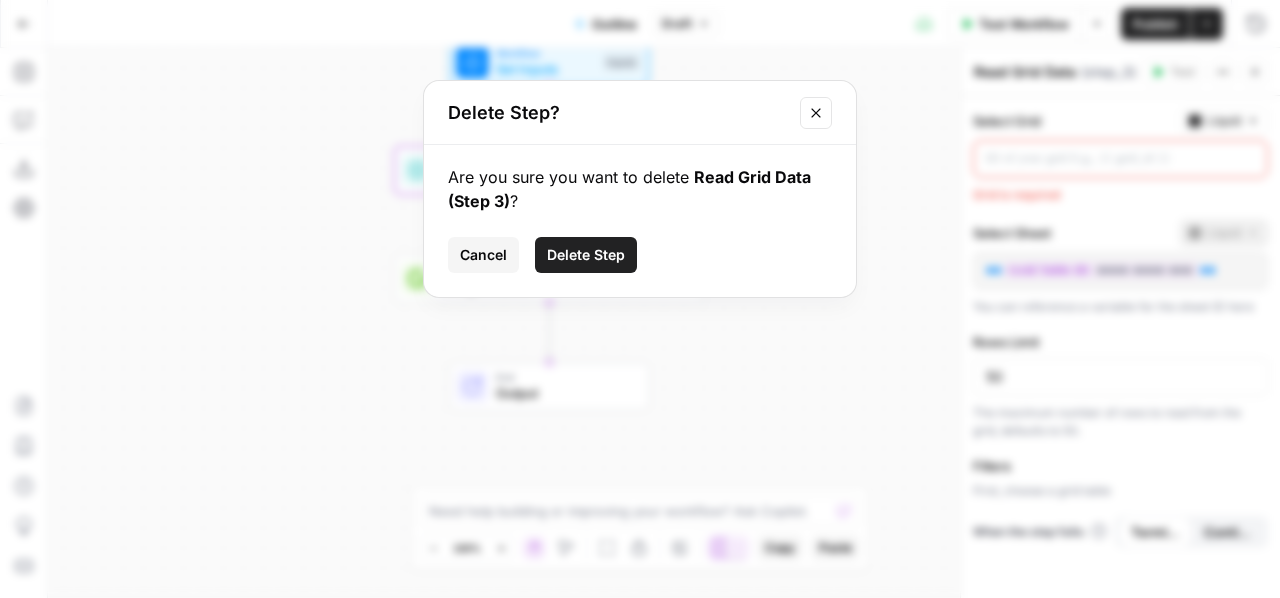 click on "Delete Step" at bounding box center (586, 255) 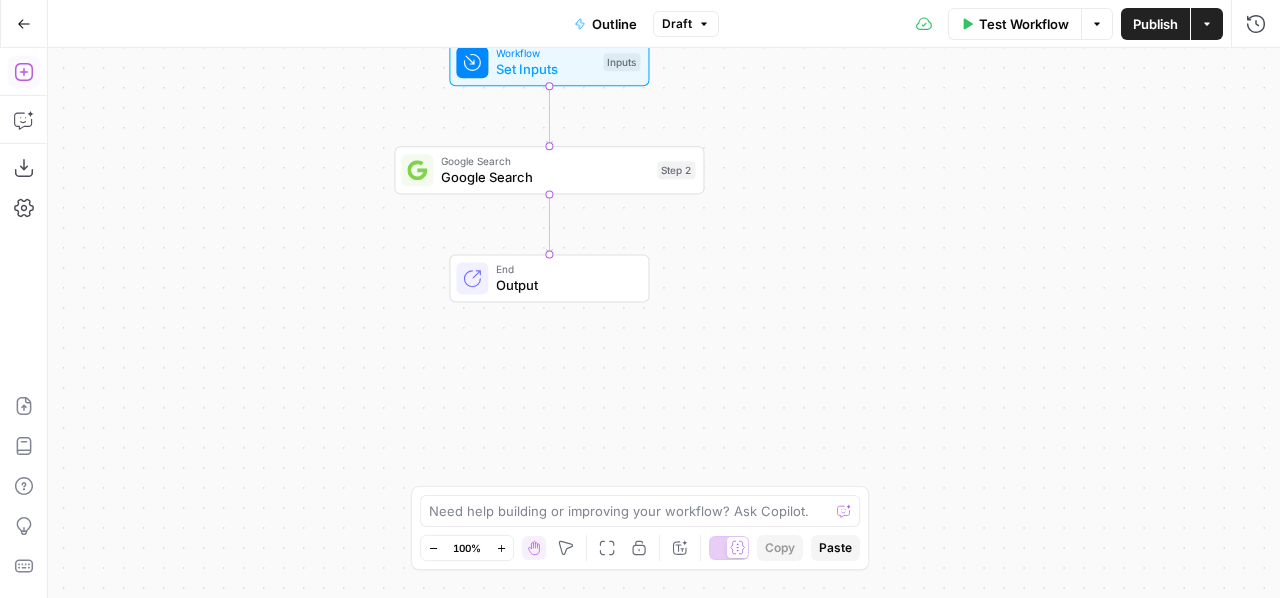 click 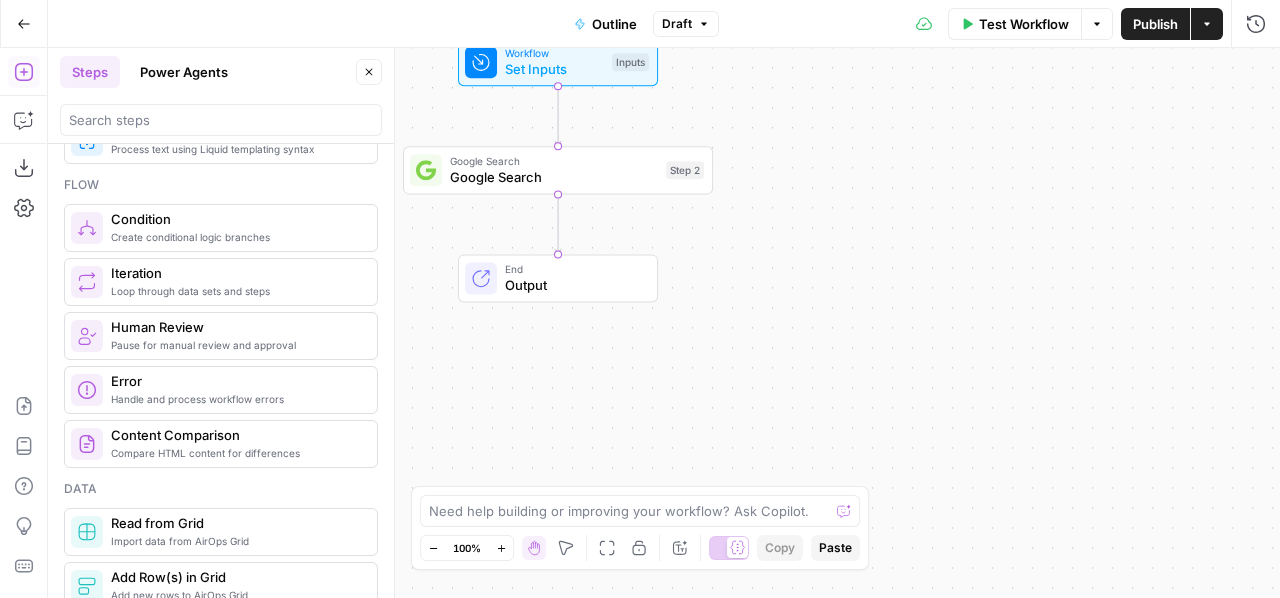 scroll, scrollTop: 626, scrollLeft: 0, axis: vertical 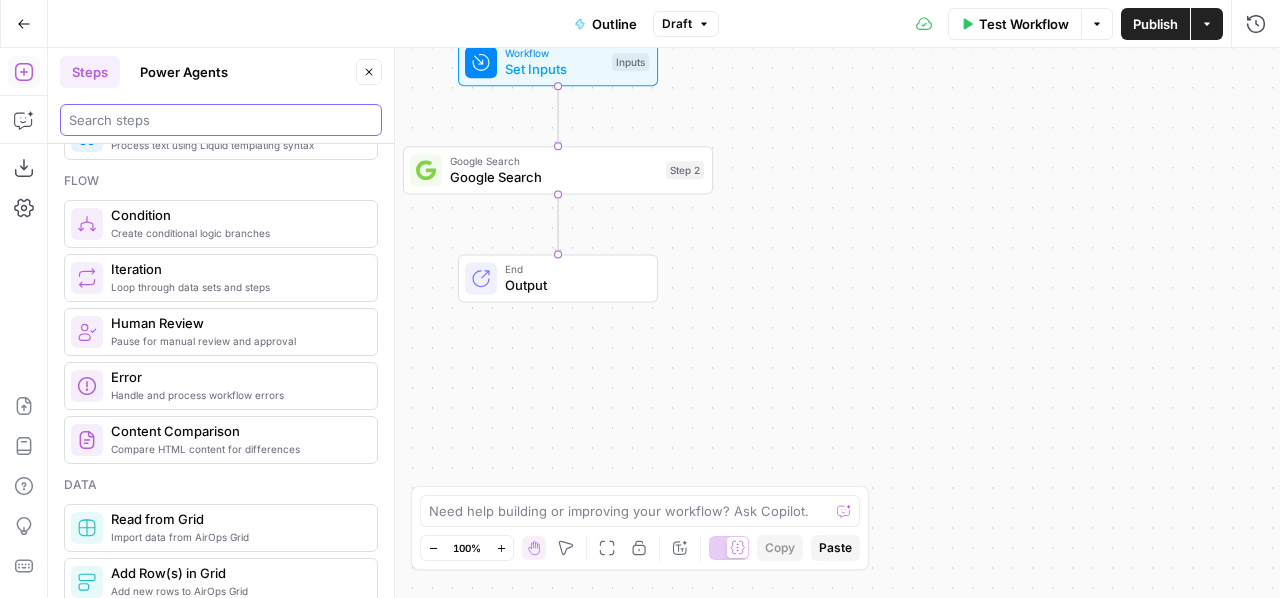 click at bounding box center (221, 120) 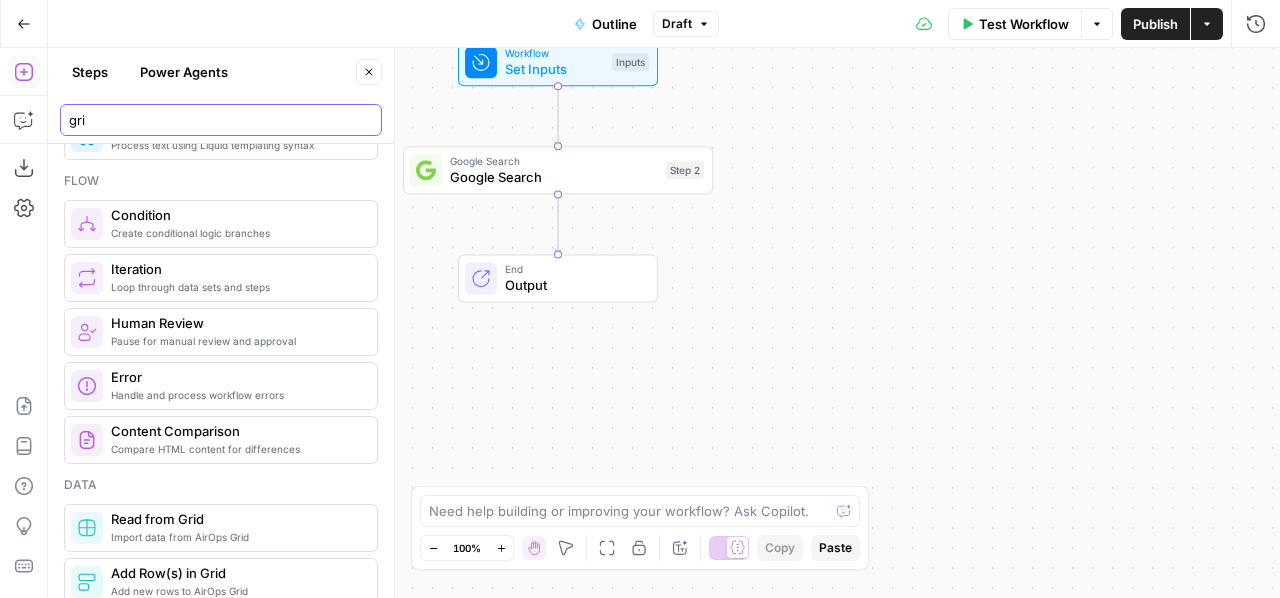 scroll, scrollTop: 0, scrollLeft: 0, axis: both 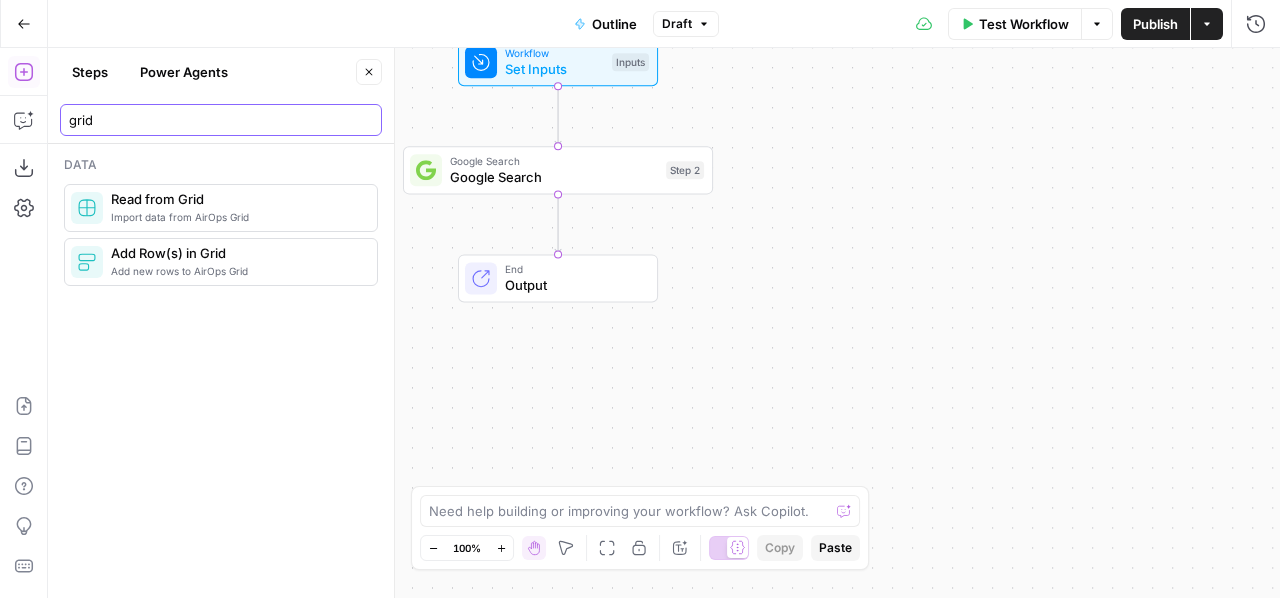 type on "grid" 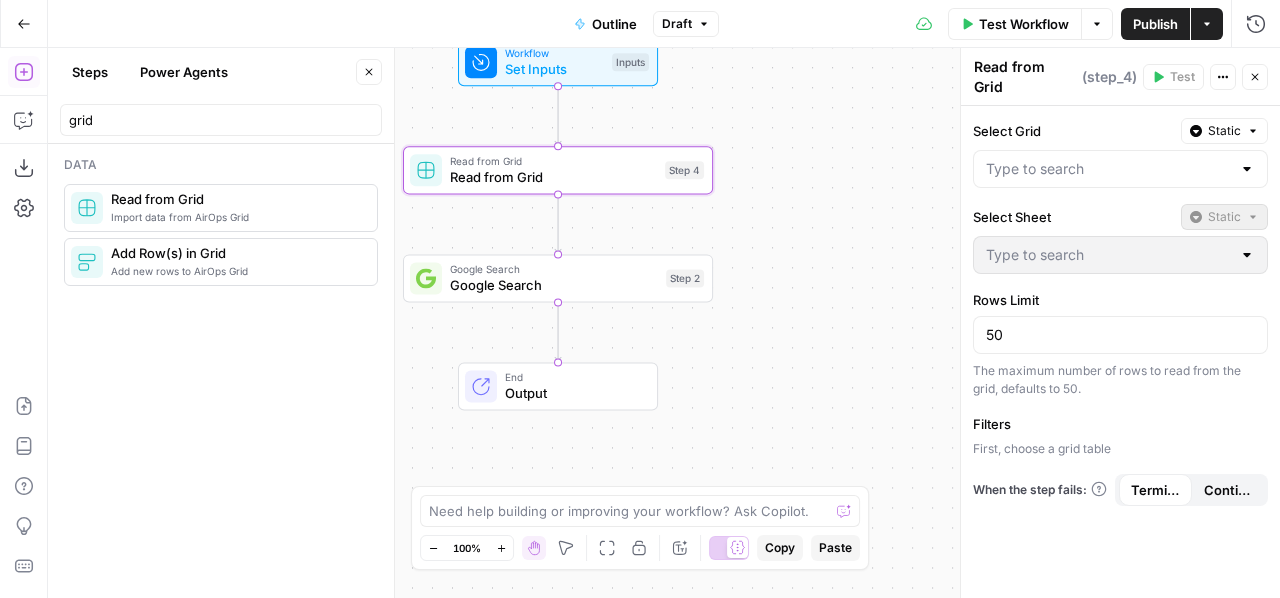 click at bounding box center [1120, 169] 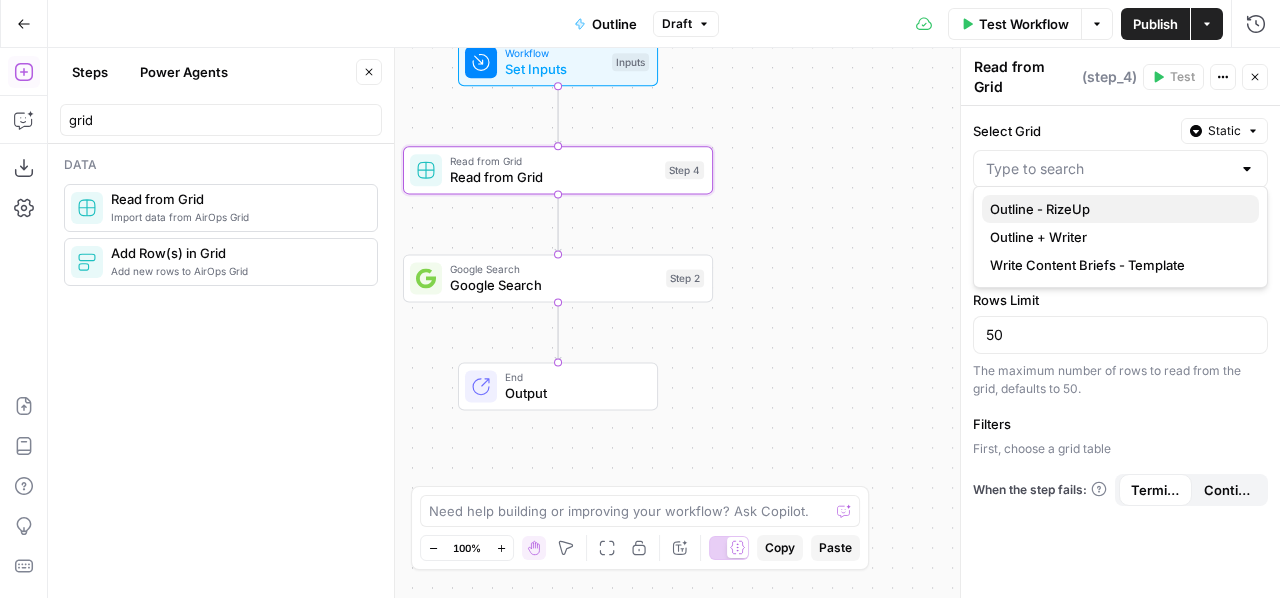 click on "Outline - RizeUp" at bounding box center [1116, 209] 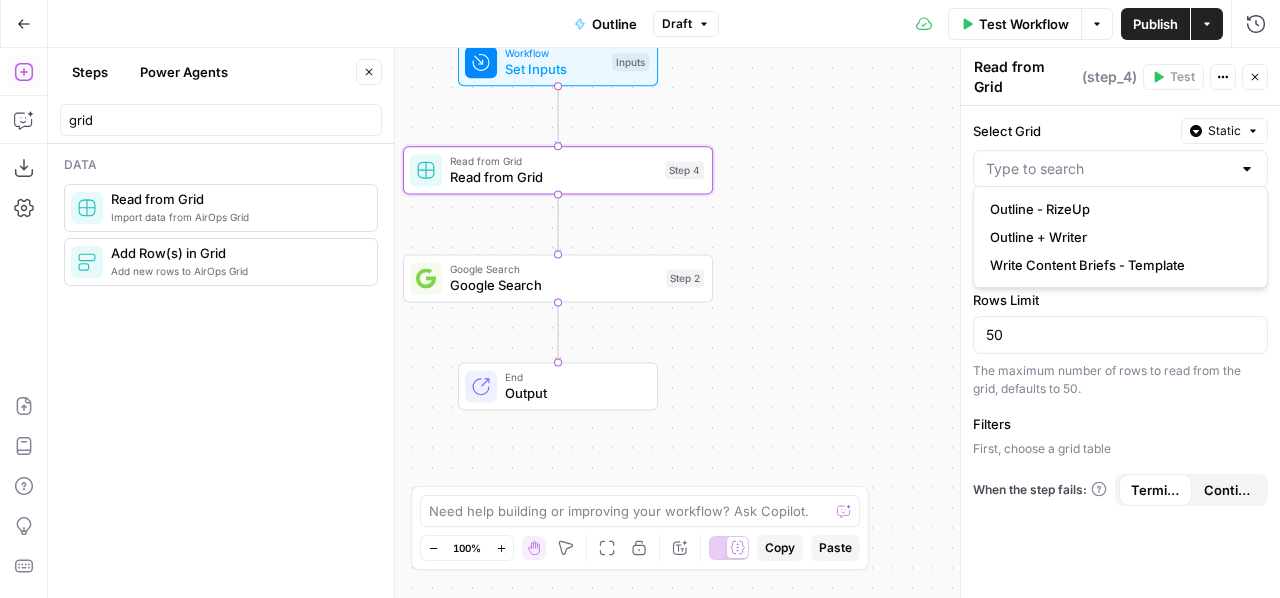 type on "Outline - RizeUp" 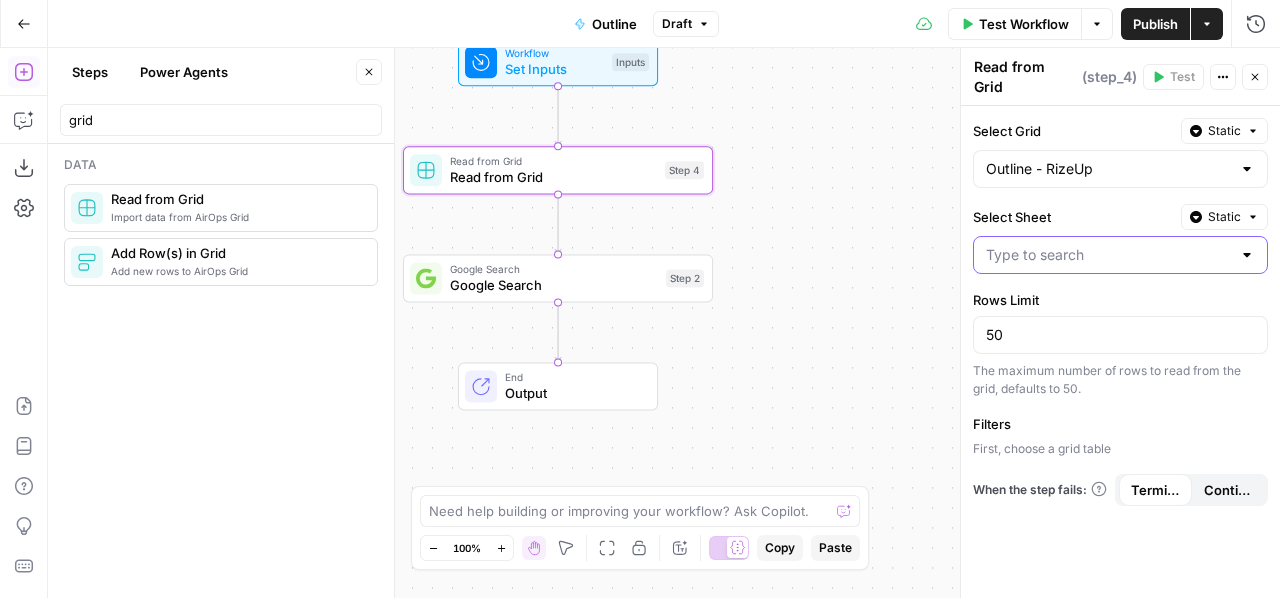 click on "Select Sheet" at bounding box center [1108, 255] 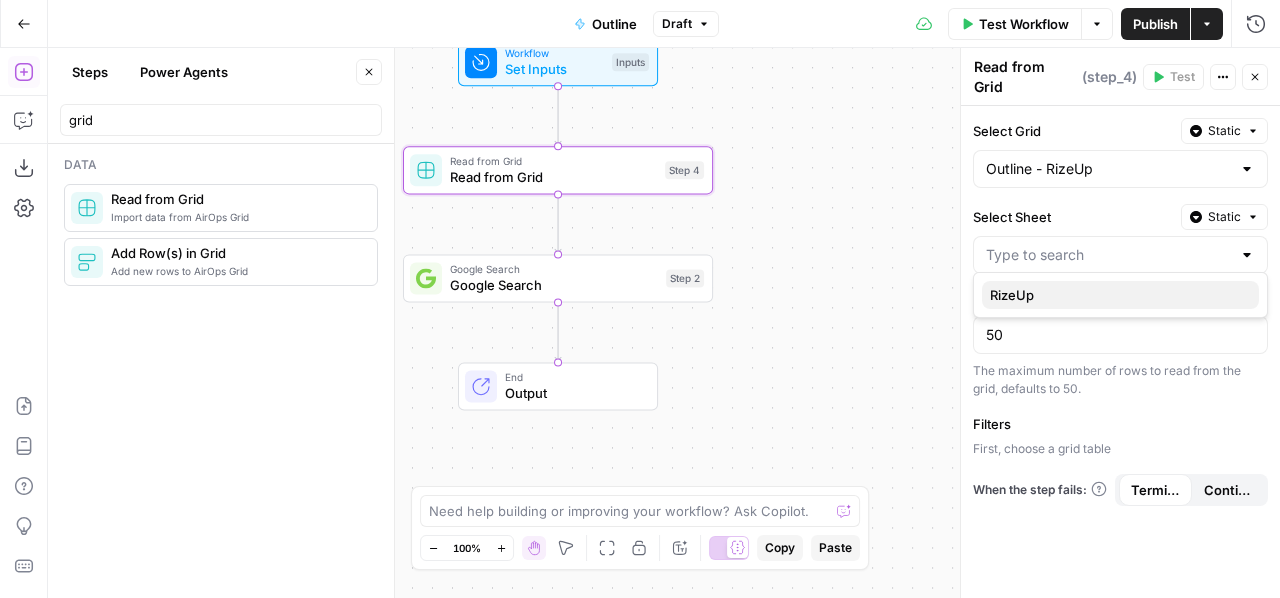 click on "RizeUp" at bounding box center [1116, 295] 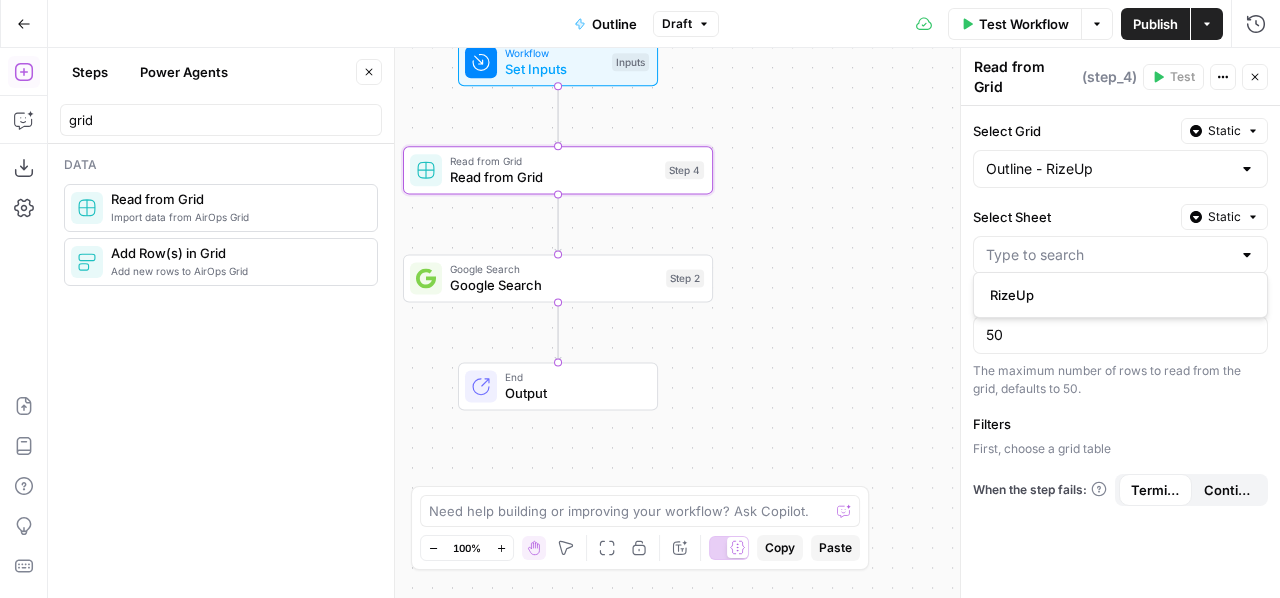 type on "RizeUp" 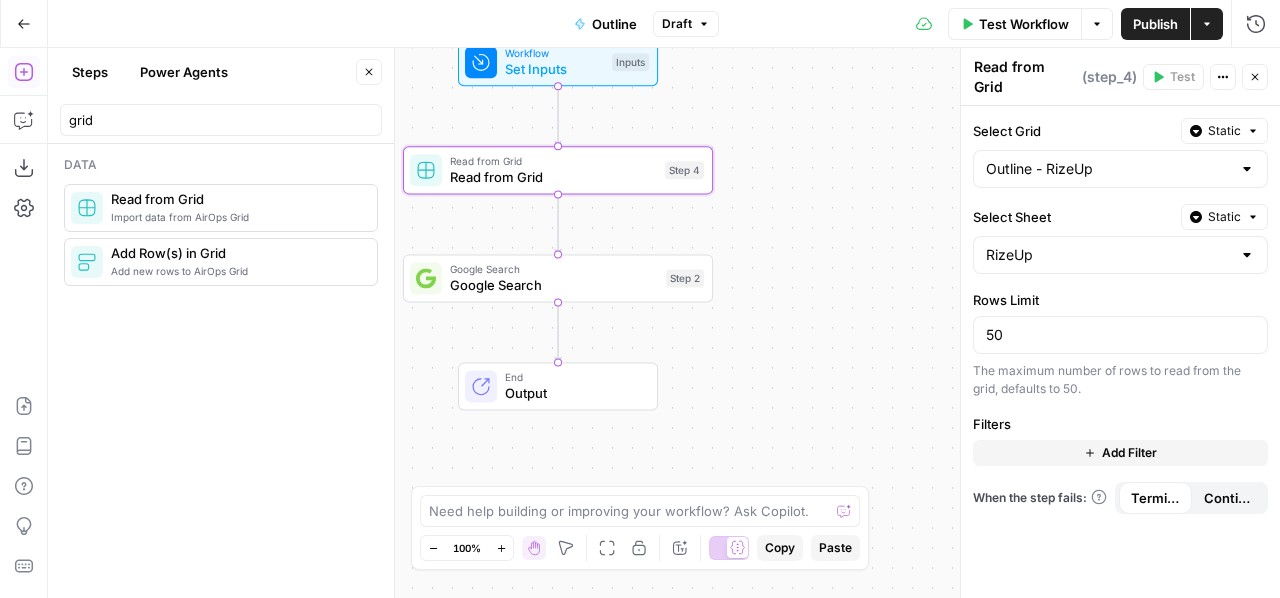 click on "Google Search" at bounding box center (554, 285) 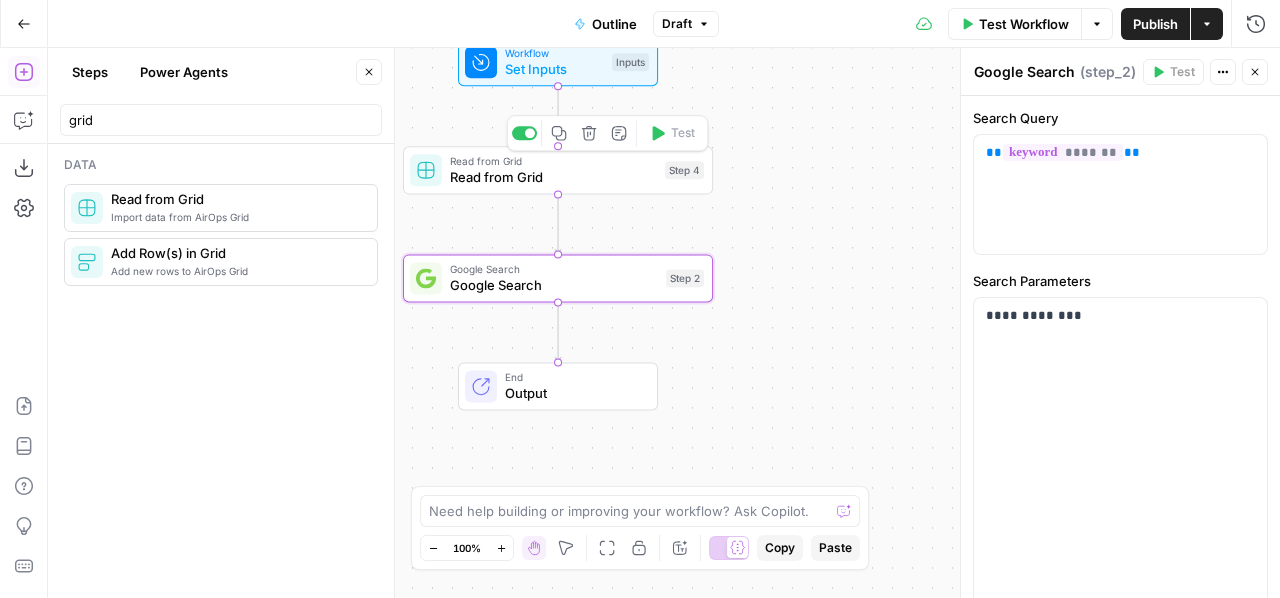 click on "Read from Grid" at bounding box center [553, 177] 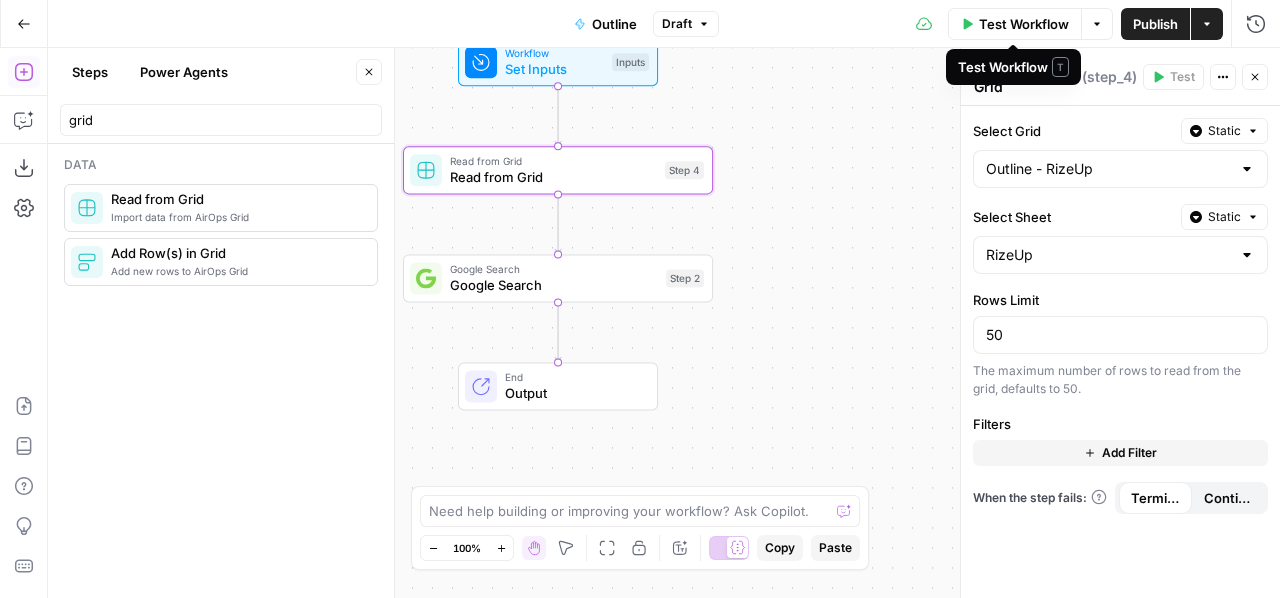 click on "Test Workflow" at bounding box center (1024, 24) 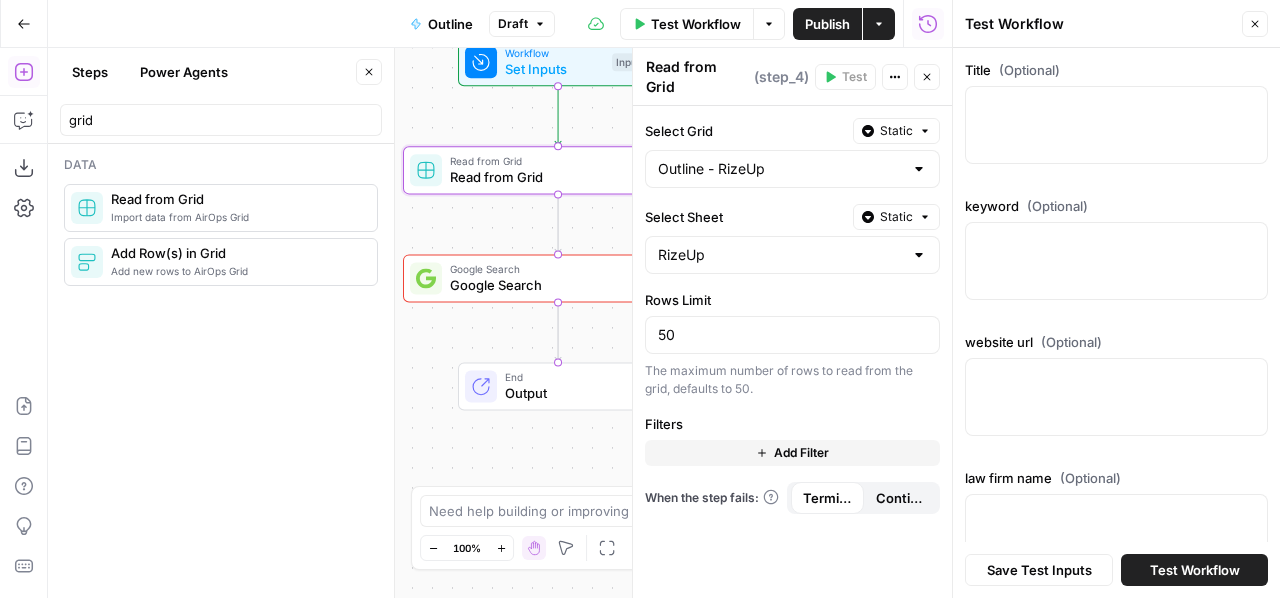 click at bounding box center [1116, 125] 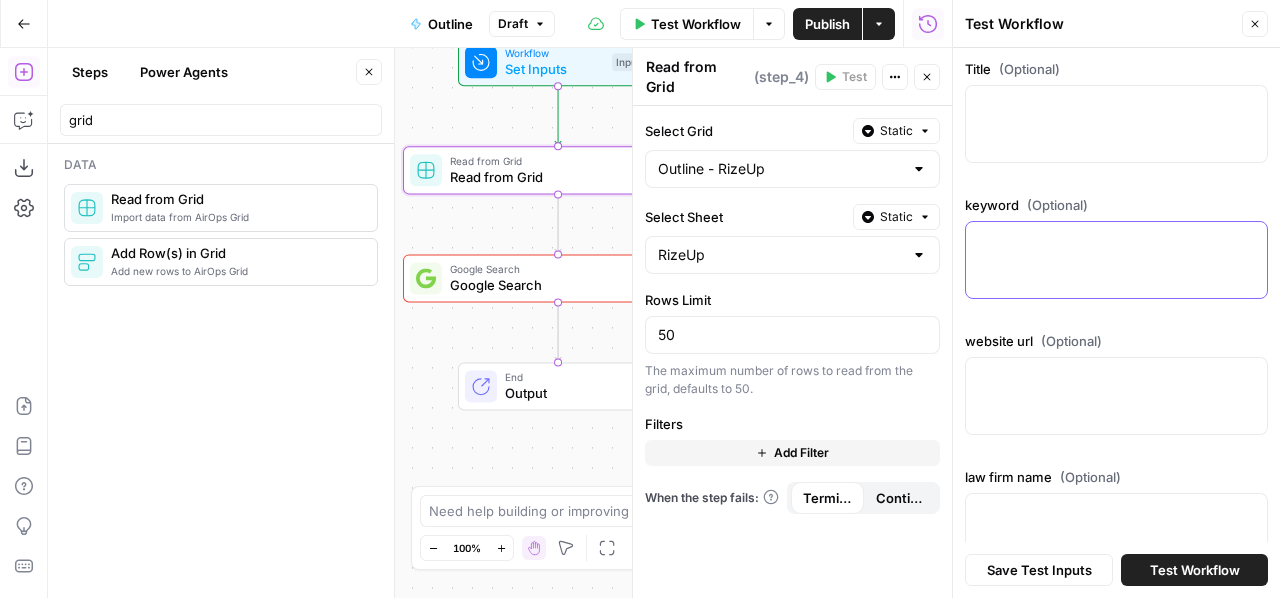 scroll, scrollTop: 0, scrollLeft: 0, axis: both 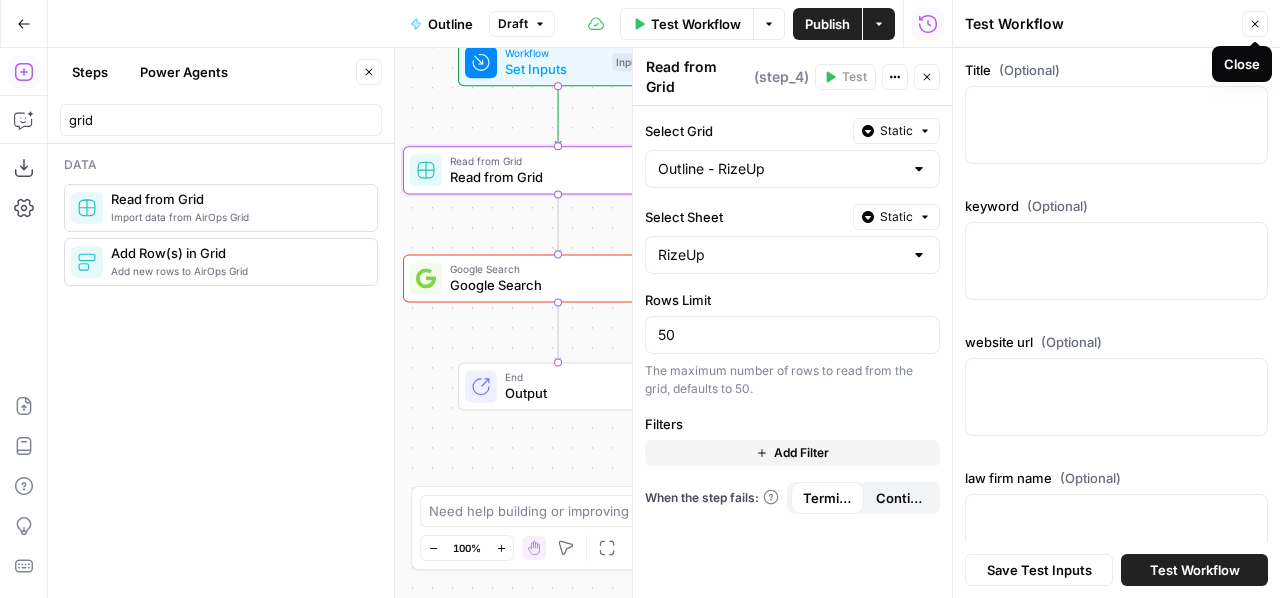 click 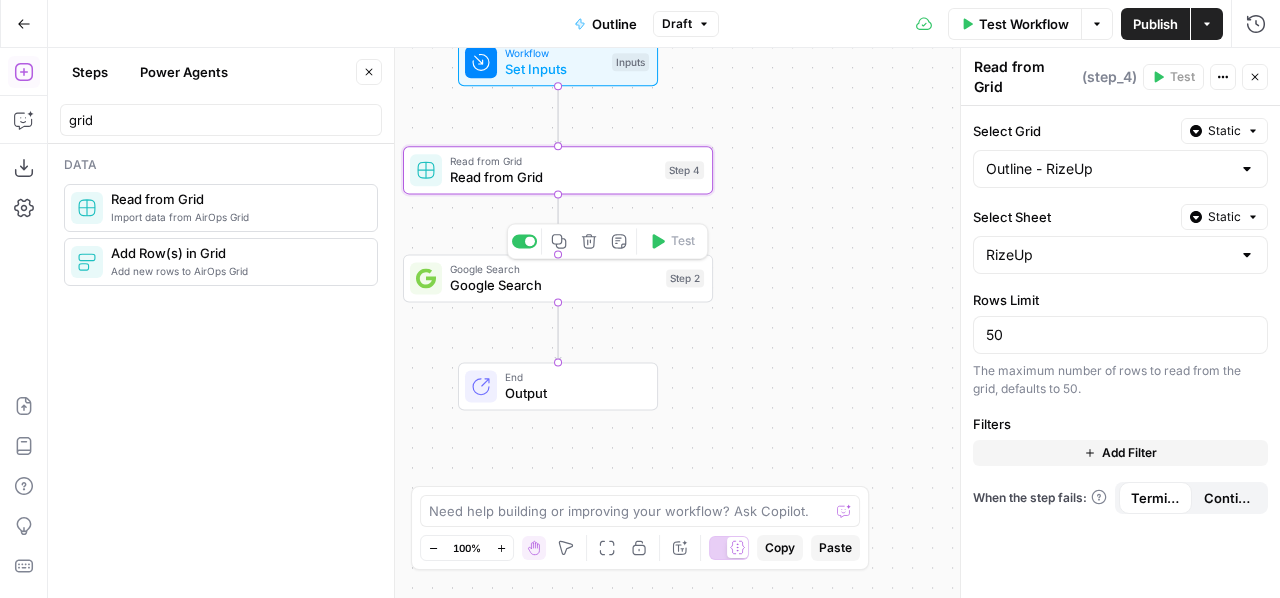 click on "Google Search" at bounding box center [554, 285] 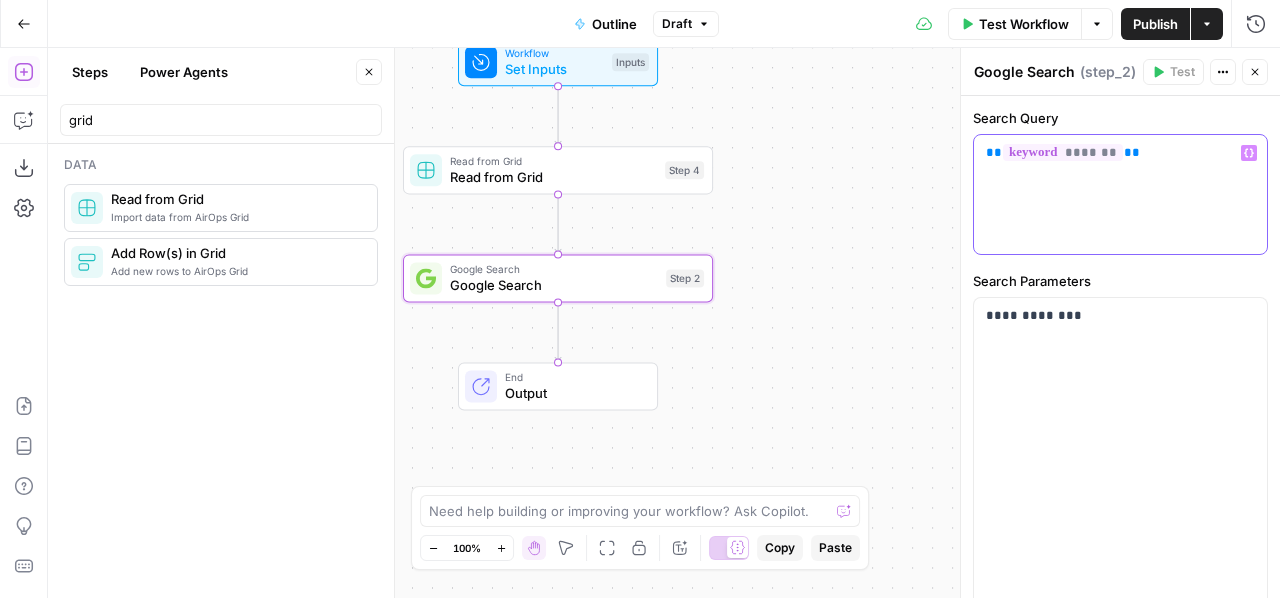 drag, startPoint x: 1153, startPoint y: 158, endPoint x: 982, endPoint y: 153, distance: 171.07309 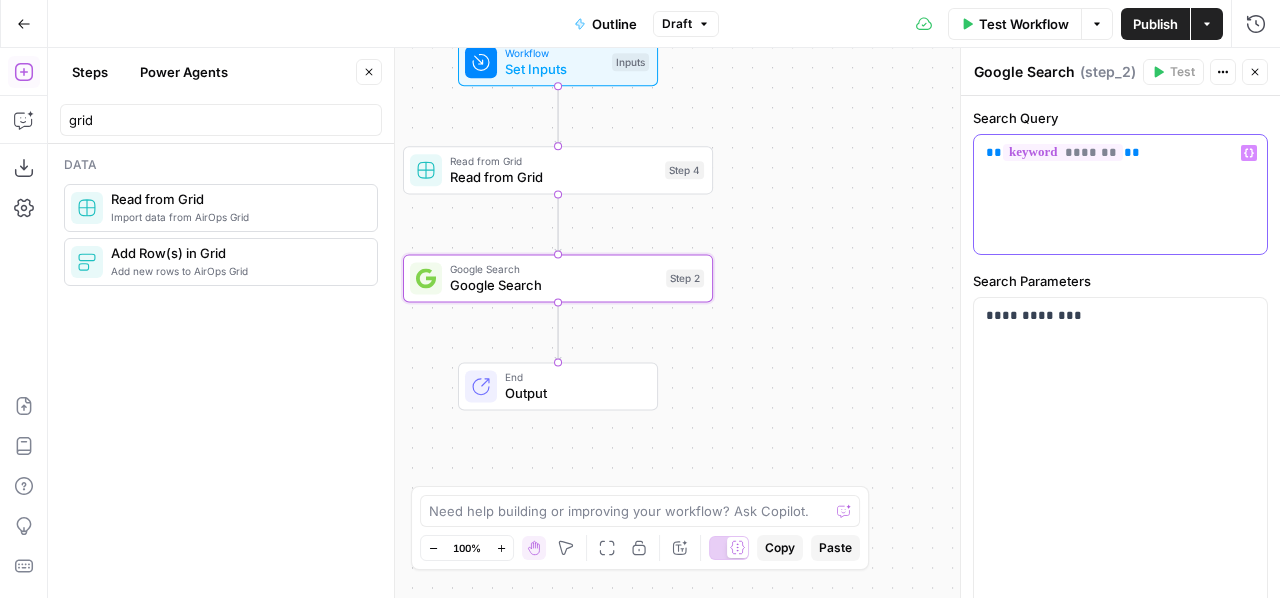 click on "** ******* **" at bounding box center (1120, 194) 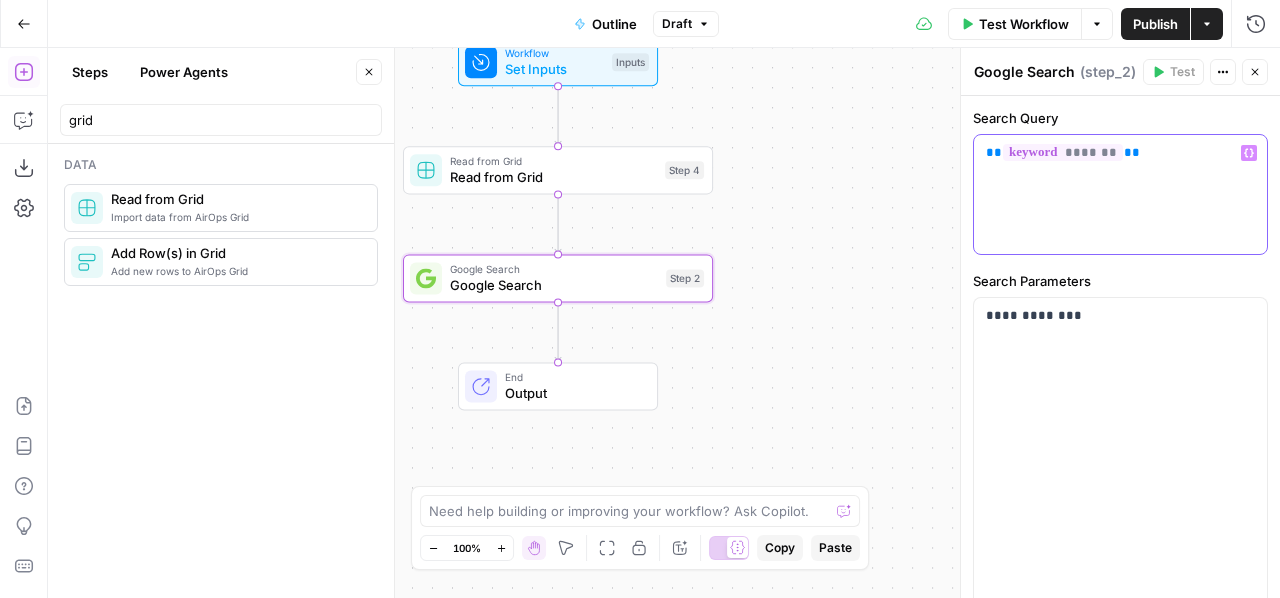 copy on "** ******* **" 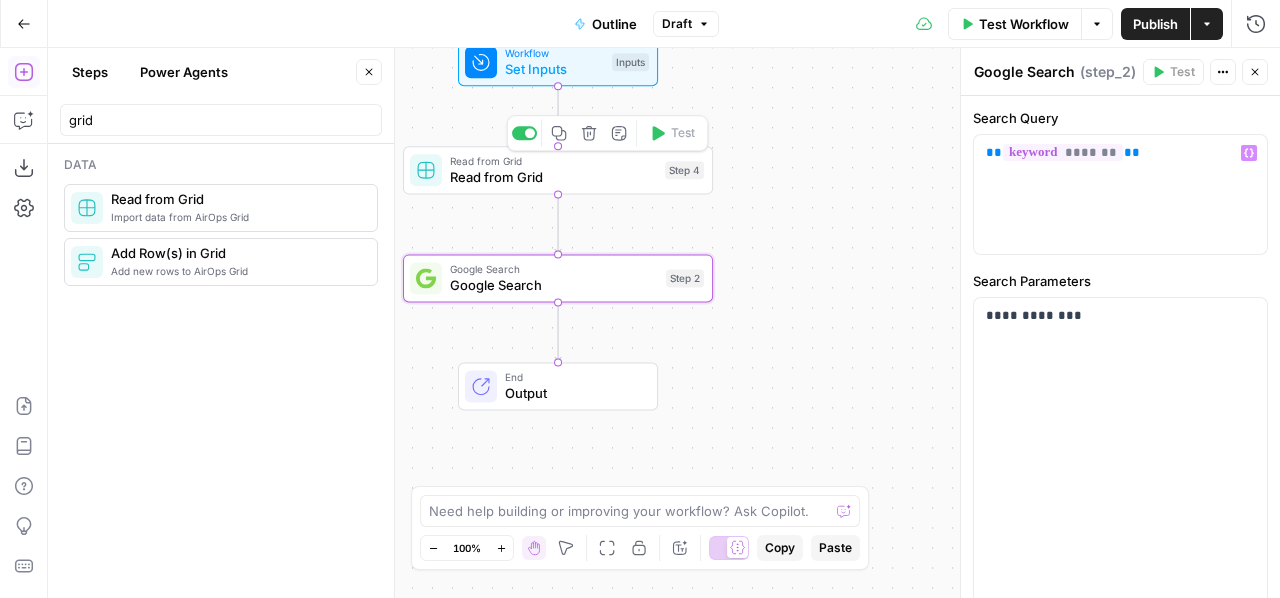 click on "Read from Grid" at bounding box center [553, 177] 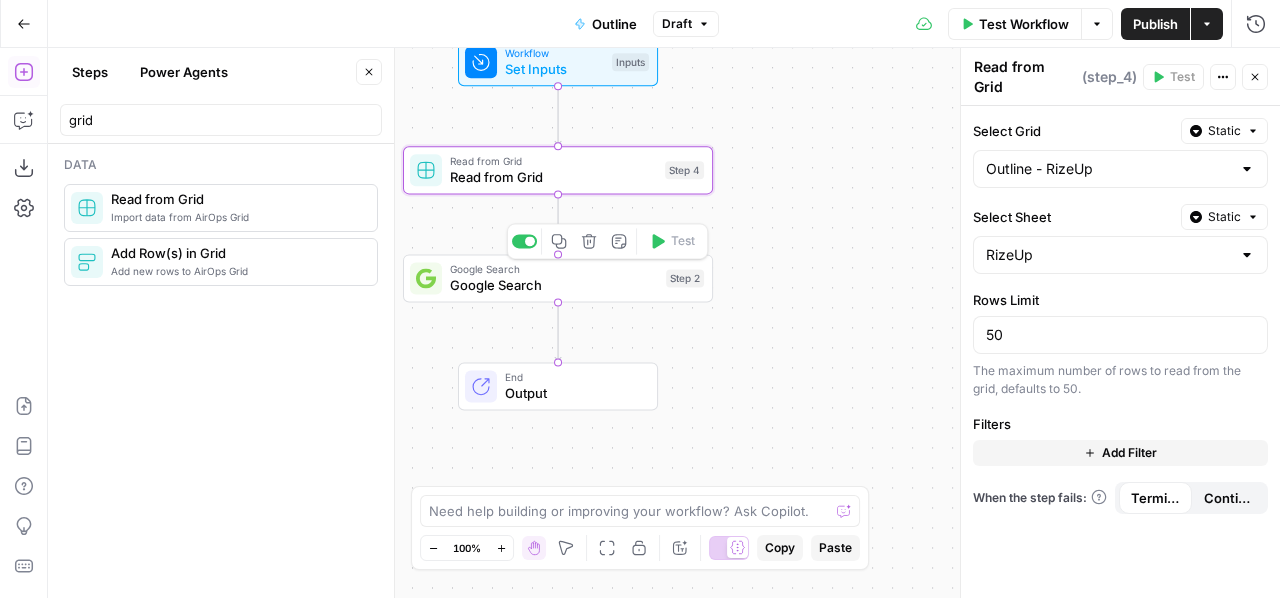 click on "Google Search" at bounding box center (554, 285) 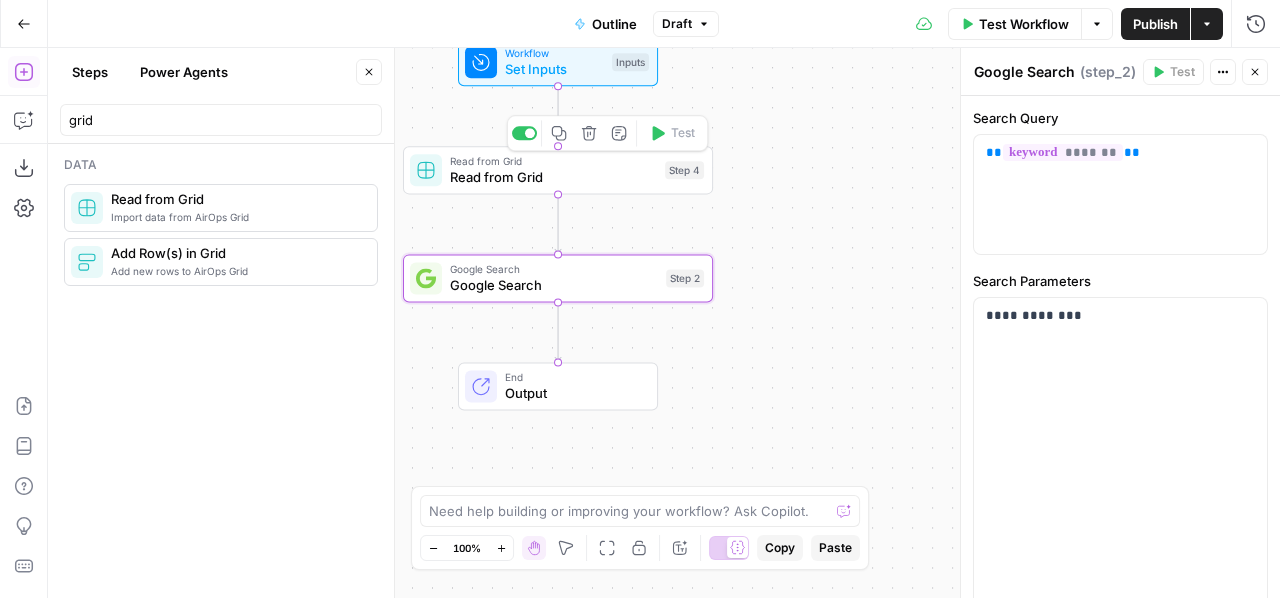 click on "Read from Grid" at bounding box center (553, 177) 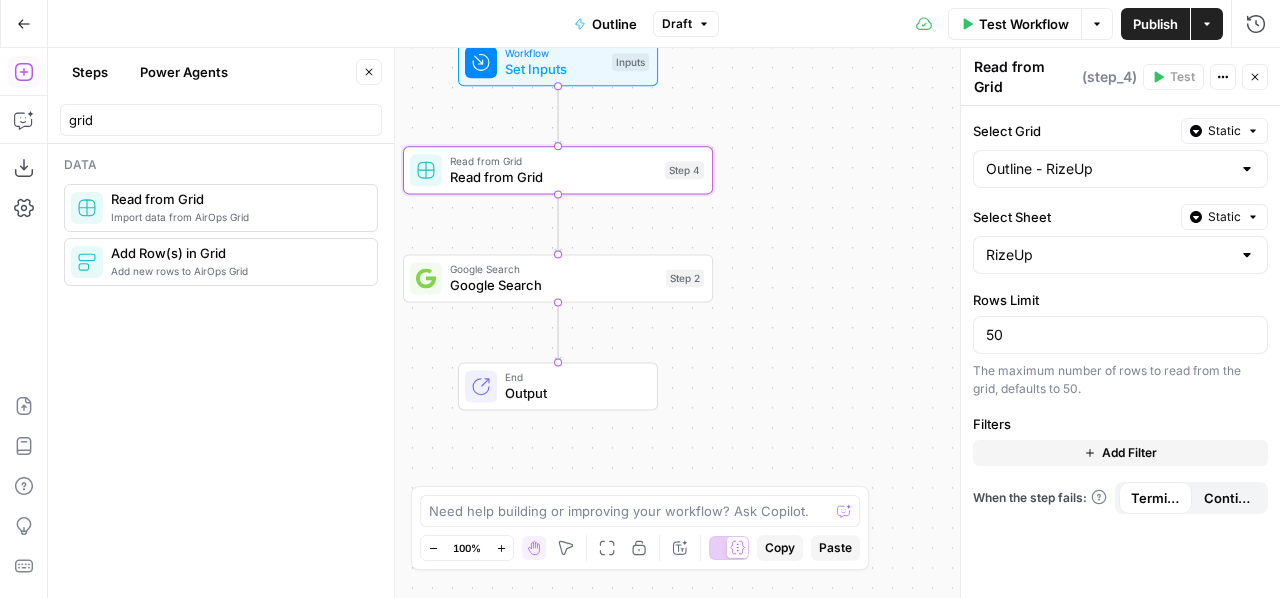 click on "Output" at bounding box center (573, 393) 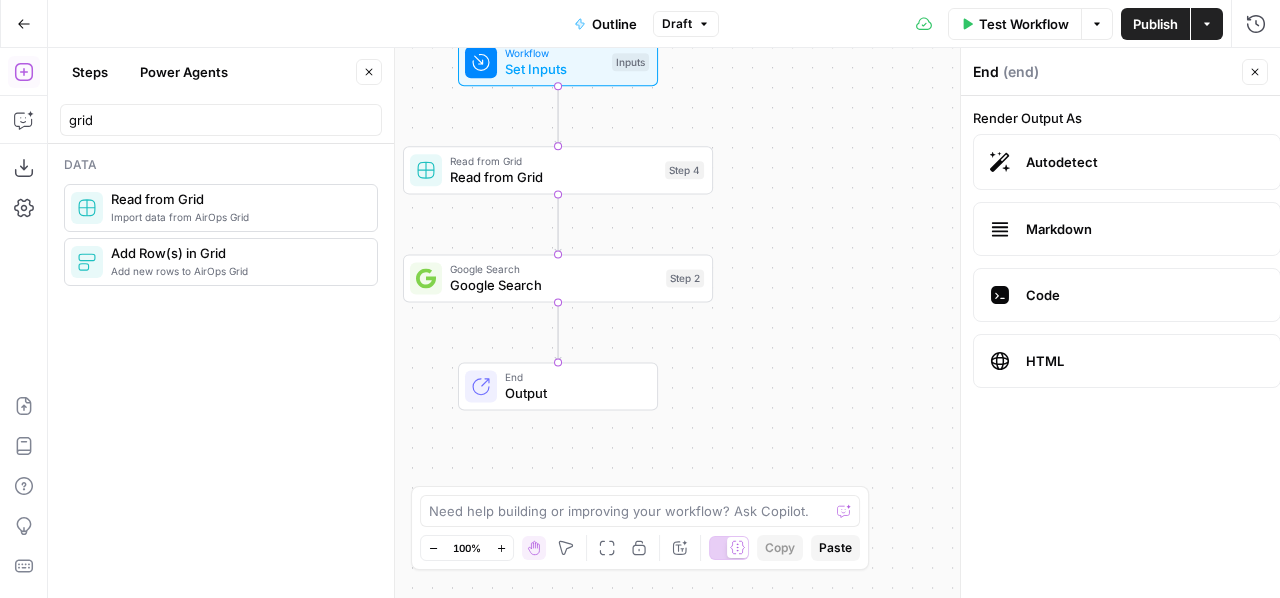 click on "Test Workflow" at bounding box center (1024, 24) 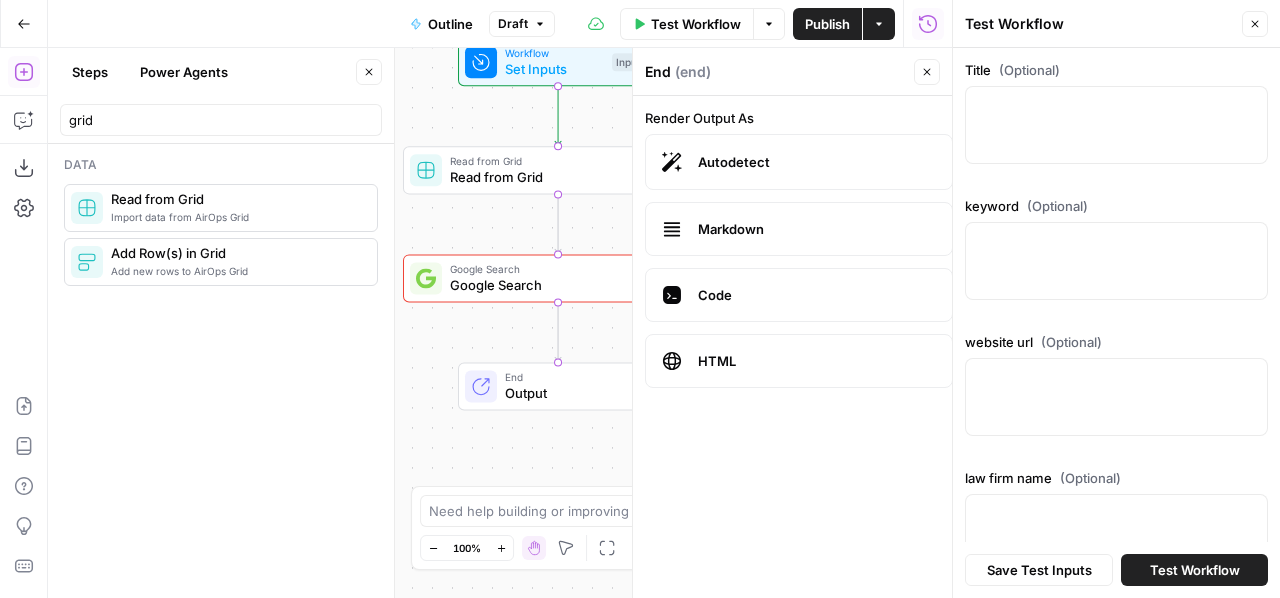 click on "Test Workflow" at bounding box center [1195, 570] 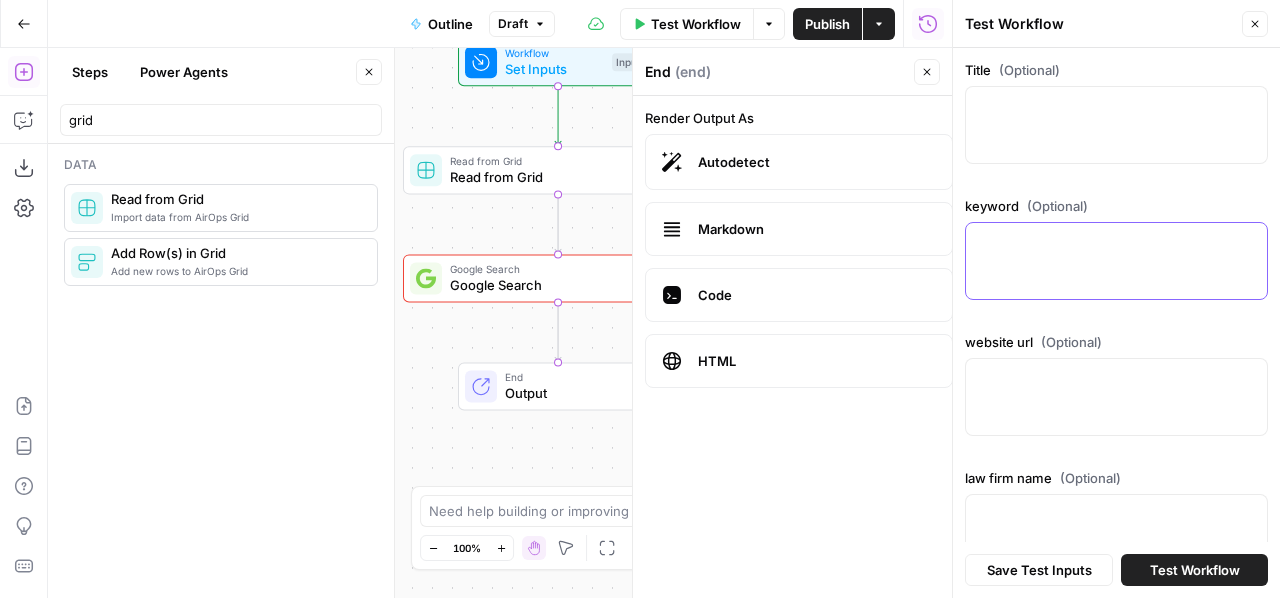 click on "keyword   (Optional)" at bounding box center (1116, 241) 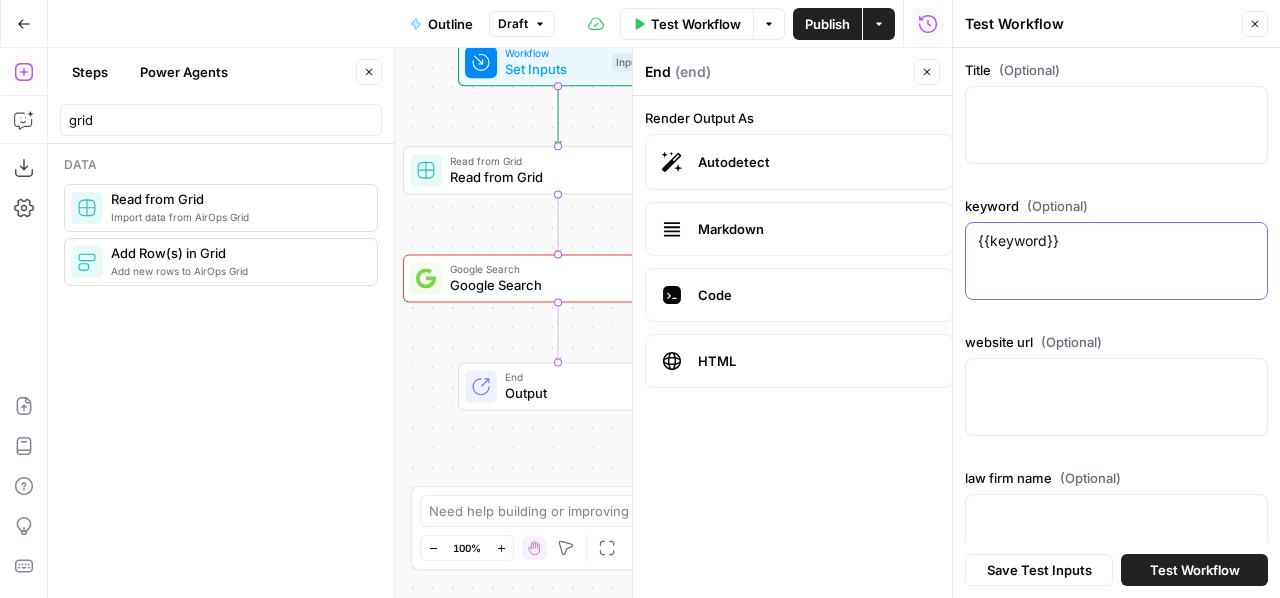 type on "{{keyword}}" 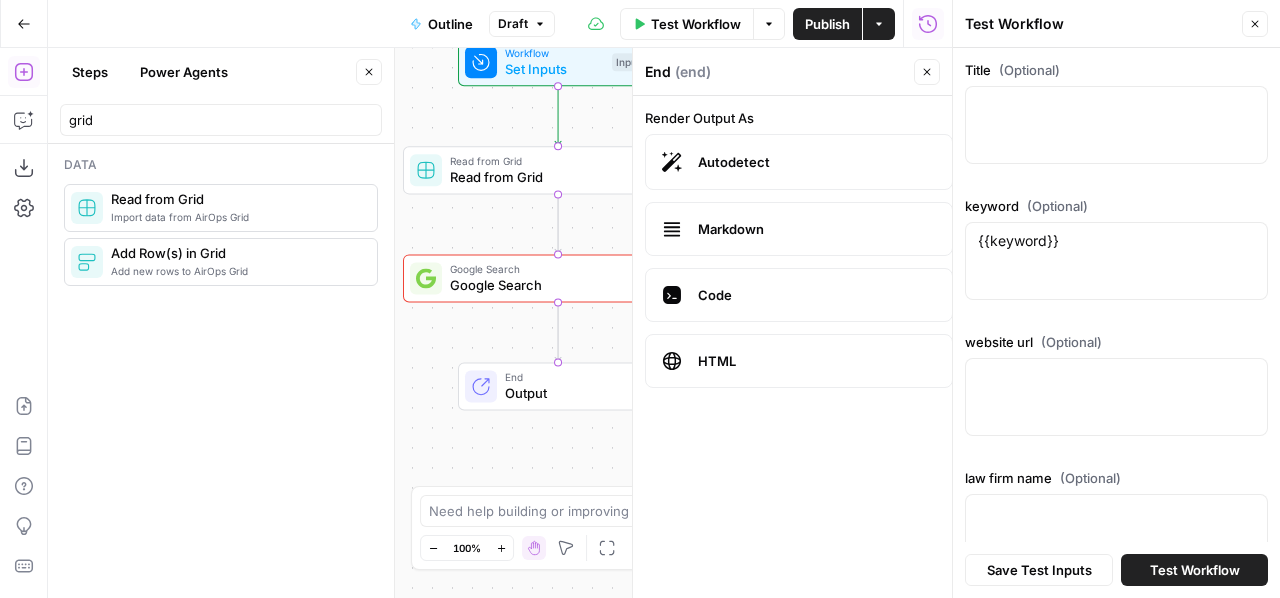 click on "Test Workflow" at bounding box center (1195, 570) 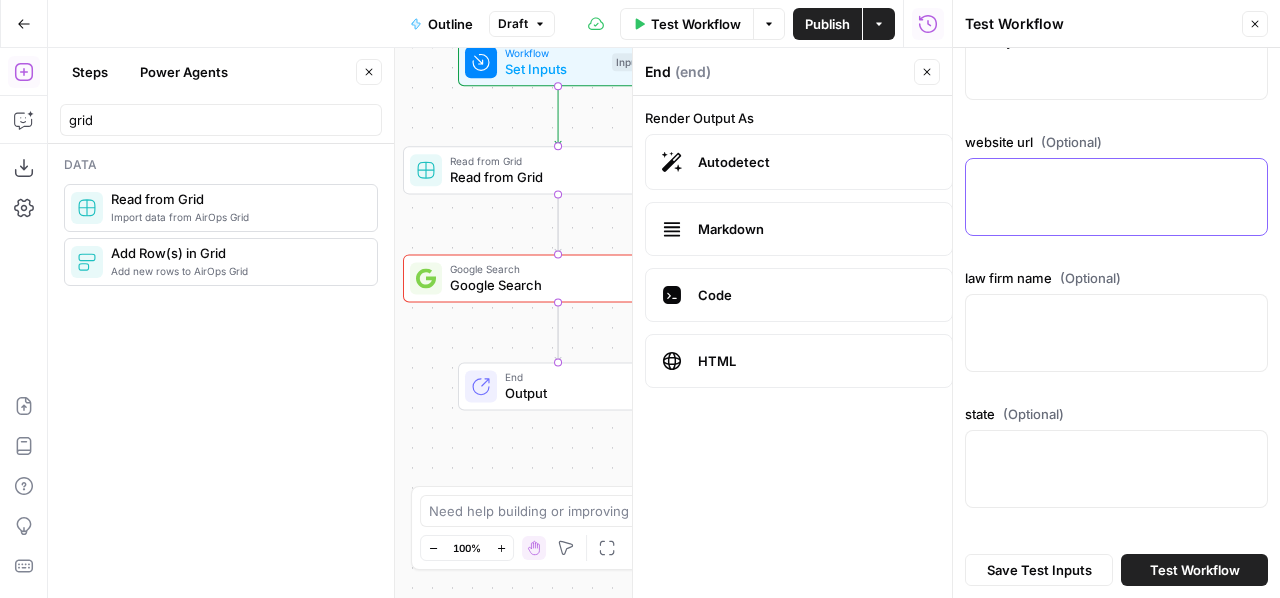 scroll, scrollTop: 406, scrollLeft: 0, axis: vertical 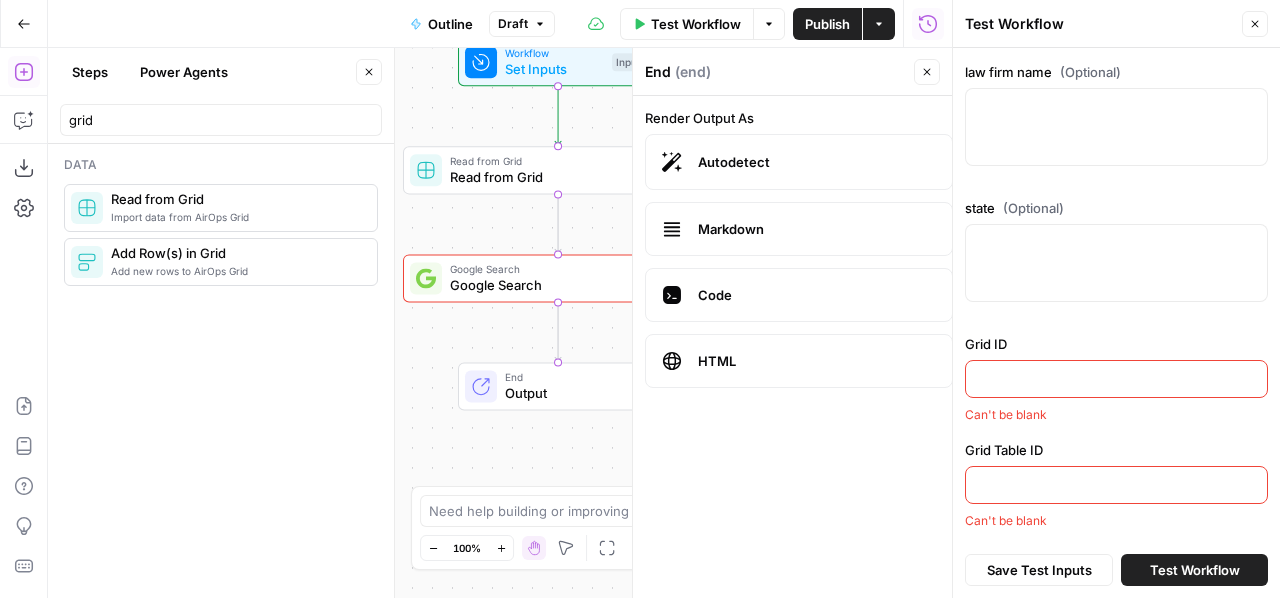 click on "Grid ID" at bounding box center [1116, 379] 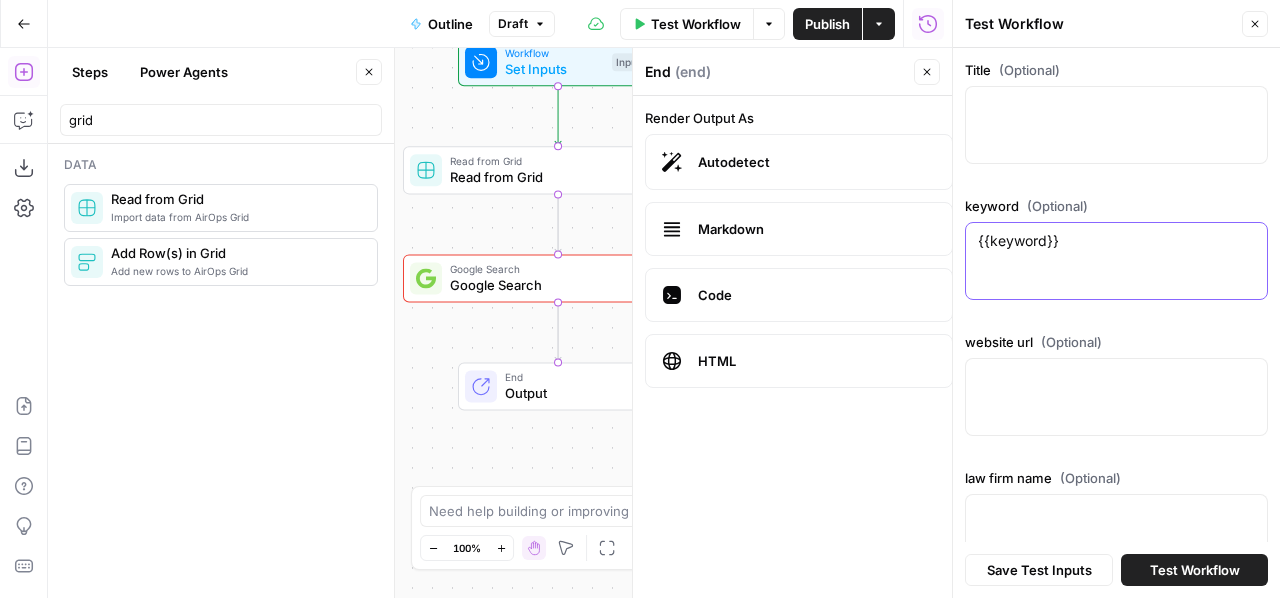 drag, startPoint x: 1089, startPoint y: 240, endPoint x: 967, endPoint y: 252, distance: 122.588745 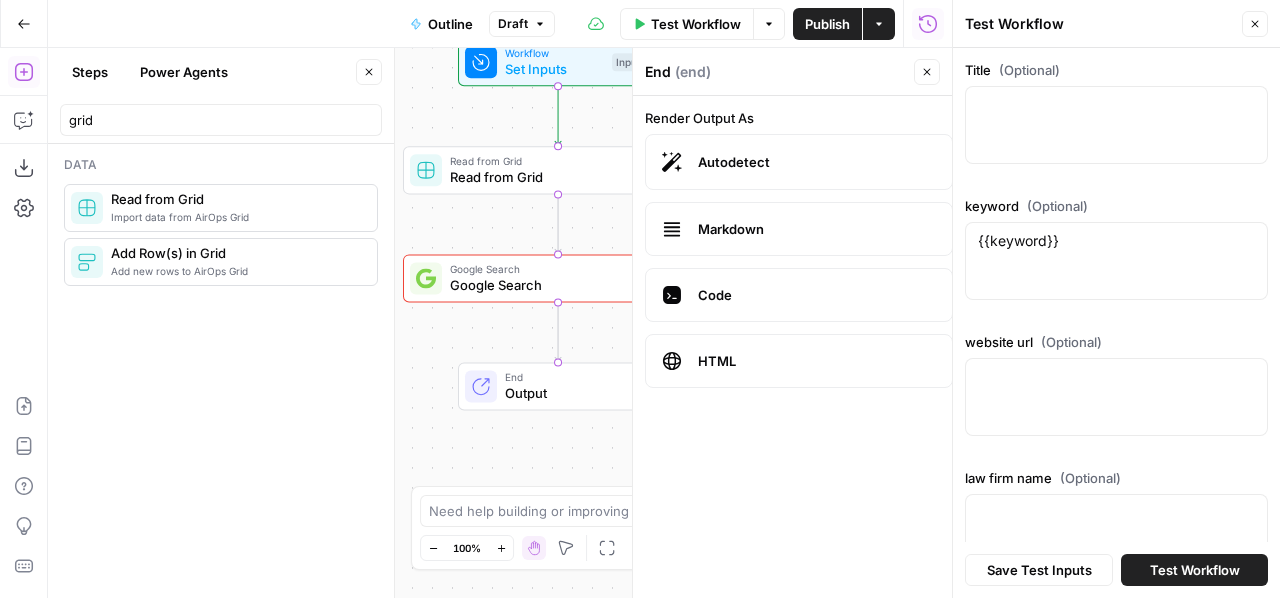 drag, startPoint x: 967, startPoint y: 252, endPoint x: 974, endPoint y: 243, distance: 11.401754 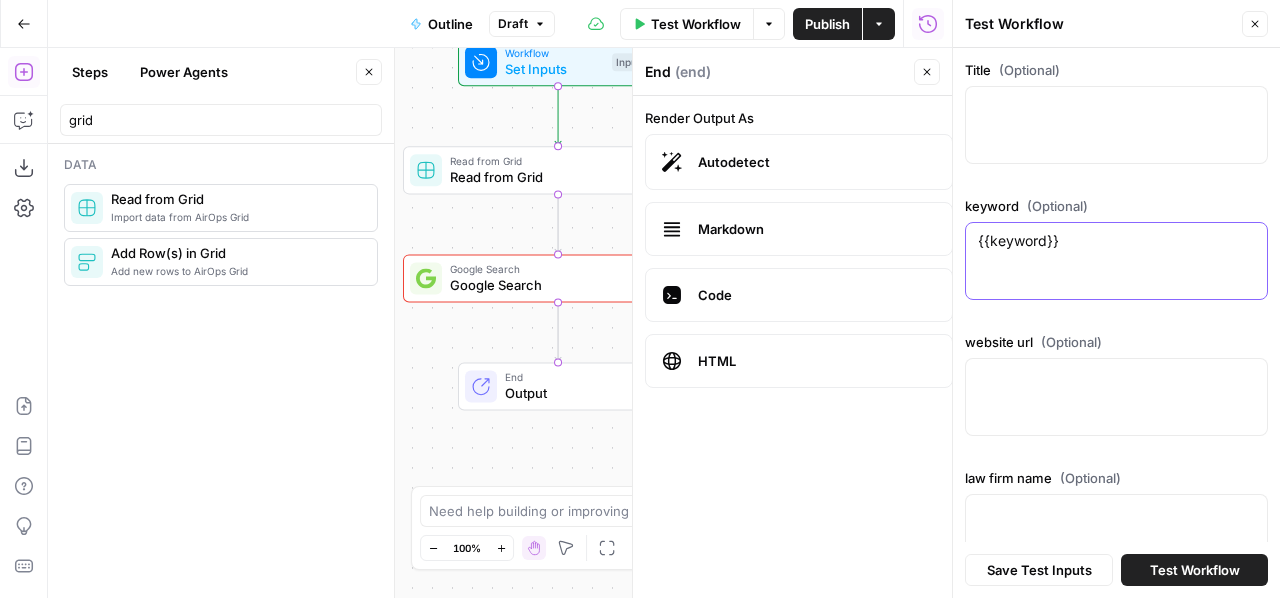 drag, startPoint x: 1023, startPoint y: 241, endPoint x: 957, endPoint y: 235, distance: 66.27216 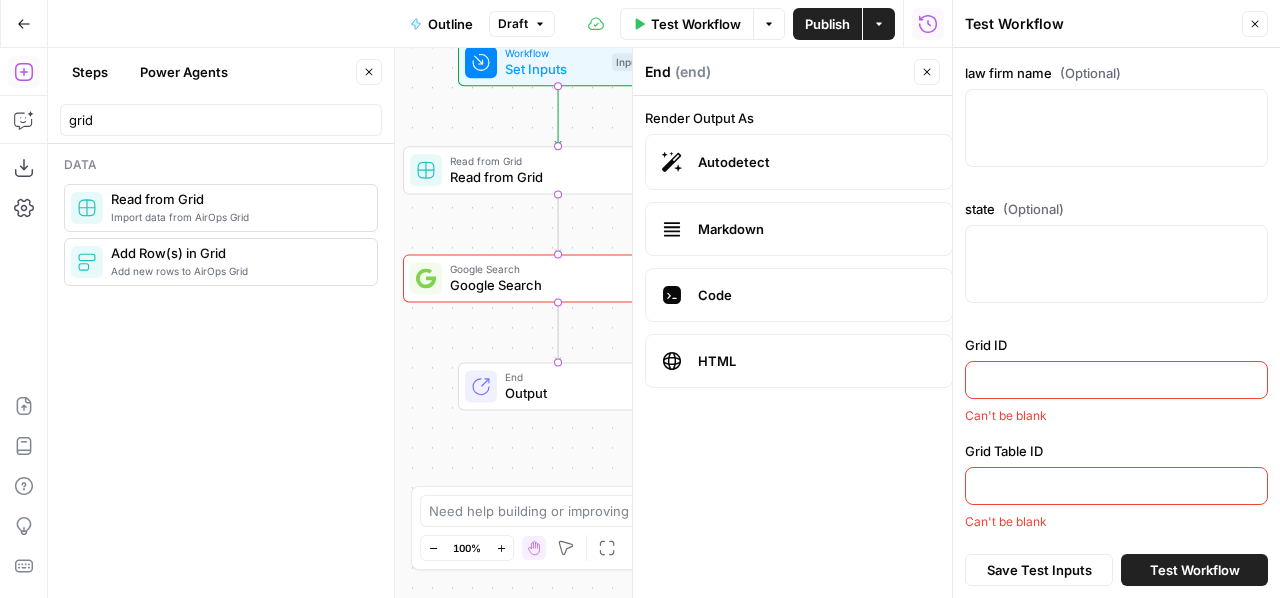 scroll, scrollTop: 406, scrollLeft: 0, axis: vertical 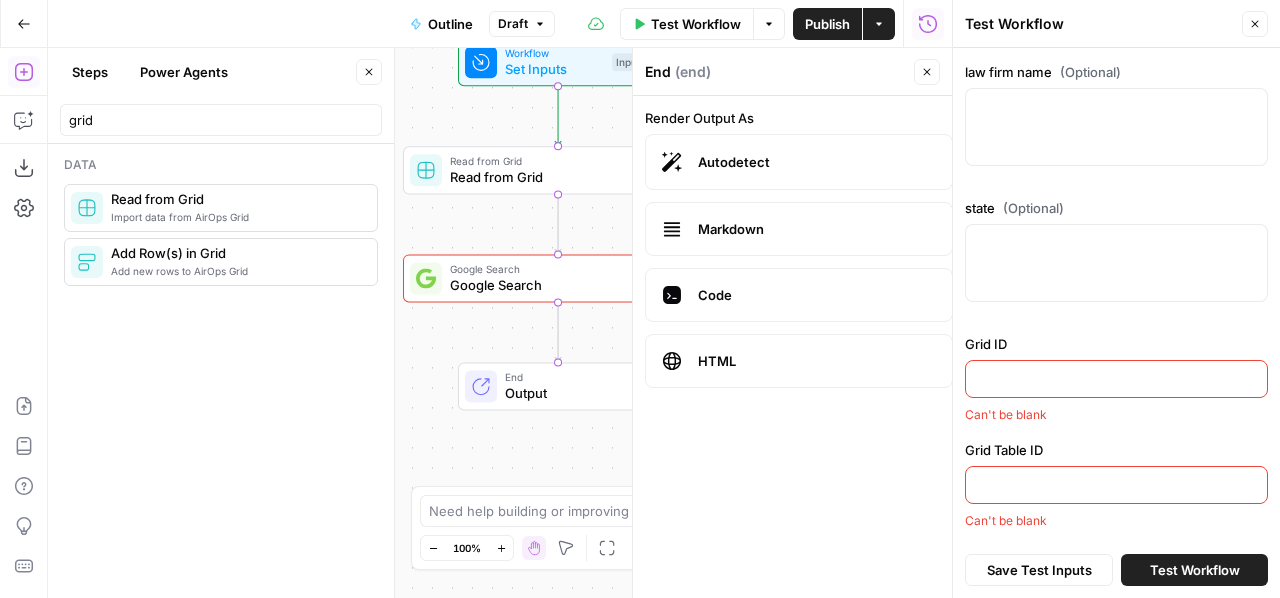 type 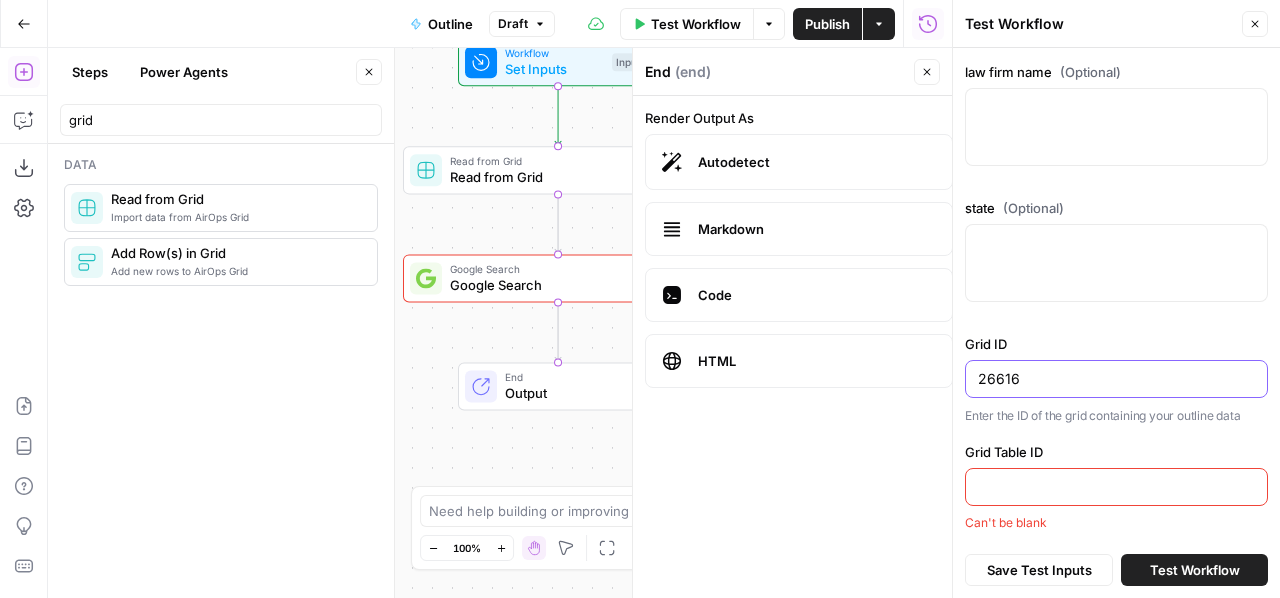 type on "26616" 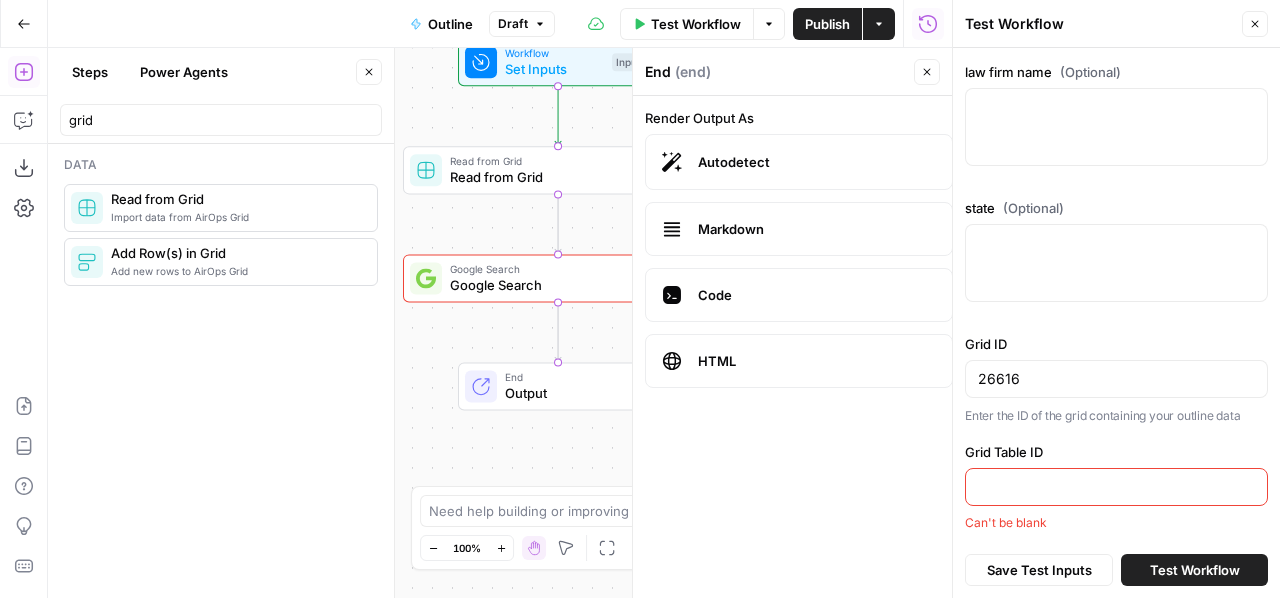 click on "Grid Table ID" at bounding box center [1116, 487] 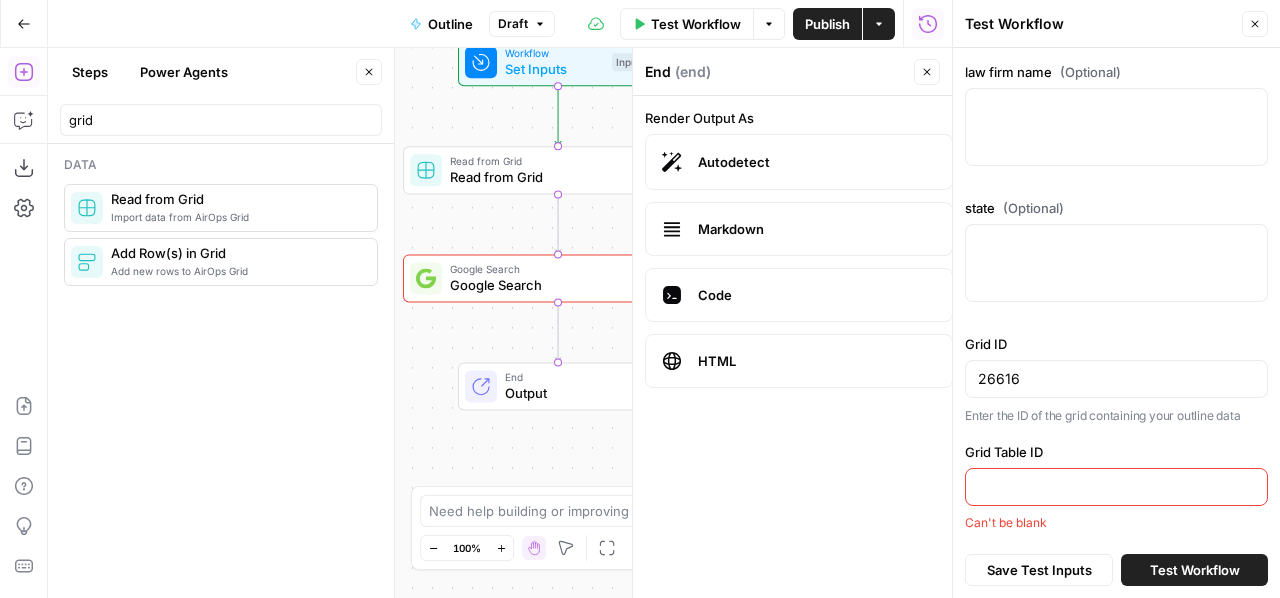 click on "Grid Table ID" at bounding box center (1116, 487) 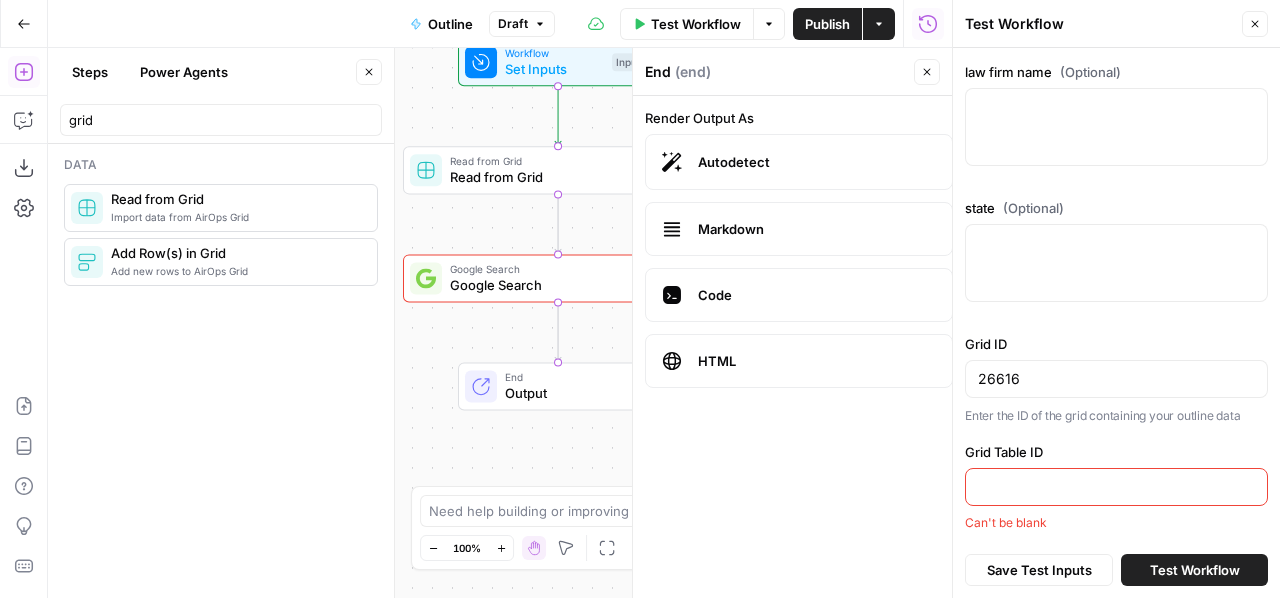 paste on "33997" 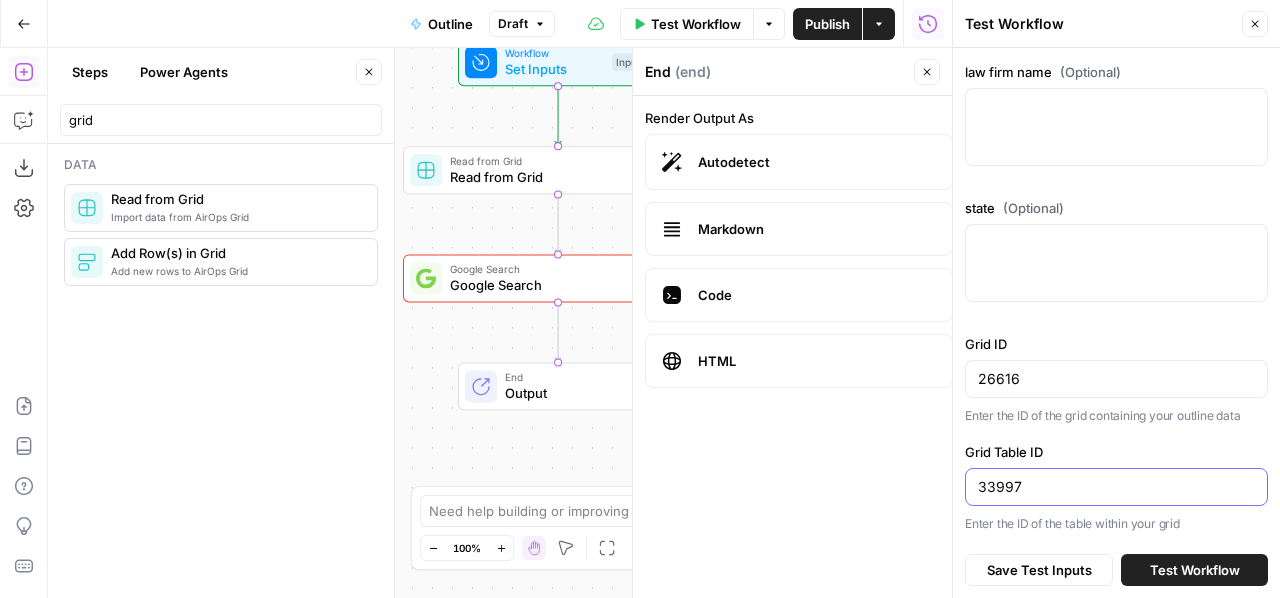 scroll, scrollTop: 409, scrollLeft: 0, axis: vertical 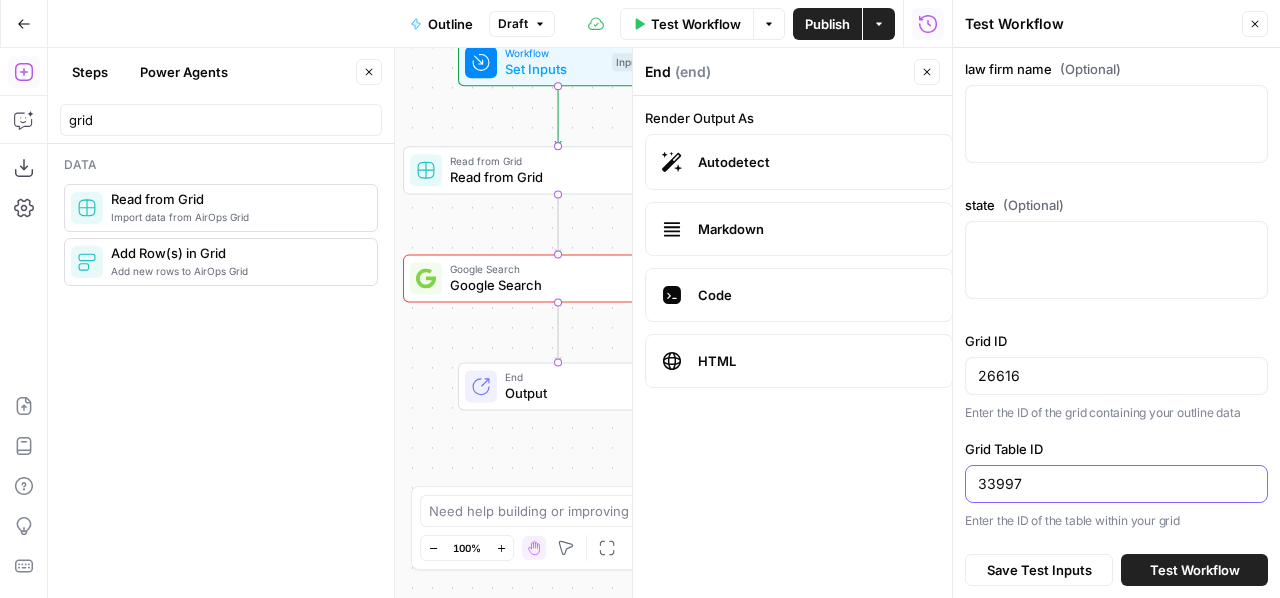 type on "33997" 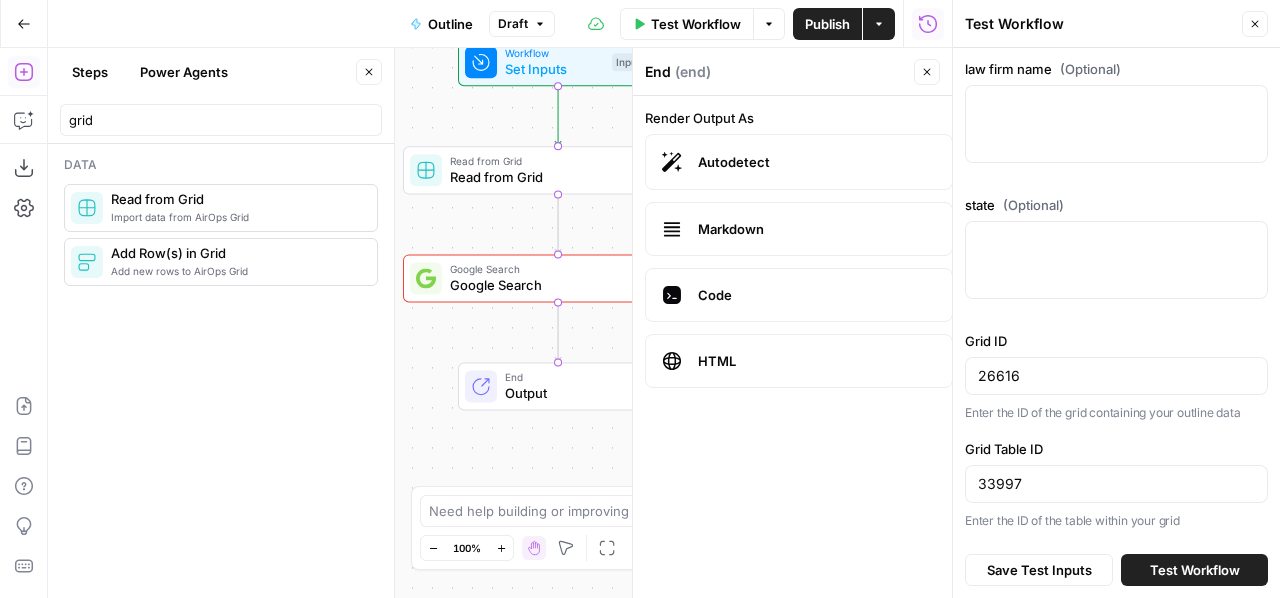 click on "Test Workflow" at bounding box center (1195, 570) 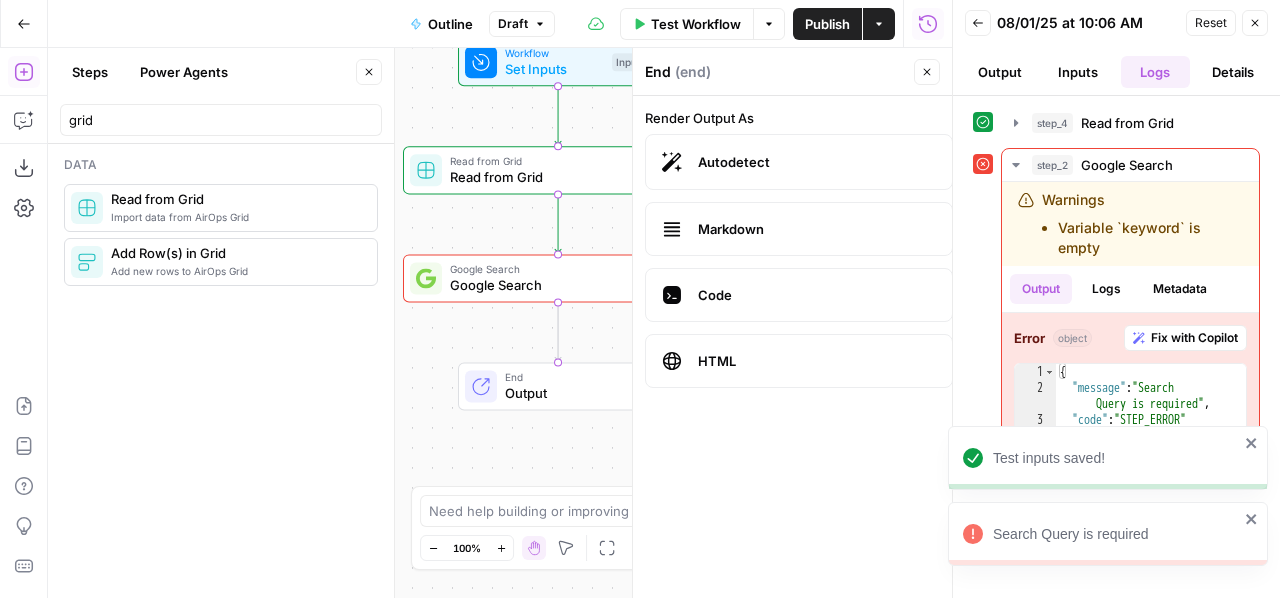 click 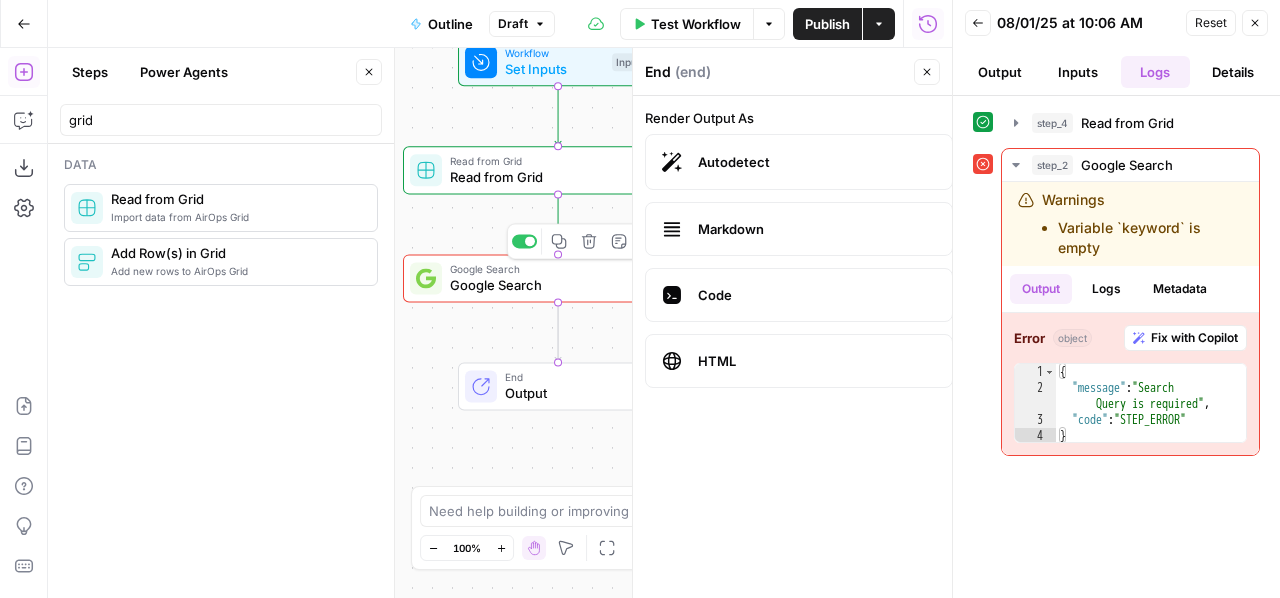 click on "Google Search" at bounding box center [554, 285] 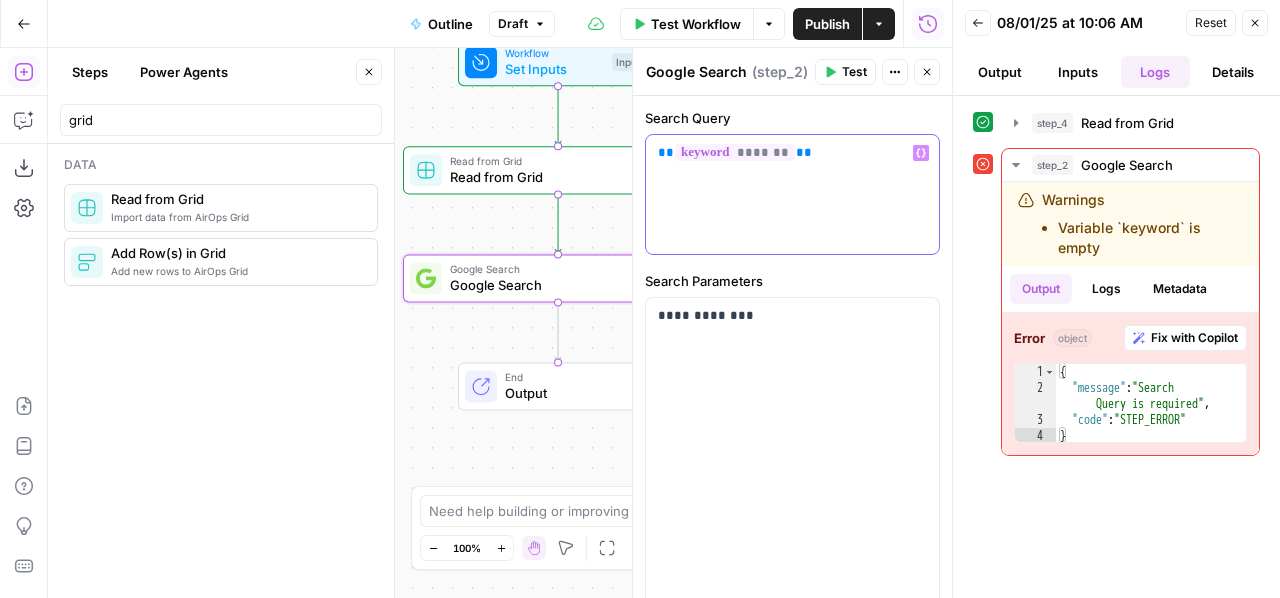 click on "** ******* **" at bounding box center (792, 194) 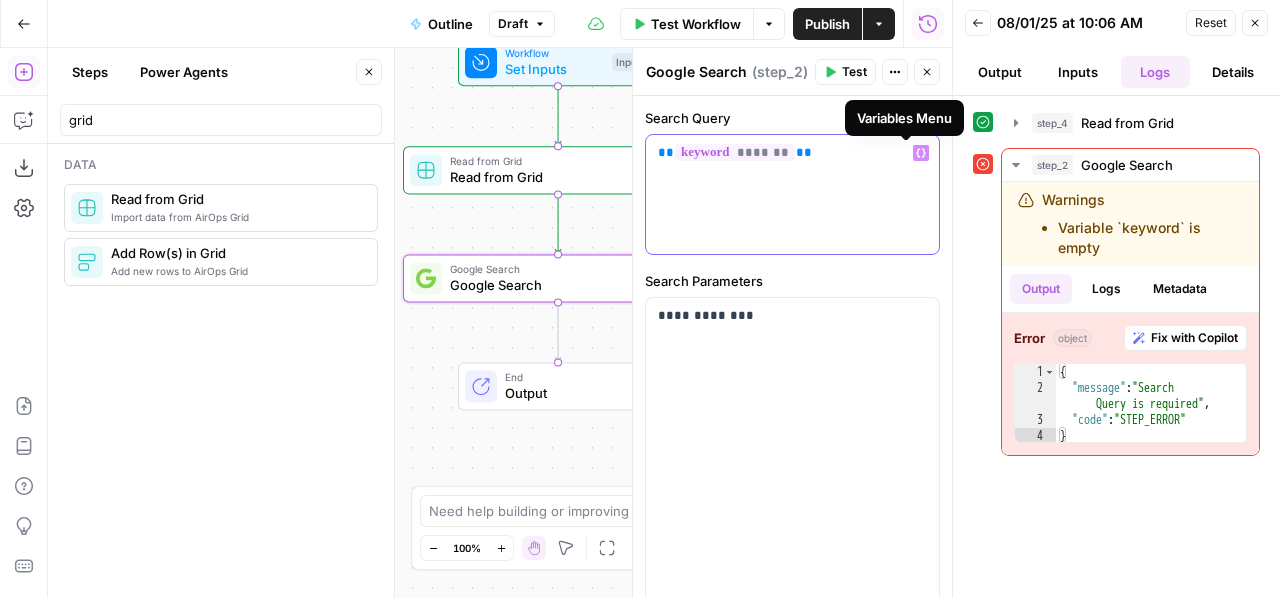 click 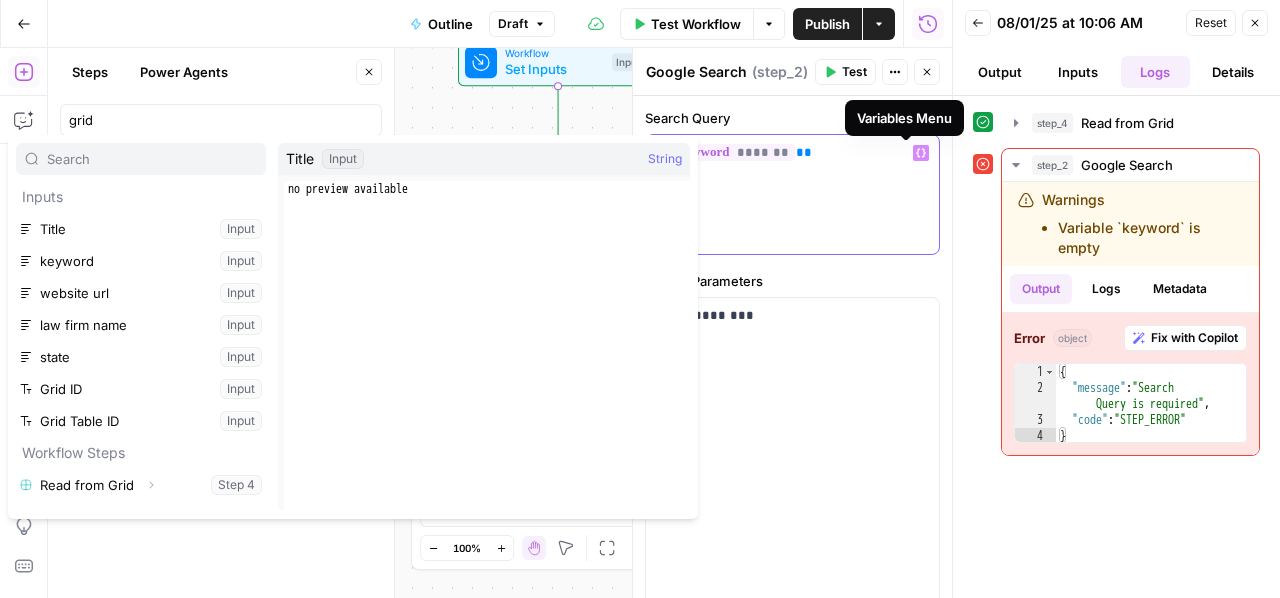 click 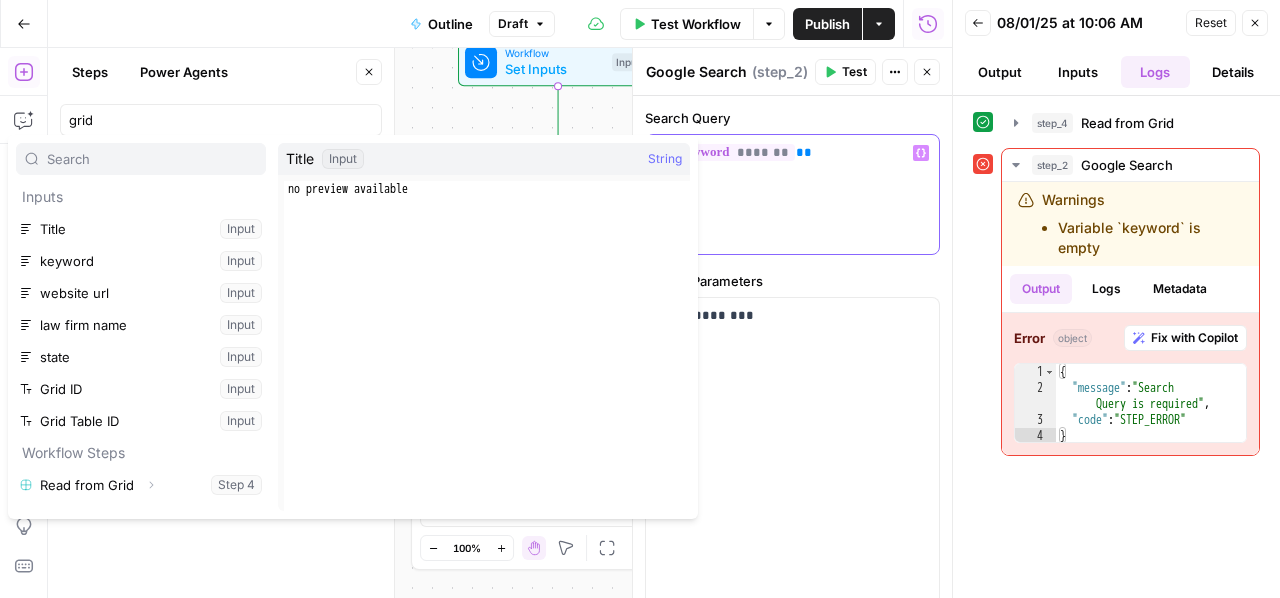 click on "** ******* **" at bounding box center (792, 194) 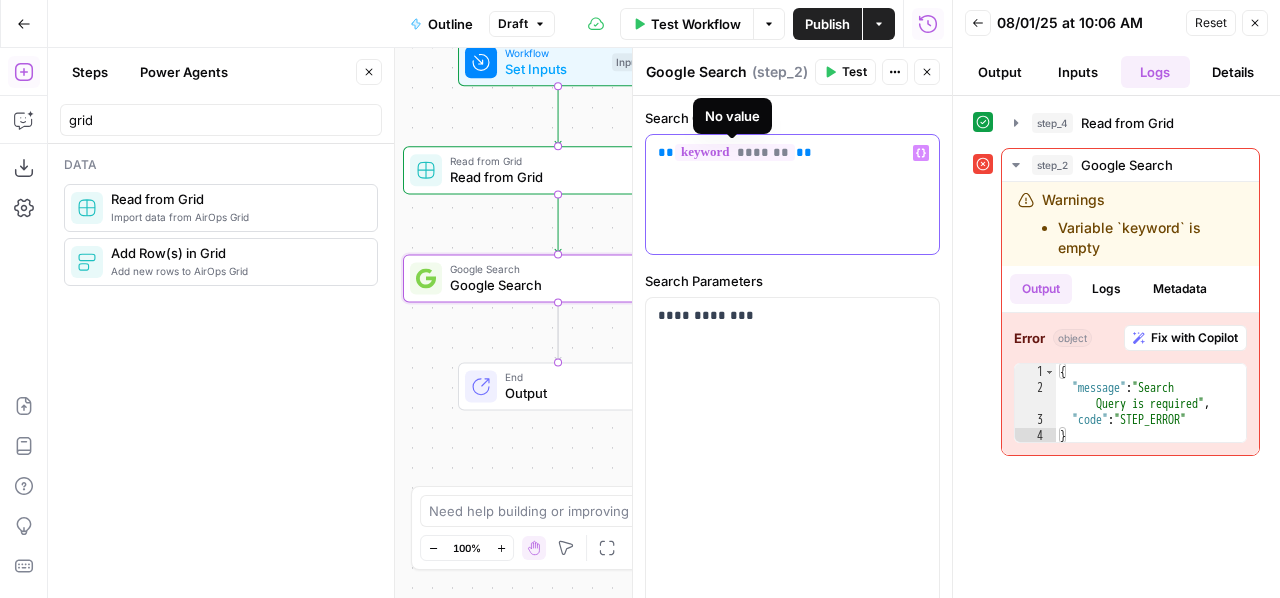 click on "*******" at bounding box center (735, 152) 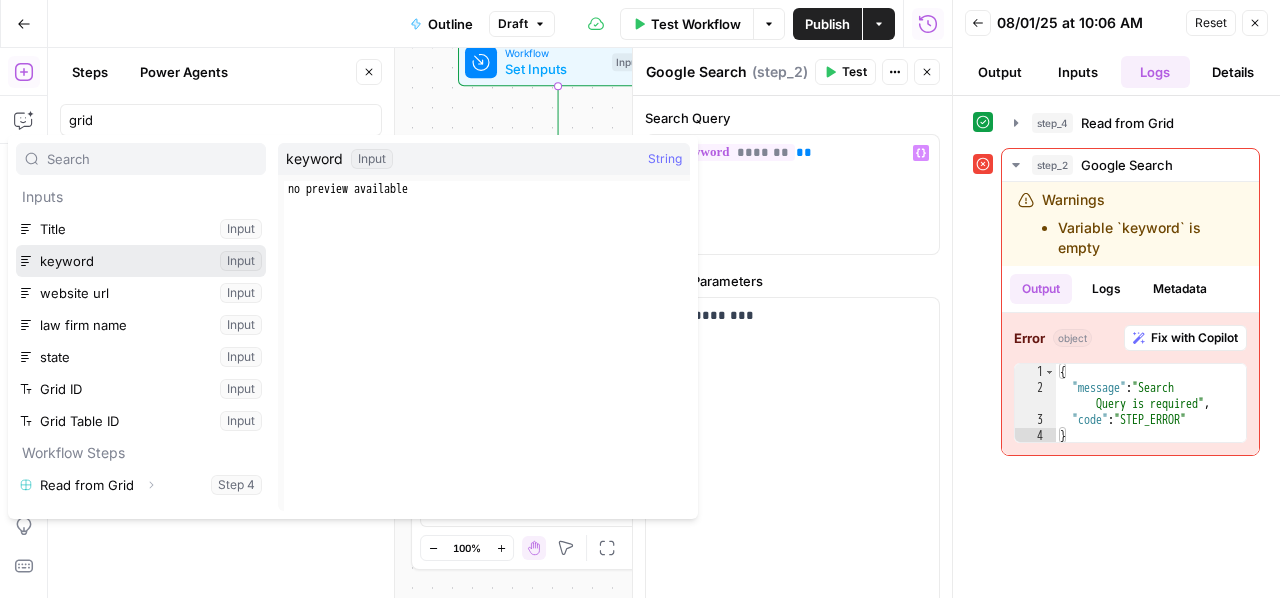 click at bounding box center (141, 261) 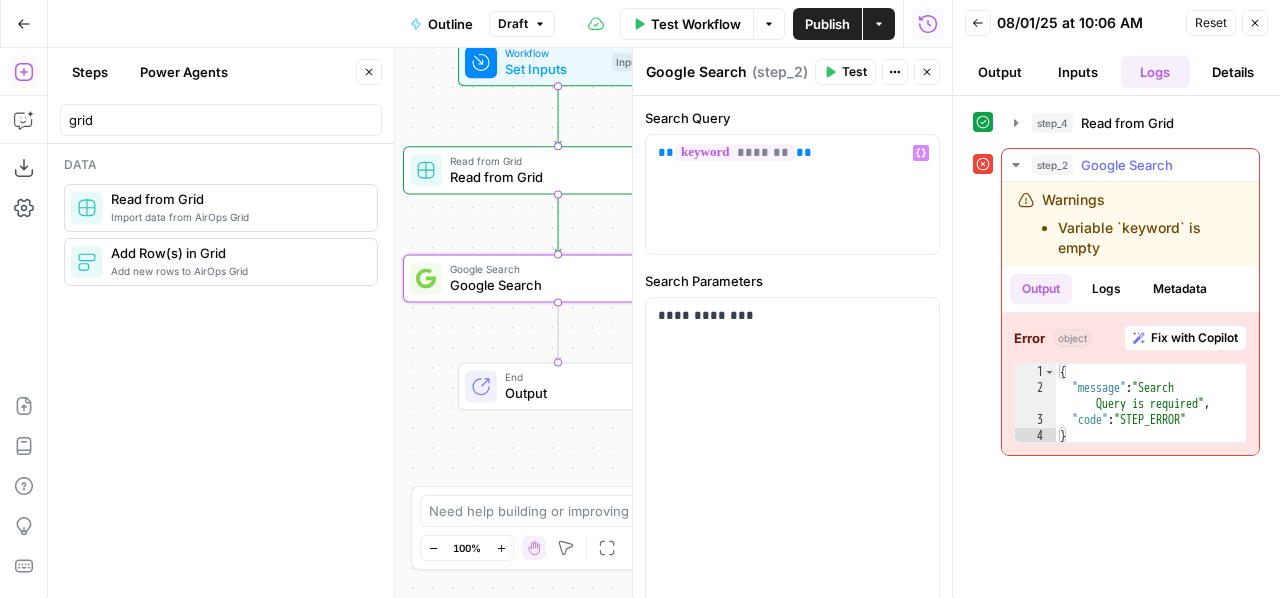 click on "Fix with Copilot" at bounding box center (1194, 338) 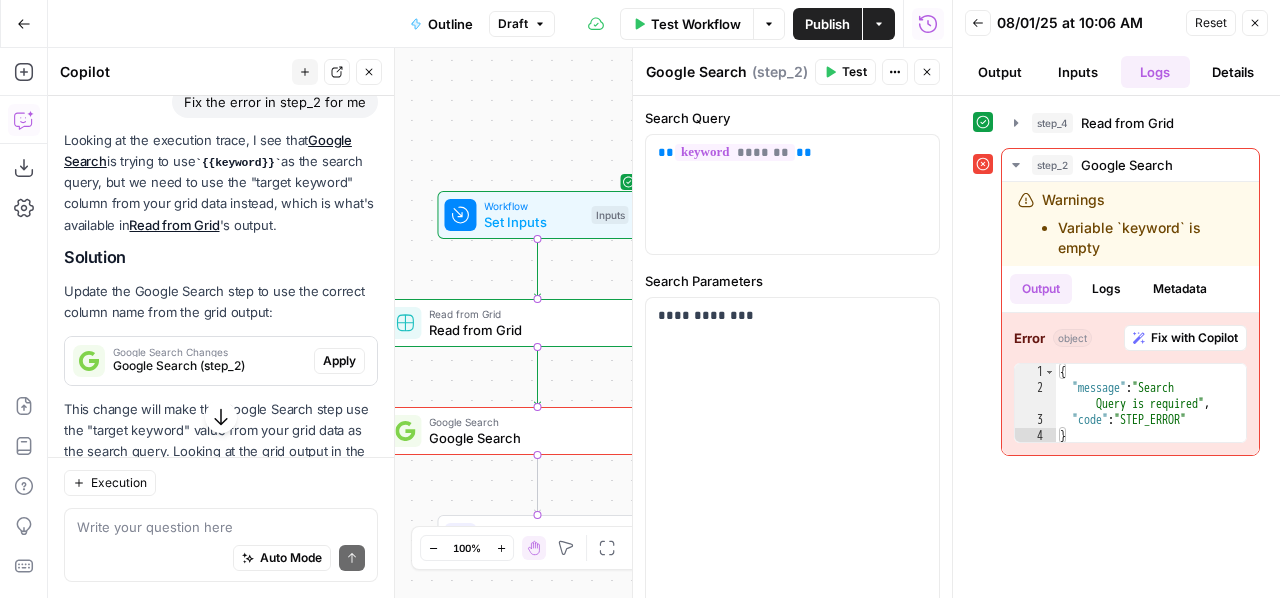 scroll, scrollTop: 2371, scrollLeft: 0, axis: vertical 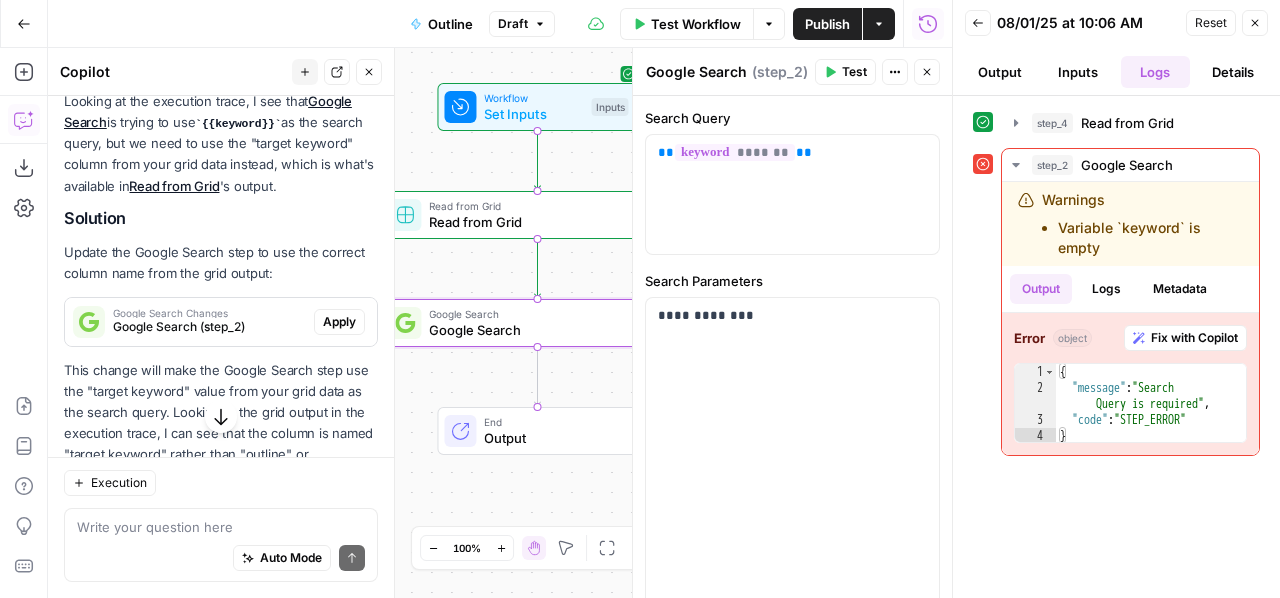 click on "Apply" at bounding box center (339, 322) 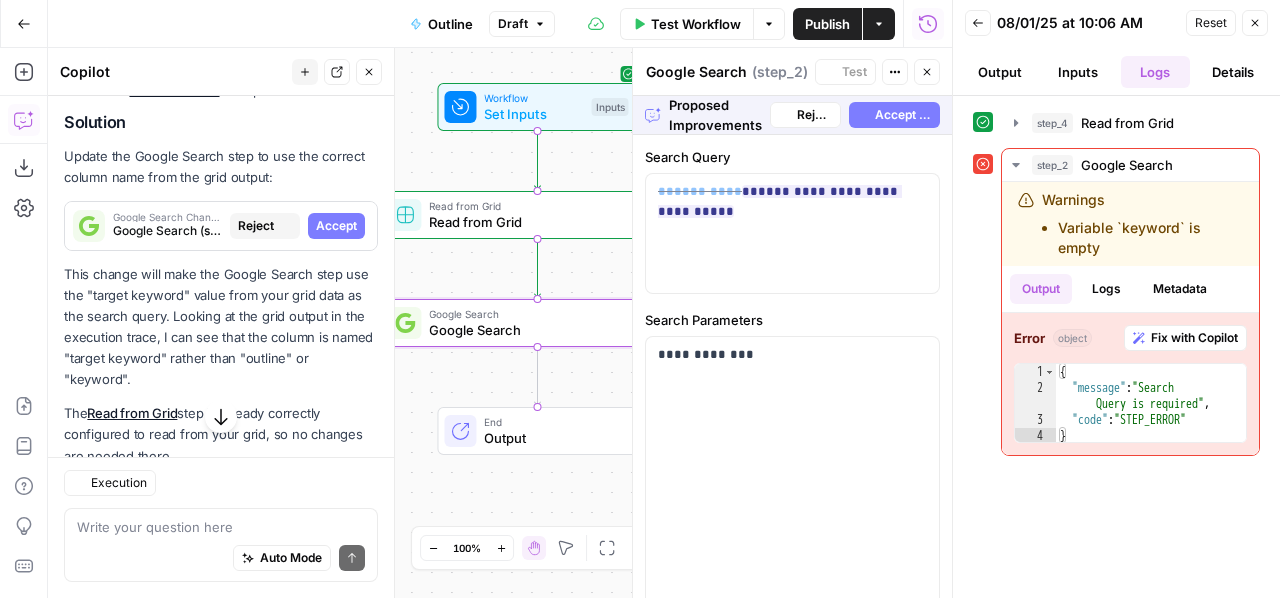 scroll, scrollTop: 2275, scrollLeft: 0, axis: vertical 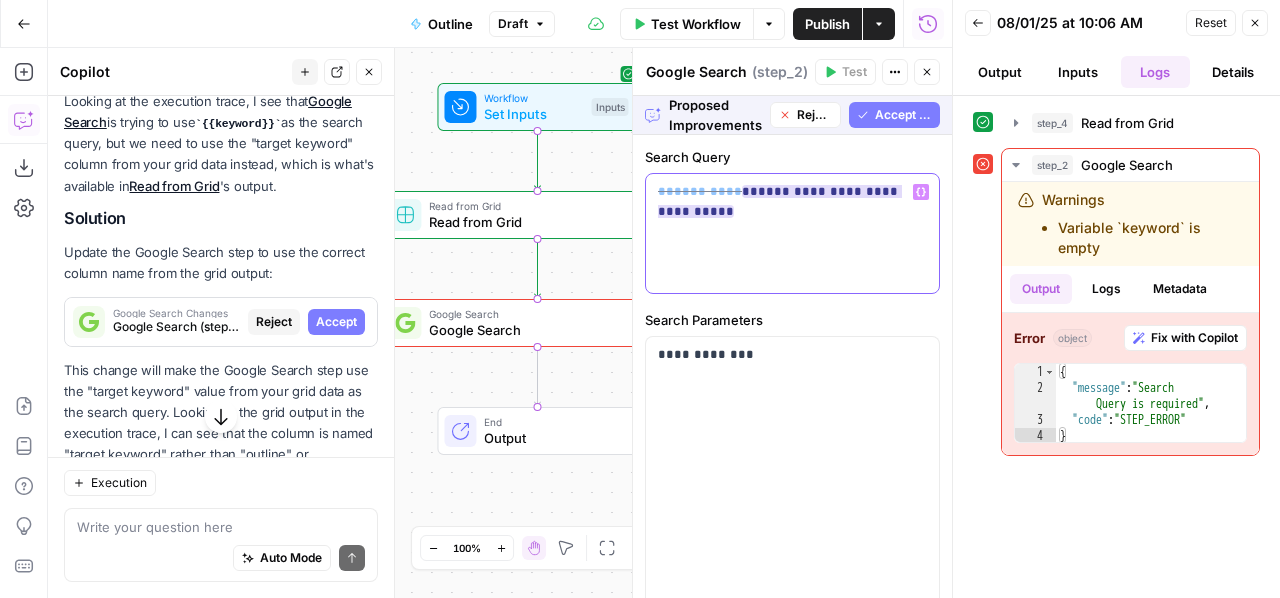 drag, startPoint x: 755, startPoint y: 191, endPoint x: 654, endPoint y: 192, distance: 101.00495 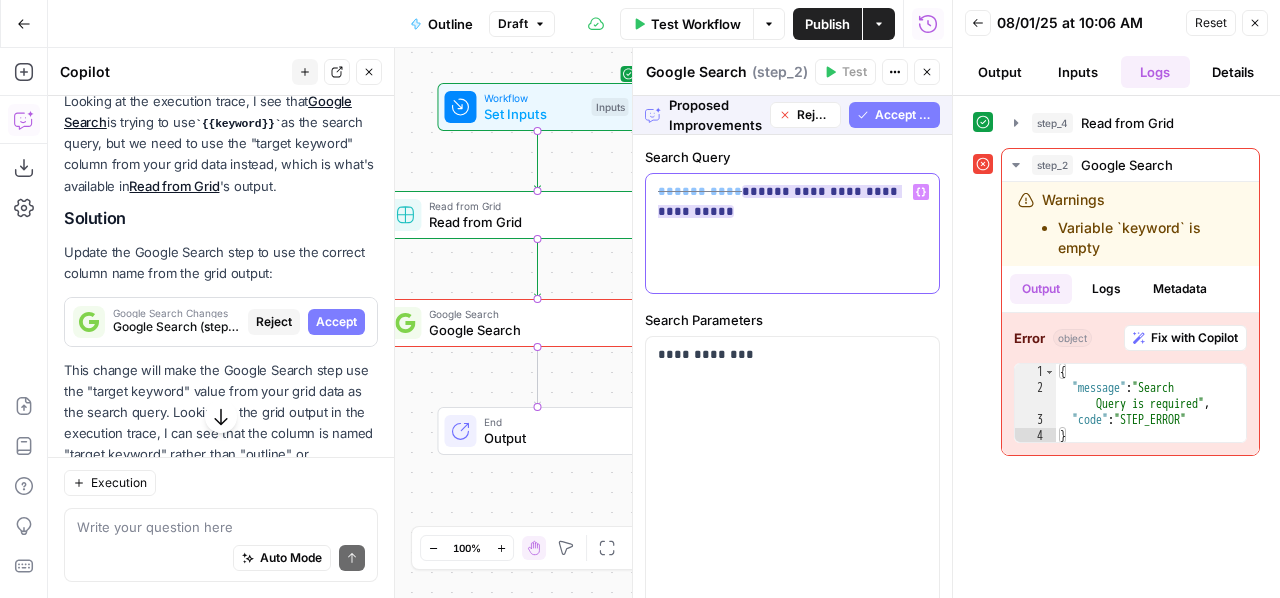 click on "**********" at bounding box center [792, 233] 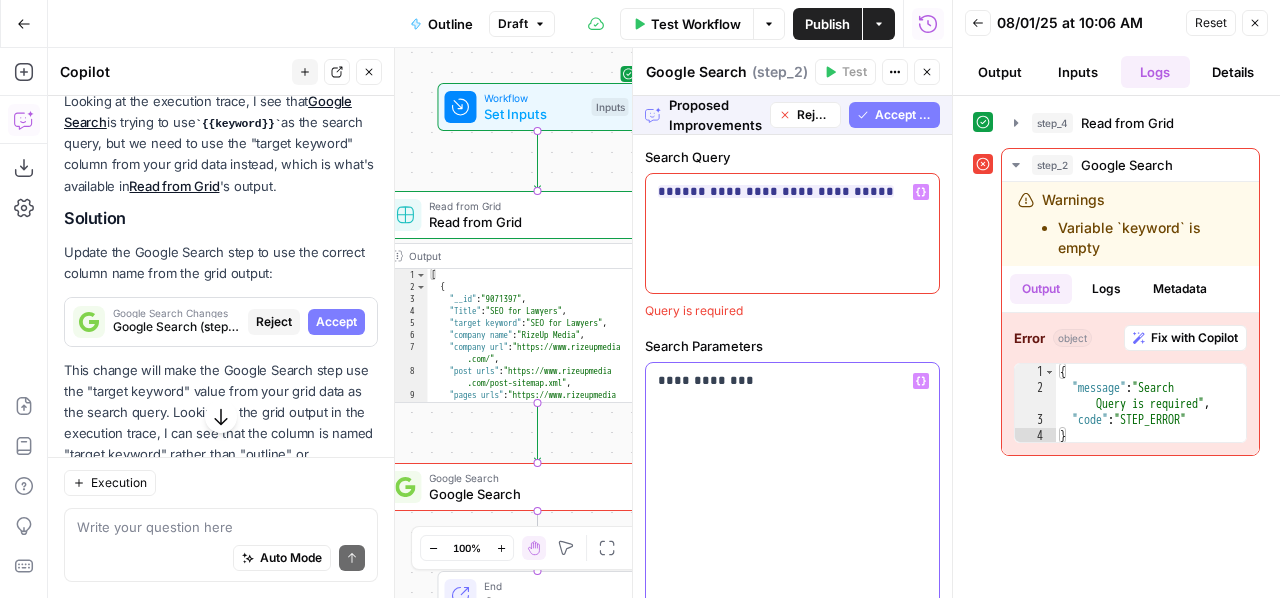 click on "**********" at bounding box center [792, 529] 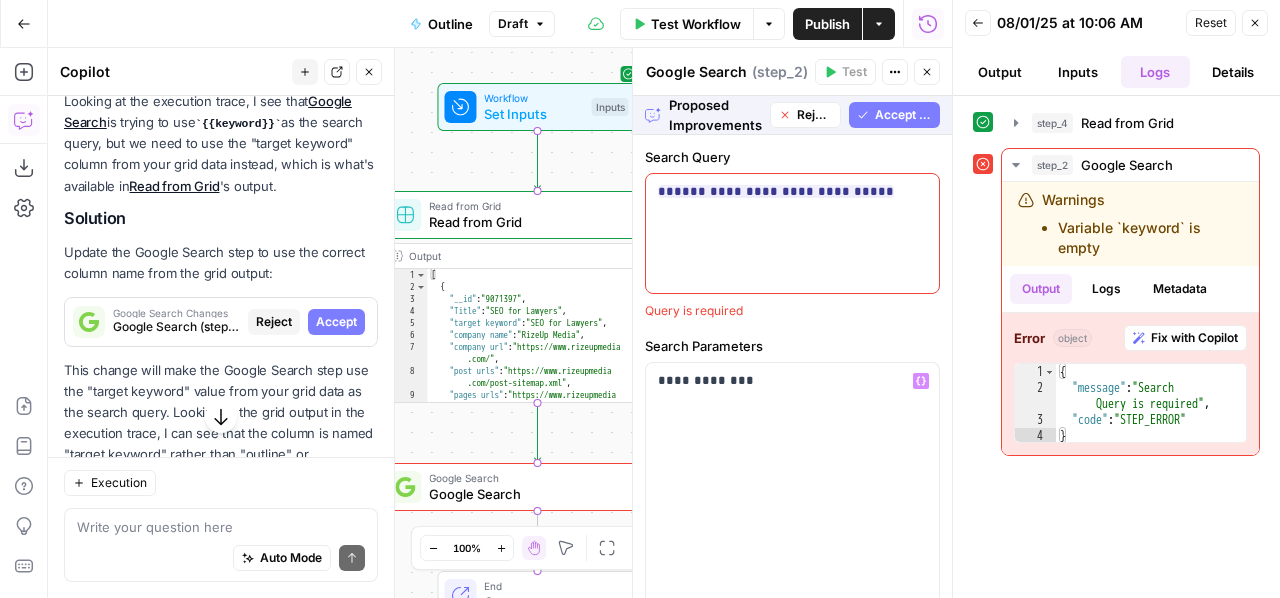 click on "Accept All" at bounding box center [903, 115] 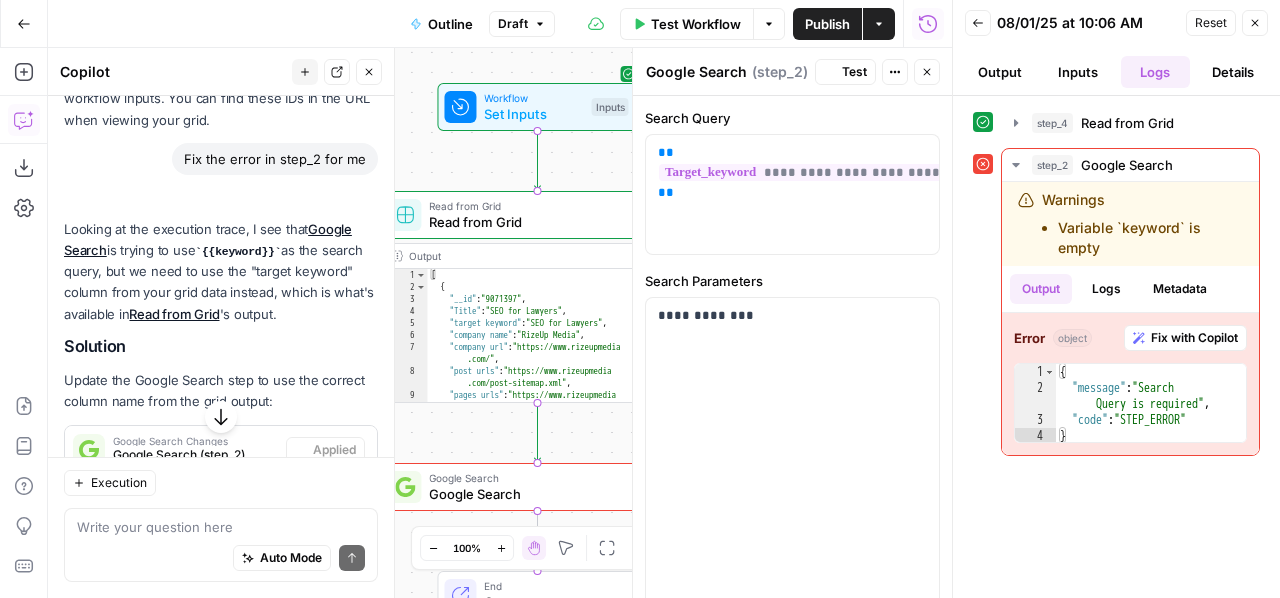 scroll, scrollTop: 2371, scrollLeft: 0, axis: vertical 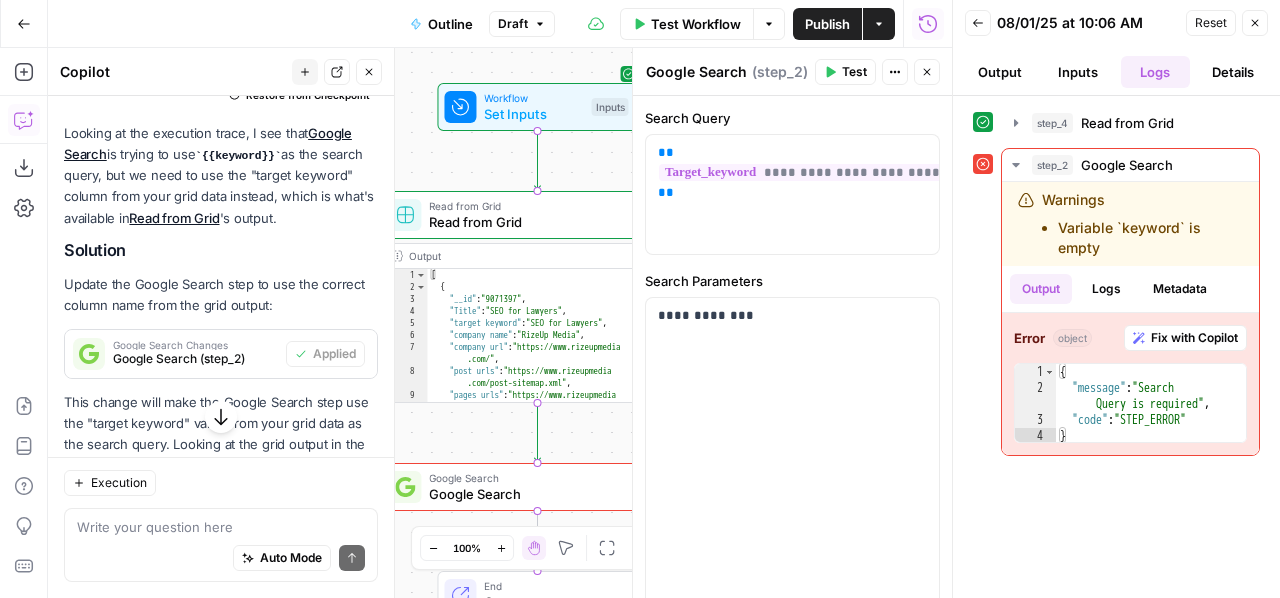 click on "Test" at bounding box center (854, 72) 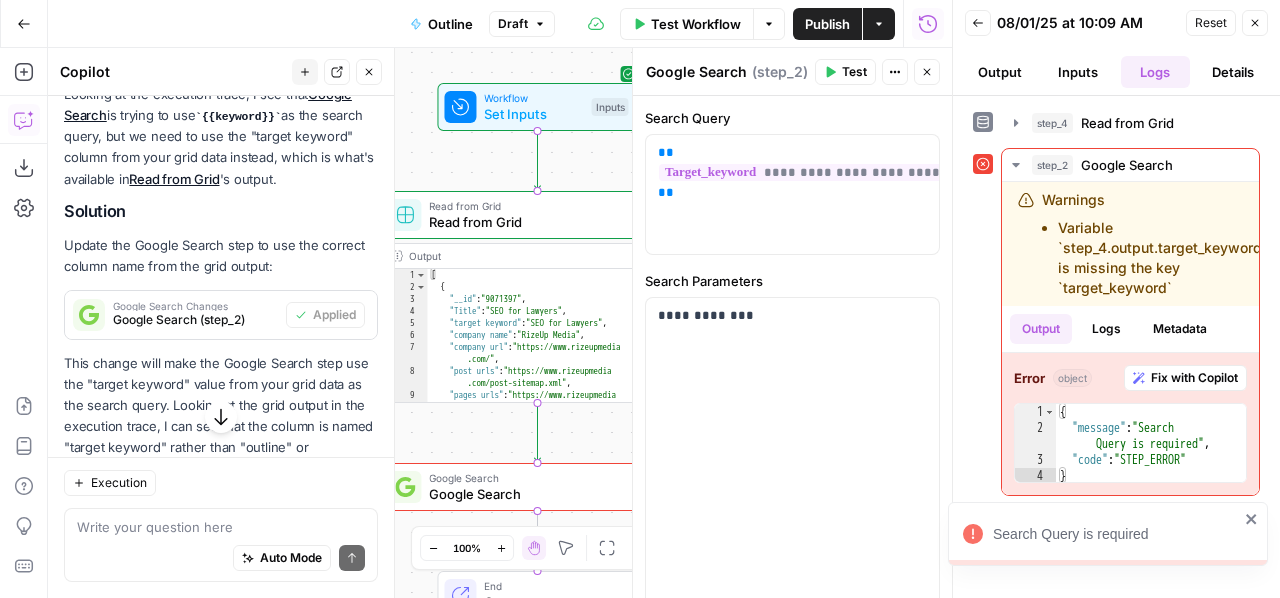 scroll, scrollTop: 2611, scrollLeft: 0, axis: vertical 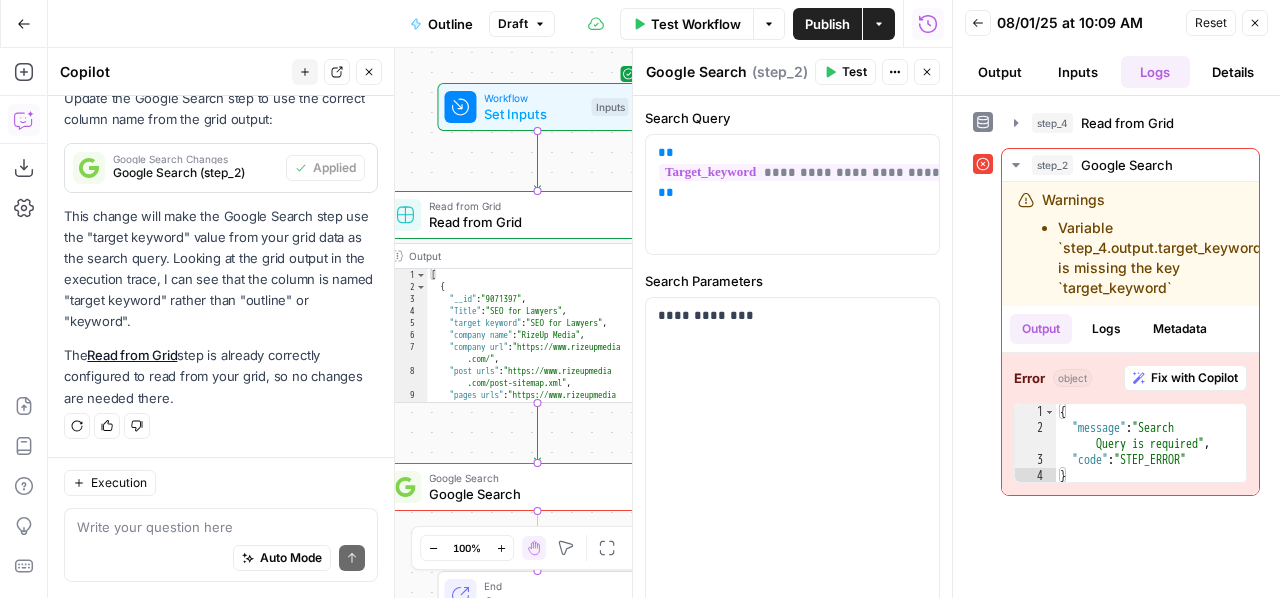 click on "Test" at bounding box center (854, 72) 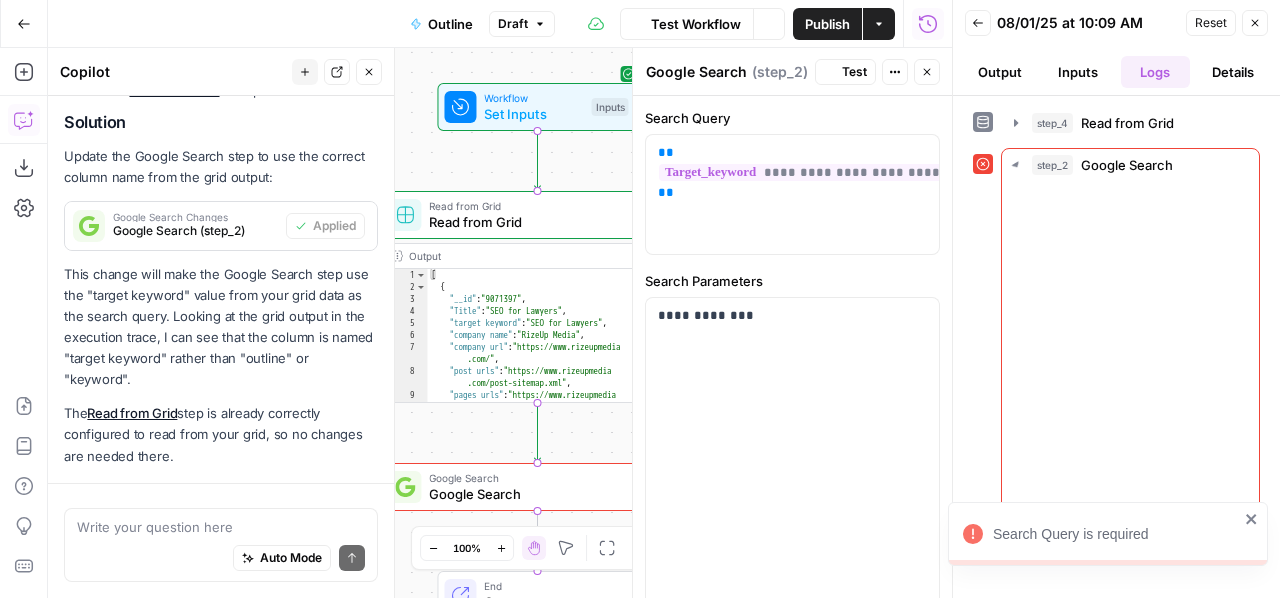 scroll, scrollTop: 2611, scrollLeft: 0, axis: vertical 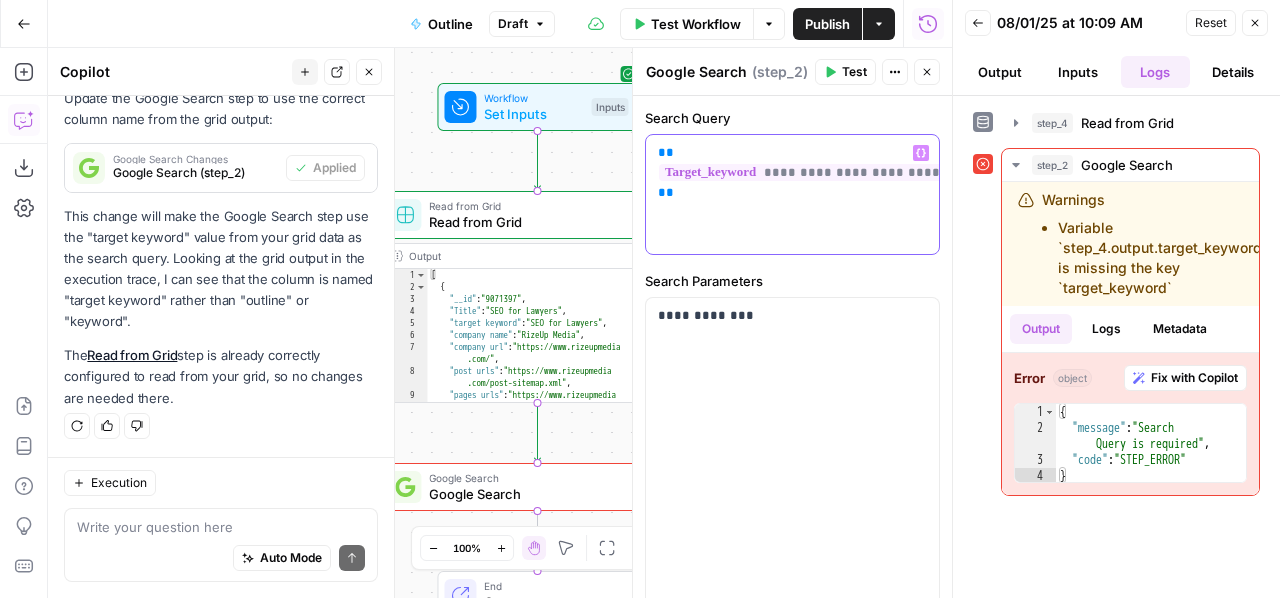 click on "**********" at bounding box center (816, 172) 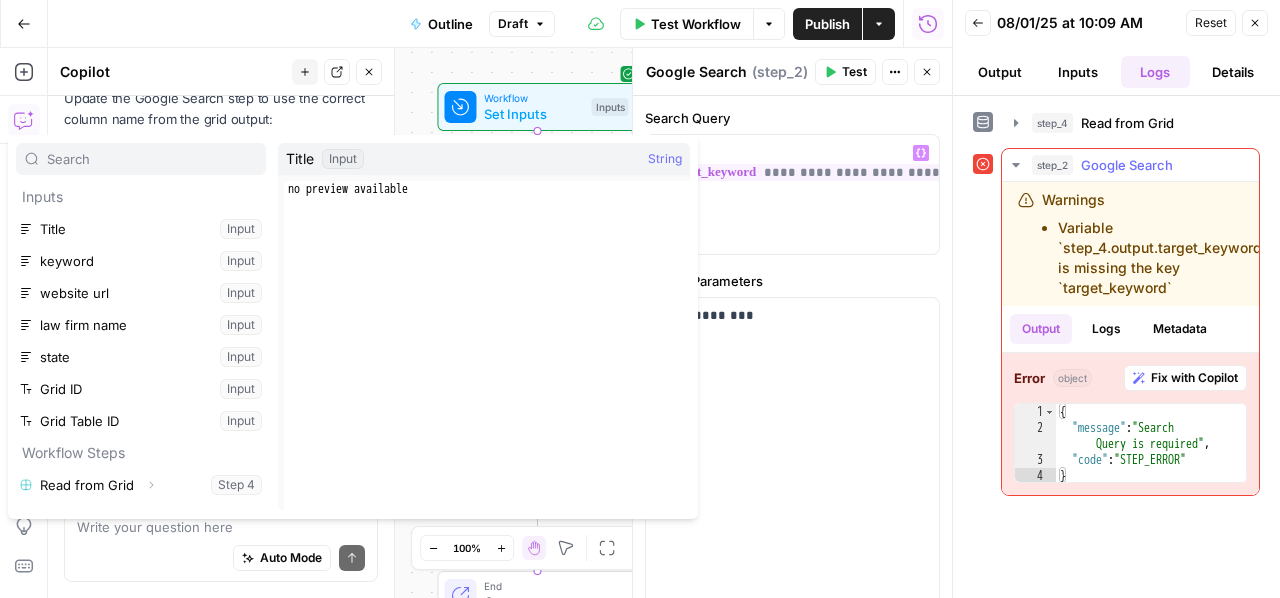 click on "Fix with Copilot" at bounding box center [1194, 378] 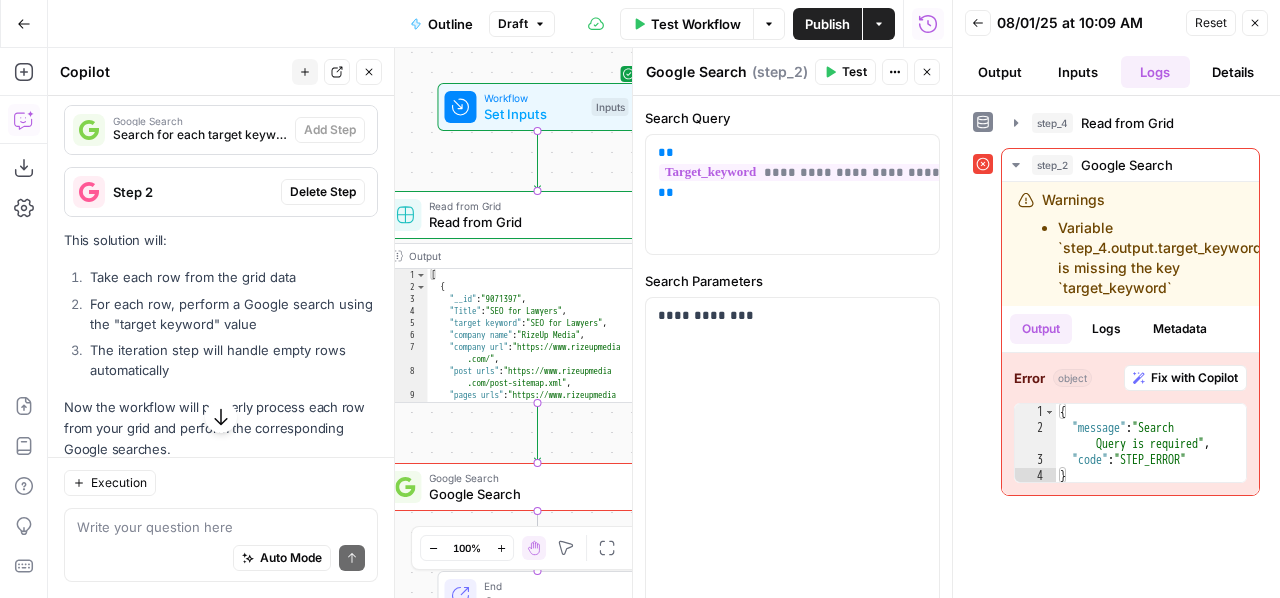 scroll, scrollTop: 3360, scrollLeft: 0, axis: vertical 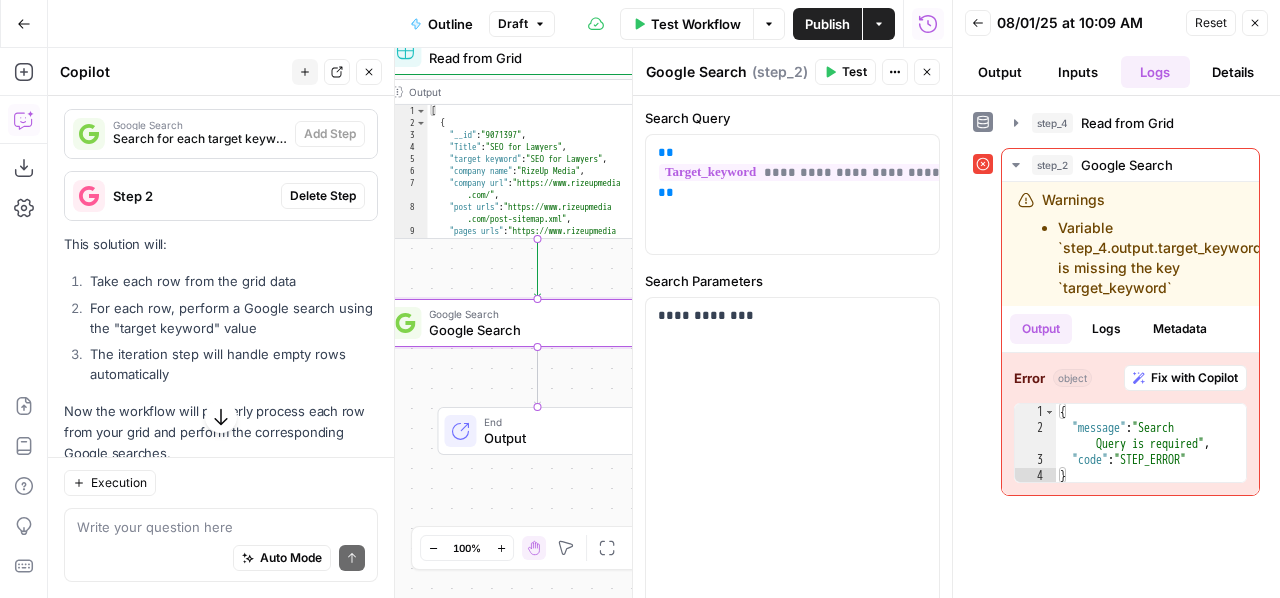 click on "Delete Step" at bounding box center (323, 196) 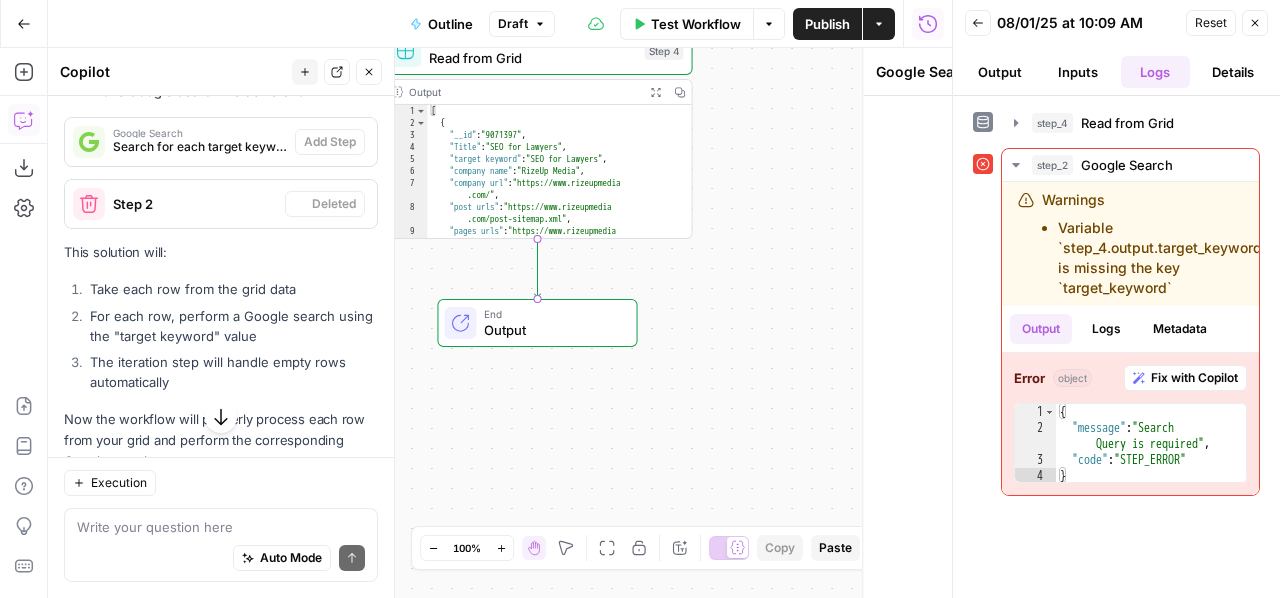 scroll, scrollTop: 3368, scrollLeft: 0, axis: vertical 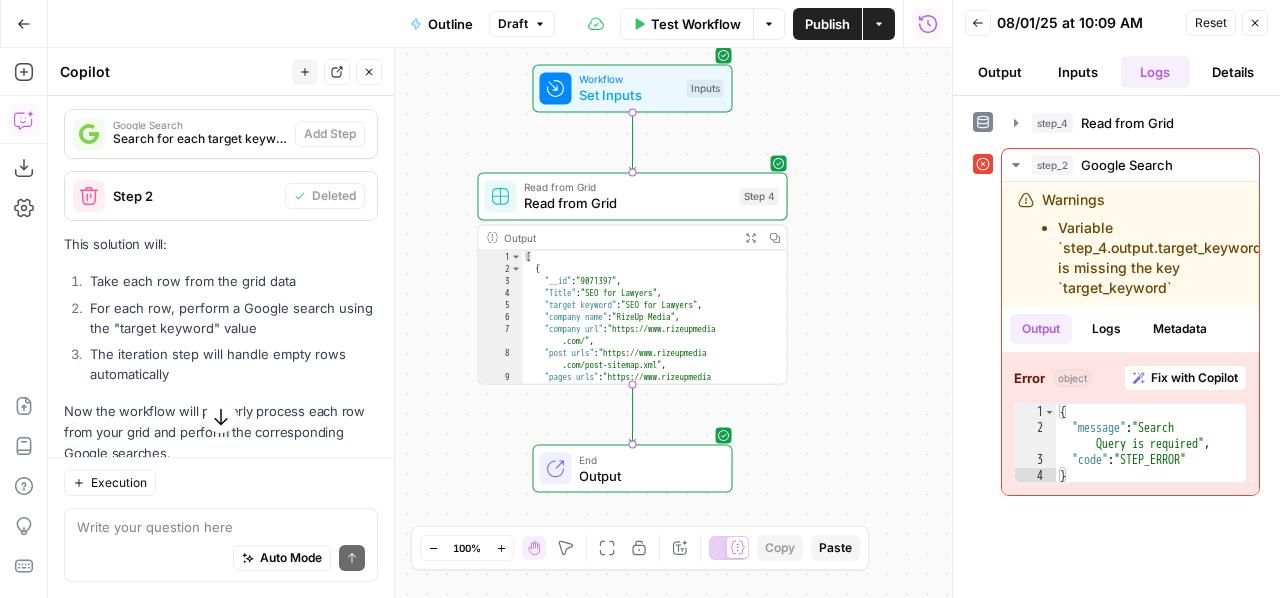 drag, startPoint x: 790, startPoint y: 335, endPoint x: 886, endPoint y: 318, distance: 97.49359 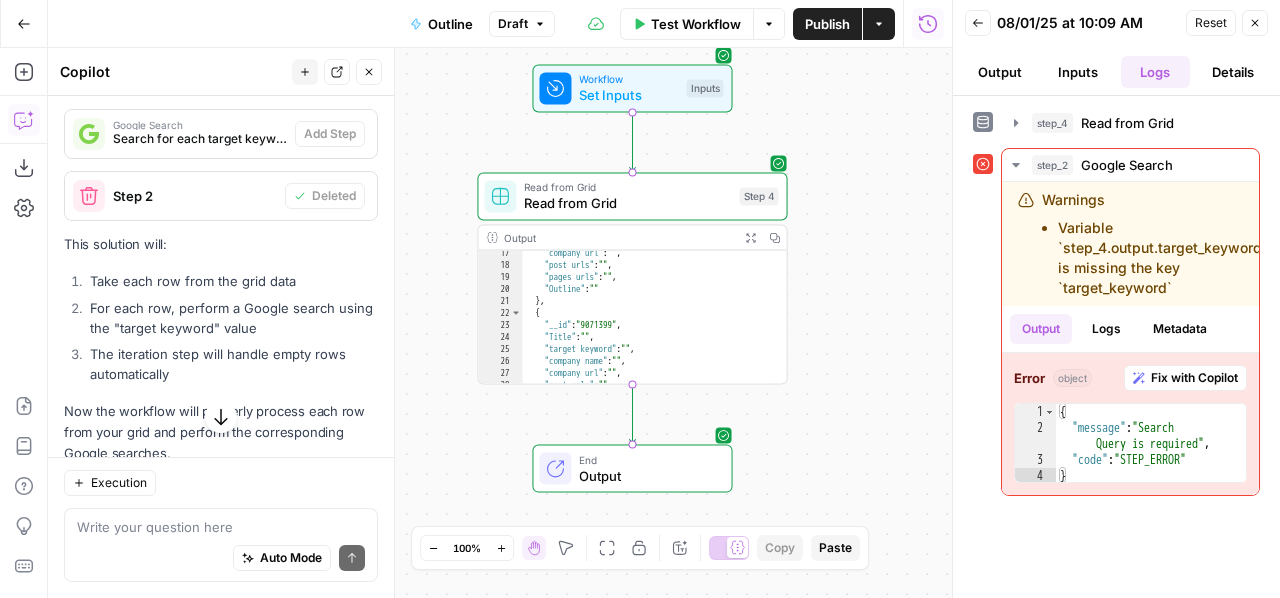 scroll, scrollTop: 232, scrollLeft: 0, axis: vertical 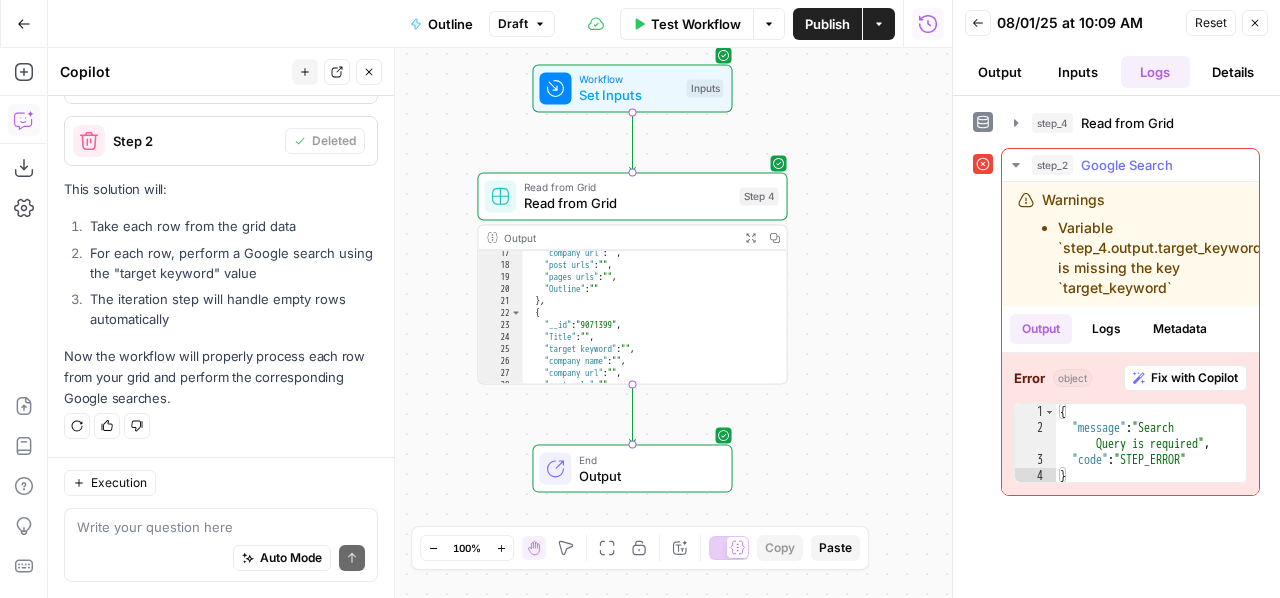 click 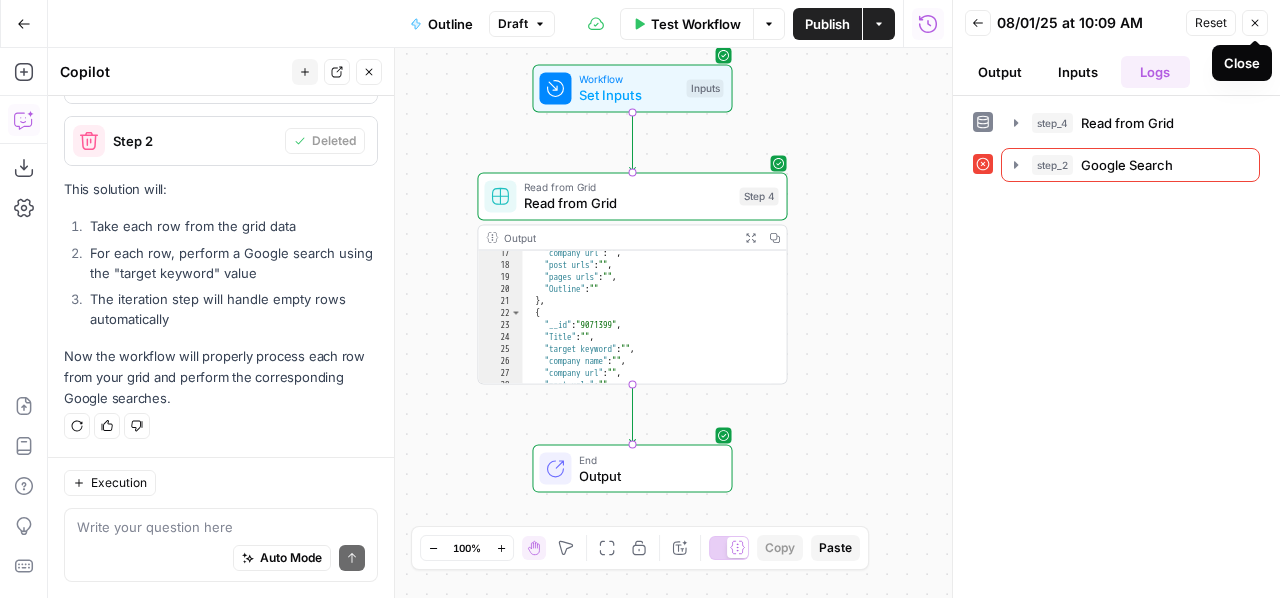 click 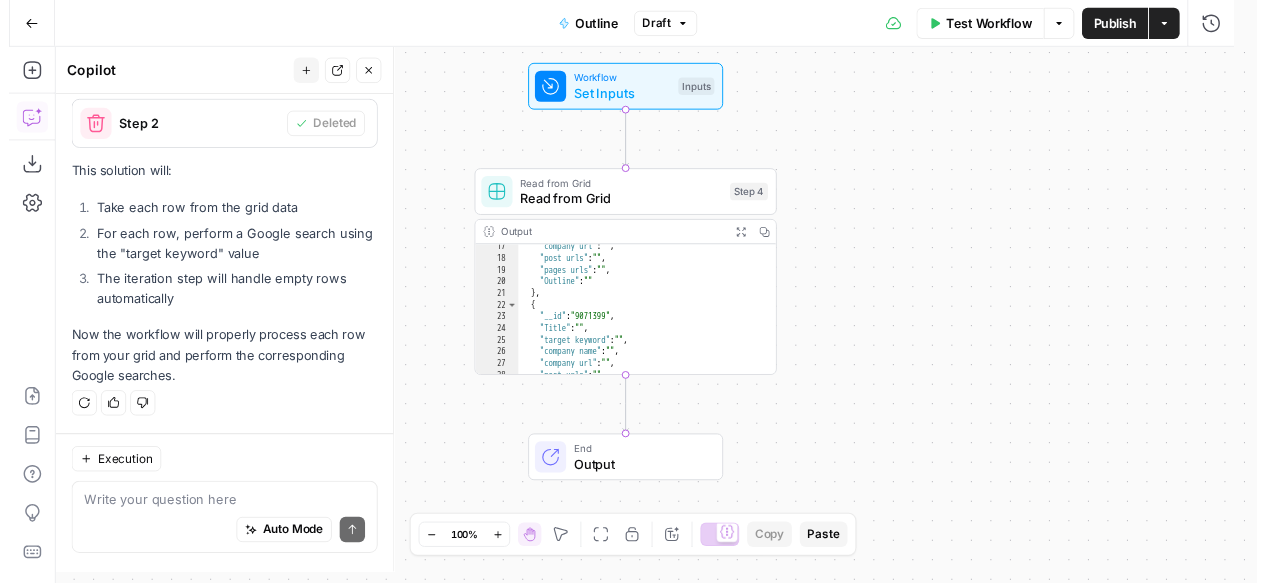 scroll, scrollTop: 3478, scrollLeft: 0, axis: vertical 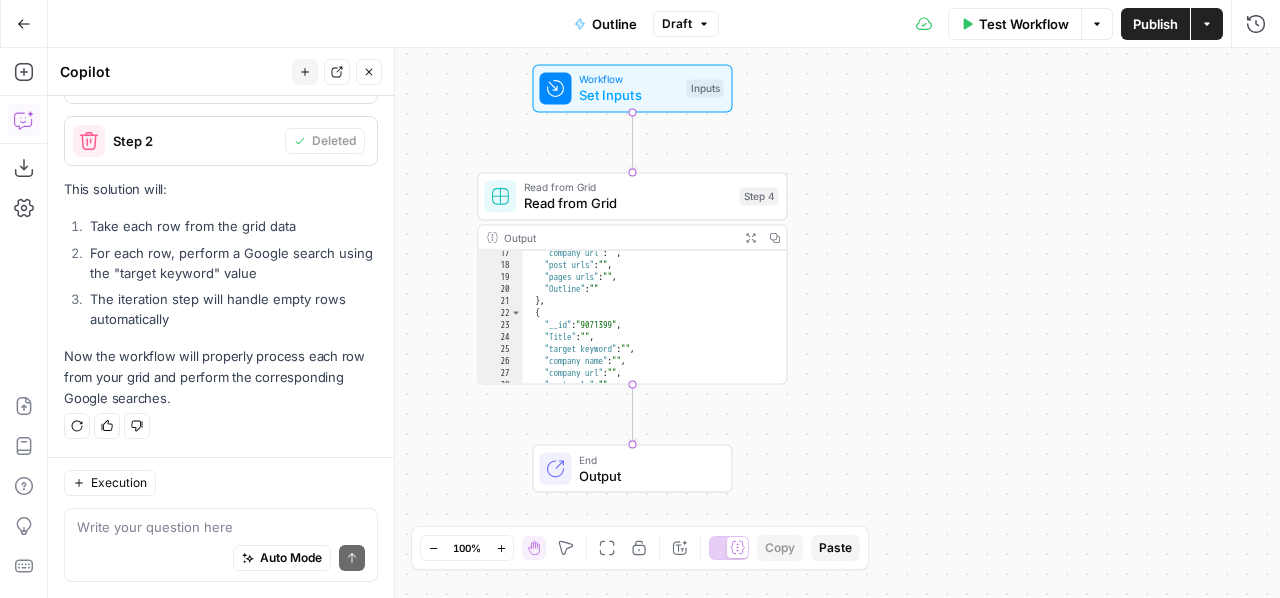 click on "Test Workflow" at bounding box center [1015, 24] 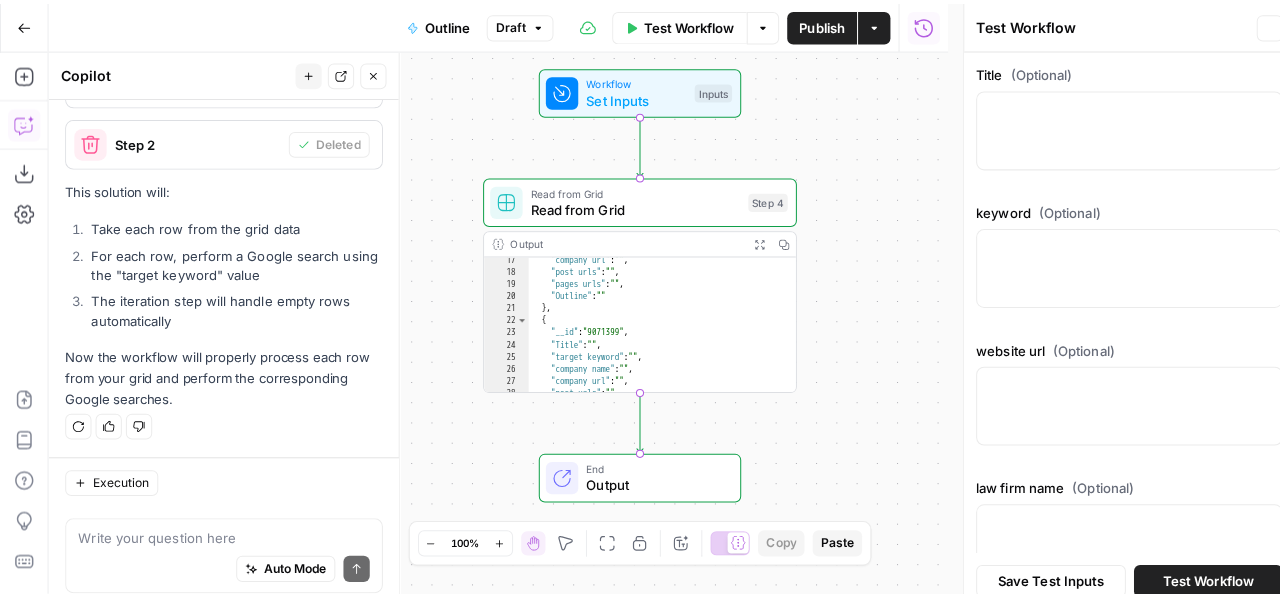 scroll, scrollTop: 3478, scrollLeft: 0, axis: vertical 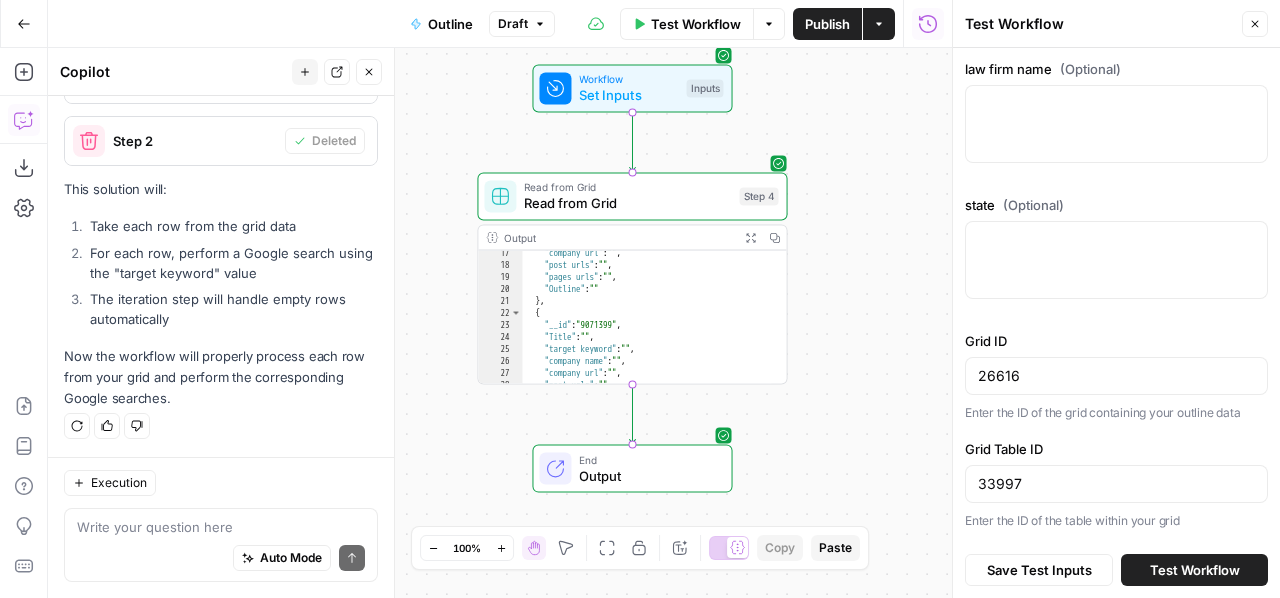 click on "Test Workflow" at bounding box center (1195, 570) 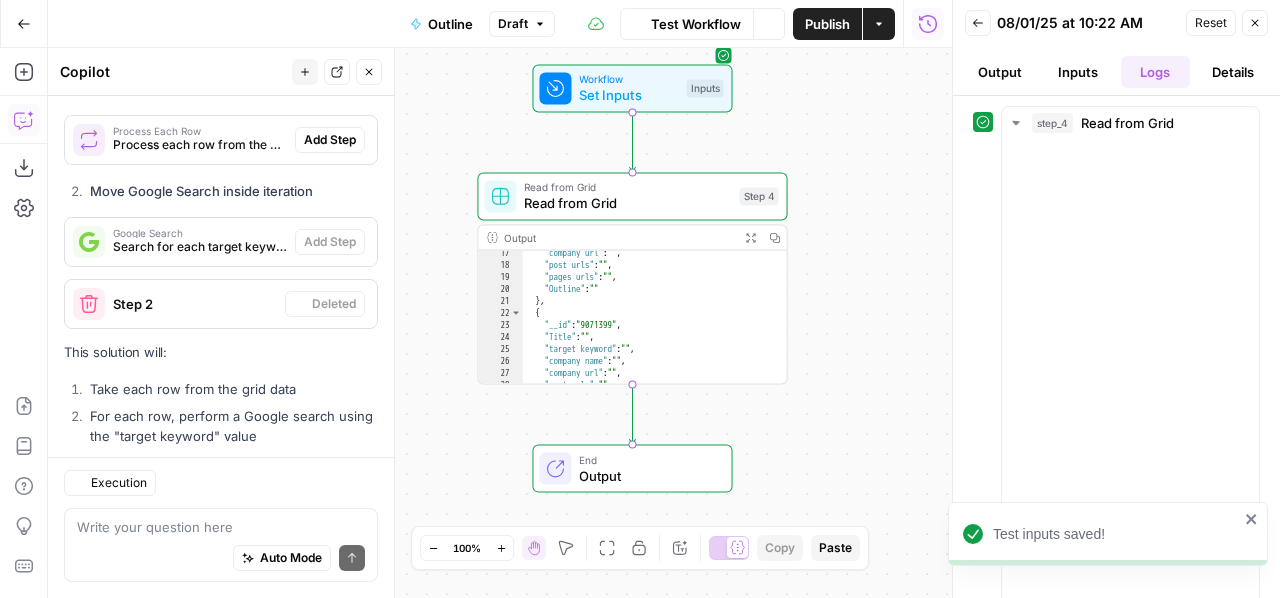 scroll, scrollTop: 3478, scrollLeft: 0, axis: vertical 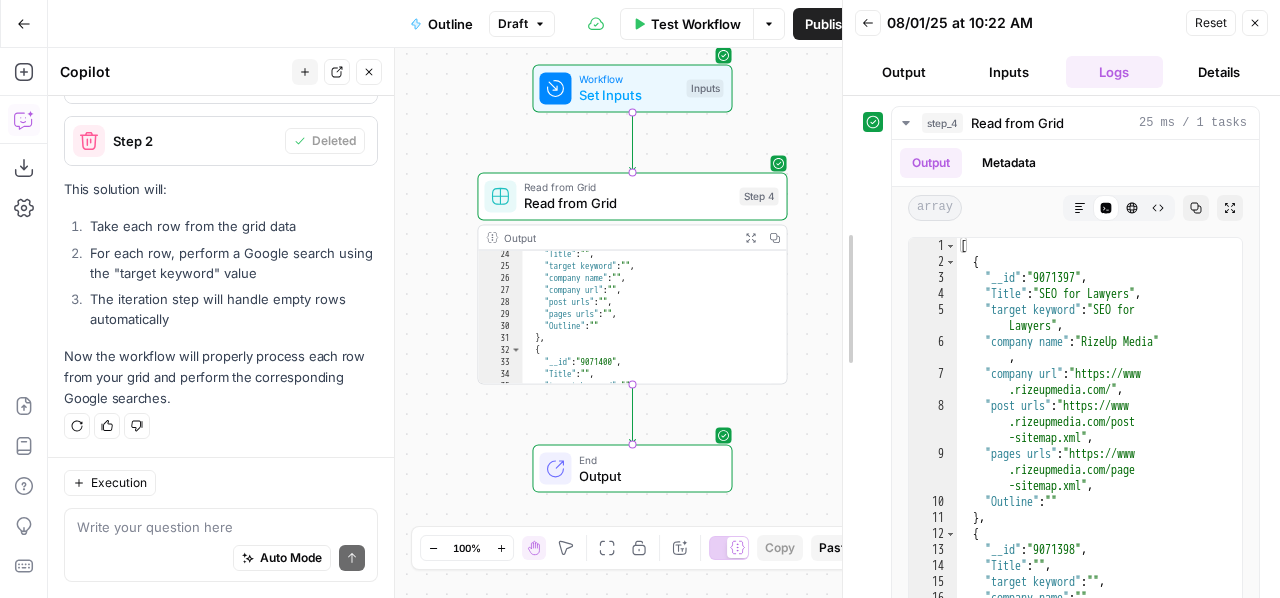 drag, startPoint x: 946, startPoint y: 253, endPoint x: 939, endPoint y: 282, distance: 29.832869 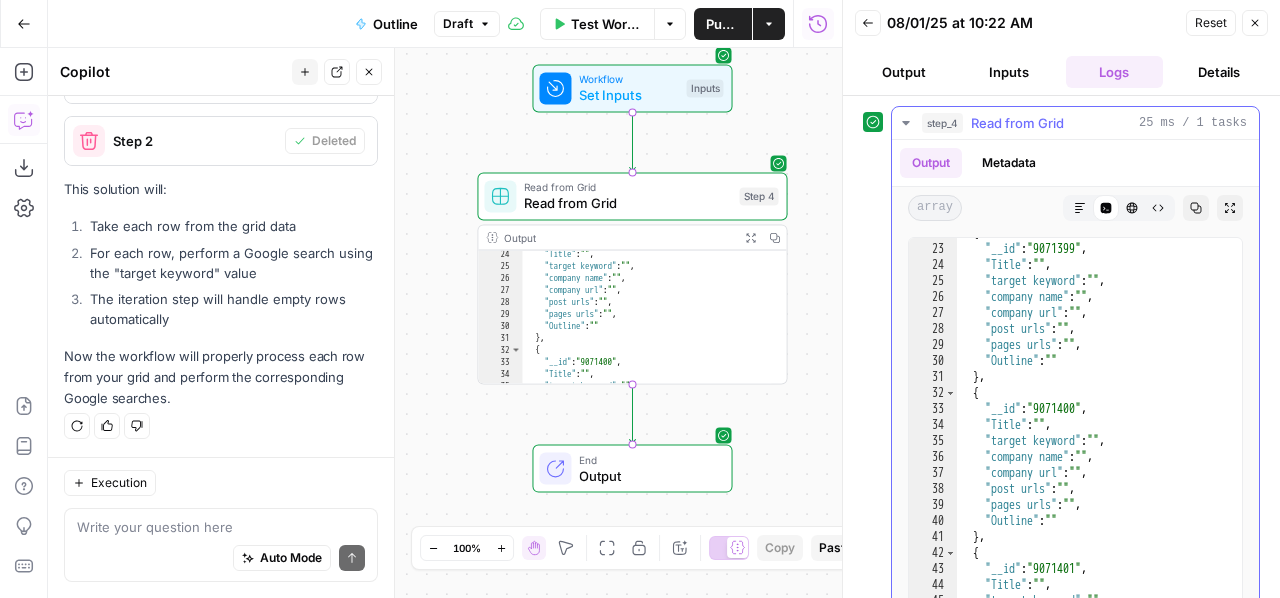 scroll, scrollTop: 551, scrollLeft: 0, axis: vertical 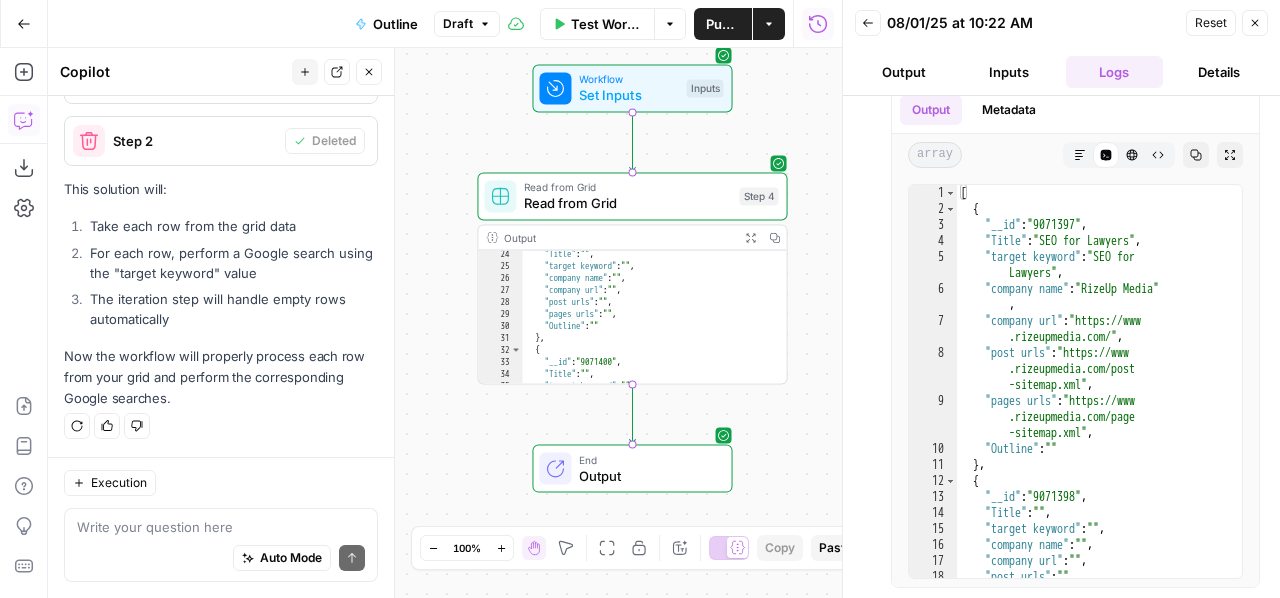 click on "Inputs" at bounding box center [1008, 72] 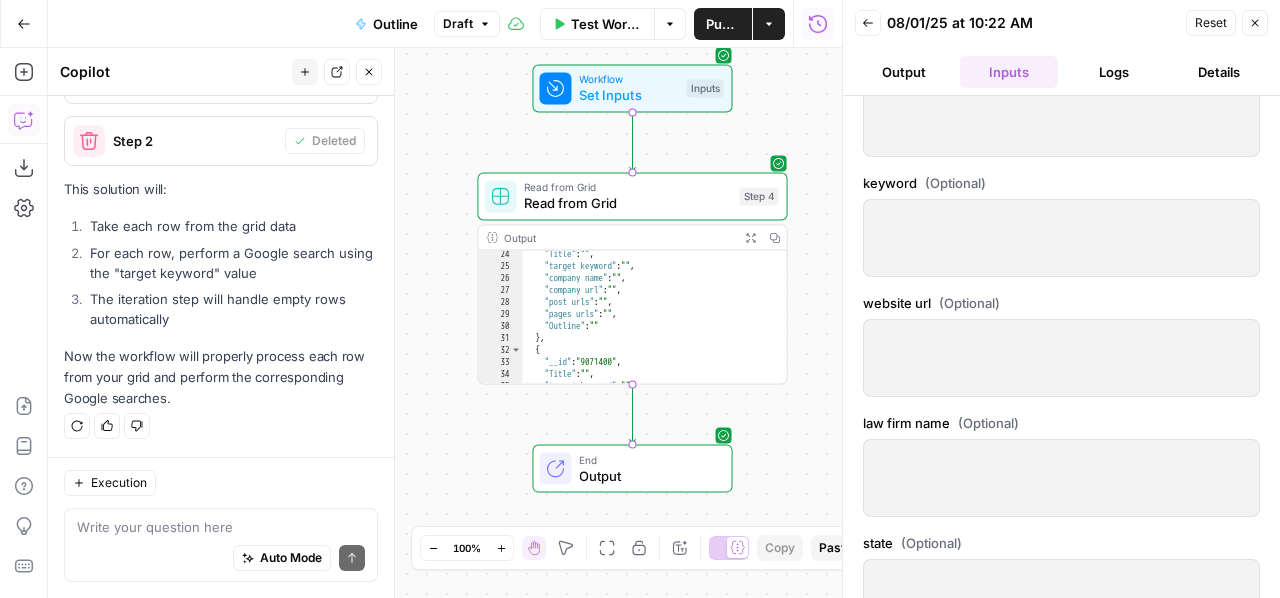 click on "Output" at bounding box center [903, 72] 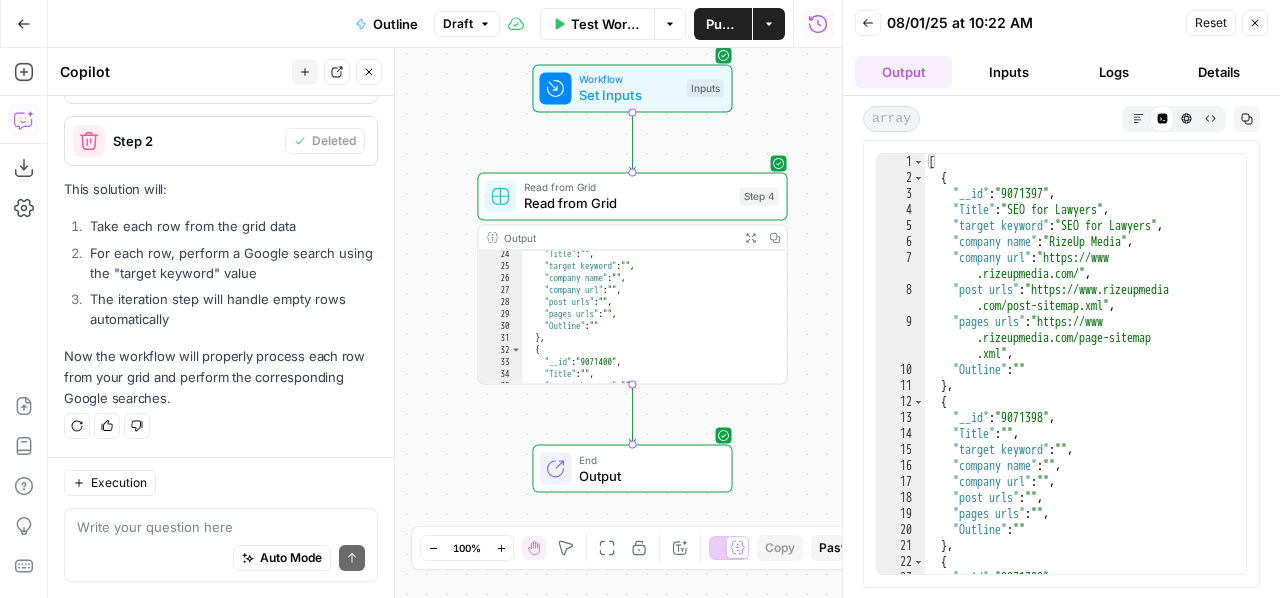 scroll, scrollTop: 0, scrollLeft: 0, axis: both 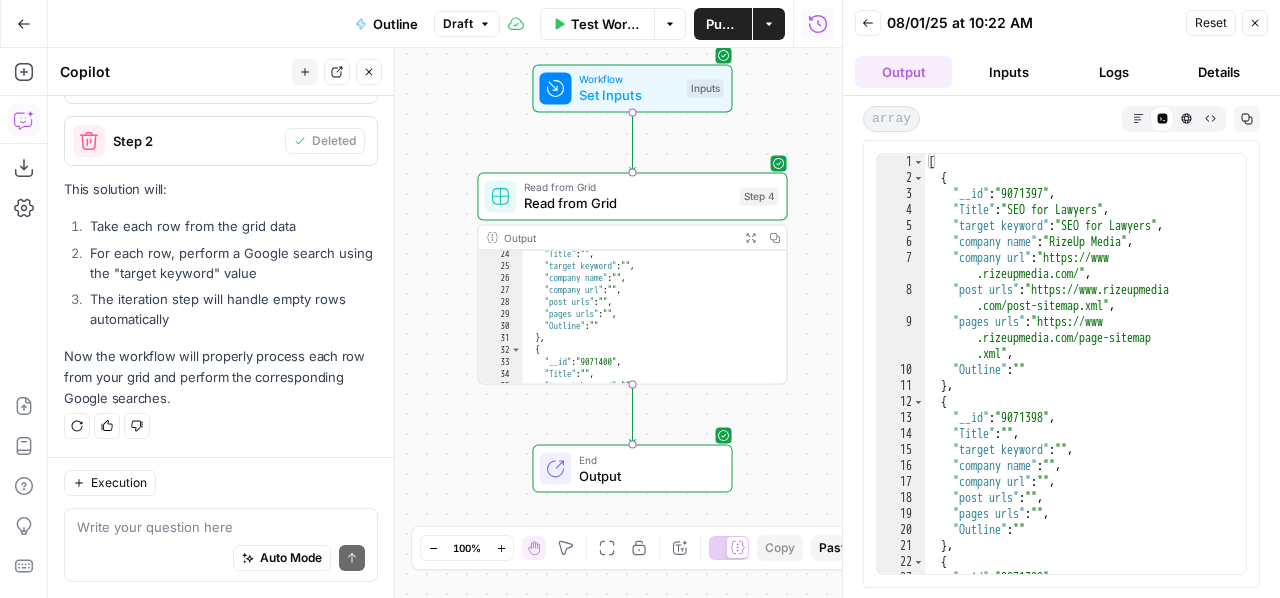 click 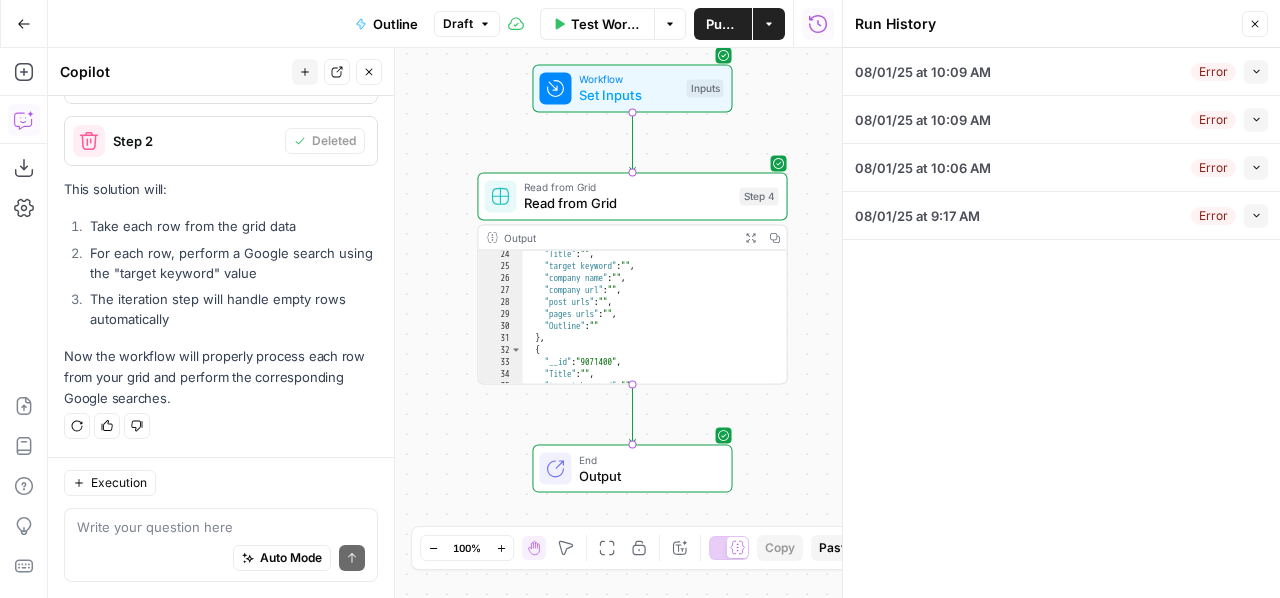 click 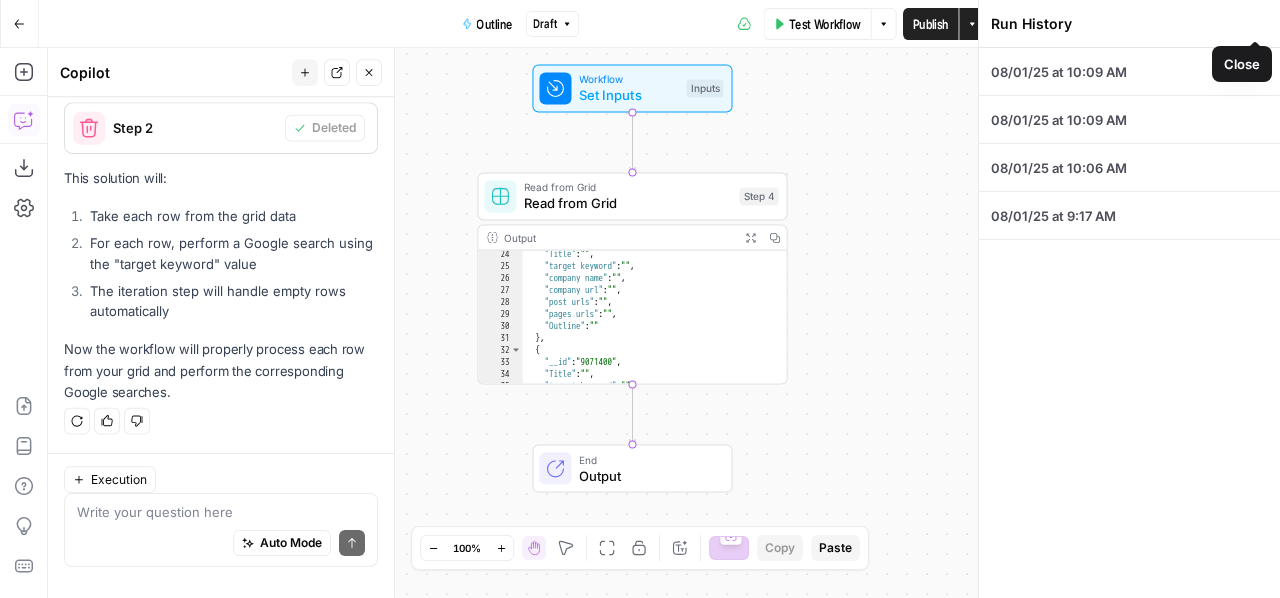 scroll, scrollTop: 3478, scrollLeft: 0, axis: vertical 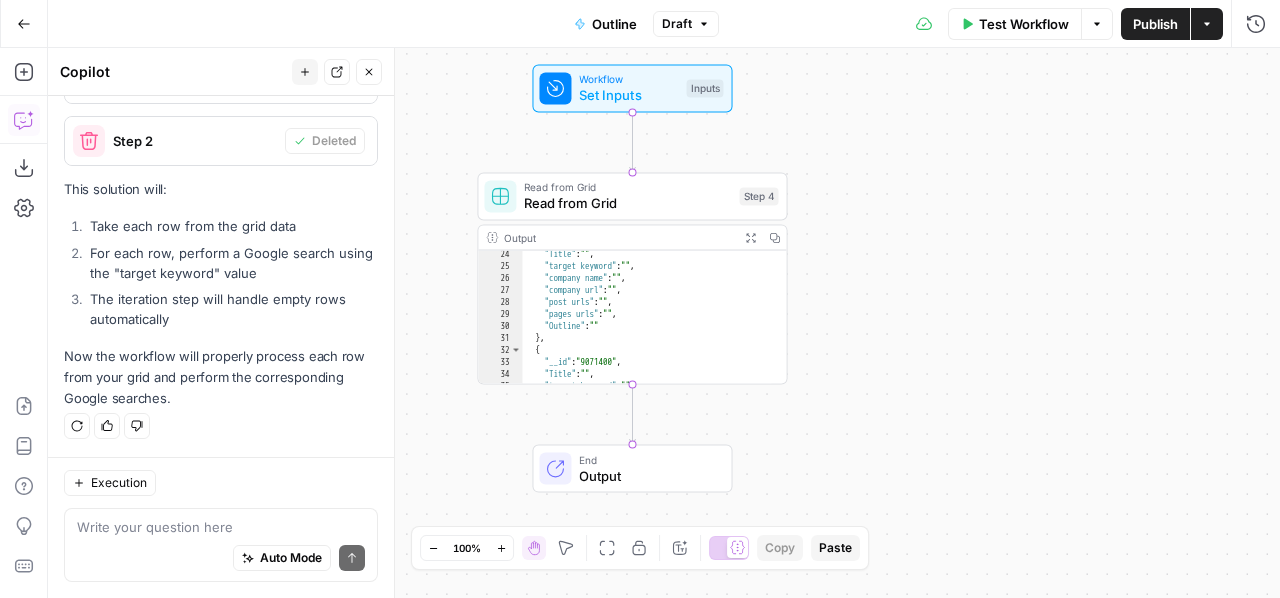 click 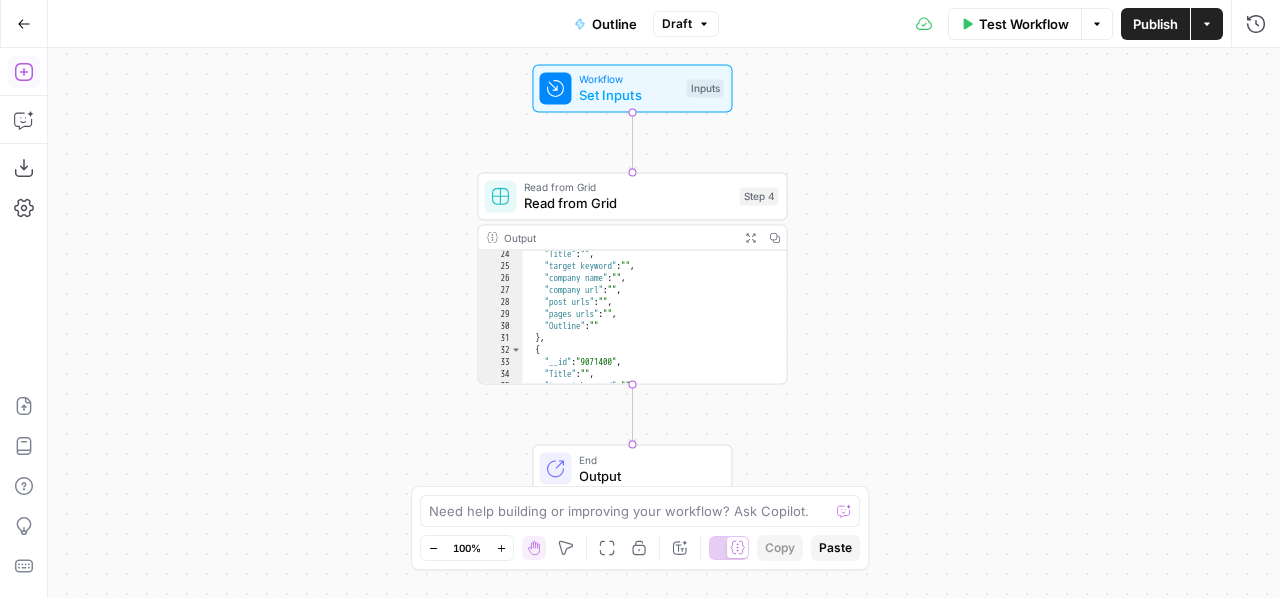 click 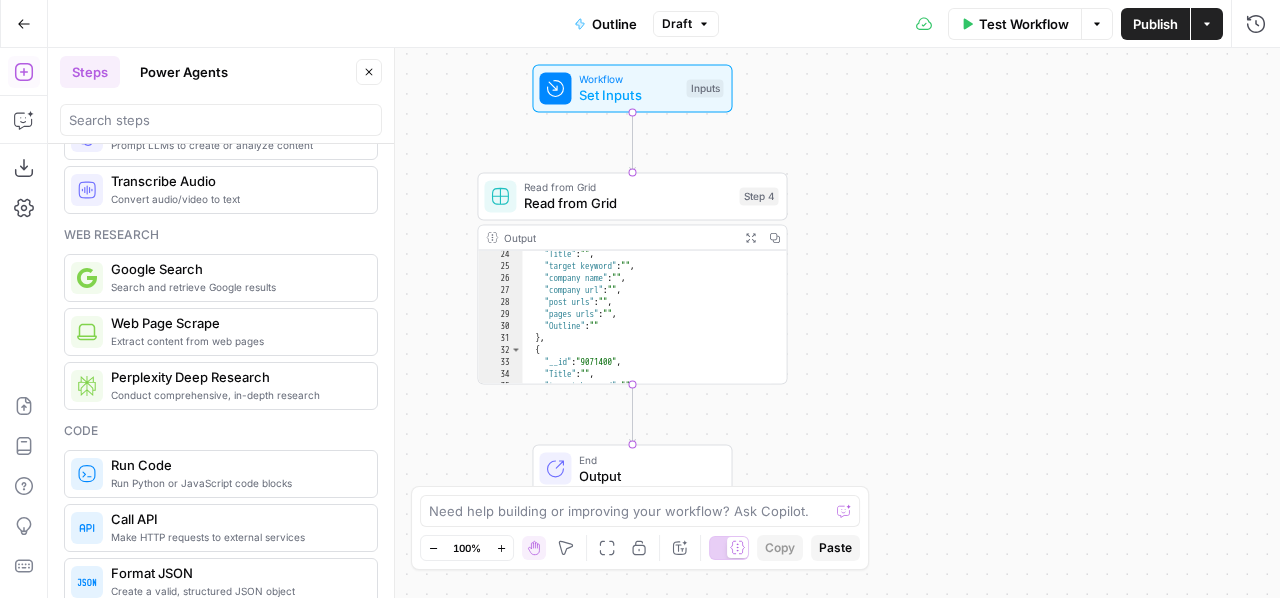 scroll, scrollTop: 118, scrollLeft: 0, axis: vertical 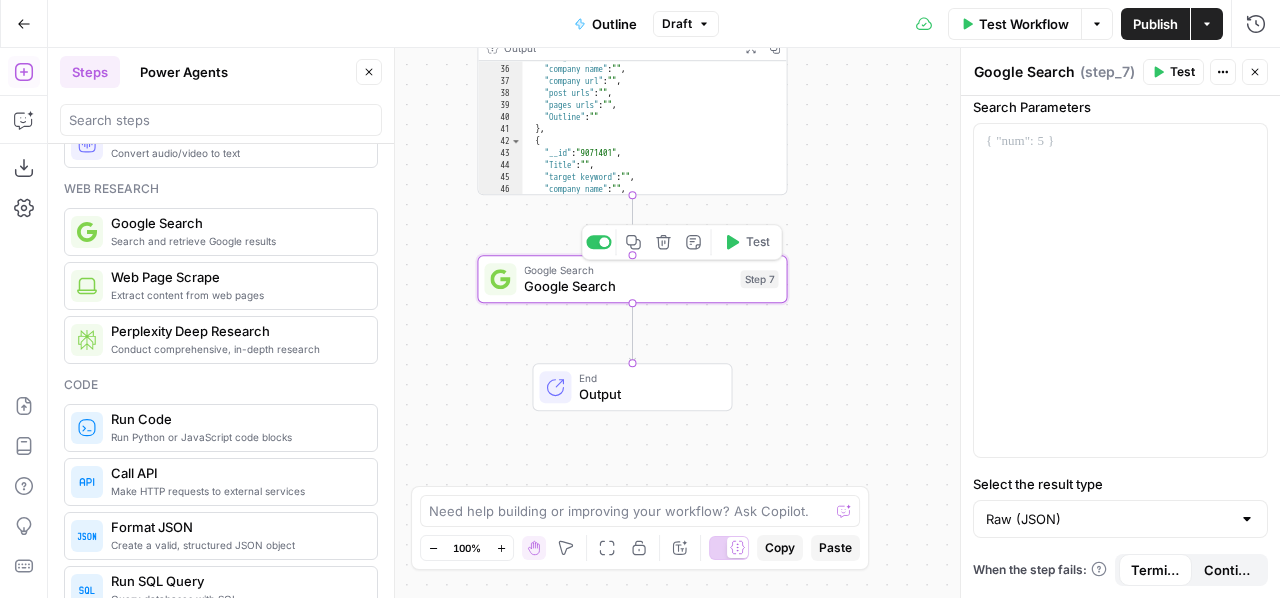 click on "Google Search" at bounding box center (628, 286) 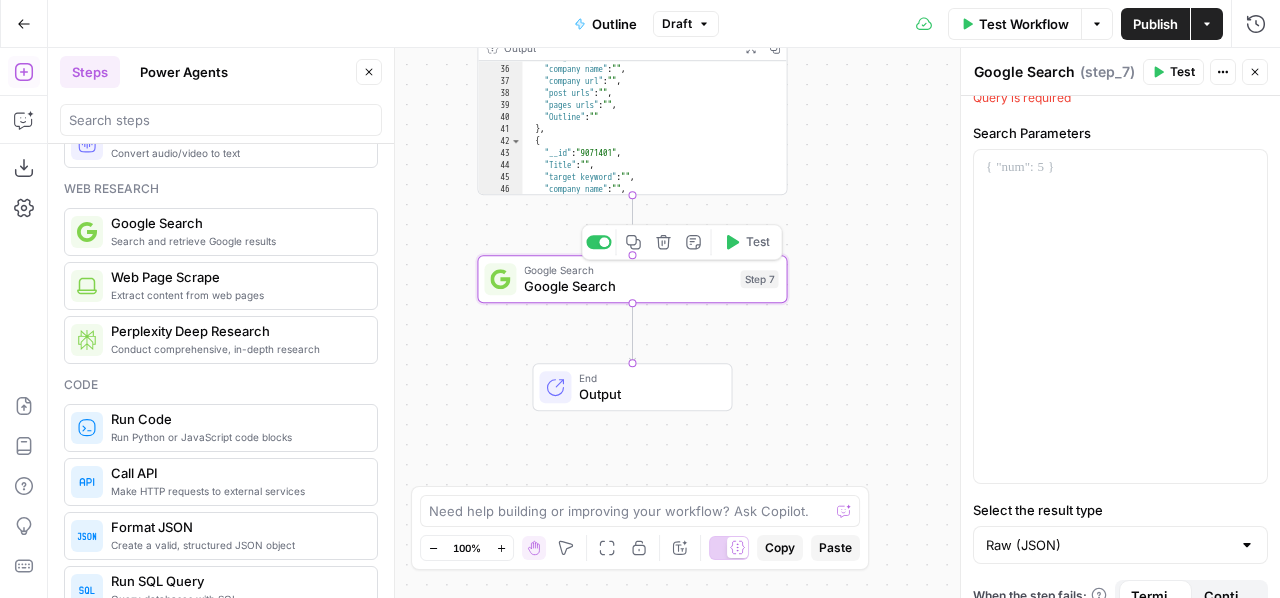scroll, scrollTop: 200, scrollLeft: 0, axis: vertical 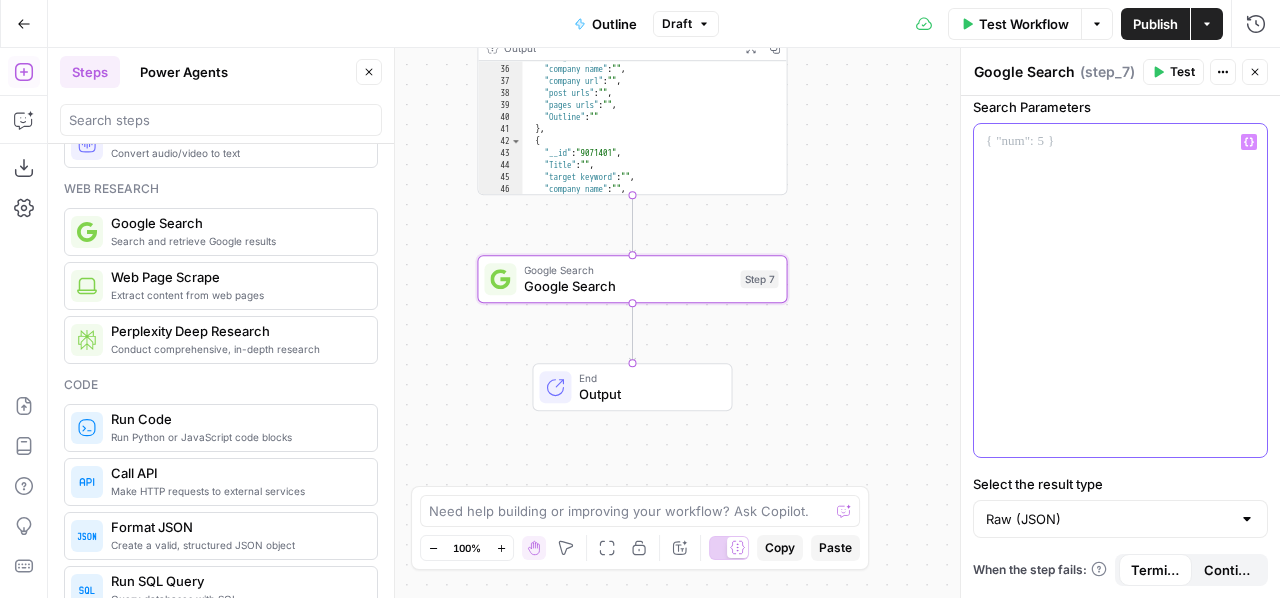 click at bounding box center [1120, 290] 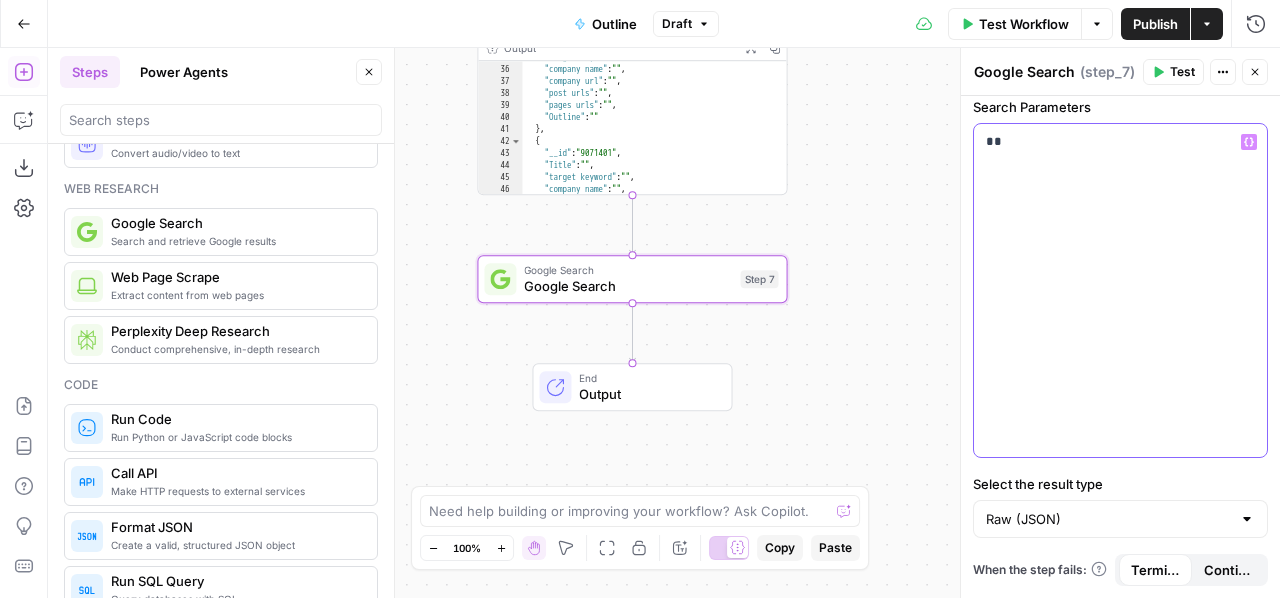 type 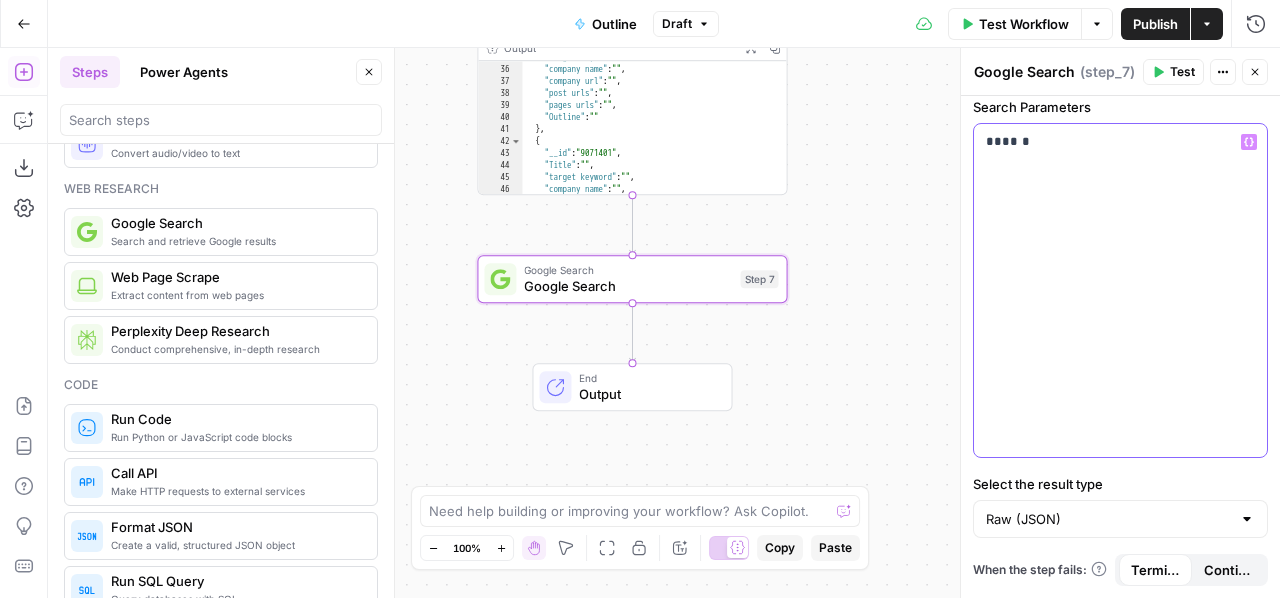 drag, startPoint x: 1009, startPoint y: 140, endPoint x: 970, endPoint y: 140, distance: 39 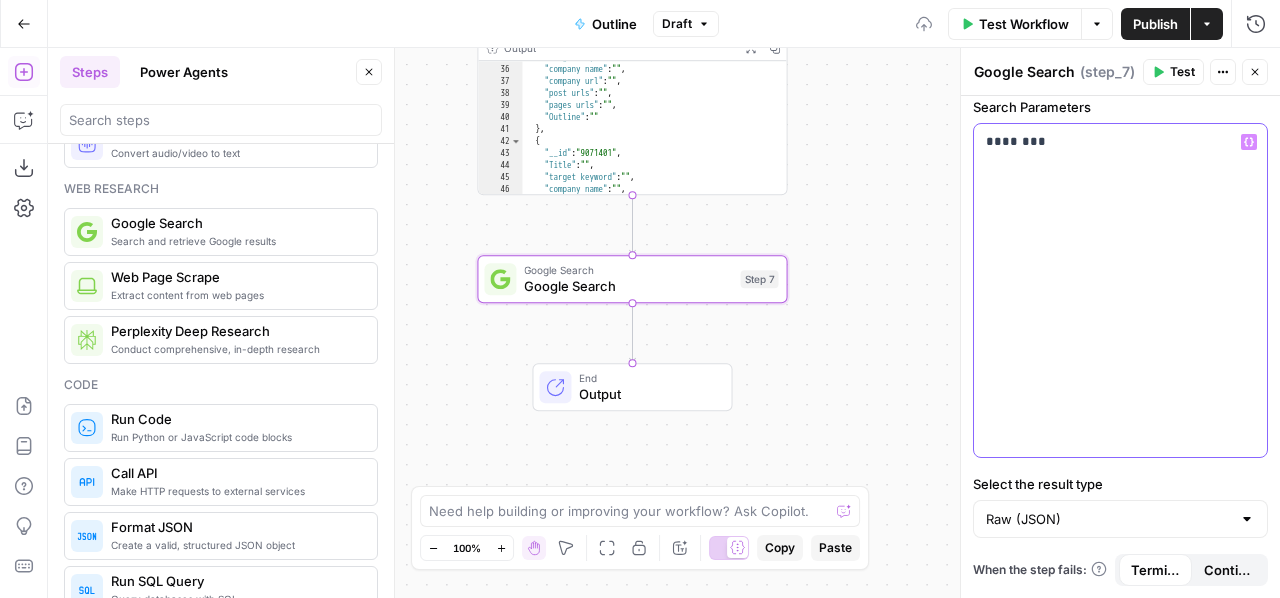 click on "********" at bounding box center [1113, 142] 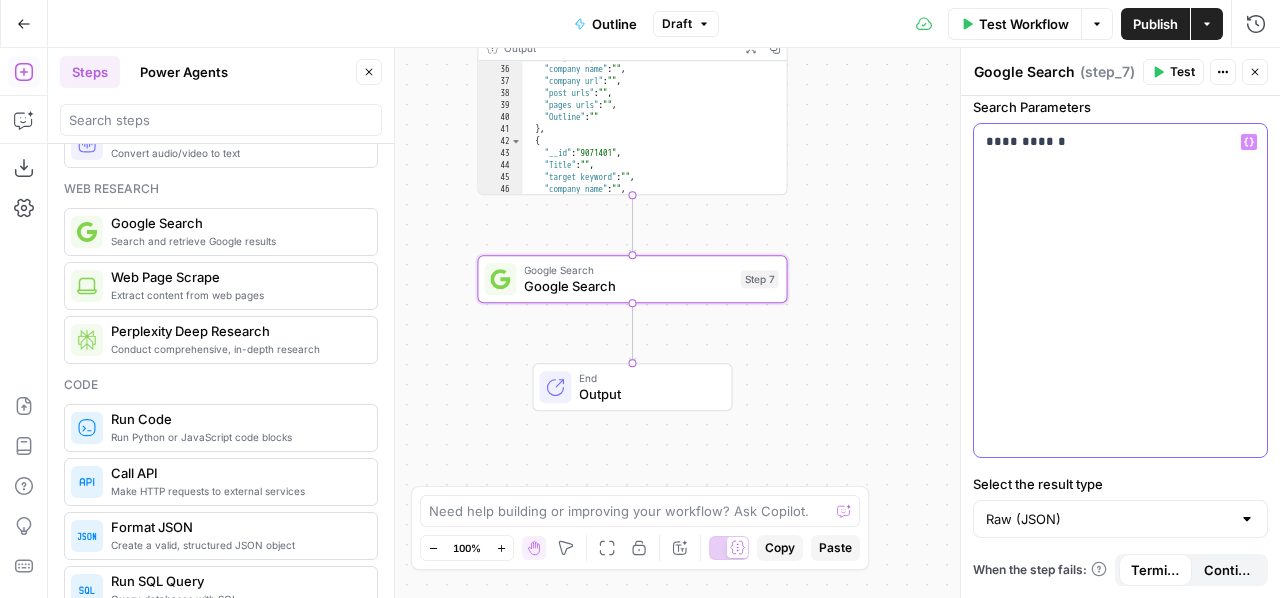 drag, startPoint x: 1078, startPoint y: 145, endPoint x: 984, endPoint y: 145, distance: 94 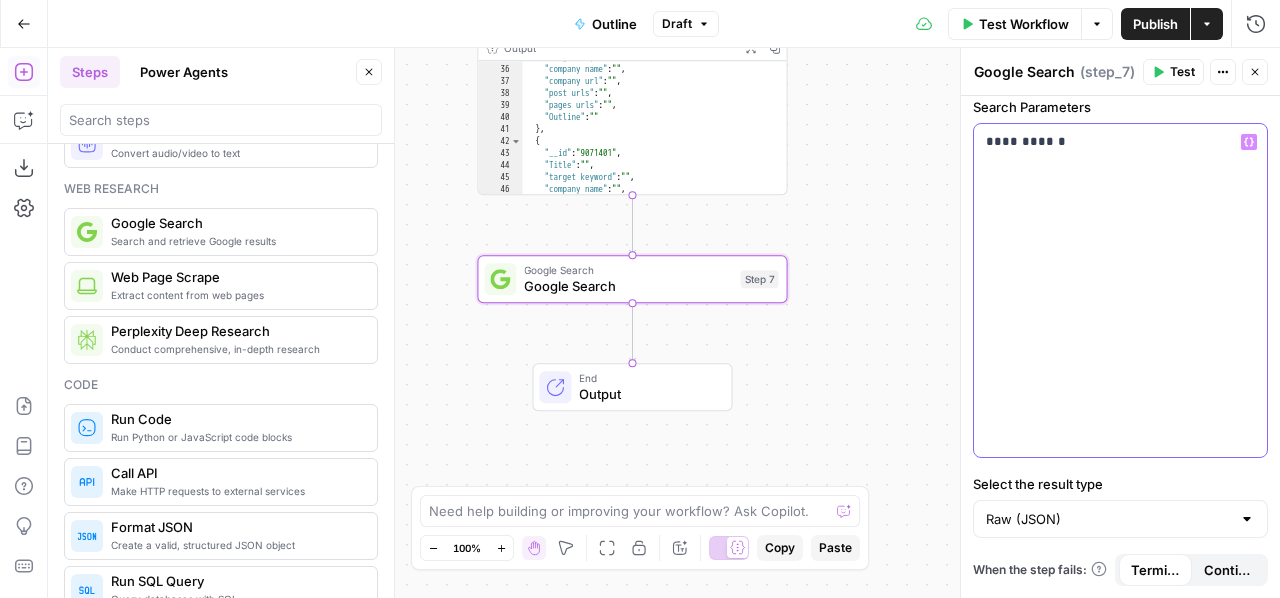 click on "**********" at bounding box center [1120, 290] 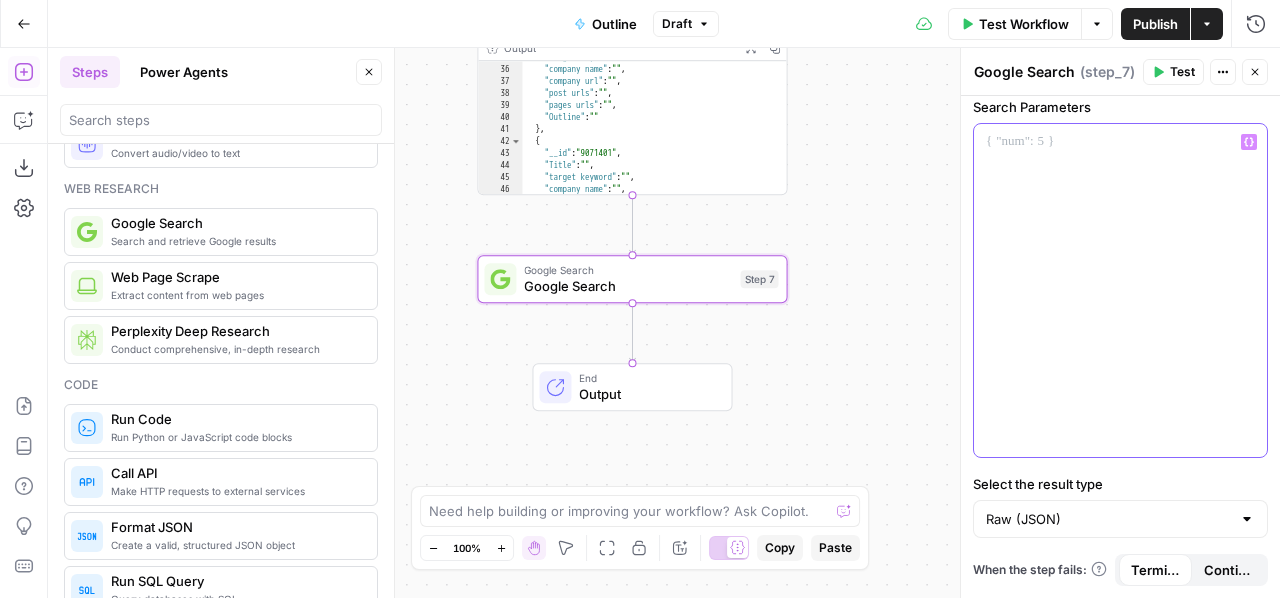 click at bounding box center (1120, 290) 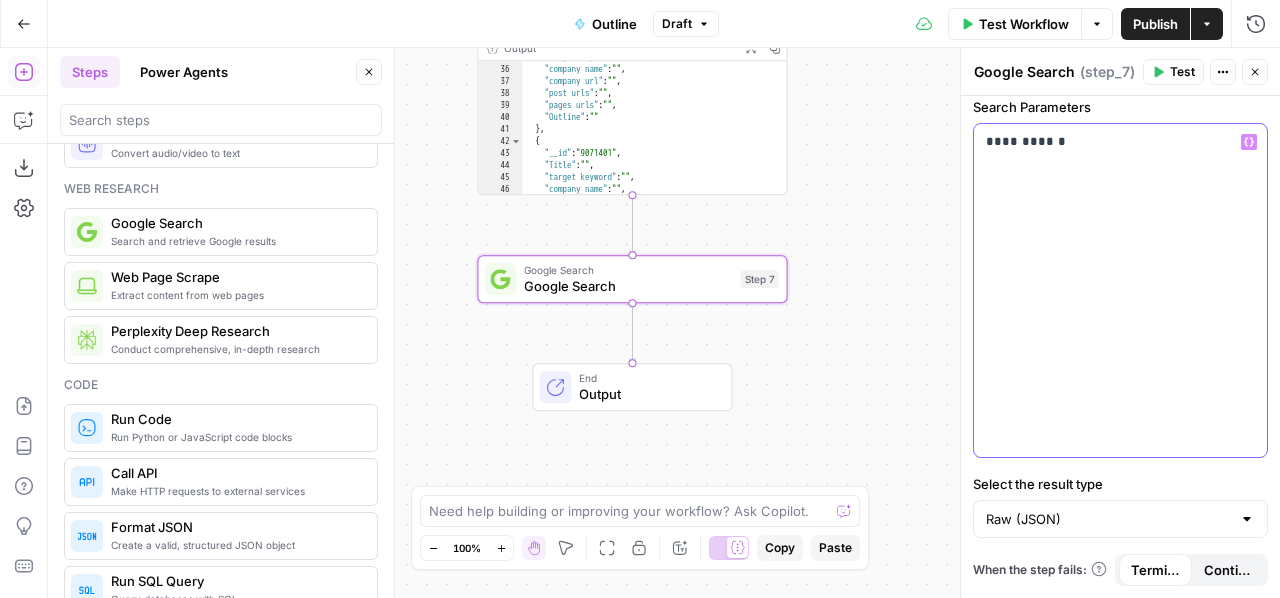 click on "**********" at bounding box center (1113, 142) 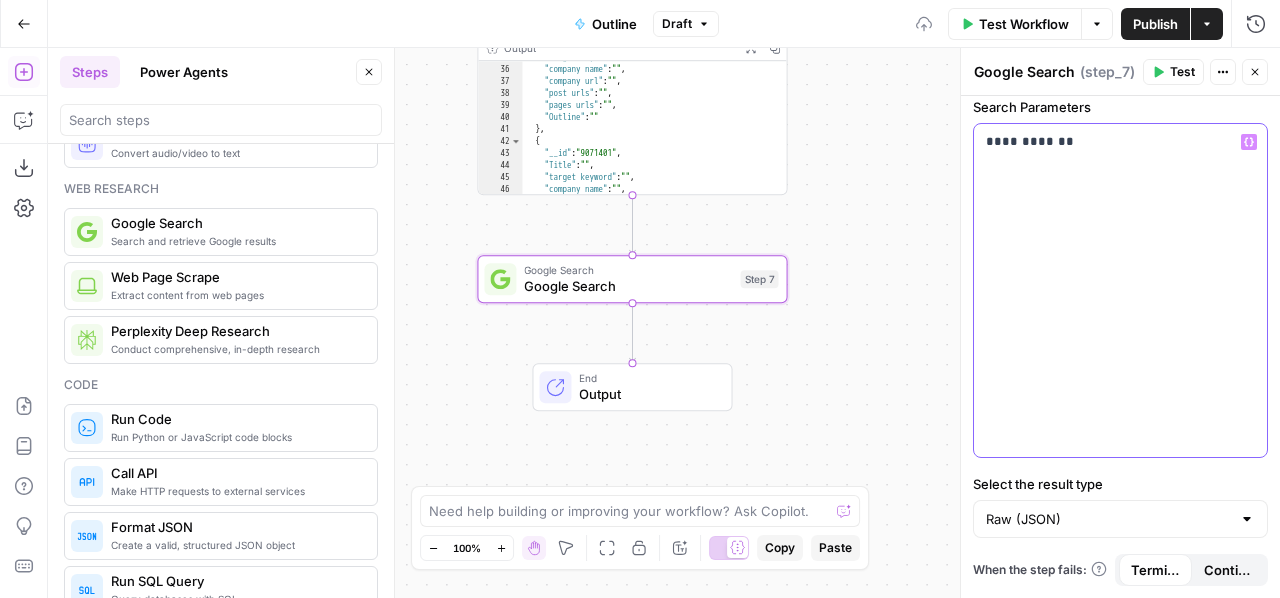 click on "**********" at bounding box center [1113, 142] 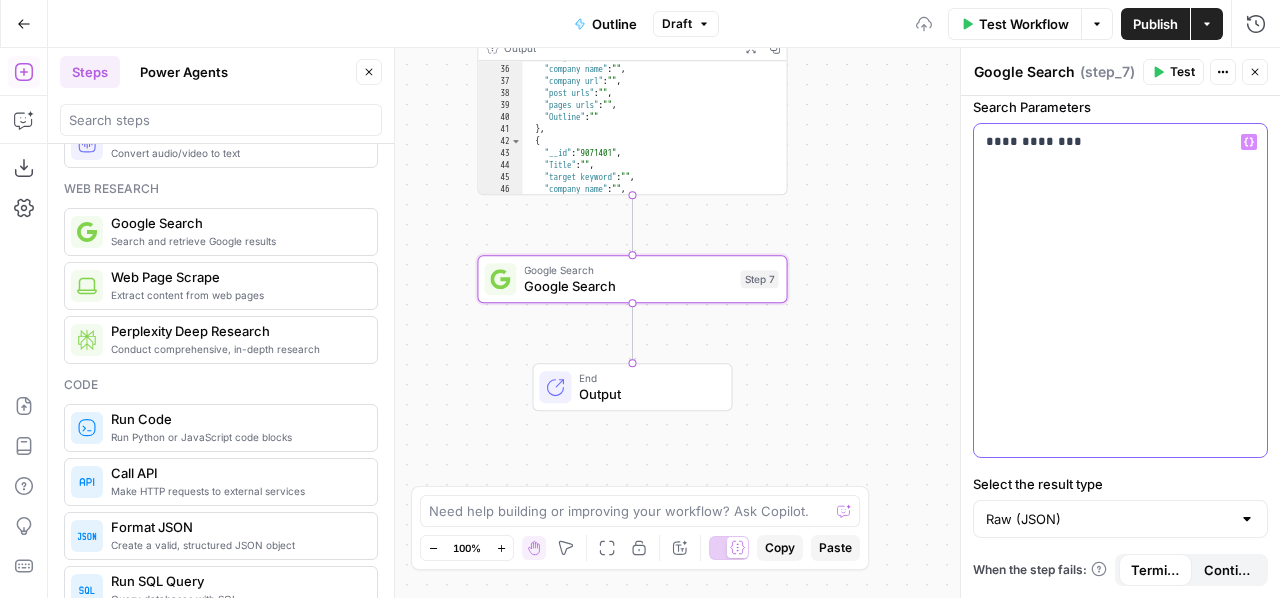click on "**********" at bounding box center (1120, 290) 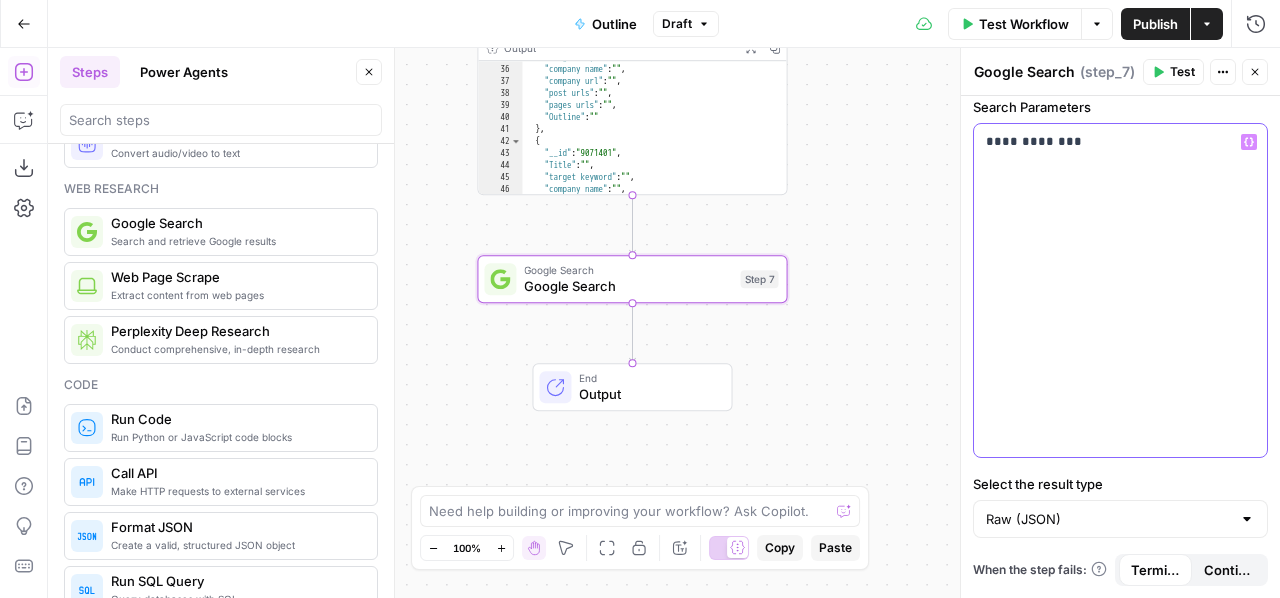 click on "**********" at bounding box center [1113, 142] 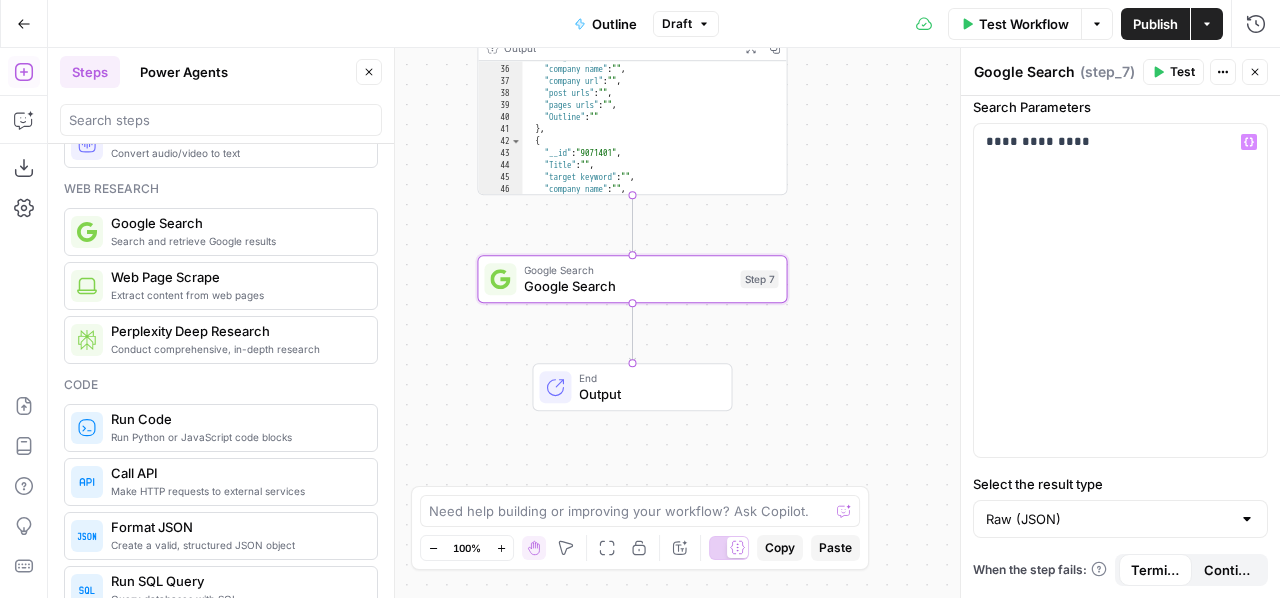 click on "( step_7 )" at bounding box center [1107, 72] 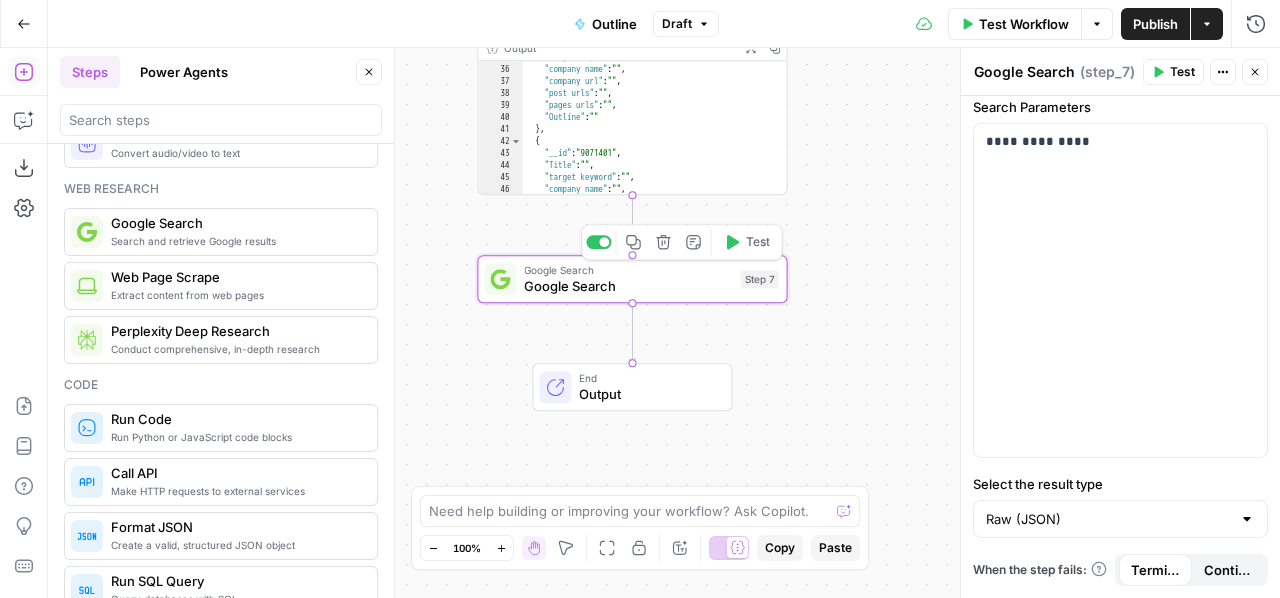 click on "Google Search" at bounding box center [628, 286] 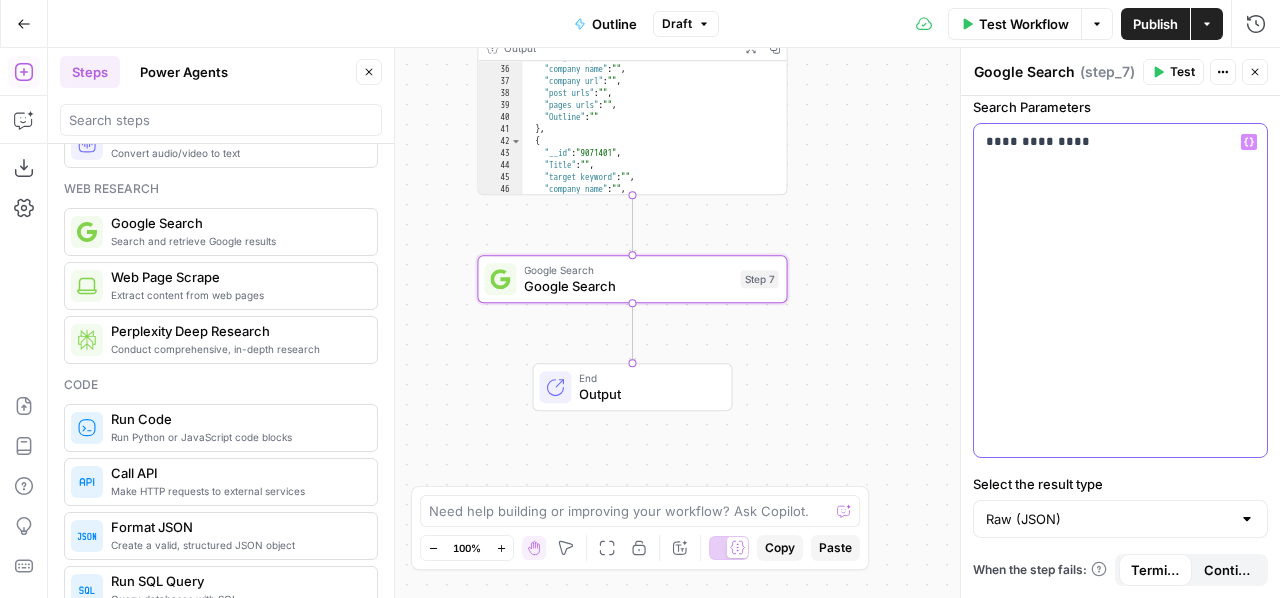 drag, startPoint x: 1033, startPoint y: 142, endPoint x: 967, endPoint y: 142, distance: 66 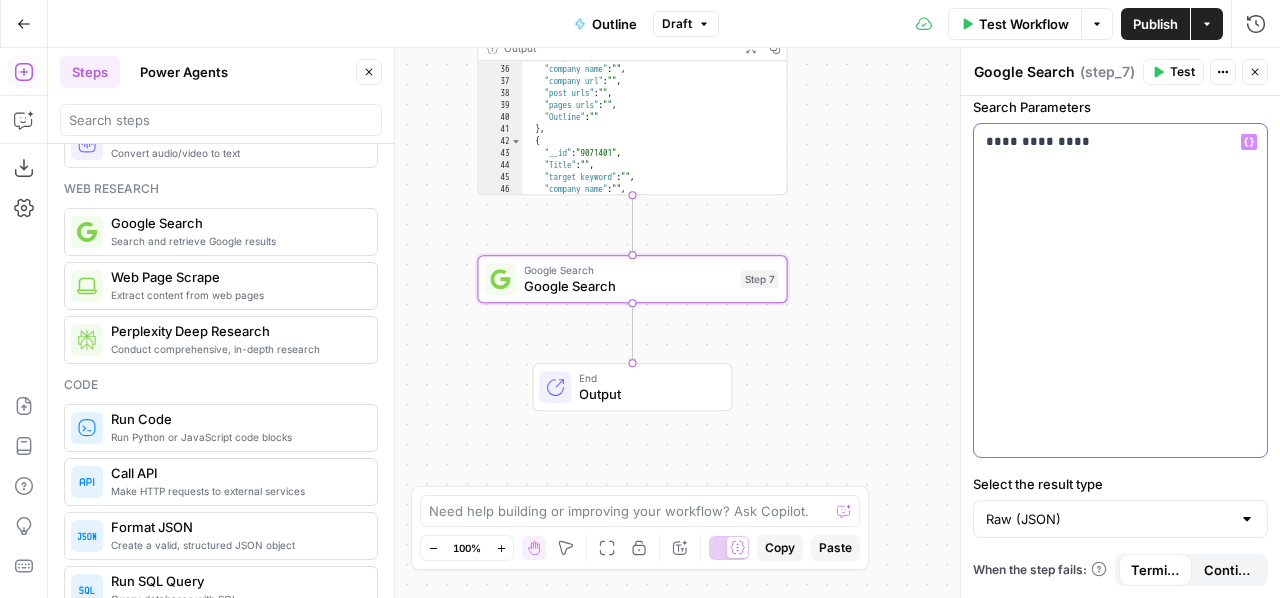 click on "**********" at bounding box center (1120, 323) 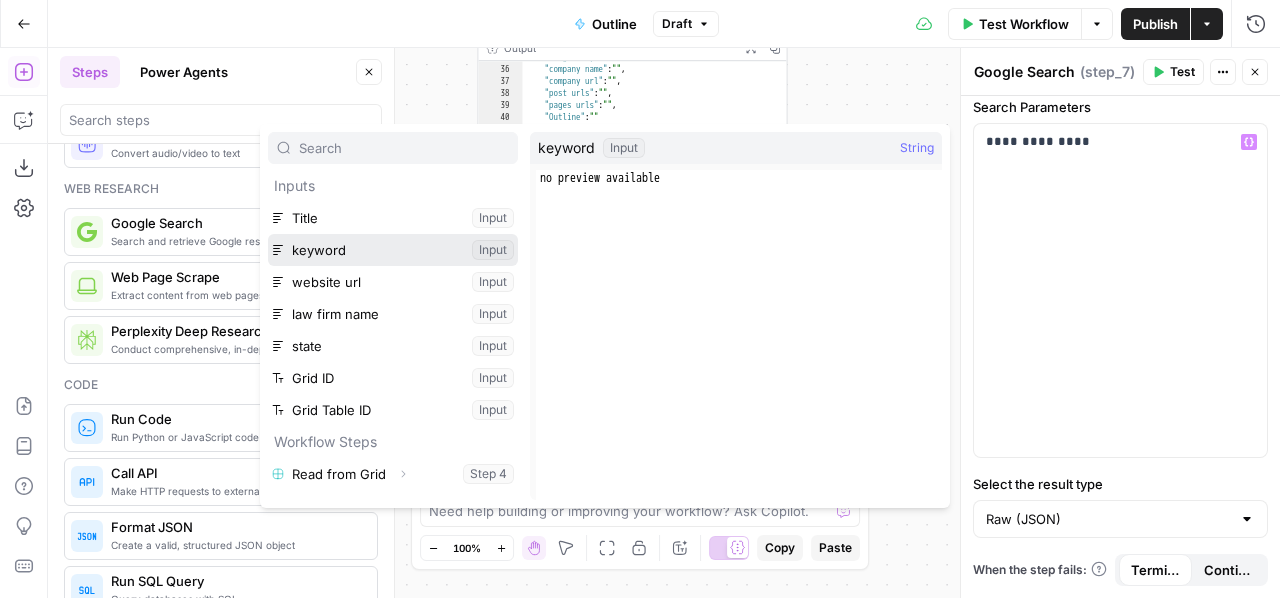 click at bounding box center (393, 250) 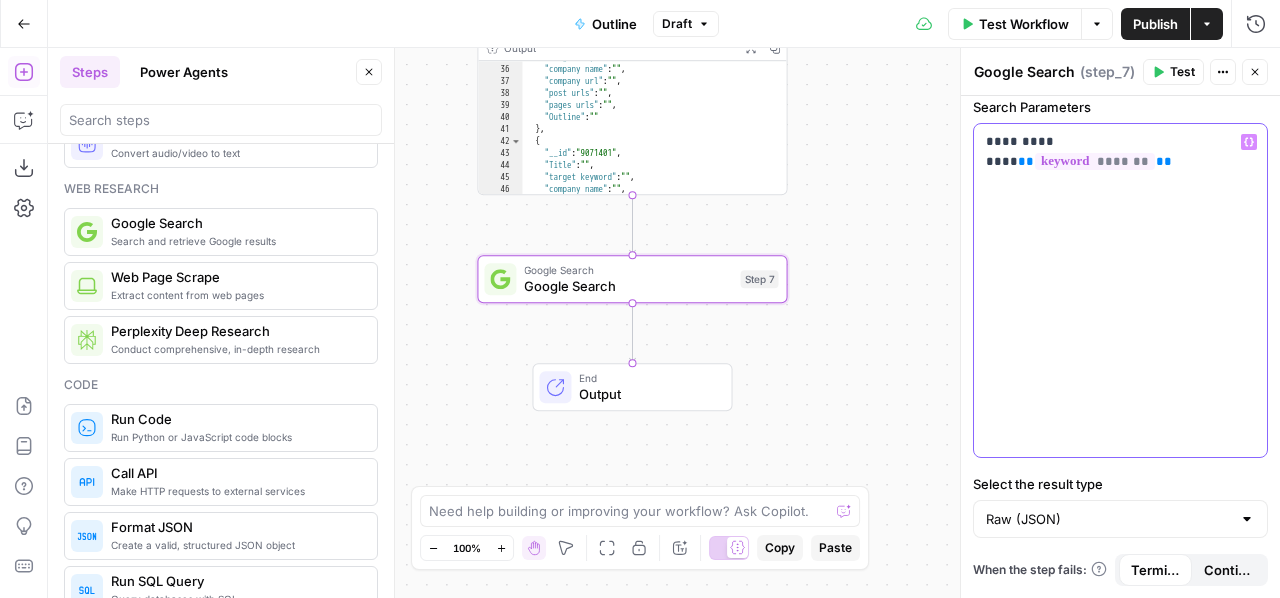 drag, startPoint x: 1069, startPoint y: 142, endPoint x: 978, endPoint y: 139, distance: 91.04944 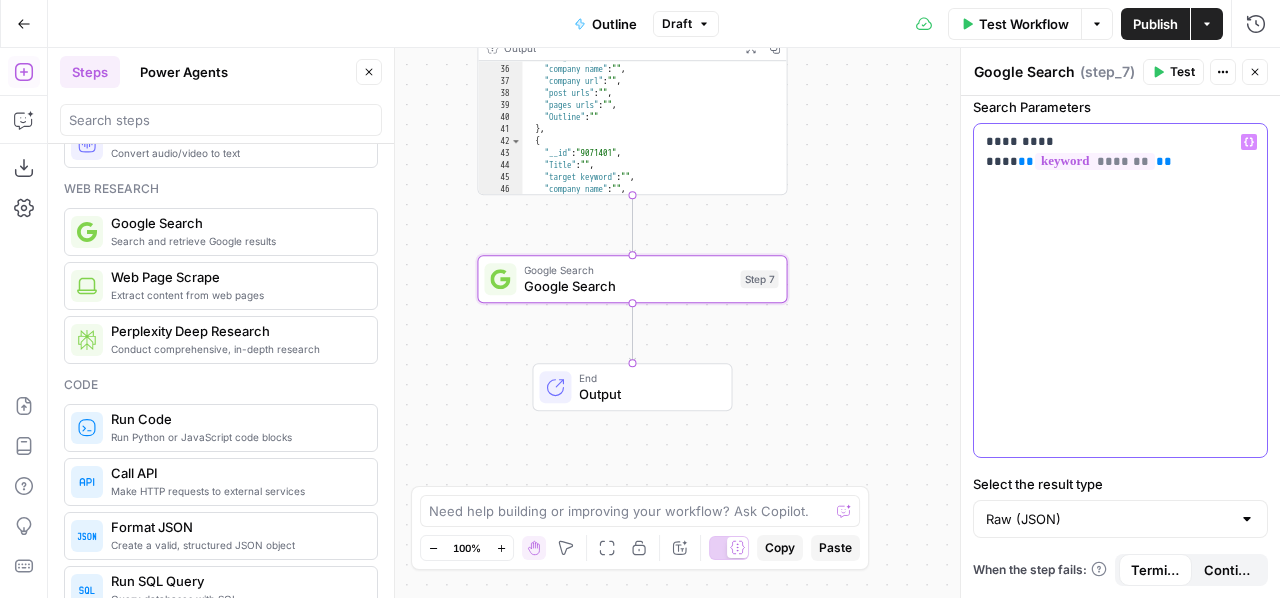 click on "**********" at bounding box center [1120, 290] 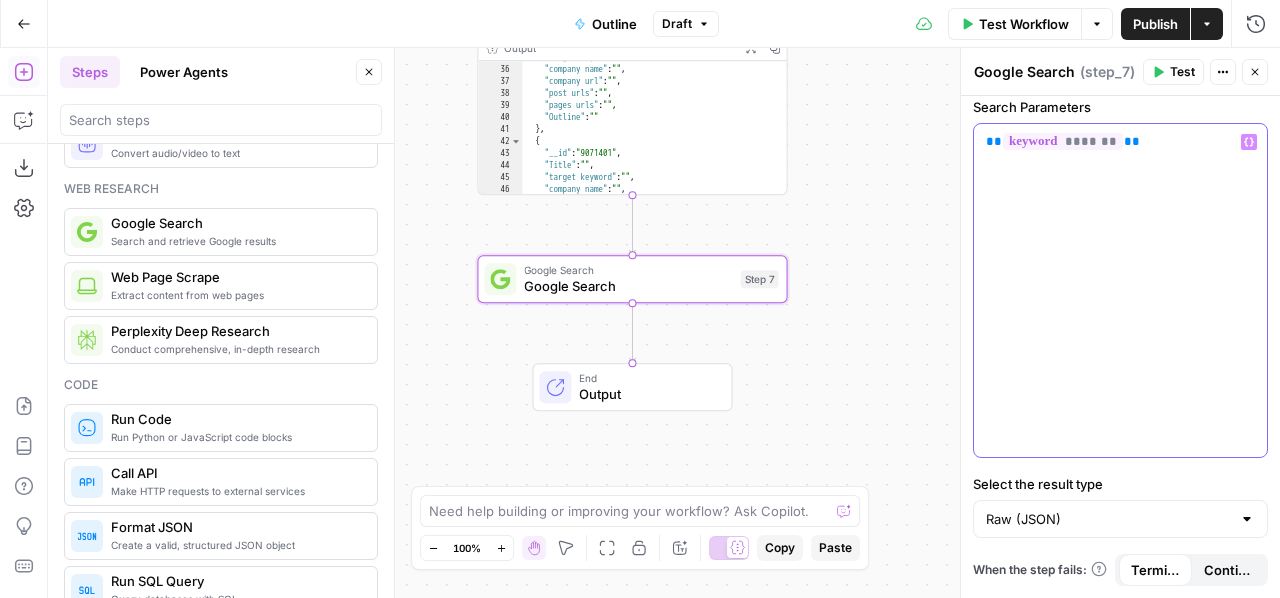 click on "** ******* **" at bounding box center (1120, 290) 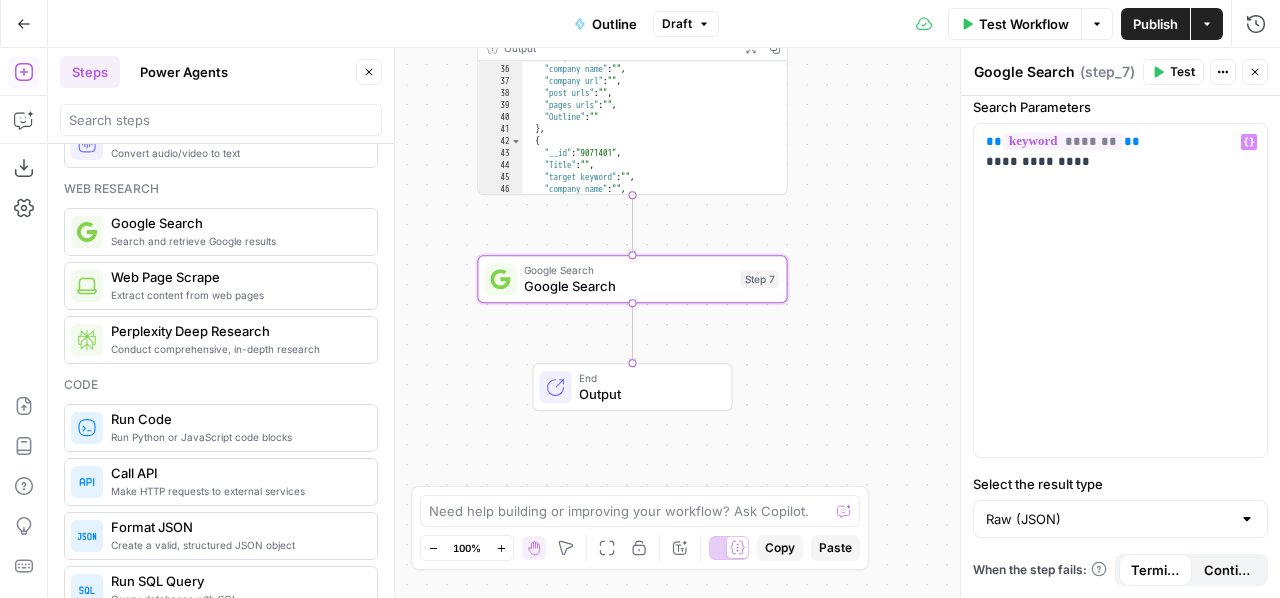 click on "Test" at bounding box center [1182, 72] 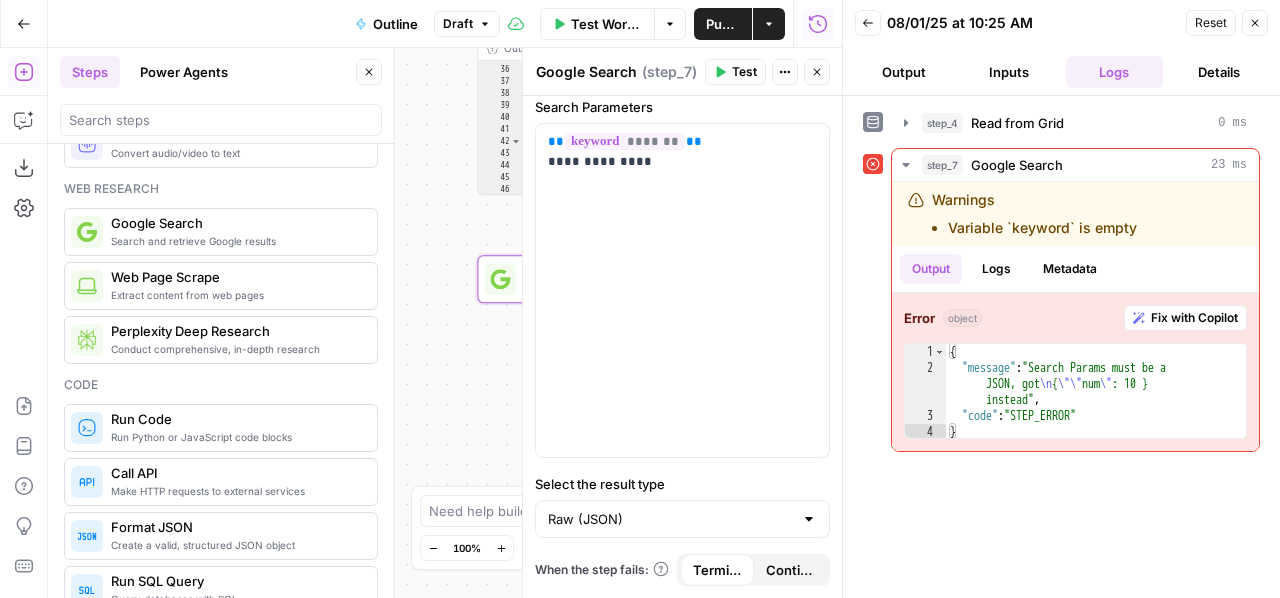 click 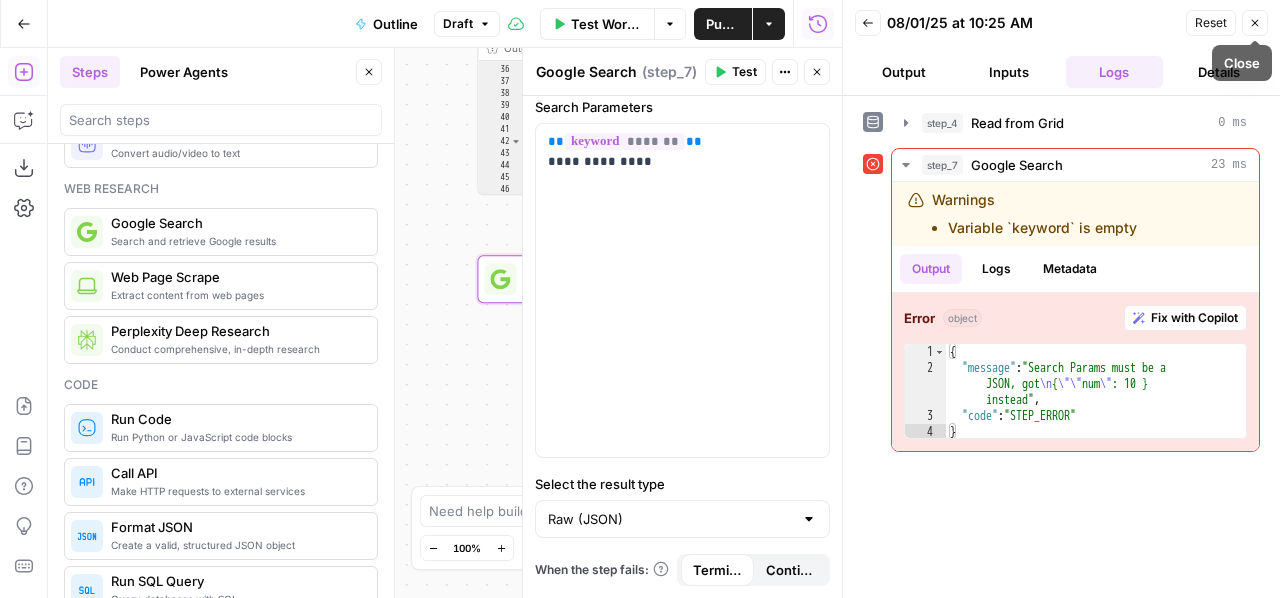 click on "Reset" at bounding box center [1211, 23] 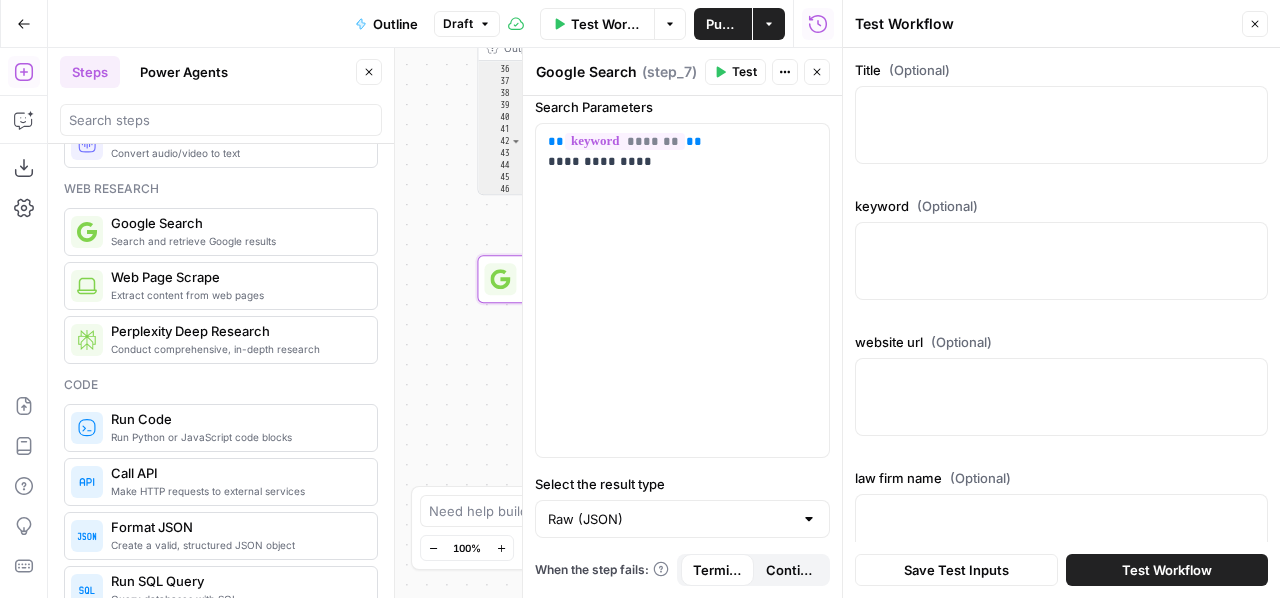 click 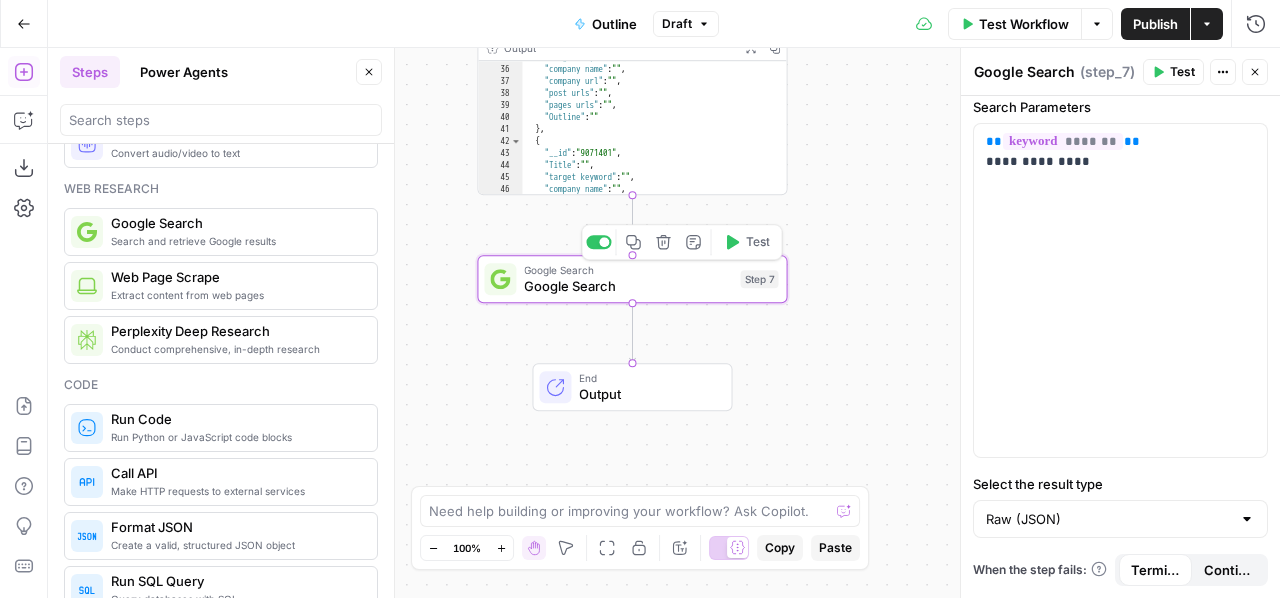 click on "Workflow Set Inputs Inputs Read from Grid Read from Grid Step 4 Output Expand Output Copy 35 36 37 38 39 40 41 42 43 44 45 46 47 48      "target keyword" :  "" ,      "company name" :  "" ,      "company url" :  "" ,      "post urls" :  "" ,      "pages urls" :  "" ,      "Outline" :  ""    } ,    {      "__id" :  "9071401" ,      "Title" :  "" ,      "target keyword" :  "" ,      "company name" :  "" ,      "company url" :  "" ,     XXXXXXXXXXXXXXXXXXXXXXXXXXXXXXXXXXXXXXXXXXXXXXXXXXXXXXXXXXXXXXXXXXXXXXXXXXXXXXXXXXXXXXXXXXXXXXXXXXXXXXXXXXXXXXXXXXXXXXXXXXXXXXXXXXXXXXXXXXXXXXXXXXXXXXXXXXXXXXXXXXXXXXXXXXXXXXXXXXXXXXXXXXXXXXXXXXXXXXXXXXXXXXXXXXXXXXXXXXXXXXXXXXXXXXXXXXXXXXXXXXXXXXXXXXXXXXXXXXXXXXXXXXXXXXXXXXXXXXXXXXXXXXXXXXXXXXXXXXXXXXXXXXXXXXXXXXXXXXXXXXXXXXXXXXXXXXXXXXXXXXXXXXXXXXXXXXXXXXXXXXXXXXXXXXXXXXXXXXXXXXXXXXXXXXXXXXXXXXXXXXXXXXXXXXXXXXXXXXXXXXXXXXXXXXXXXXXXXXXXXXXXXXXXXXXXXXXXXXXXXXXXXXXXXXXXXXXXXXXXXXXXXXXXXXXXXXXXXXXXXXXXXXXXXXXX Google Search Google Search Step 7 Copy step Delete step Add Note Test" at bounding box center [664, 323] 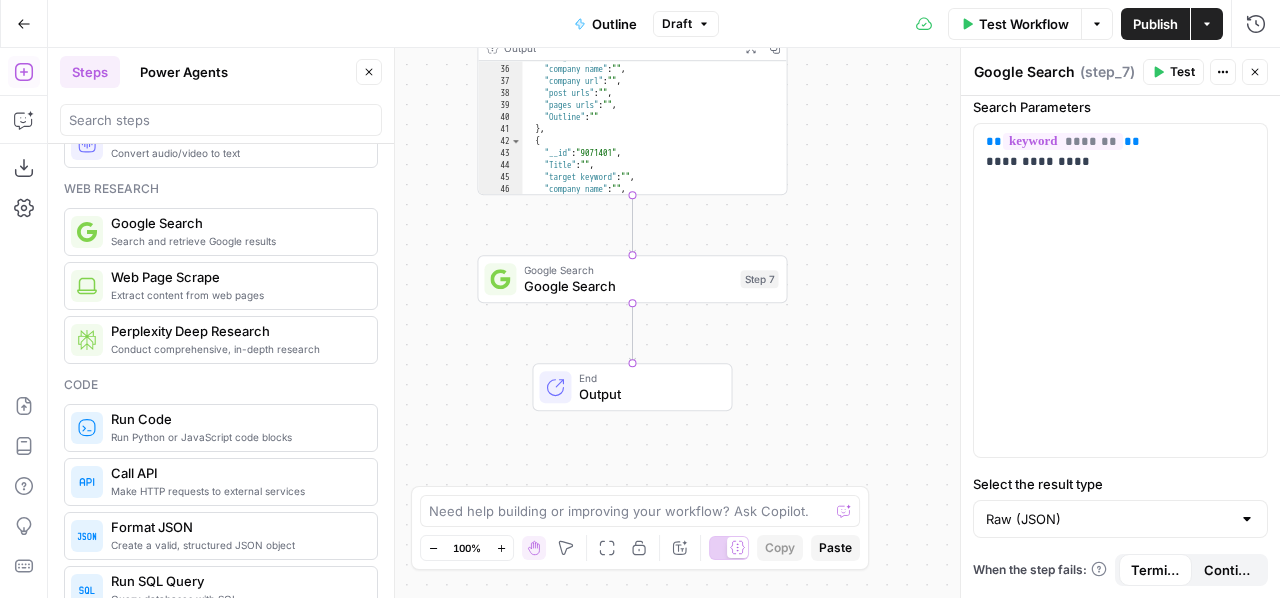 click on "Google Search" at bounding box center [628, 286] 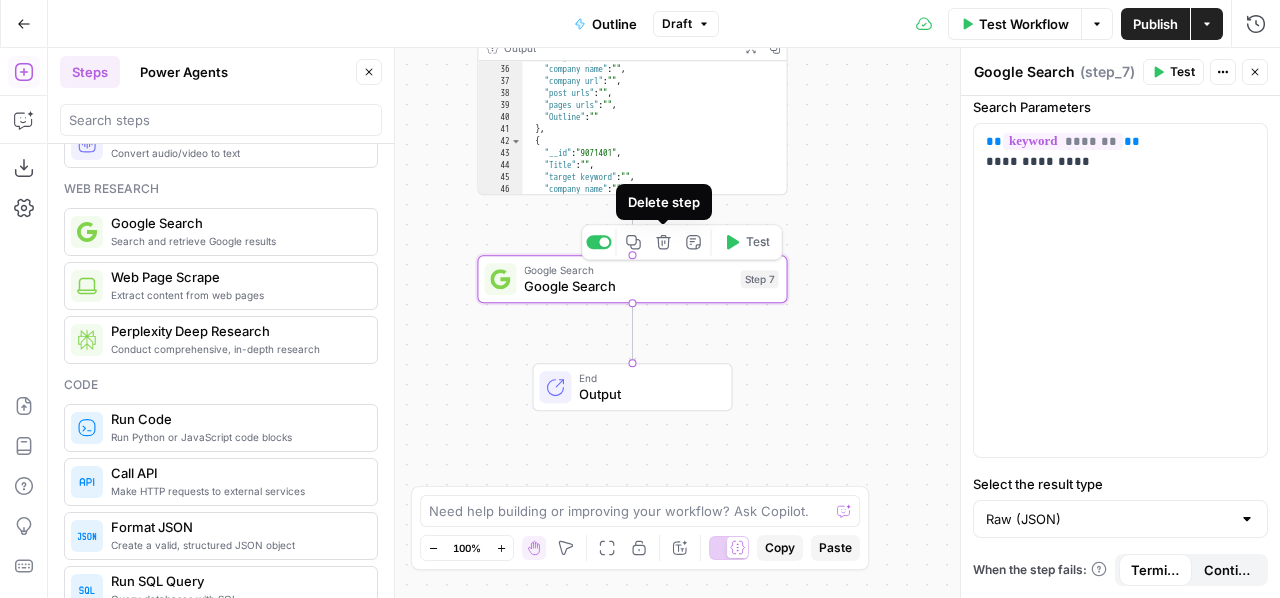 click 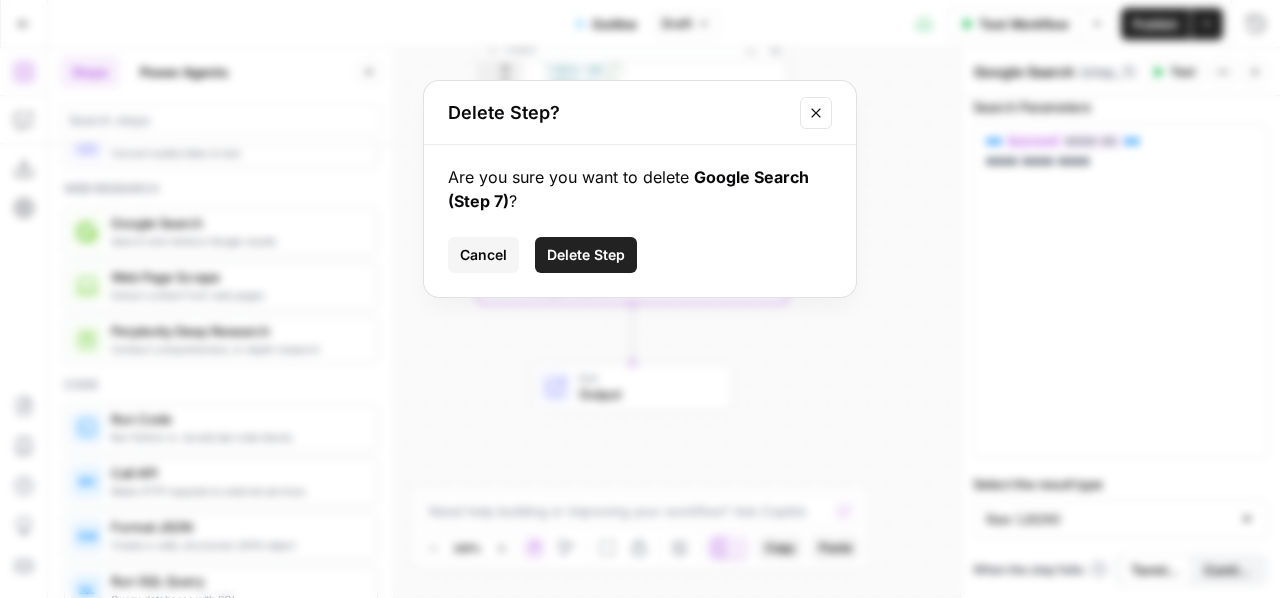 click on "Delete Step" at bounding box center [586, 255] 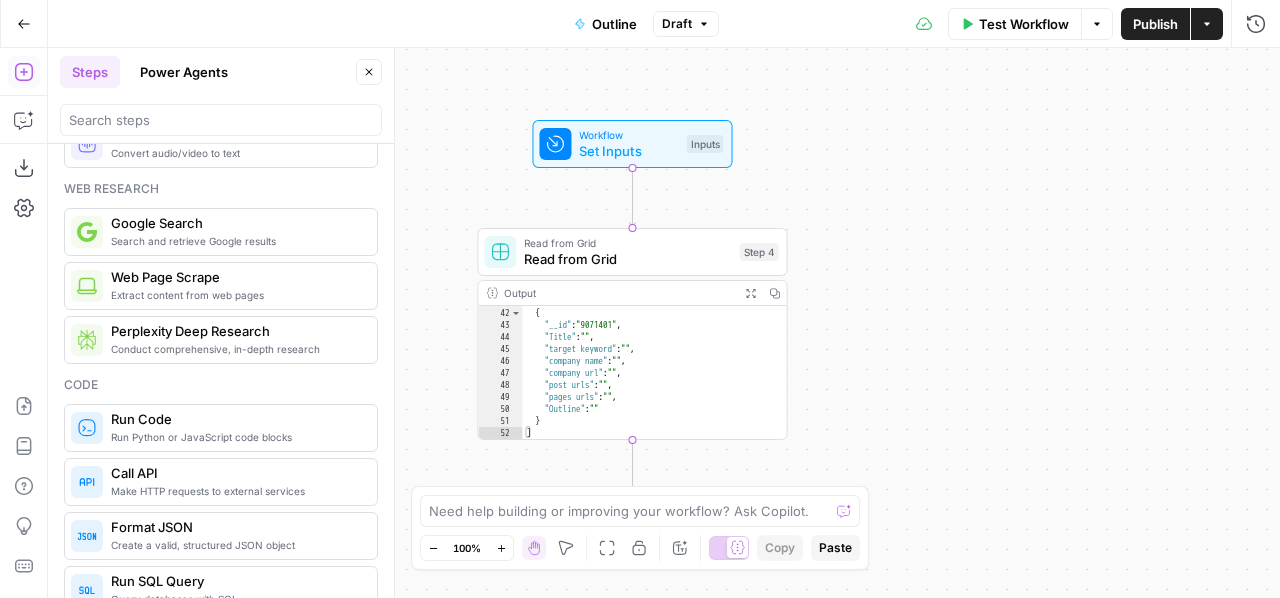 scroll, scrollTop: 0, scrollLeft: 0, axis: both 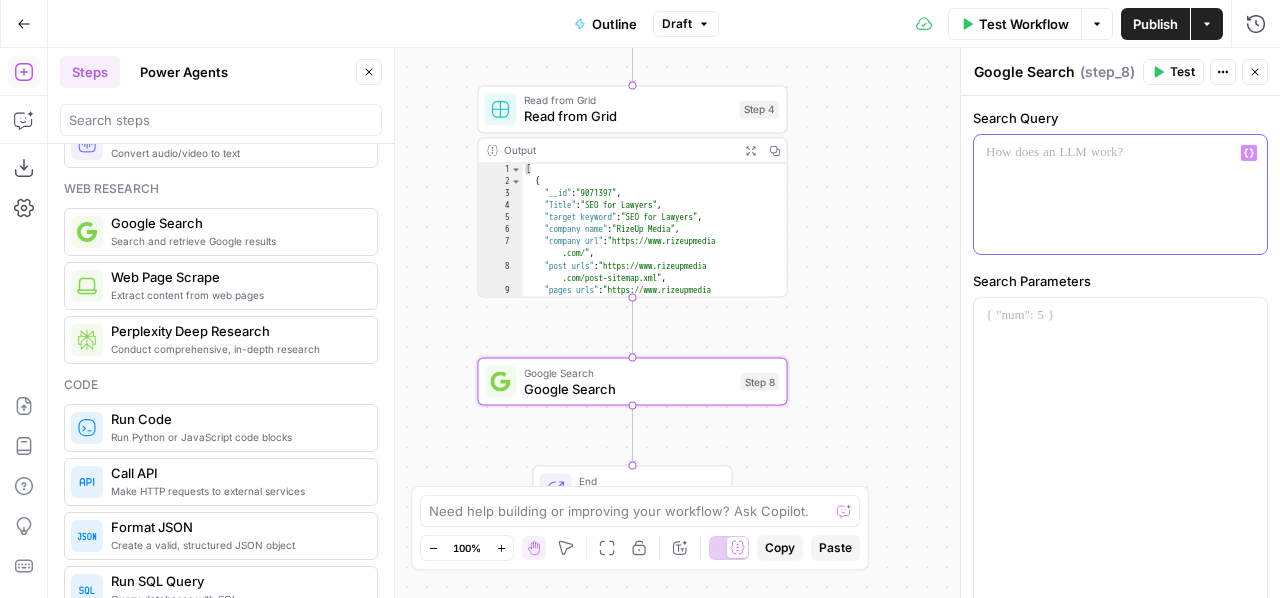 click on "Variables Menu" at bounding box center (1249, 153) 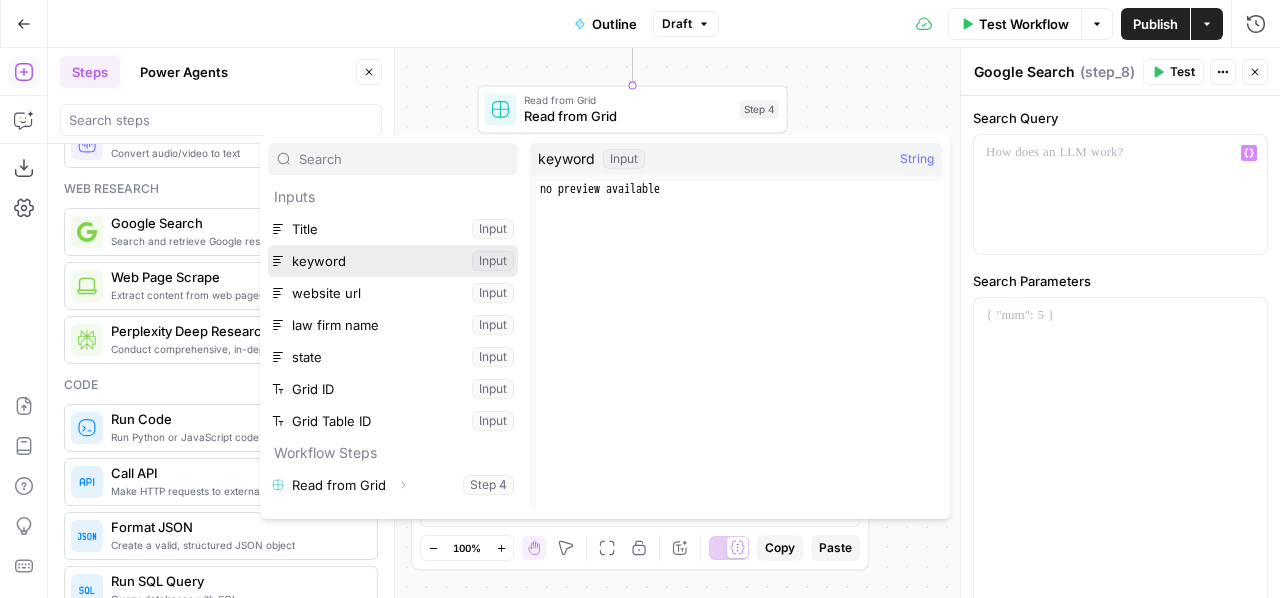 click at bounding box center [393, 261] 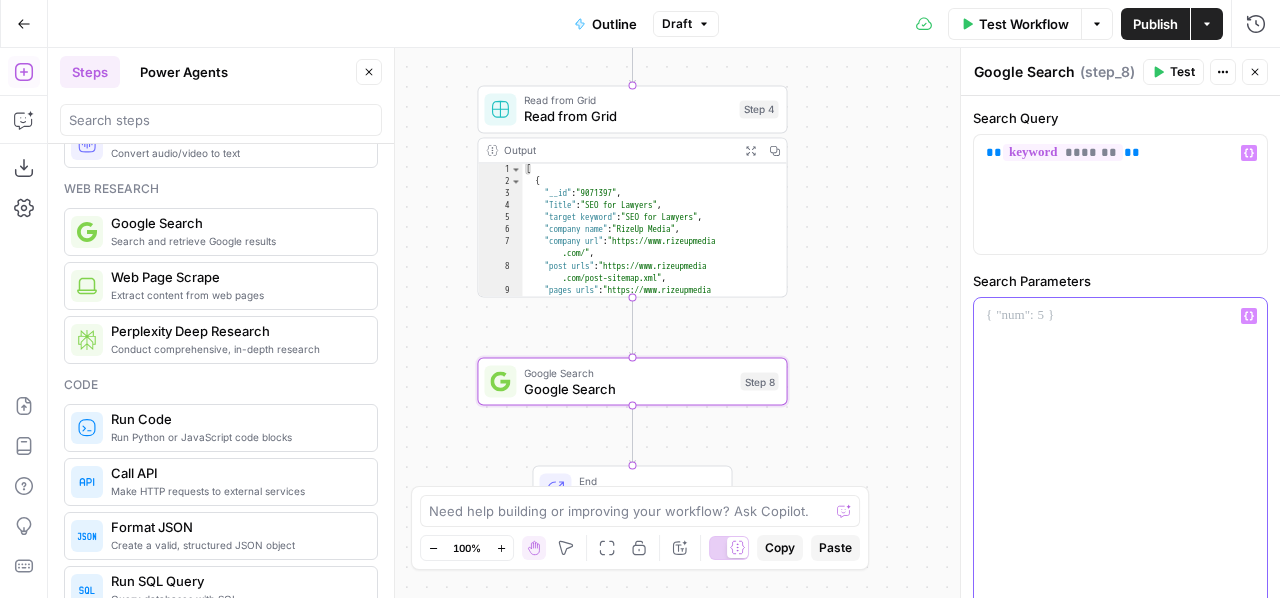 click 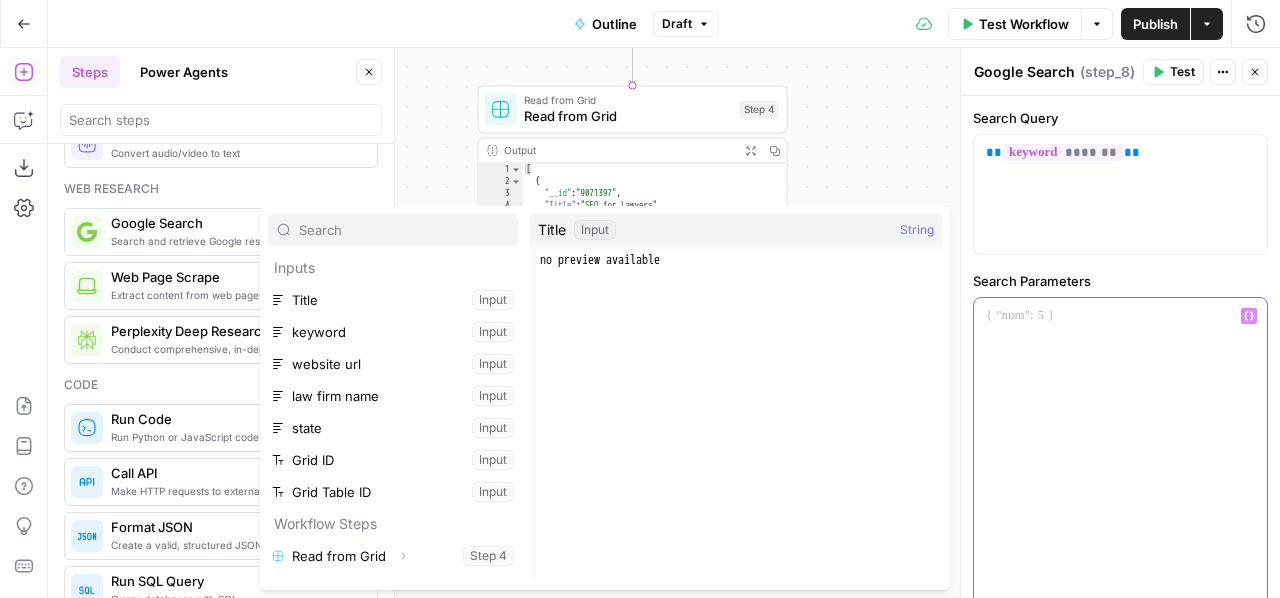 click at bounding box center [1120, 464] 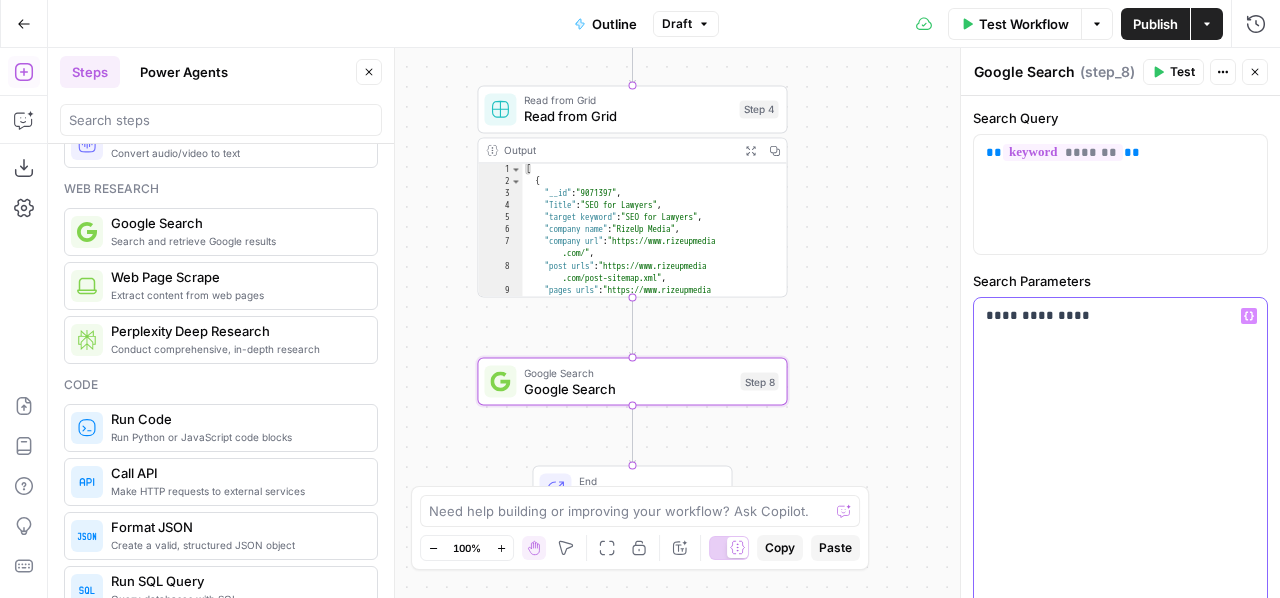 click on "**********" at bounding box center [1113, 316] 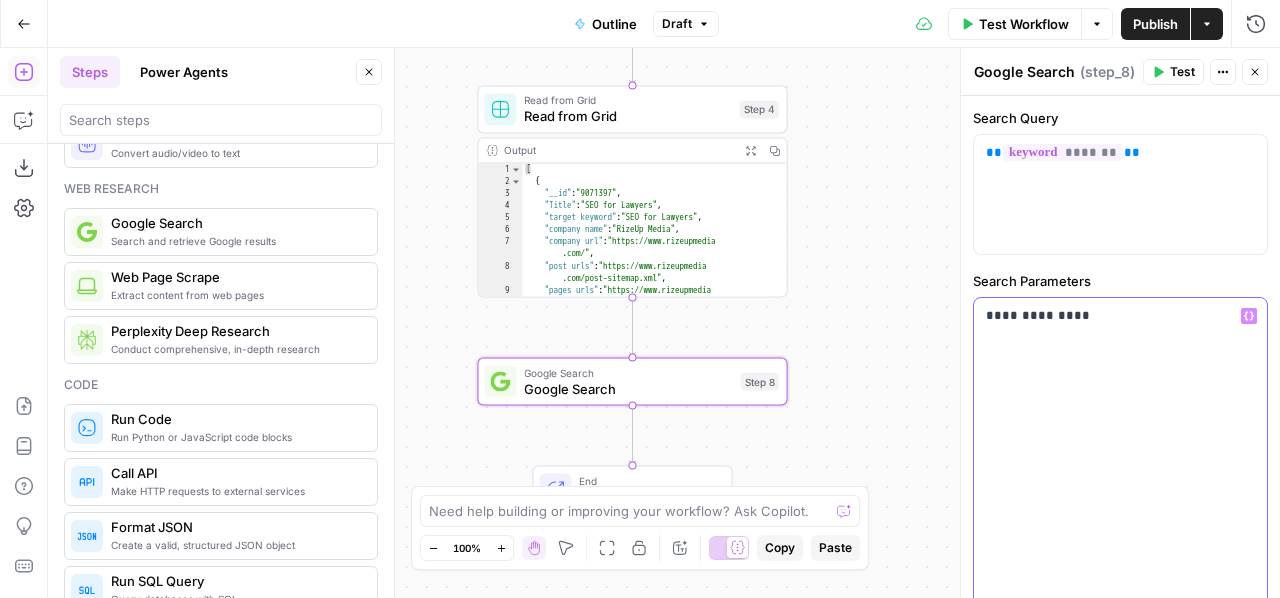 type 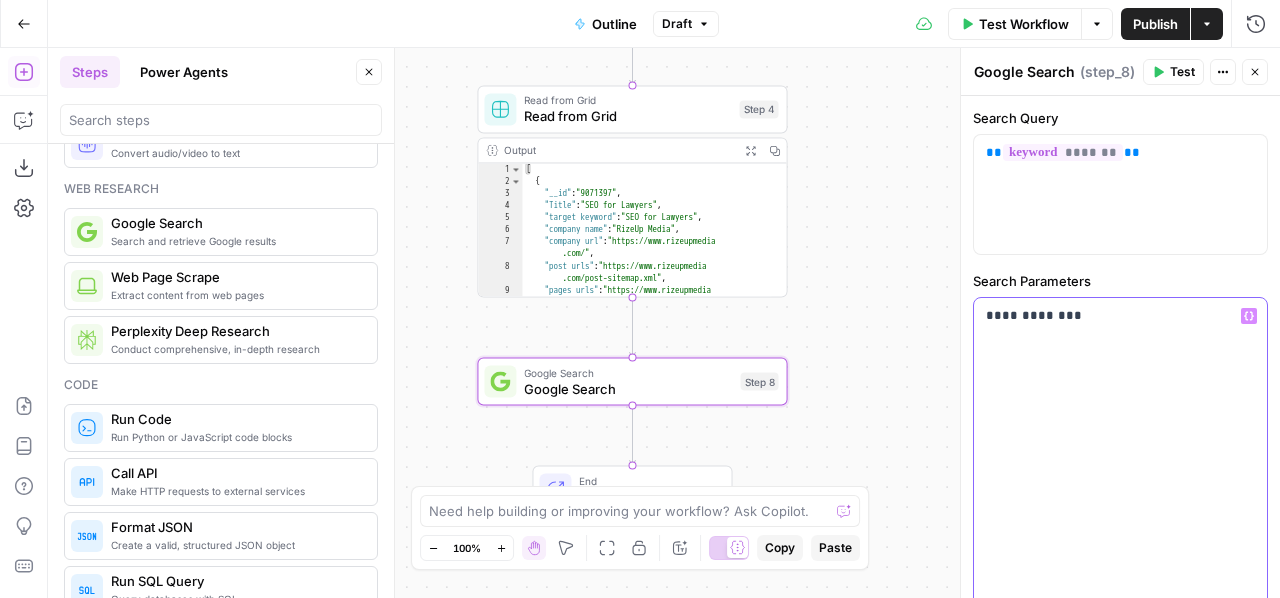 click on "**********" at bounding box center [1113, 316] 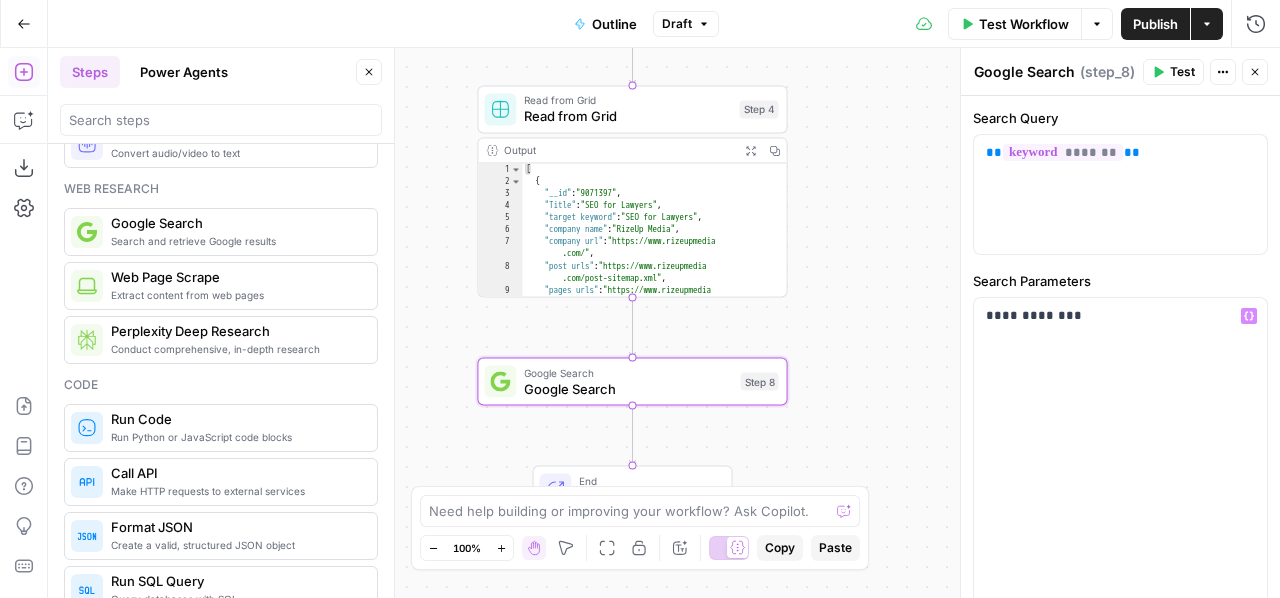 click on "Test" at bounding box center (1182, 72) 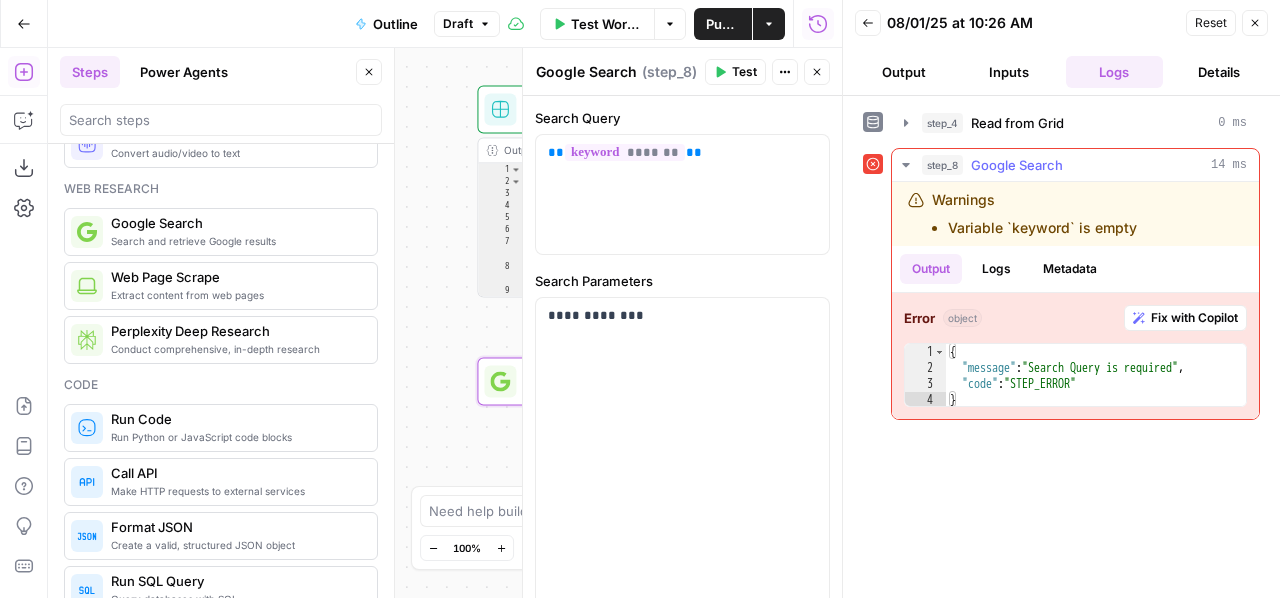 click on "Logs" at bounding box center [996, 269] 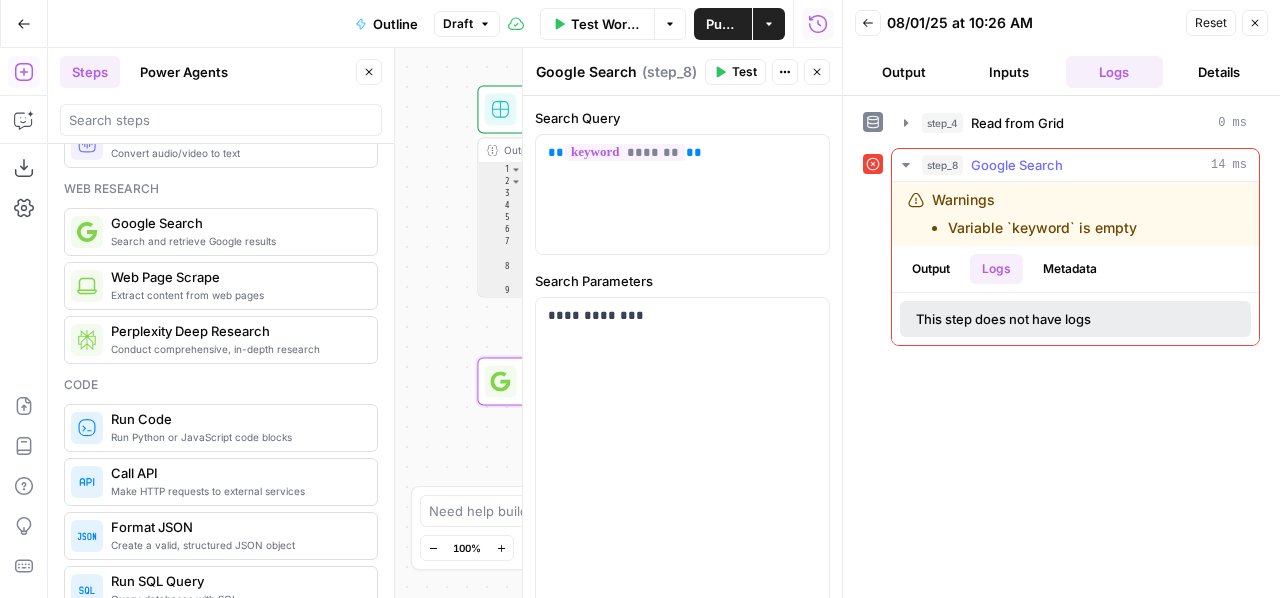 click on "Metadata" at bounding box center (1070, 269) 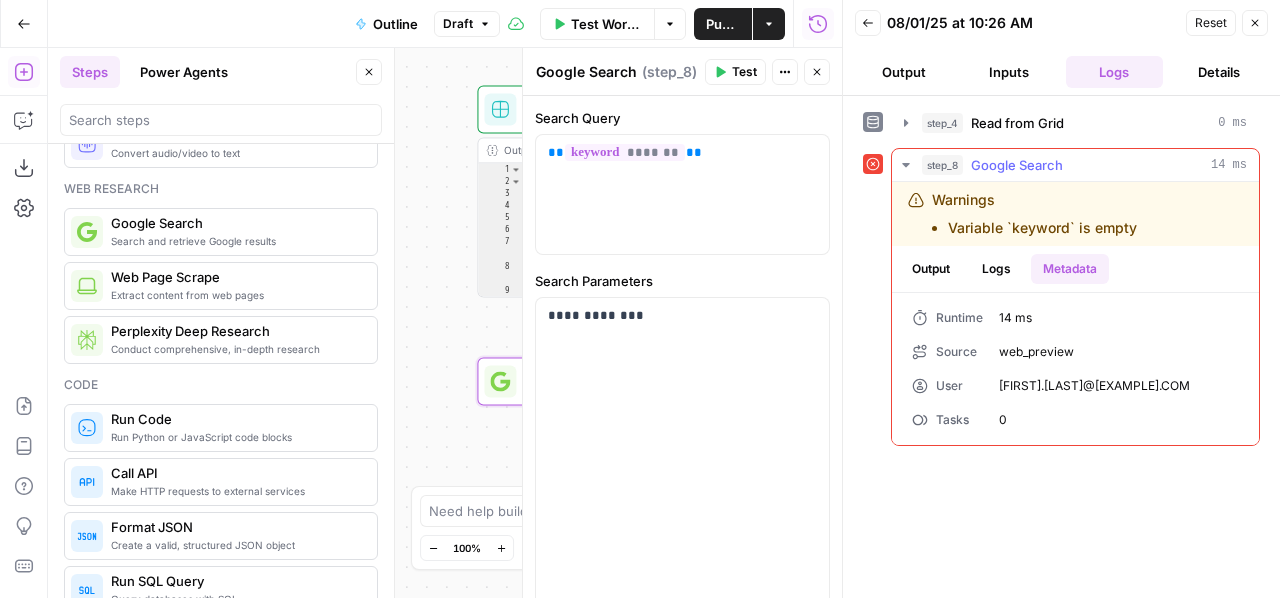 click on "Logs" at bounding box center (996, 269) 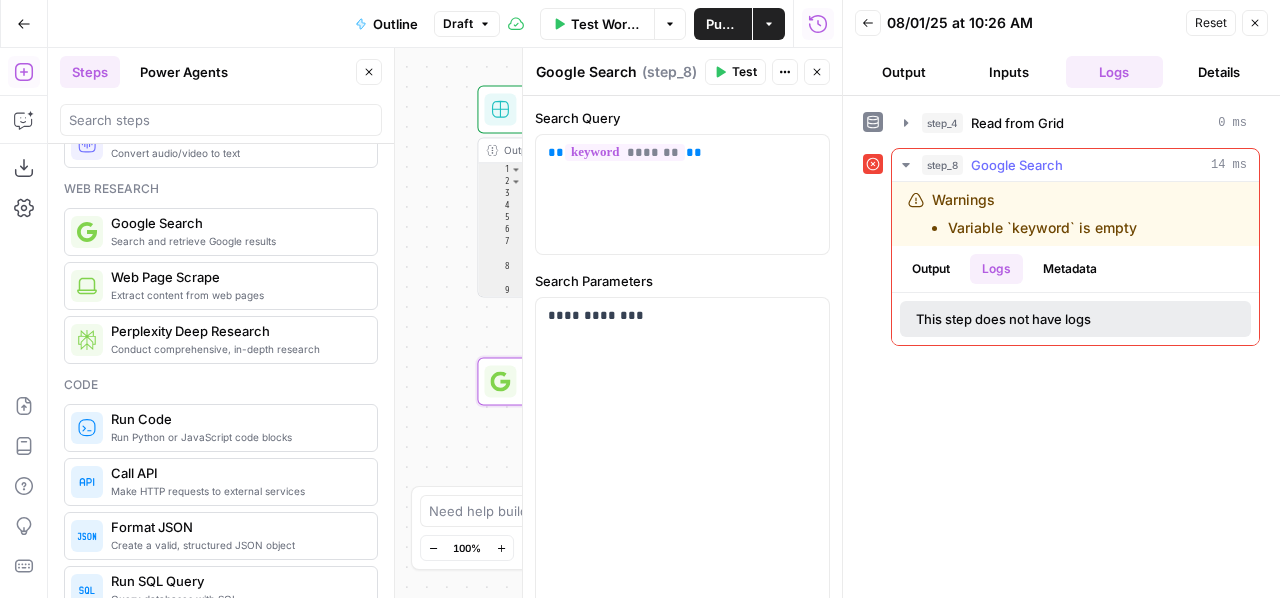 click on "Output" at bounding box center (931, 269) 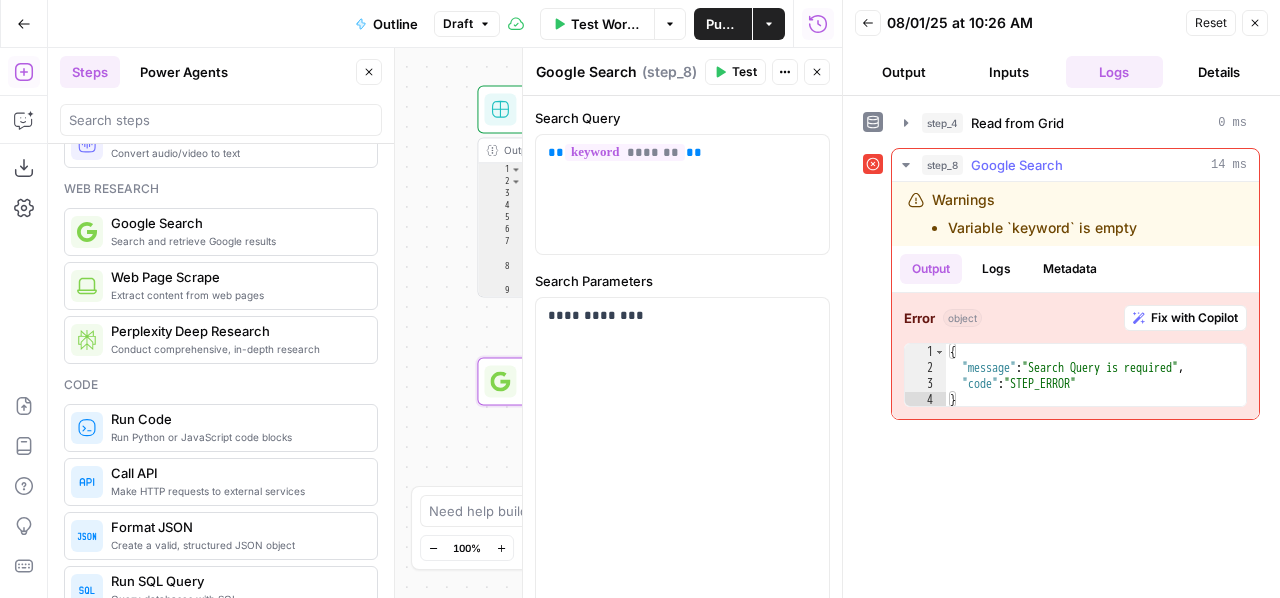 click 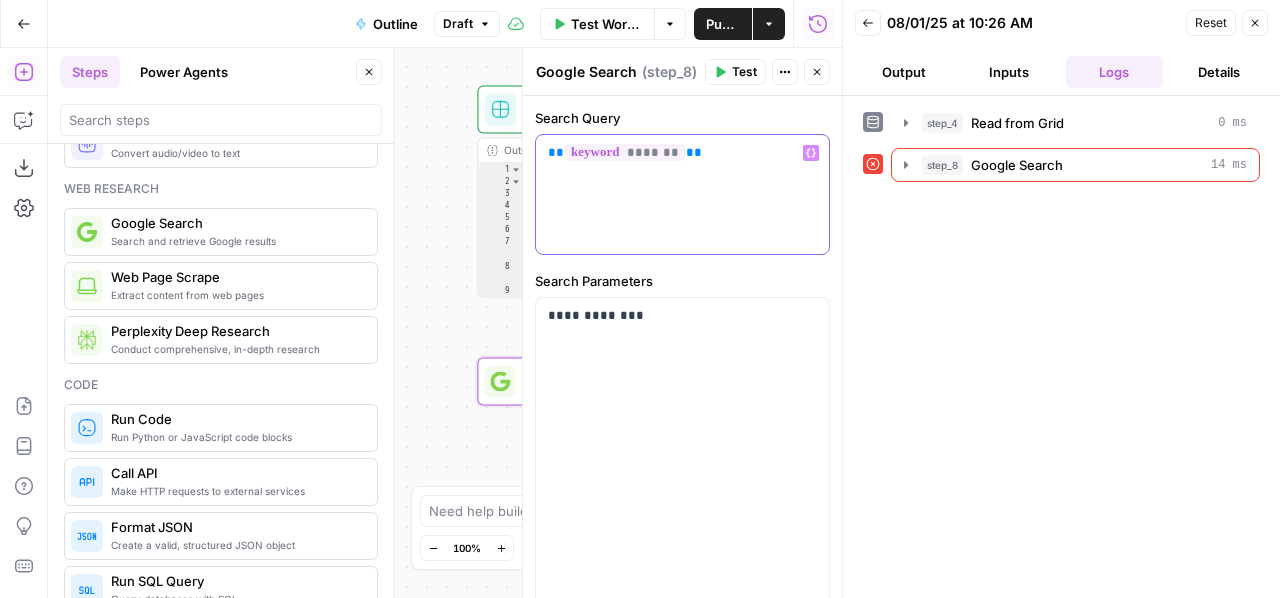 click on "*******" at bounding box center (625, 152) 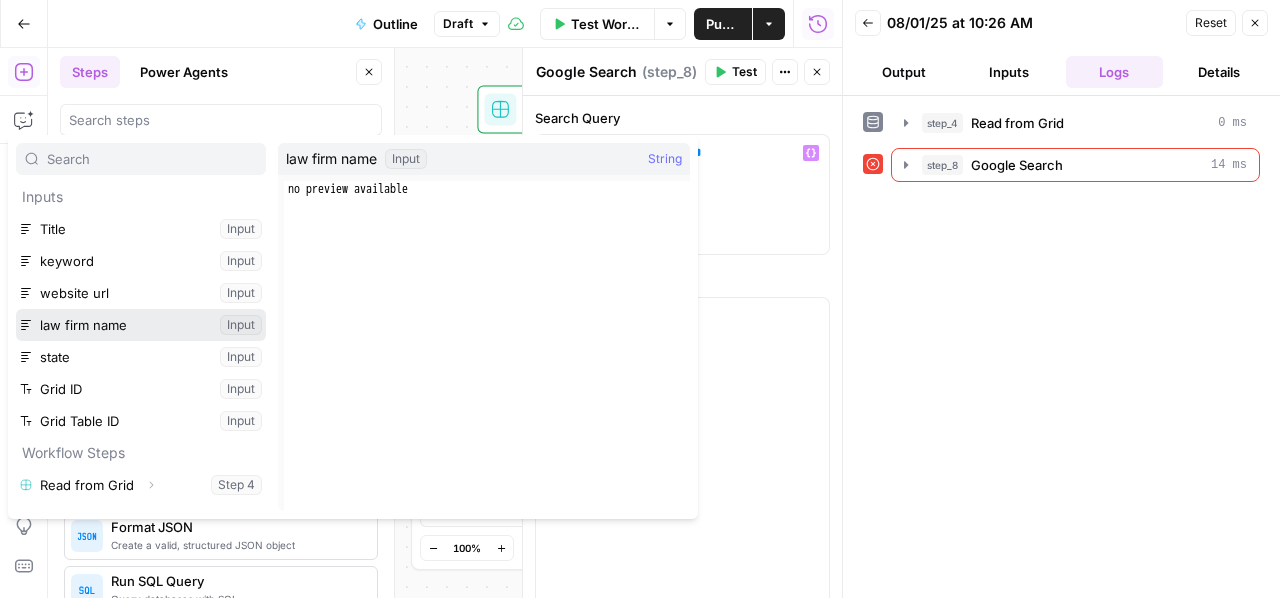 click at bounding box center (141, 325) 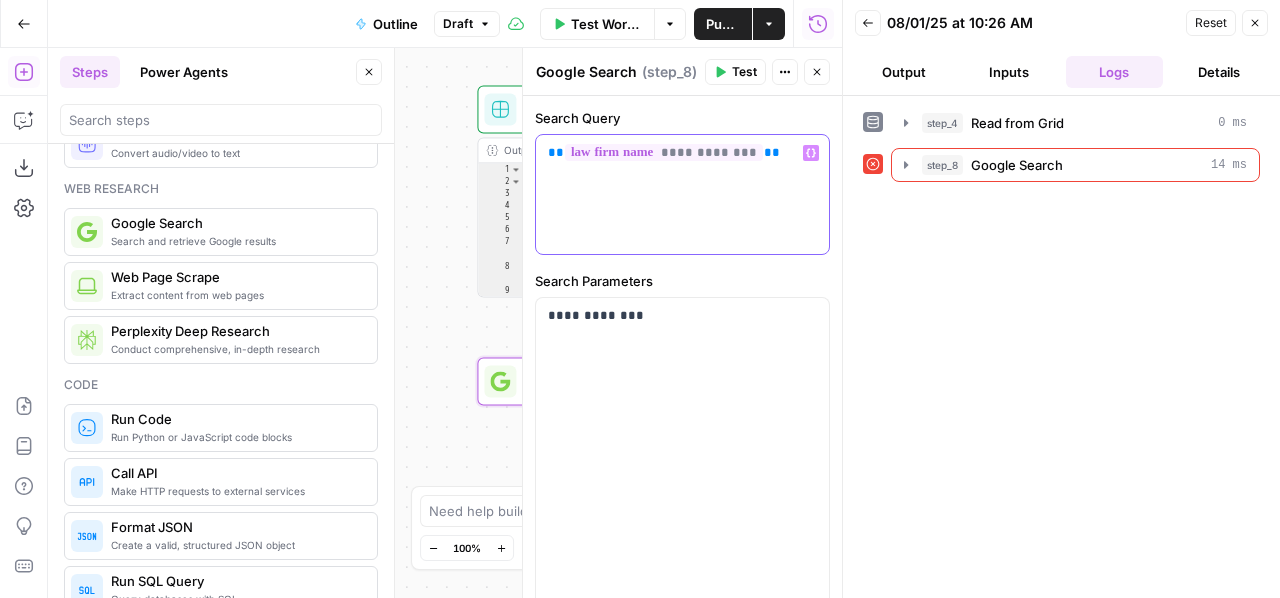 drag, startPoint x: 781, startPoint y: 154, endPoint x: 536, endPoint y: 157, distance: 245.01837 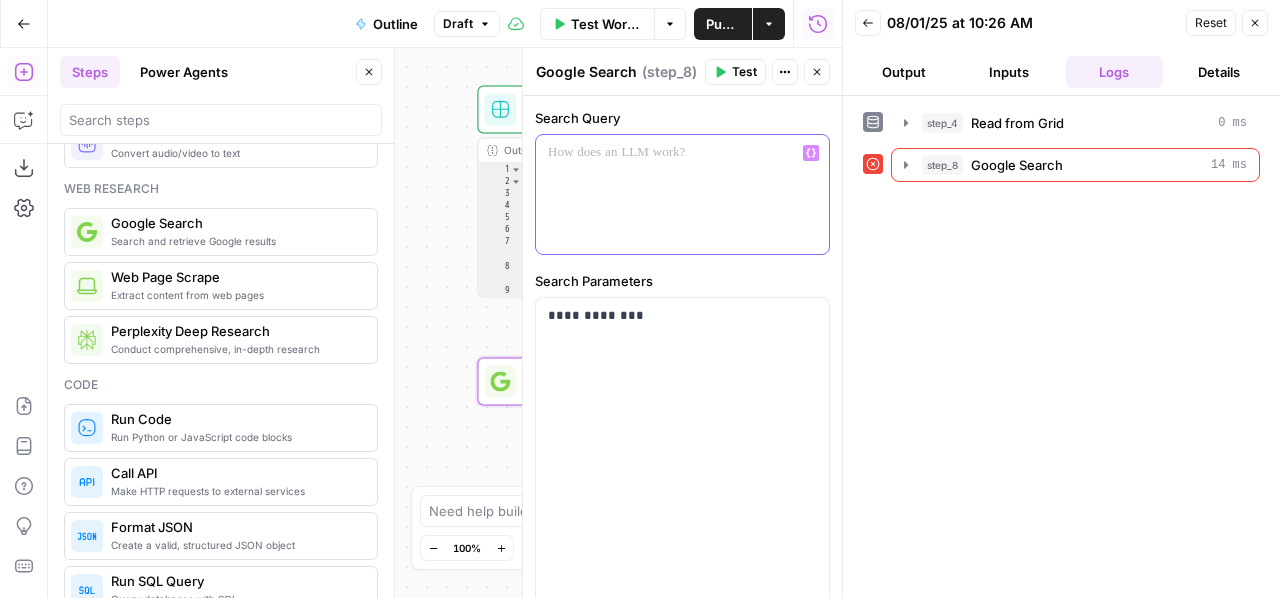 click at bounding box center (682, 153) 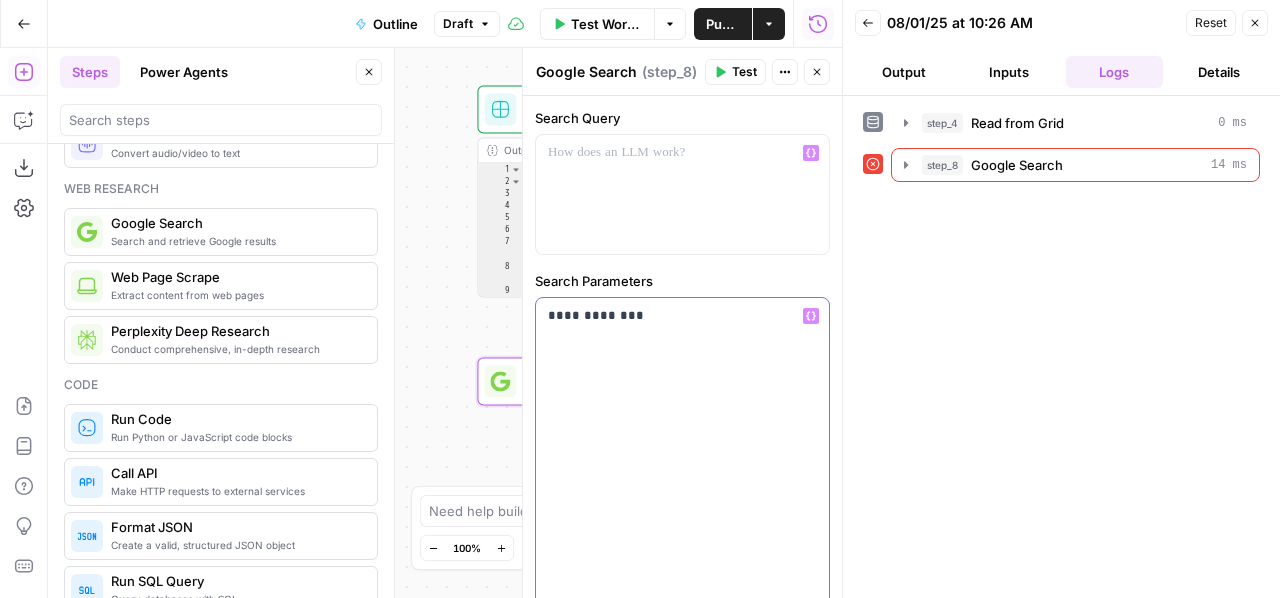 click on "**********" at bounding box center [682, 464] 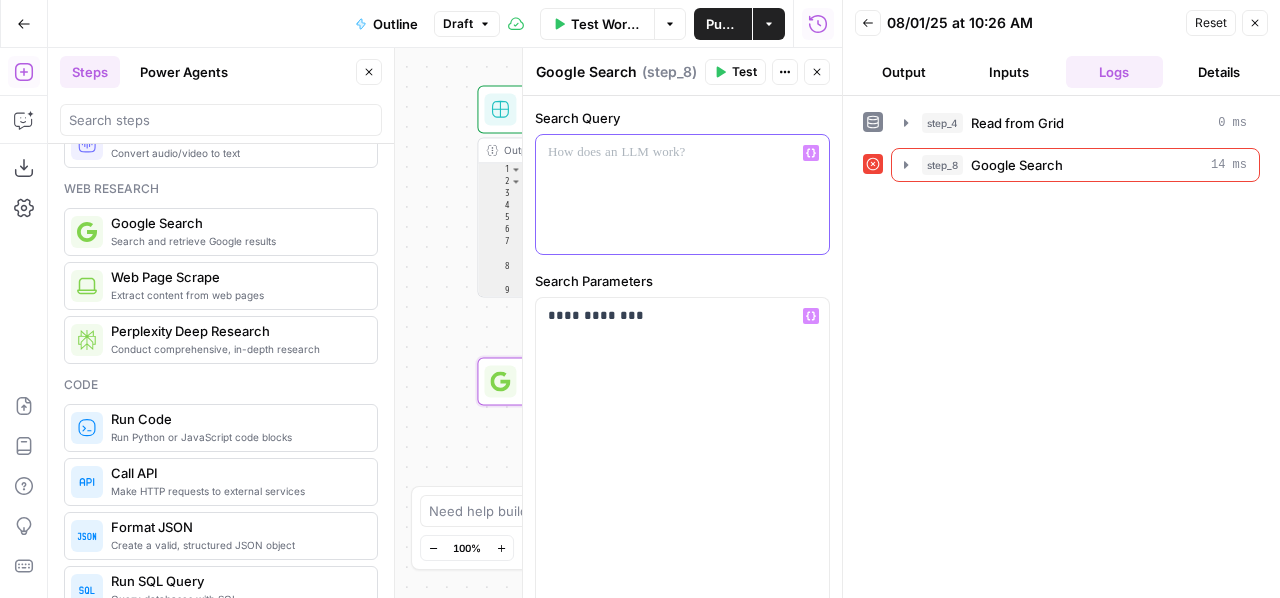 click at bounding box center (682, 194) 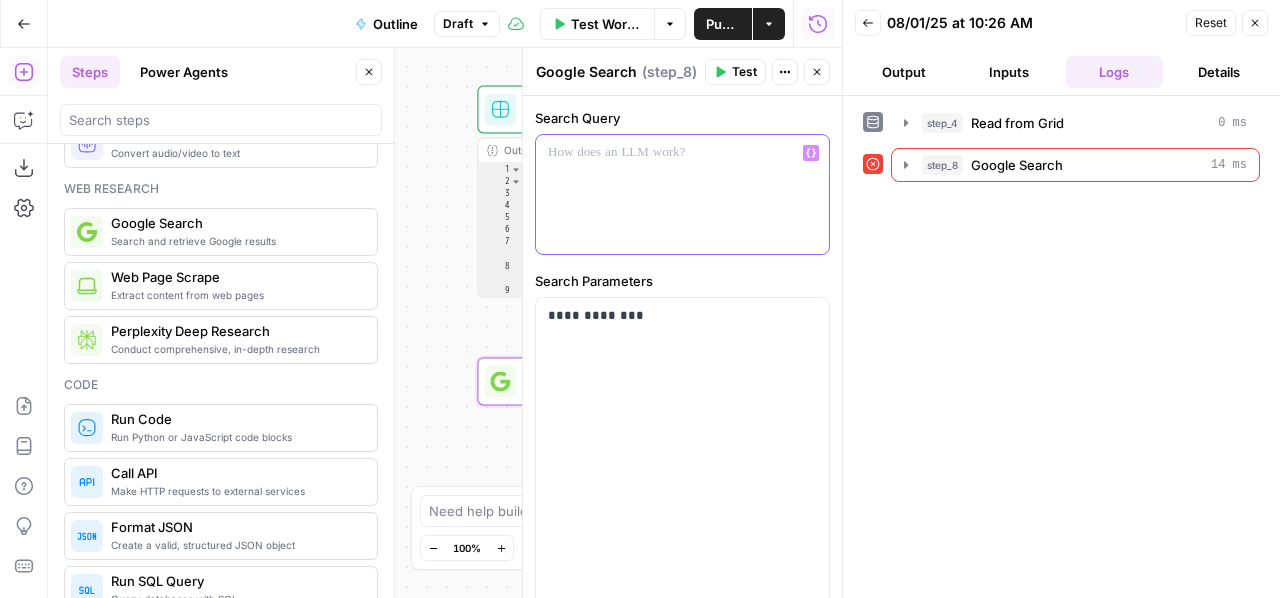click on "Variables Menu" at bounding box center [815, 153] 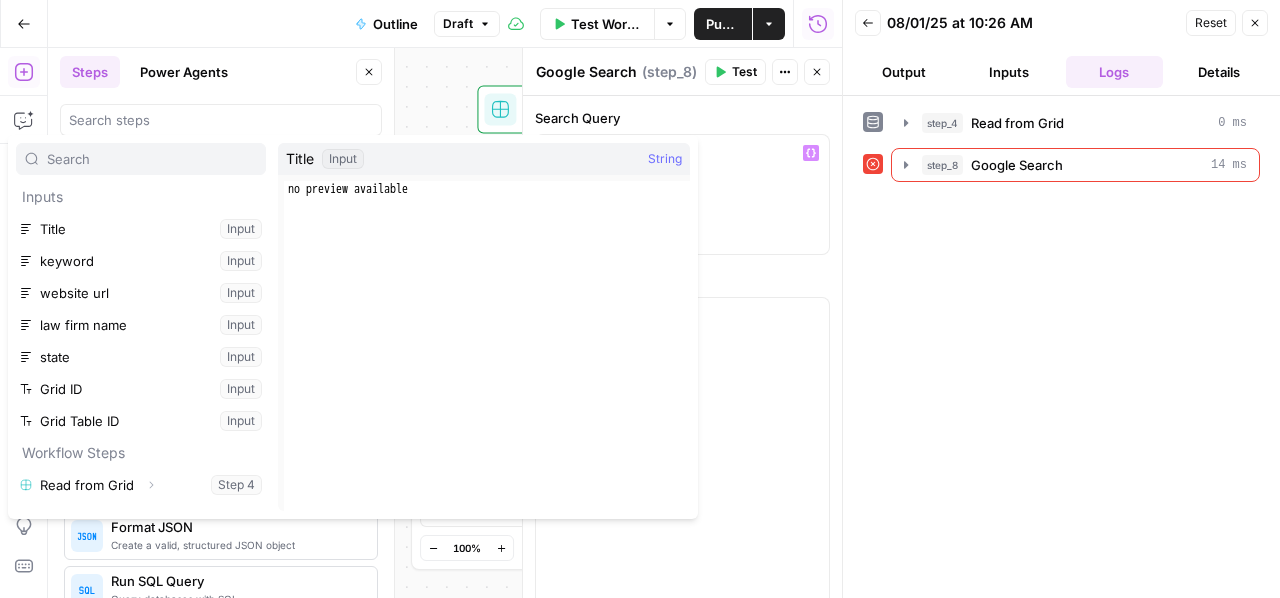 click on "step_4 Read from Grid 0 ms step_8 Google Search 14 ms" at bounding box center [1061, 347] 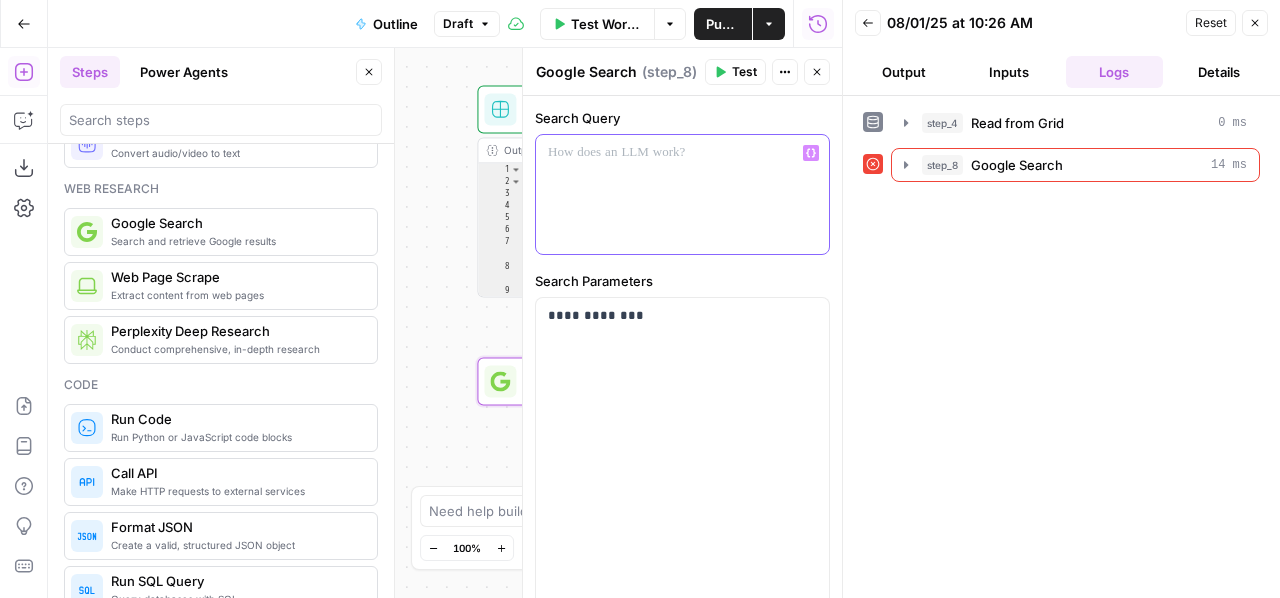 click at bounding box center (682, 194) 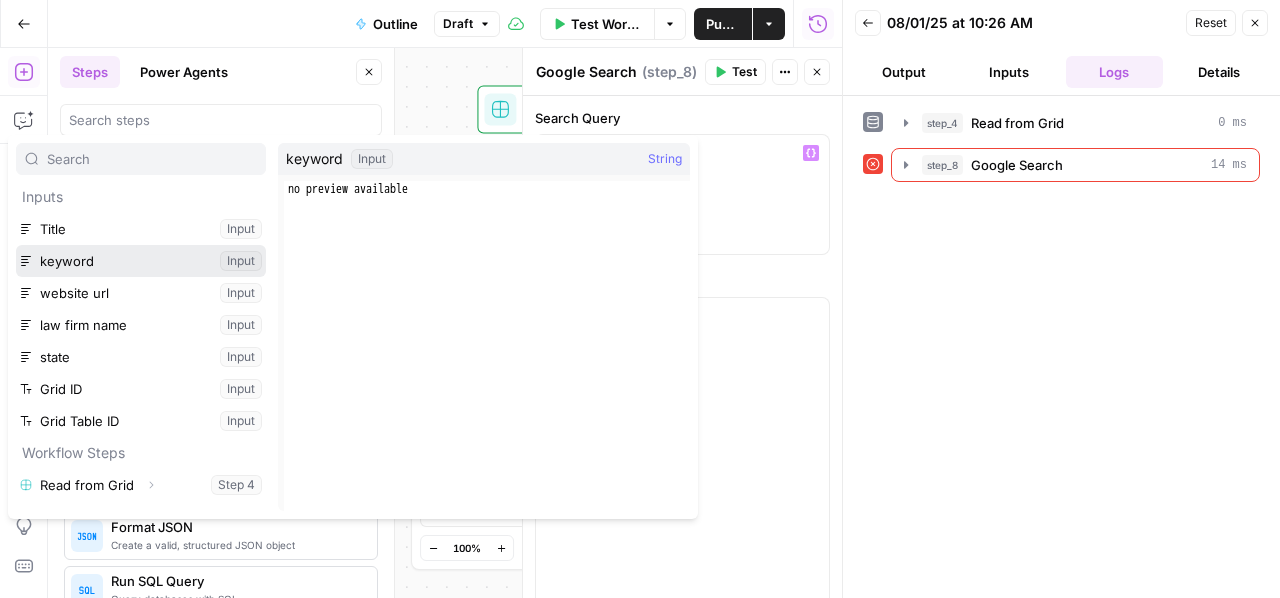 click at bounding box center [141, 261] 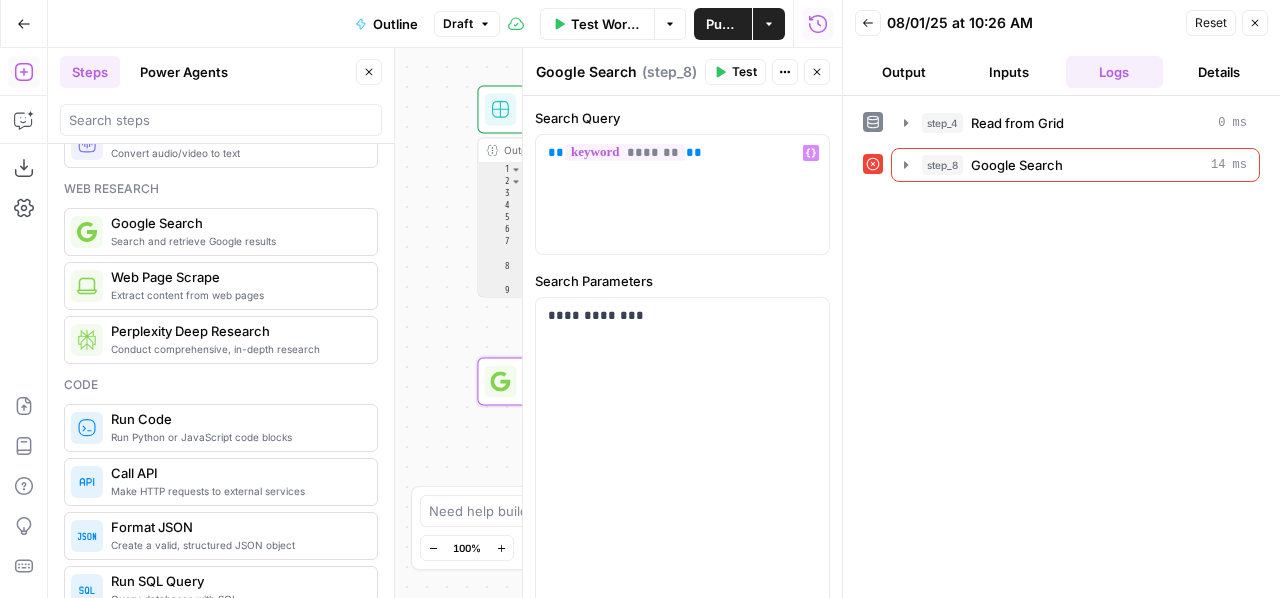click on "Test" at bounding box center (744, 72) 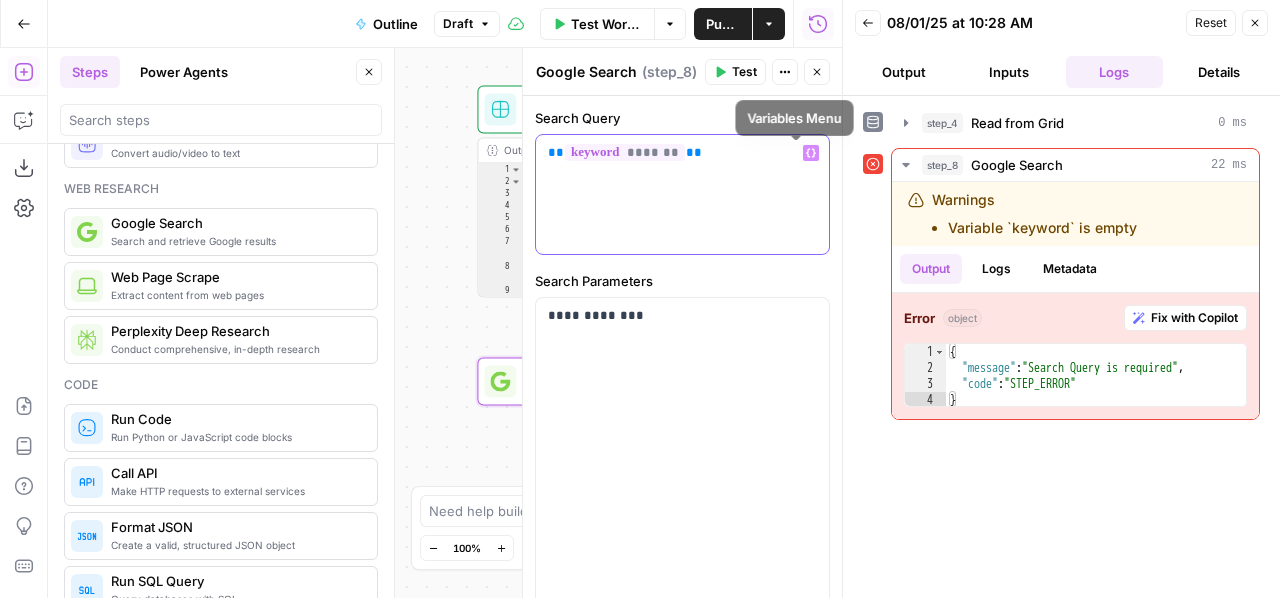 click 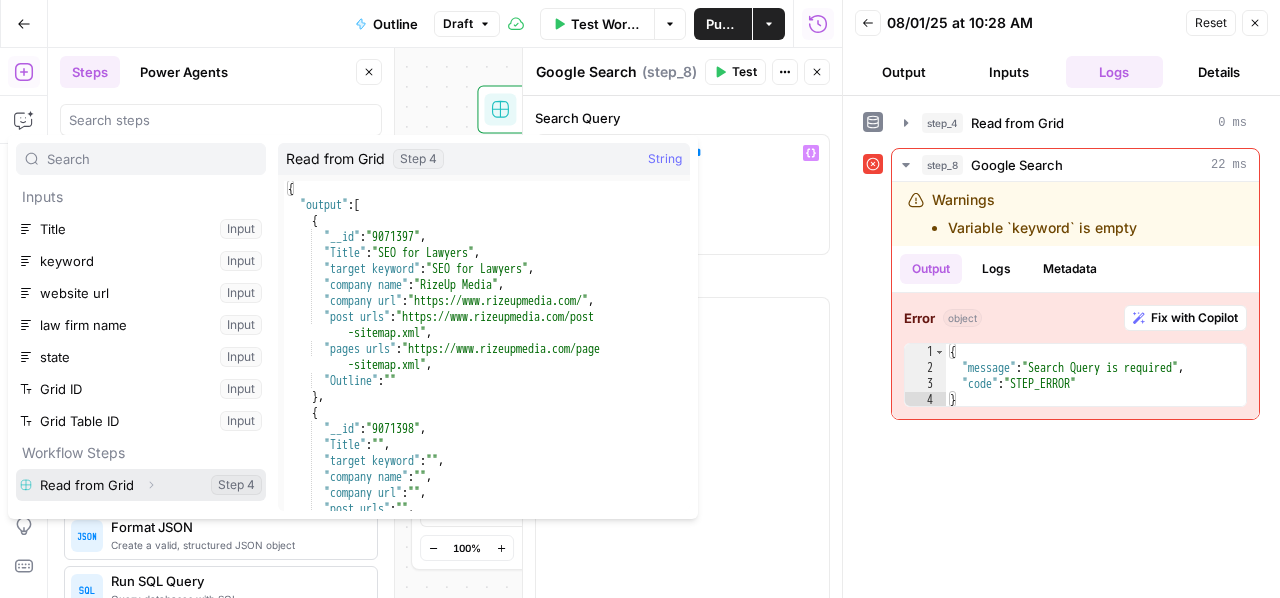 click at bounding box center [141, 485] 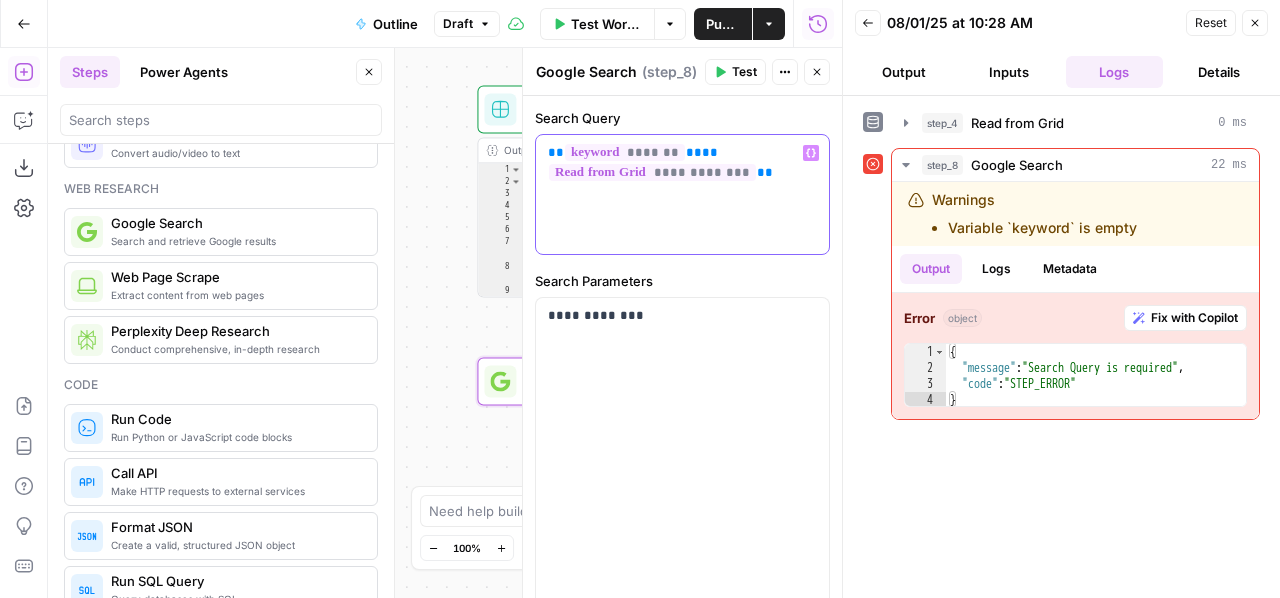 drag, startPoint x: 652, startPoint y: 148, endPoint x: 534, endPoint y: 146, distance: 118.016945 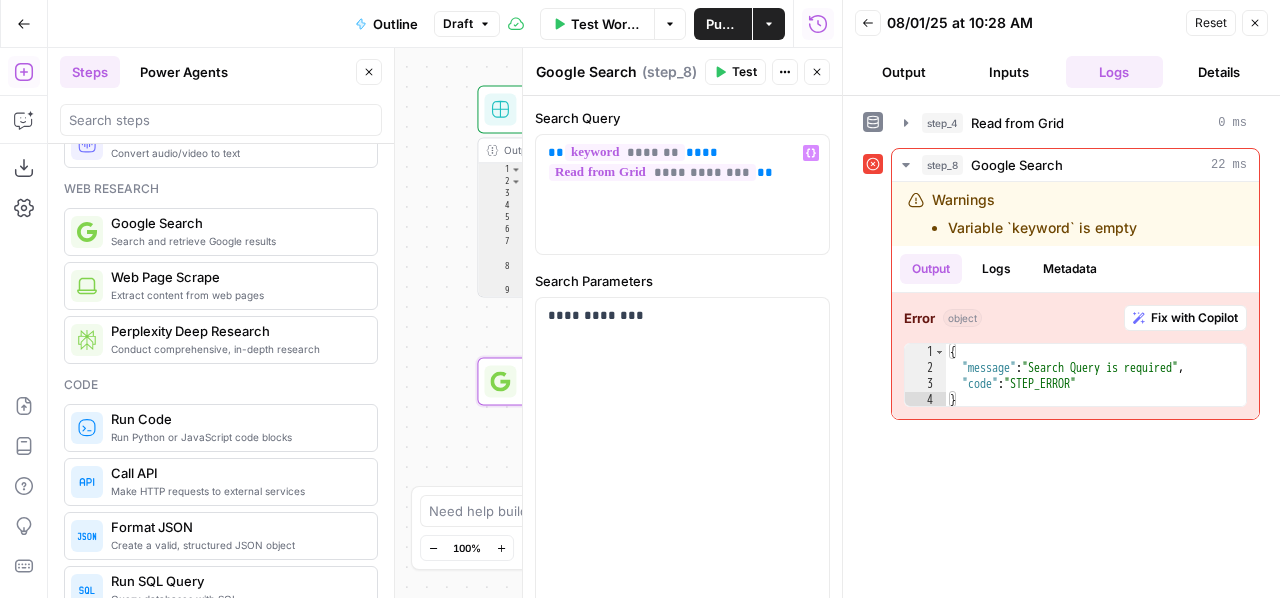 click on "Test" at bounding box center [735, 72] 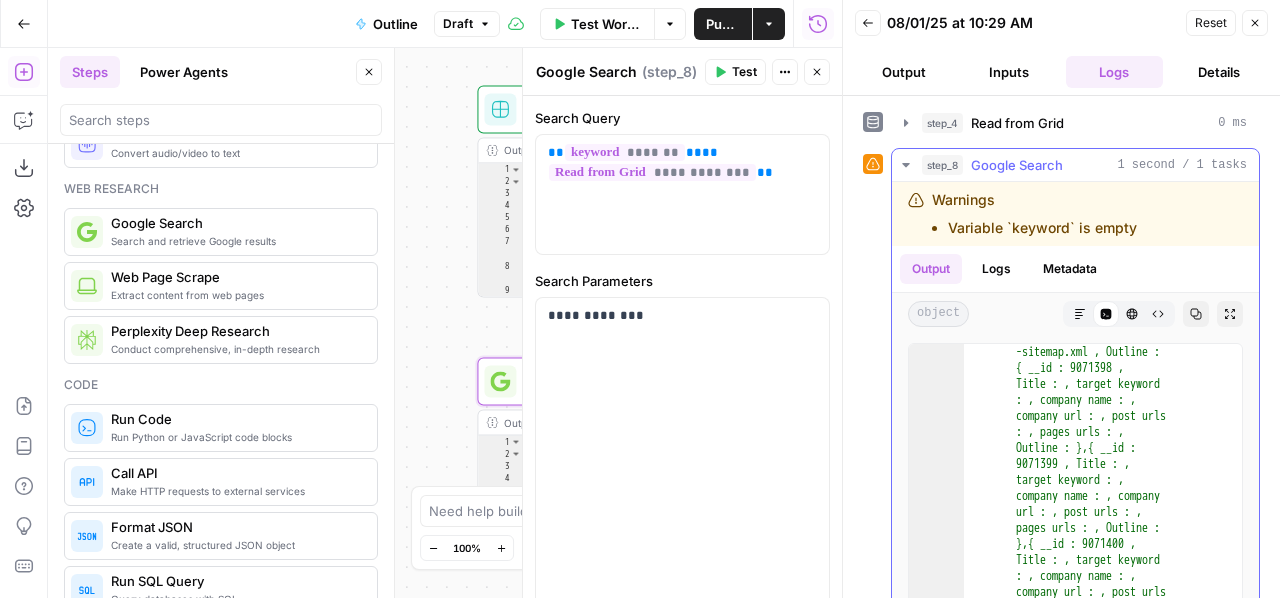 scroll, scrollTop: 4512, scrollLeft: 0, axis: vertical 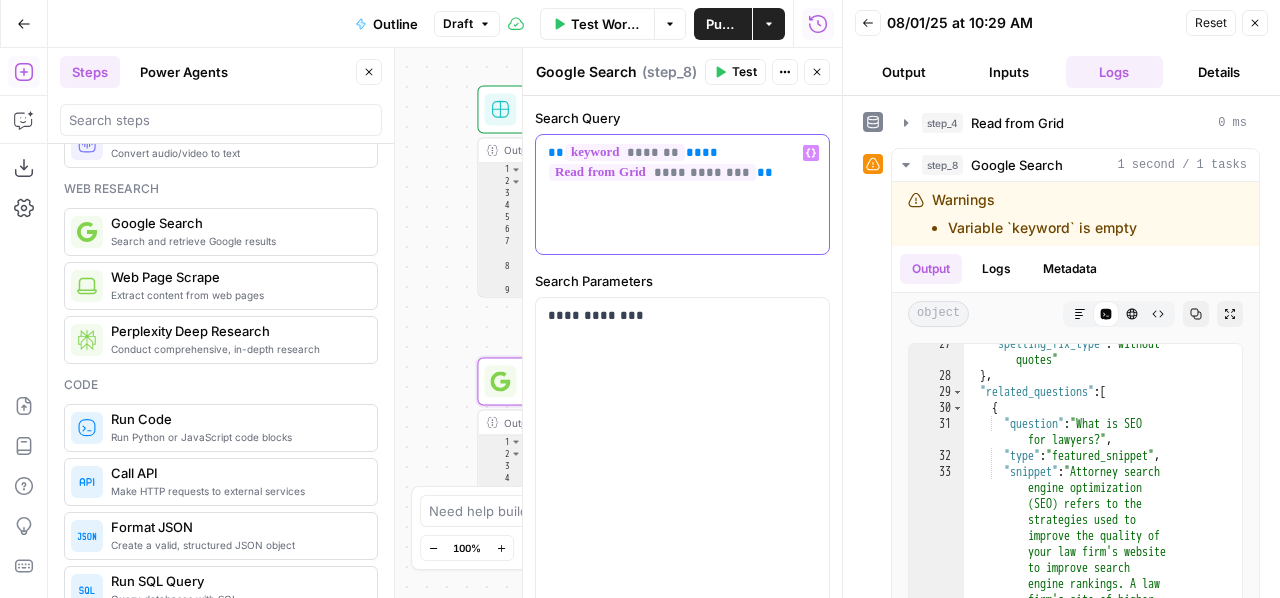 click on "**********" at bounding box center [682, 194] 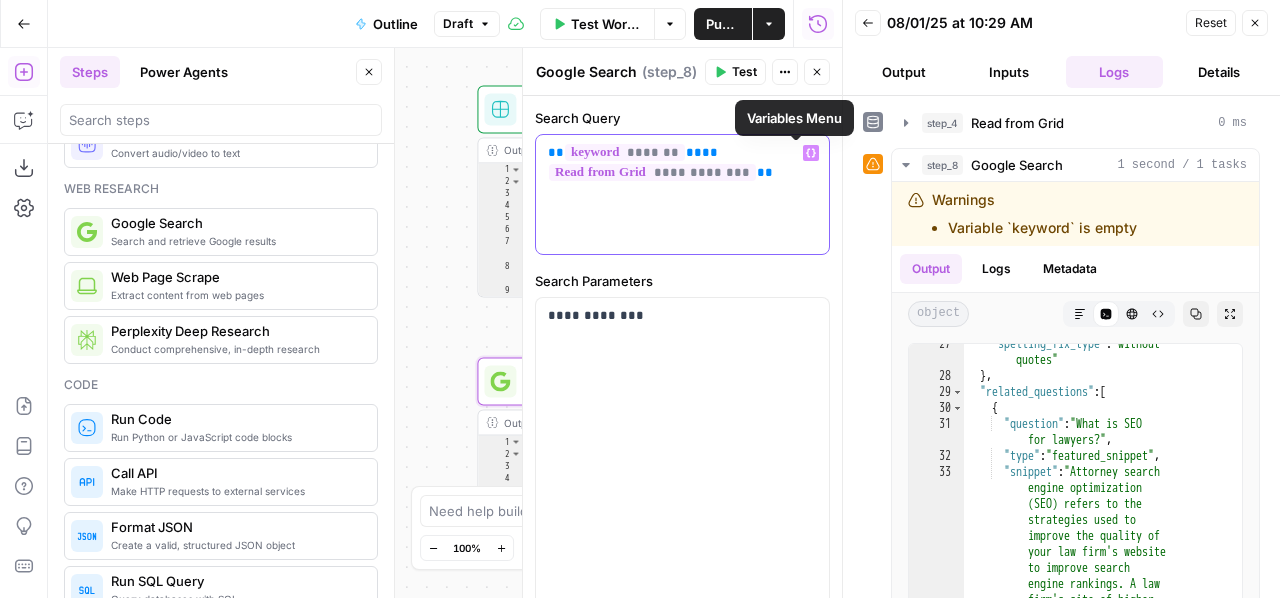 click 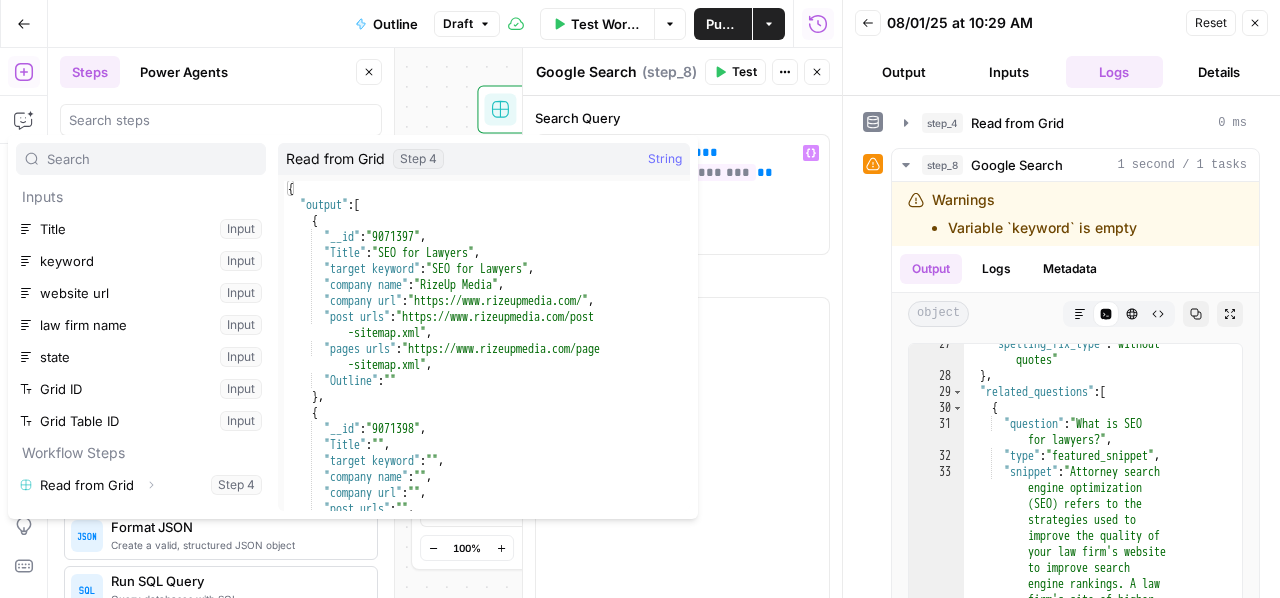 type on "**********" 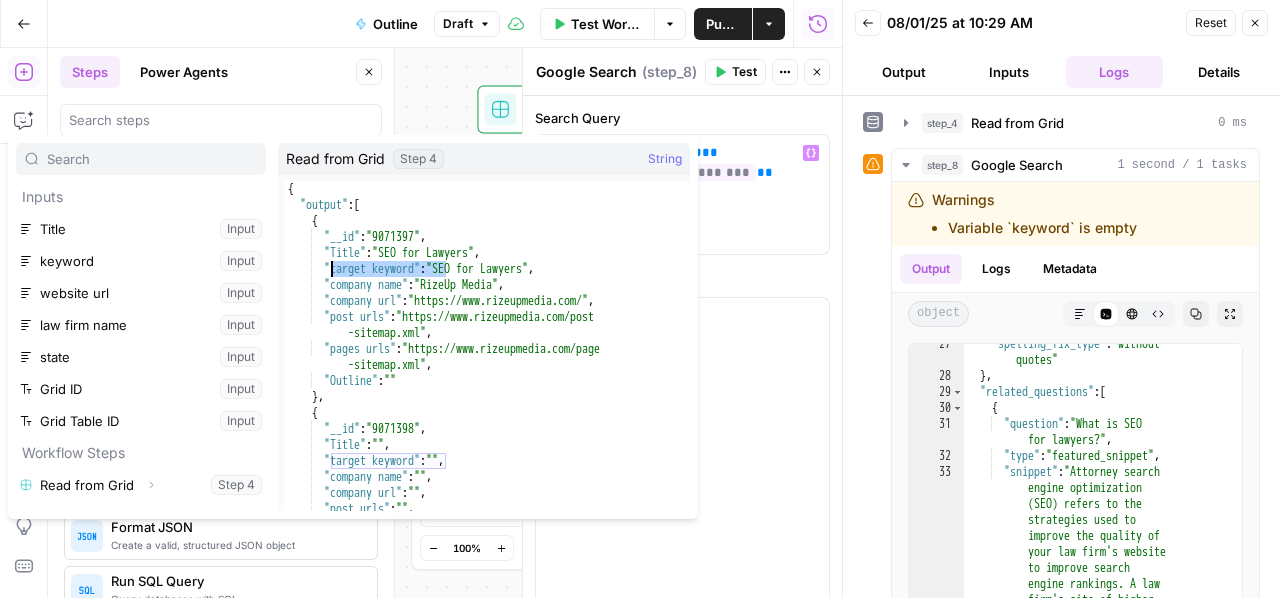 drag, startPoint x: 448, startPoint y: 268, endPoint x: 329, endPoint y: 268, distance: 119 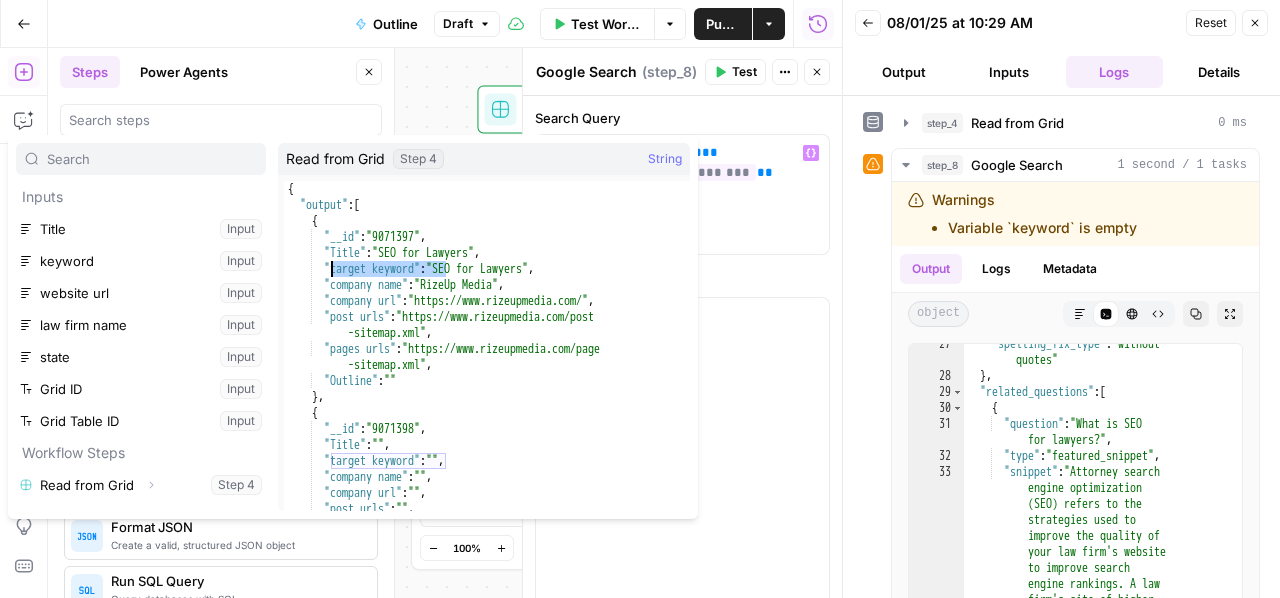 click on "{    "output" :  [      {         "__id" :  "9071397" ,         "Title" :  "SEO for Lawyers" ,         "target keyword" :  "SEO for Lawyers" ,         "company name" :  "RizeUp Media" ,         "company url" :  "https://www.rizeupmedia.com/" ,         "post urls" :  "https://www.rizeupmedia.com/post            -sitemap.xml" ,         "pages urls" :  "https://www.rizeupmedia.com/page            -sitemap.xml" ,         "Outline" :  ""      } ,      {         "__id" :  "9071398" ,         "Title" :  "" ,         "target keyword" :  "" ,         "company name" :  "" ,         "company url" :  "" ,         "post urls" :  "" ,         "pages urls" :  "" ," at bounding box center [479, 362] 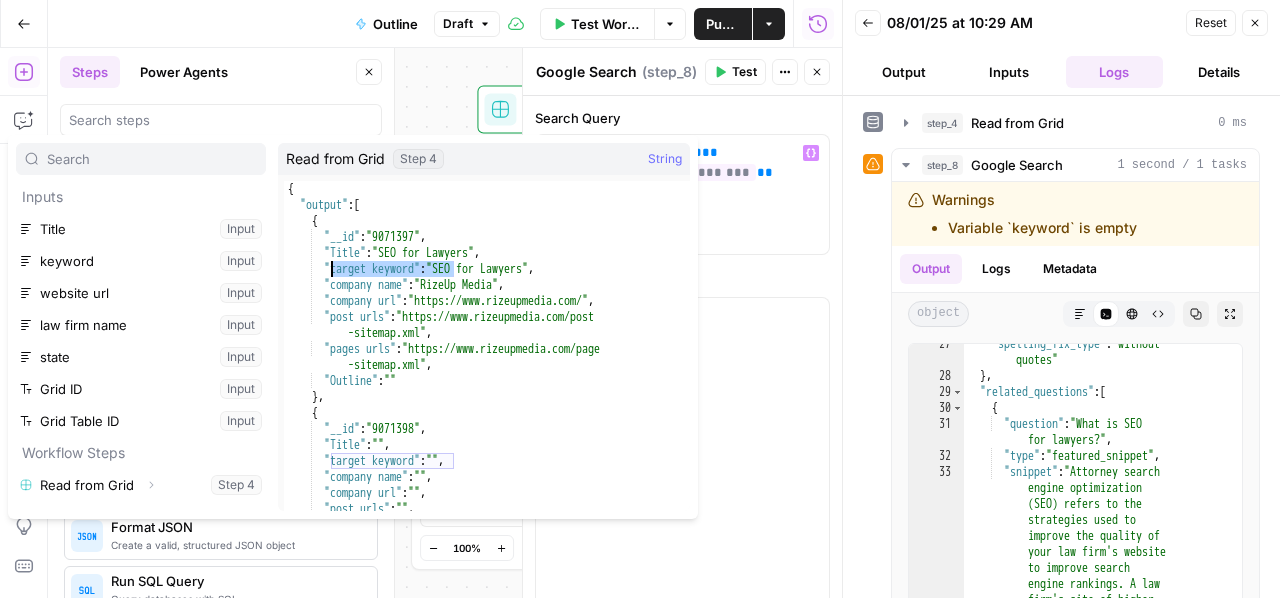 drag, startPoint x: 456, startPoint y: 270, endPoint x: 329, endPoint y: 270, distance: 127 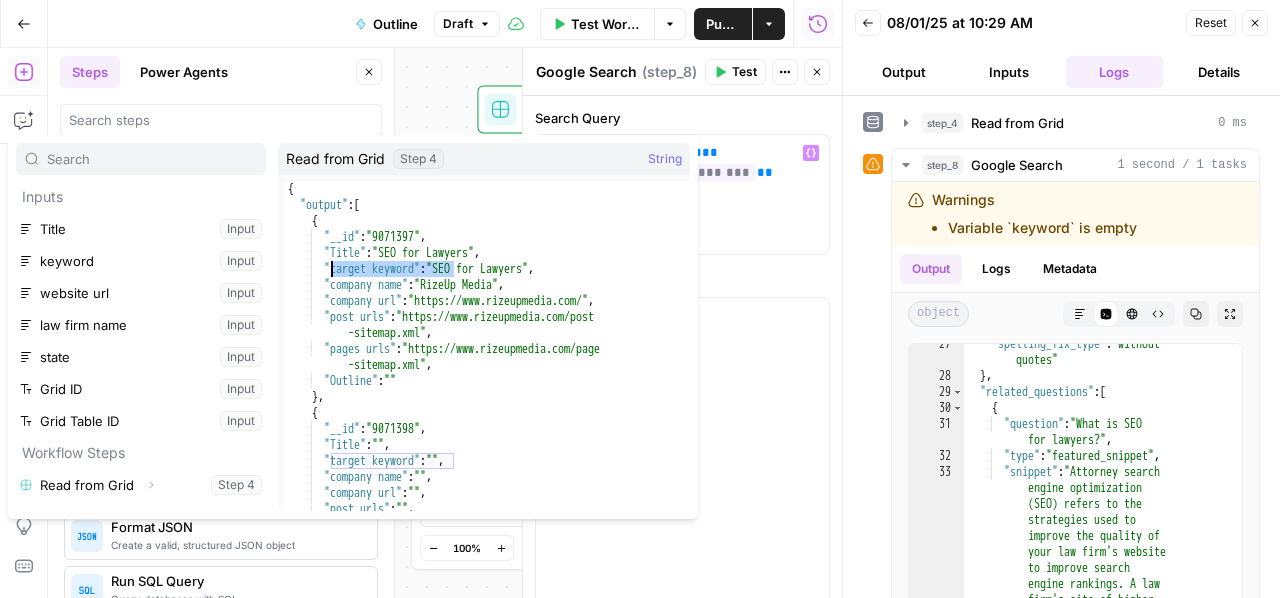 click on "{    "output" :  [      {         "__id" :  "9071397" ,         "Title" :  "SEO for Lawyers" ,         "target keyword" :  "SEO for Lawyers" ,         "company name" :  "RizeUp Media" ,         "company url" :  "https://www.rizeupmedia.com/" ,         "post urls" :  "https://www.rizeupmedia.com/post            -sitemap.xml" ,         "pages urls" :  "https://www.rizeupmedia.com/page            -sitemap.xml" ,         "Outline" :  ""      } ,      {         "__id" :  "9071398" ,         "Title" :  "" ,         "target keyword" :  "" ,         "company name" :  "" ,         "company url" :  "" ,         "post urls" :  "" ,         "pages urls" :  "" ," at bounding box center [479, 362] 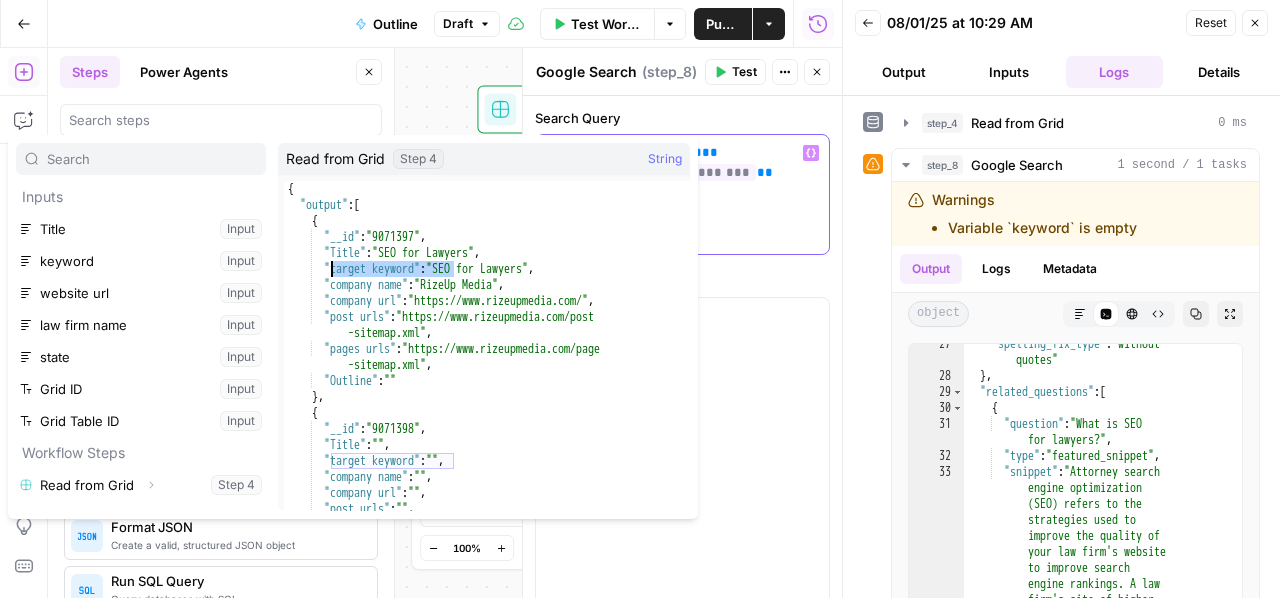 click on "**********" at bounding box center [682, 194] 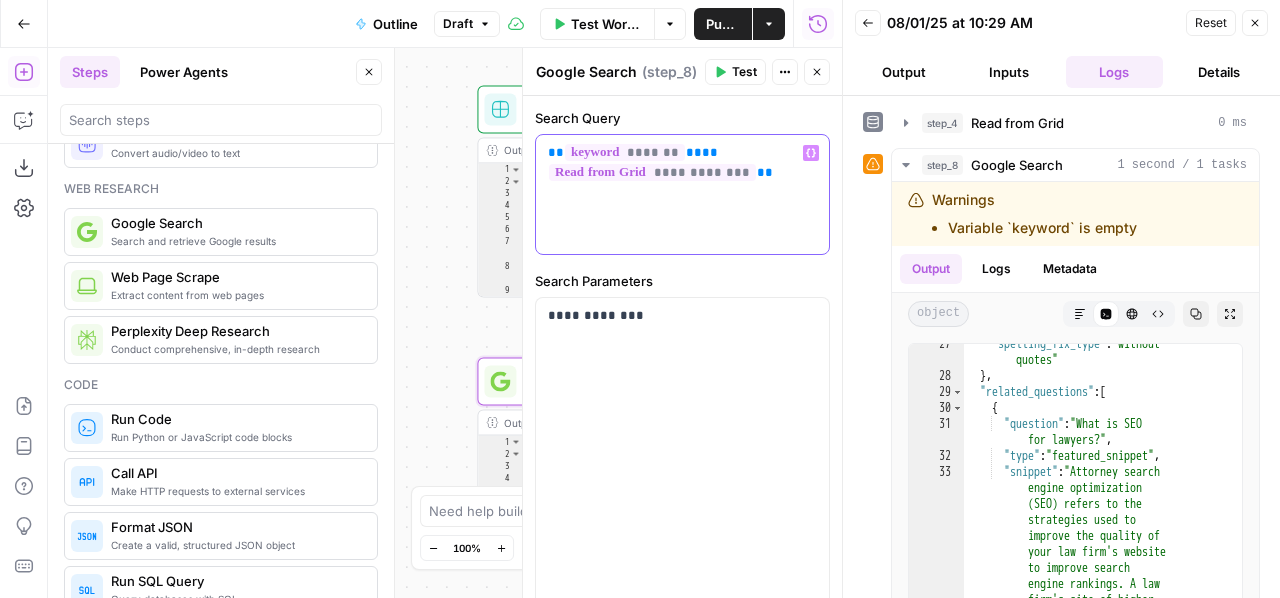 drag, startPoint x: 779, startPoint y: 179, endPoint x: 542, endPoint y: 152, distance: 238.53302 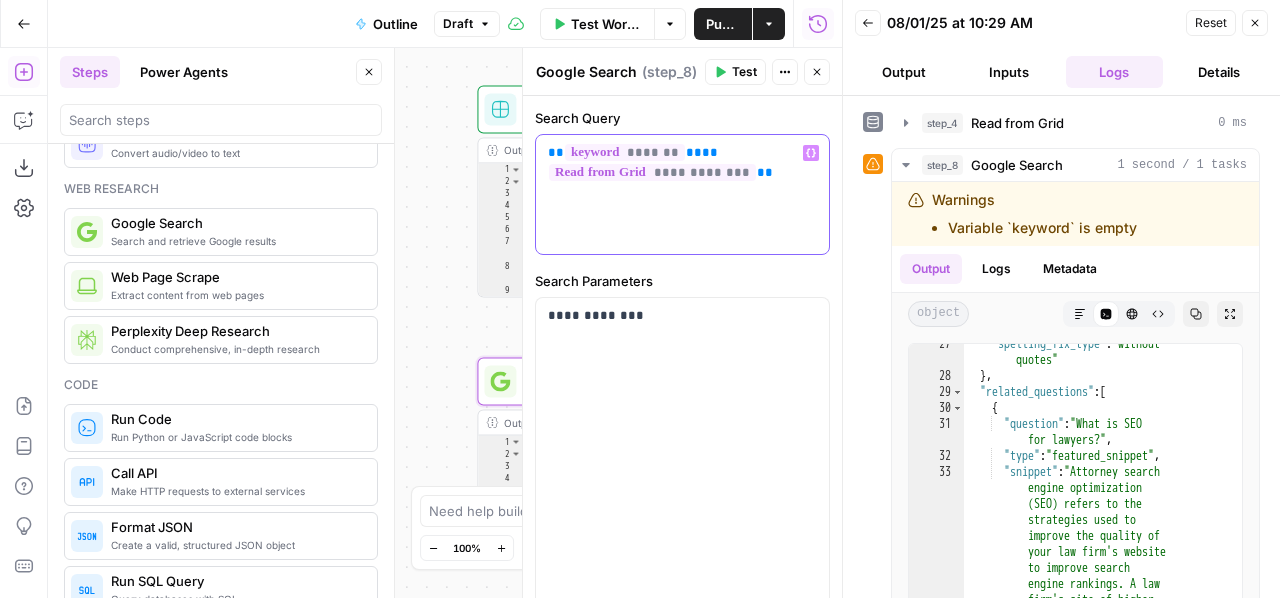 paste 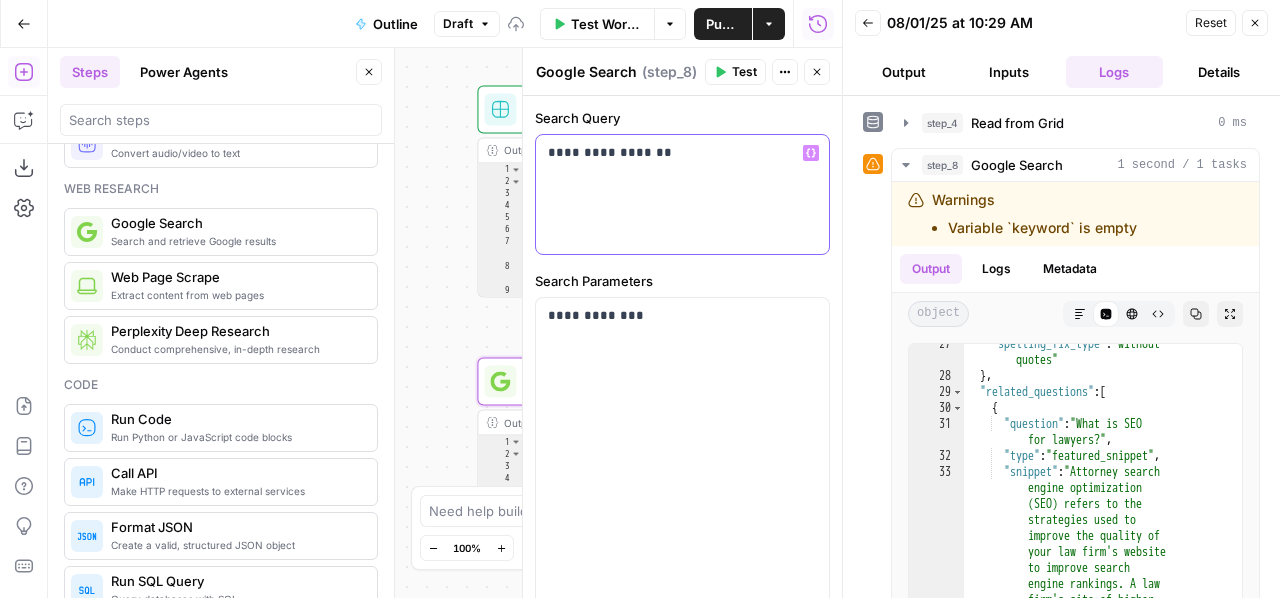 type 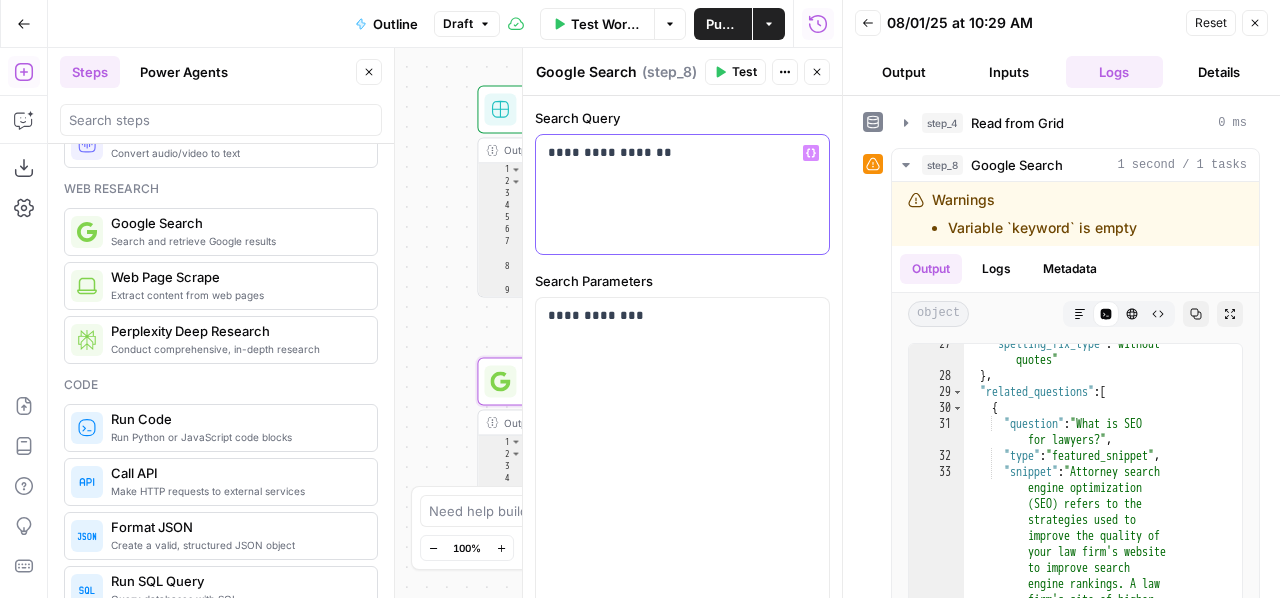 click 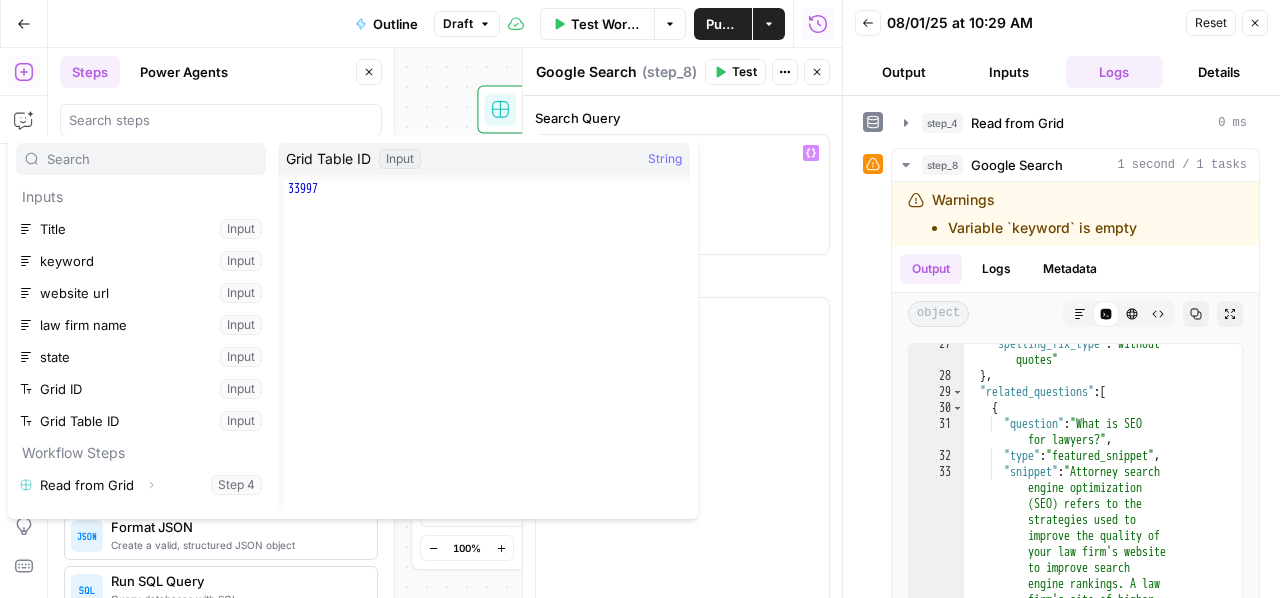 click on "Search Parameters" at bounding box center [682, 281] 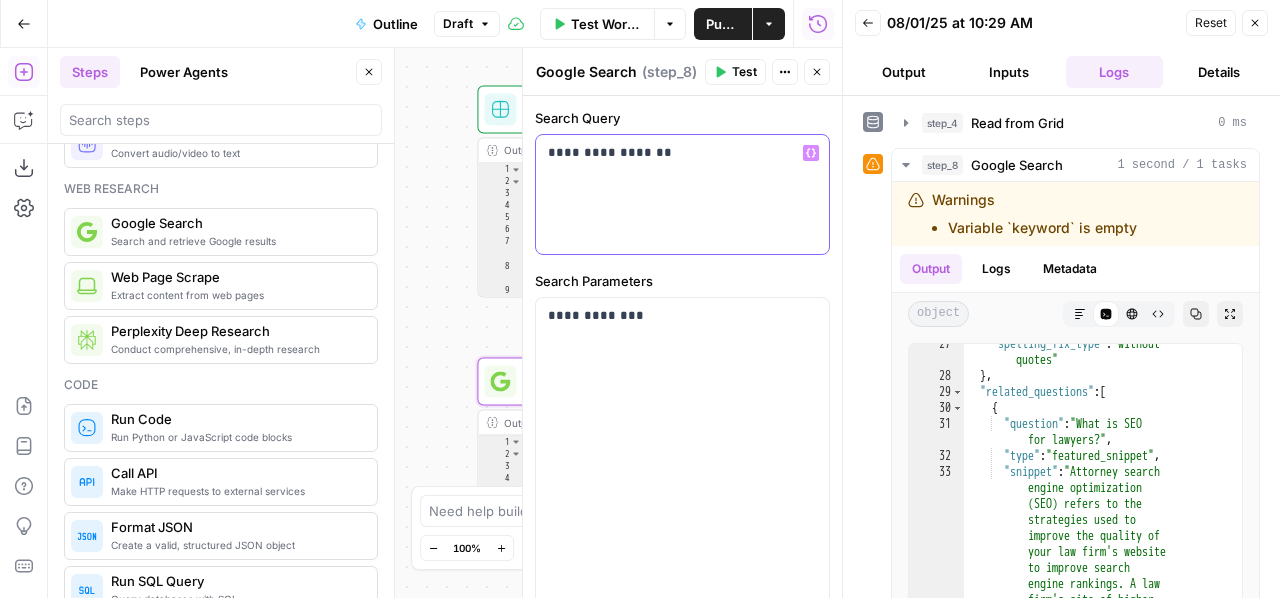 click on "**********" at bounding box center [675, 153] 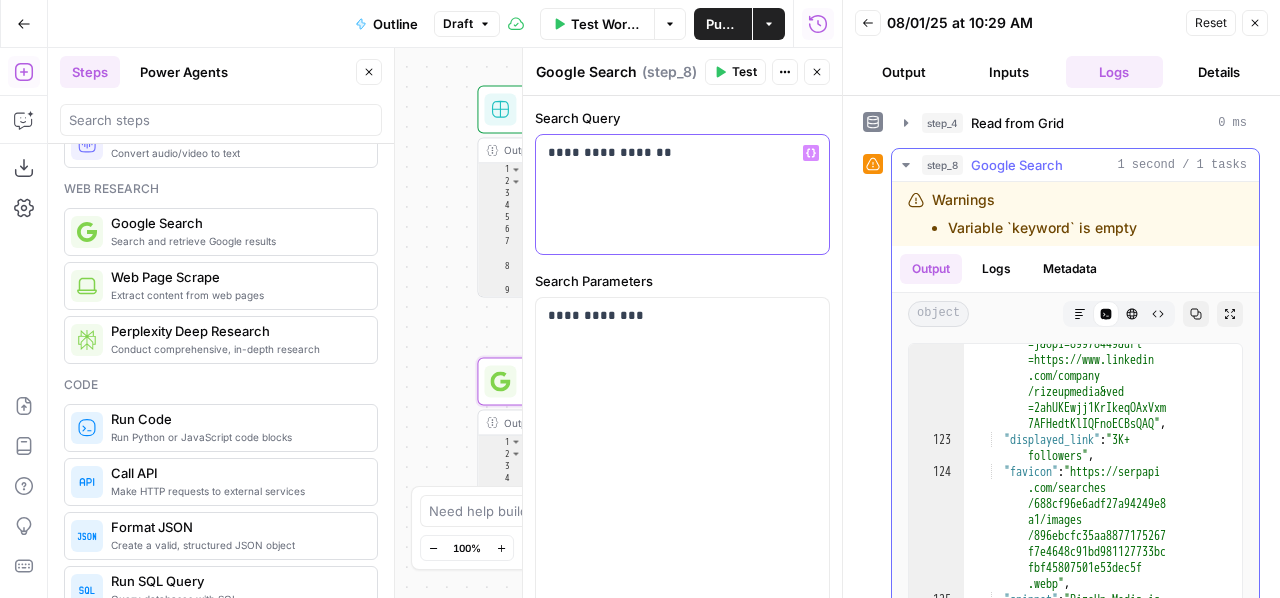 scroll, scrollTop: 9898, scrollLeft: 0, axis: vertical 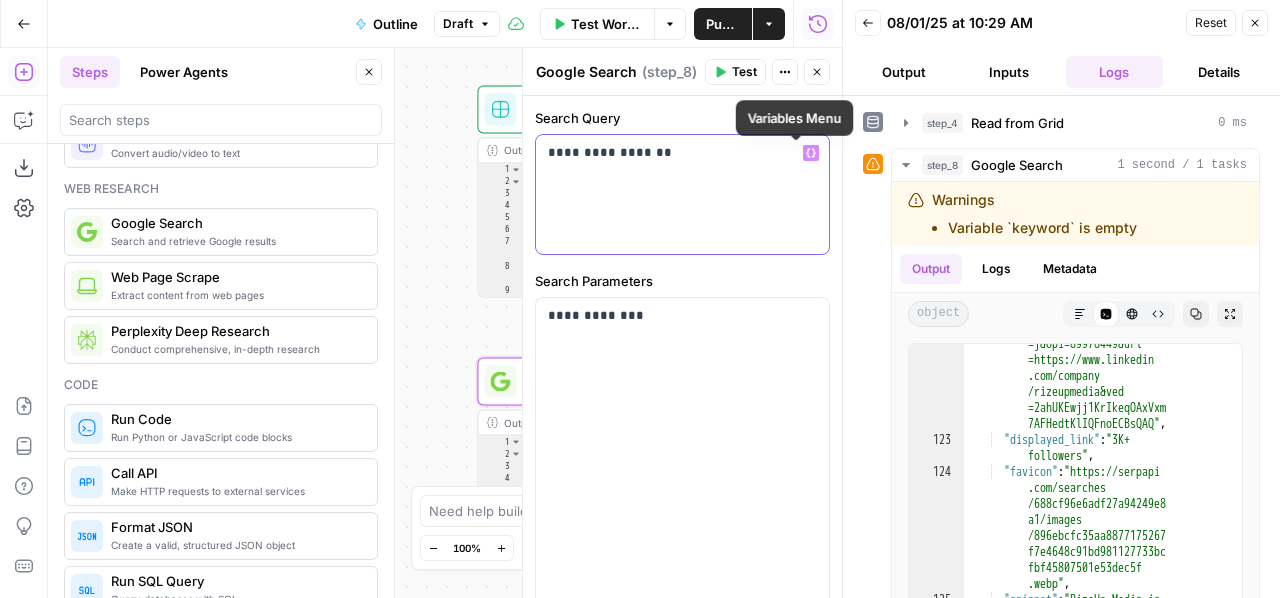 click 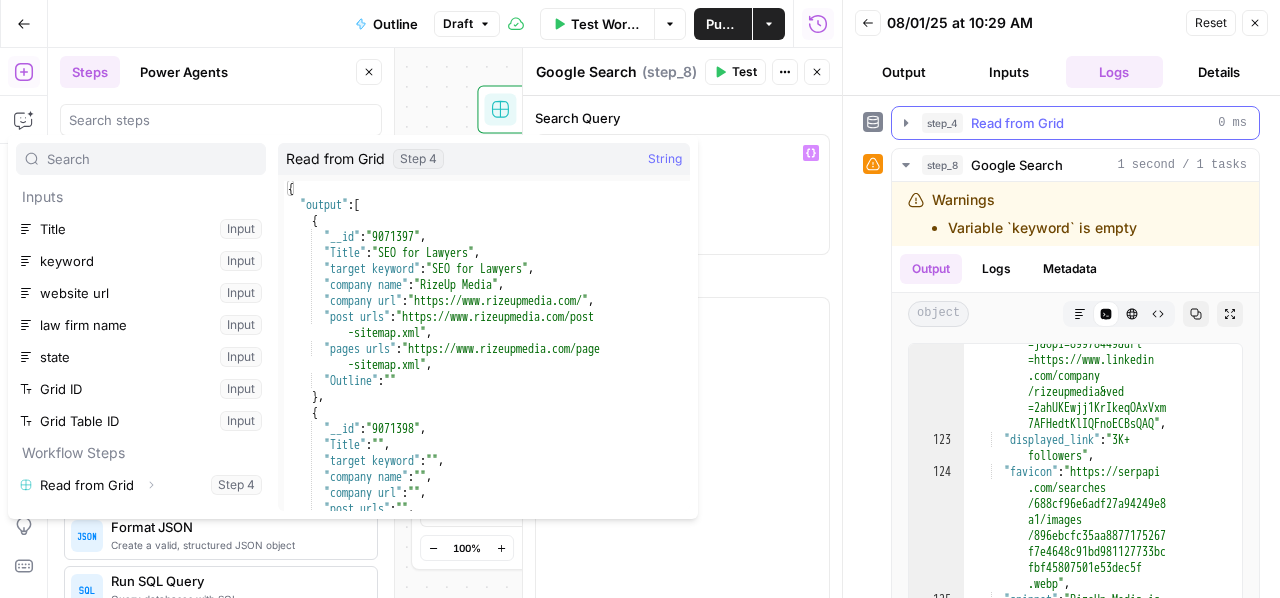 click 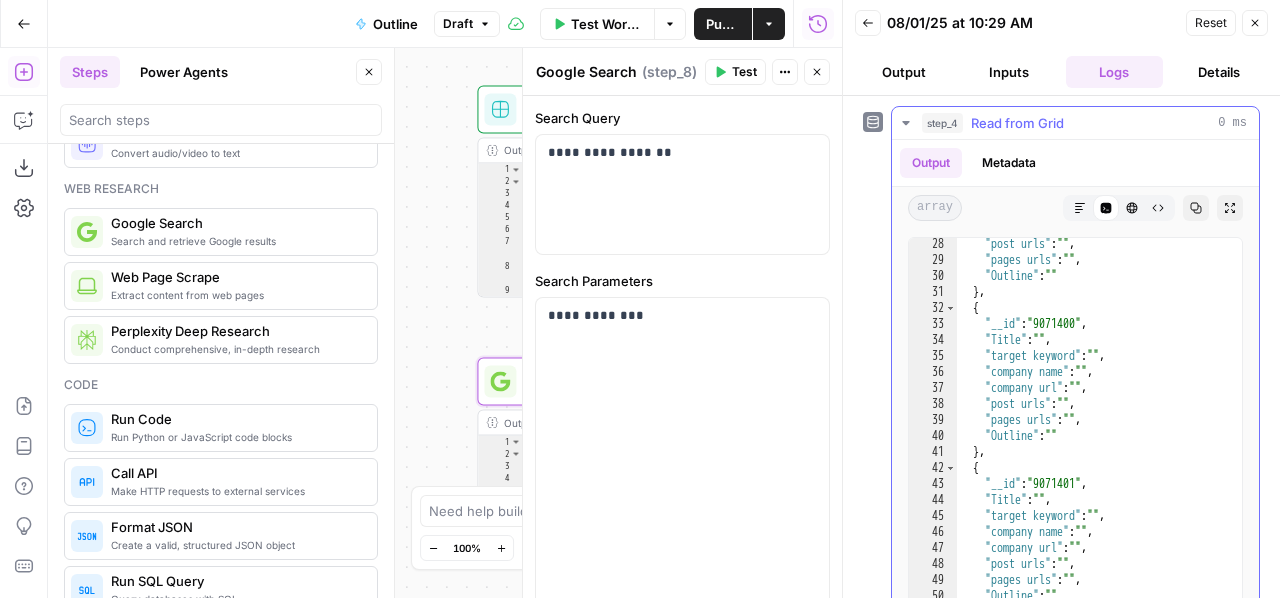 scroll, scrollTop: 551, scrollLeft: 0, axis: vertical 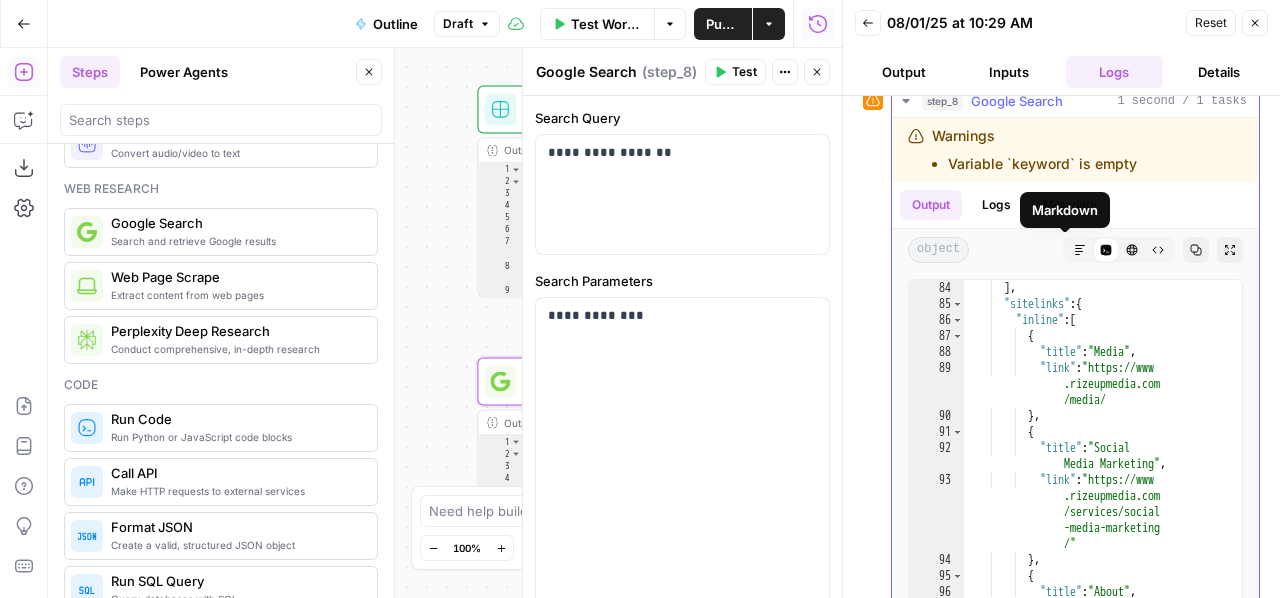 click 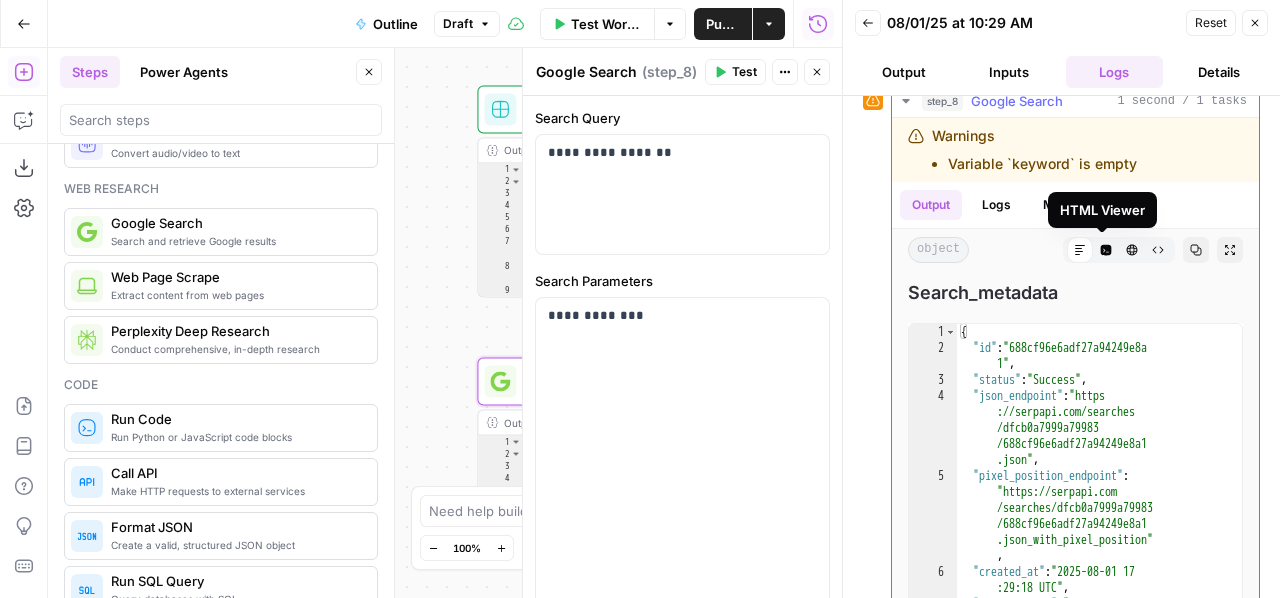 click 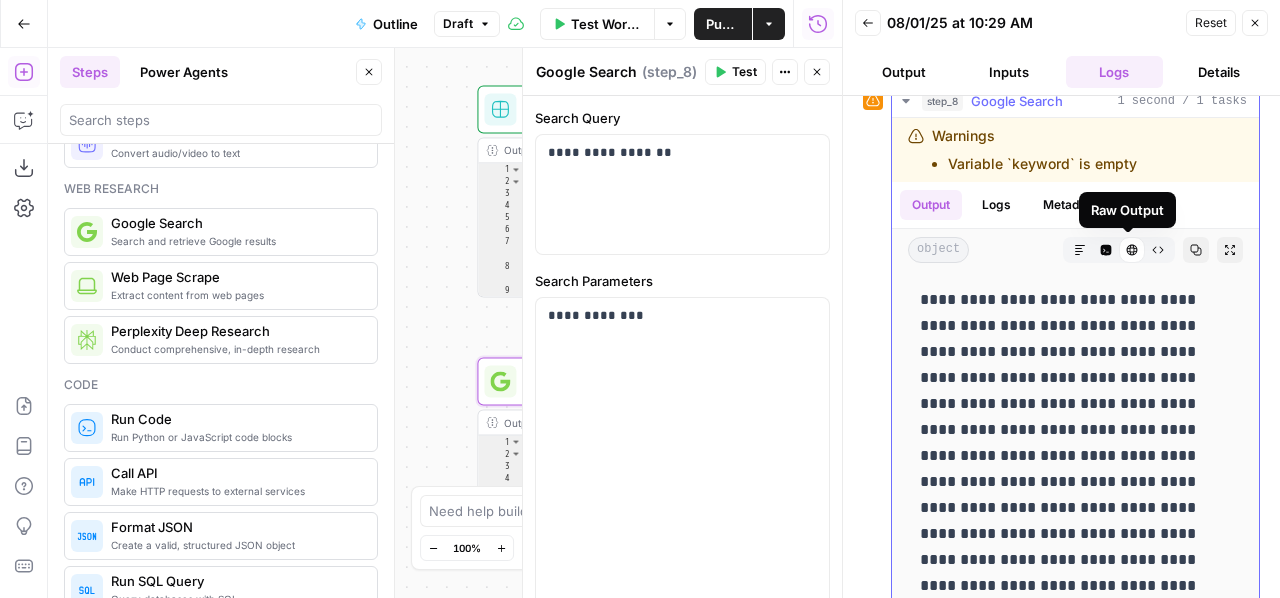 click 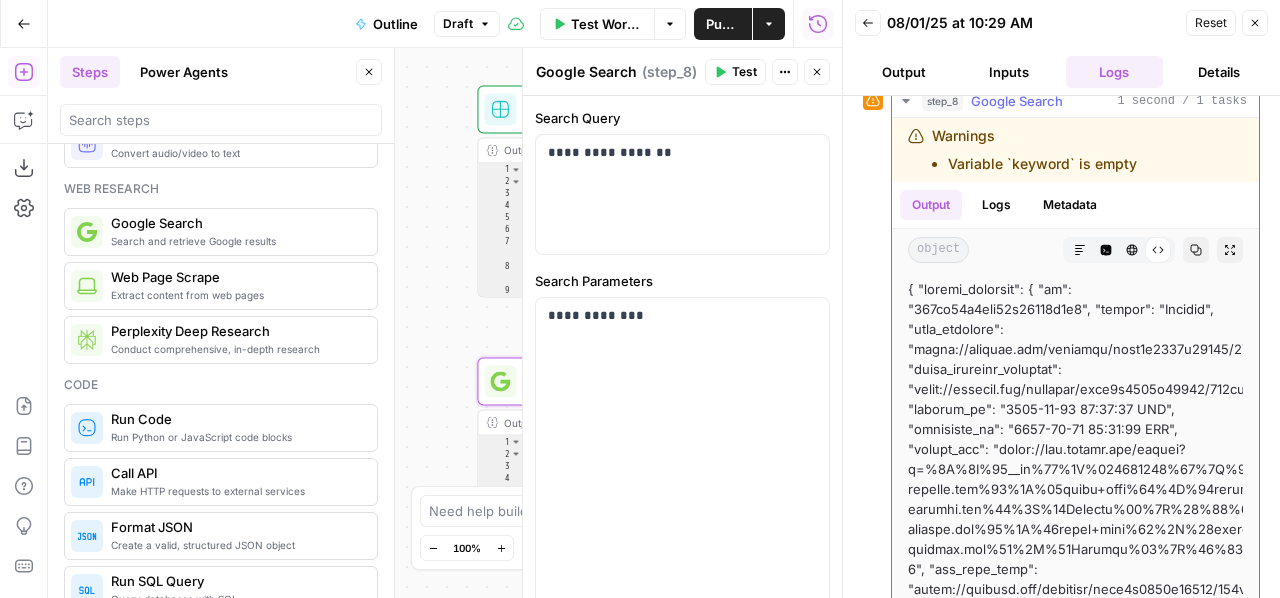 click 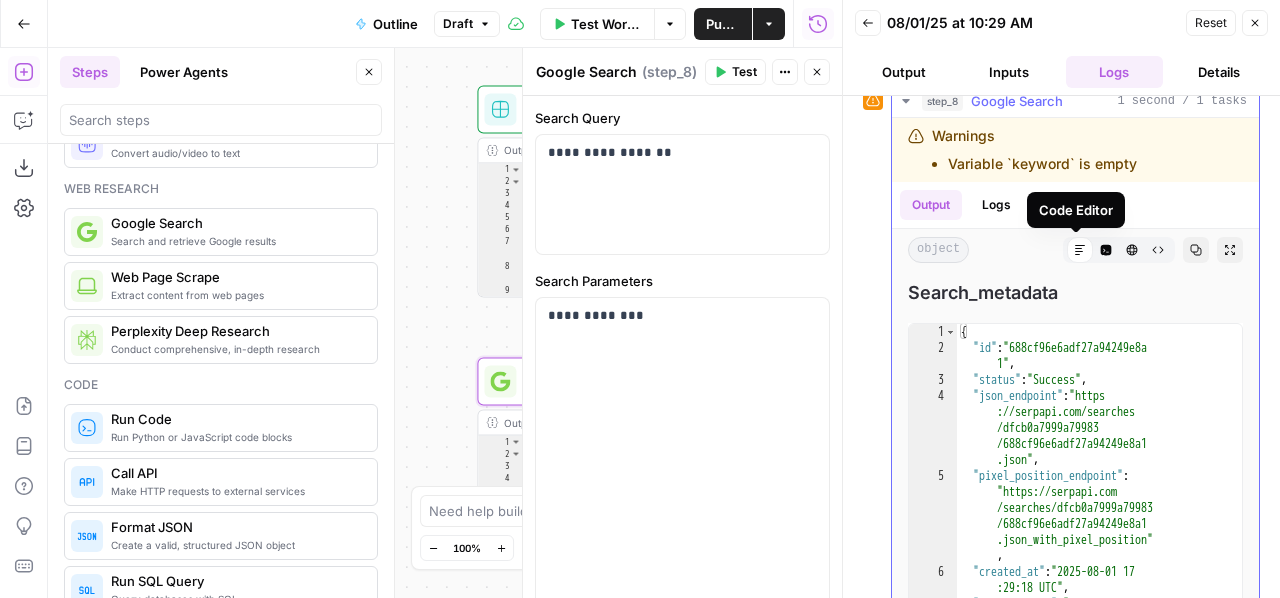 click 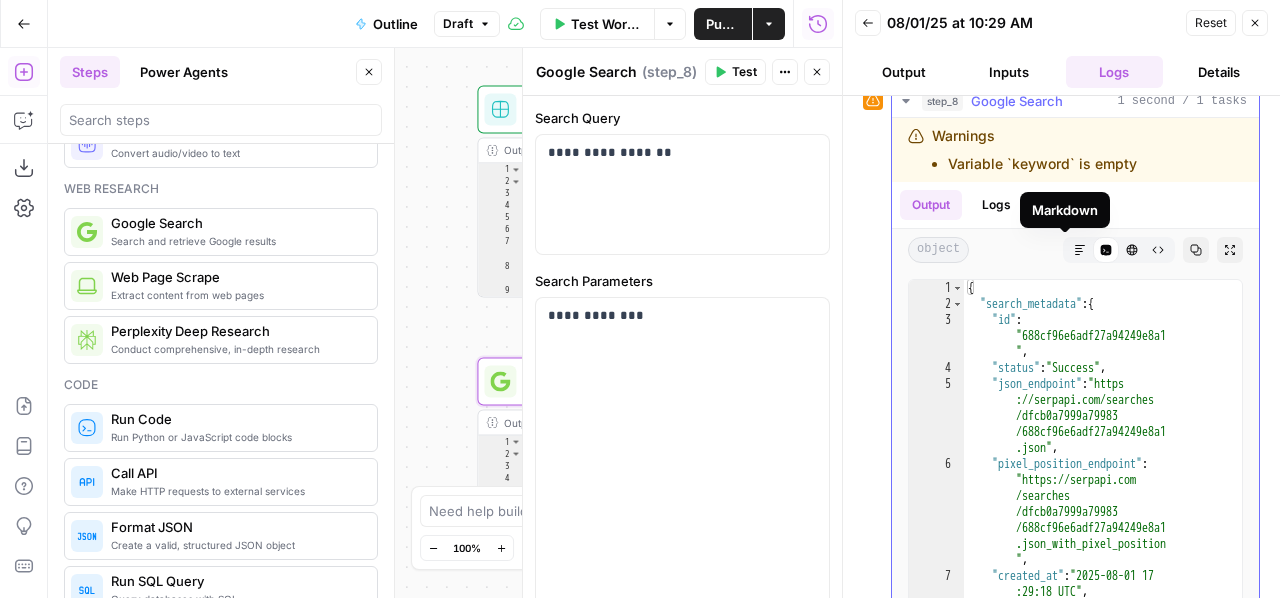 click 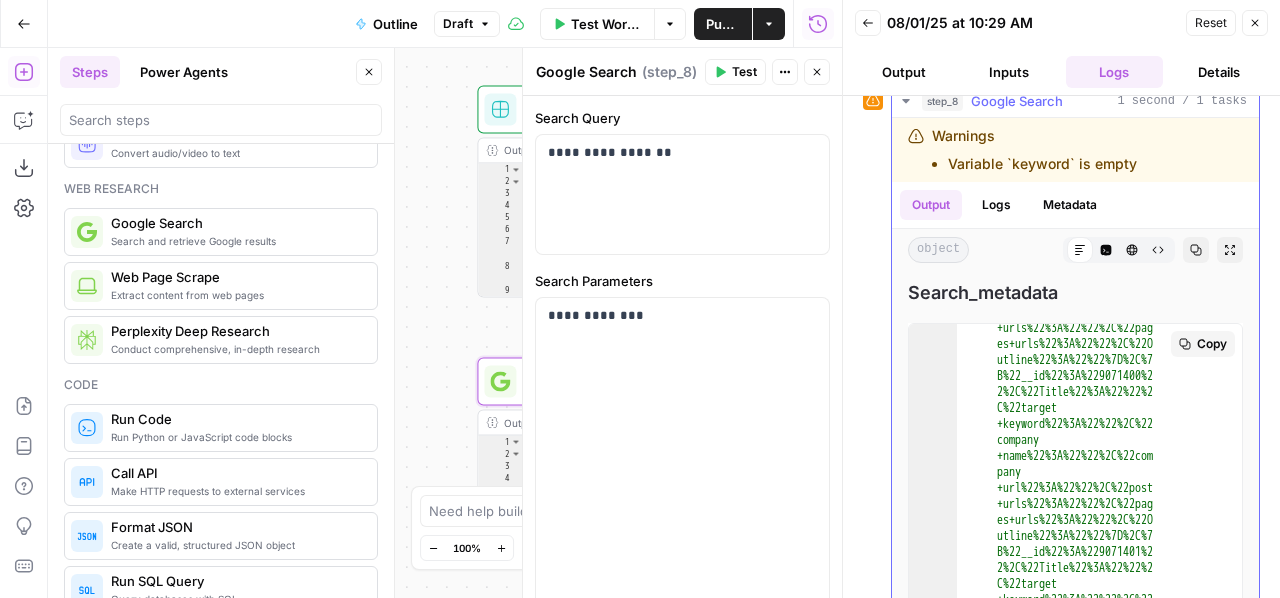 scroll, scrollTop: 0, scrollLeft: 0, axis: both 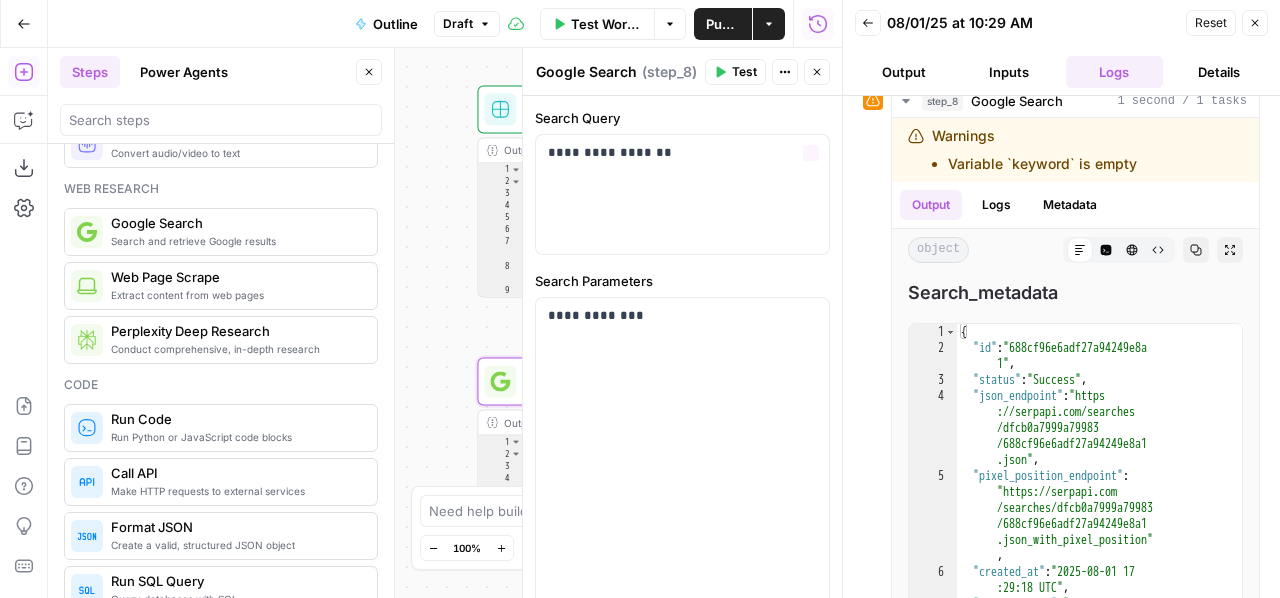 click on "Test" at bounding box center (744, 72) 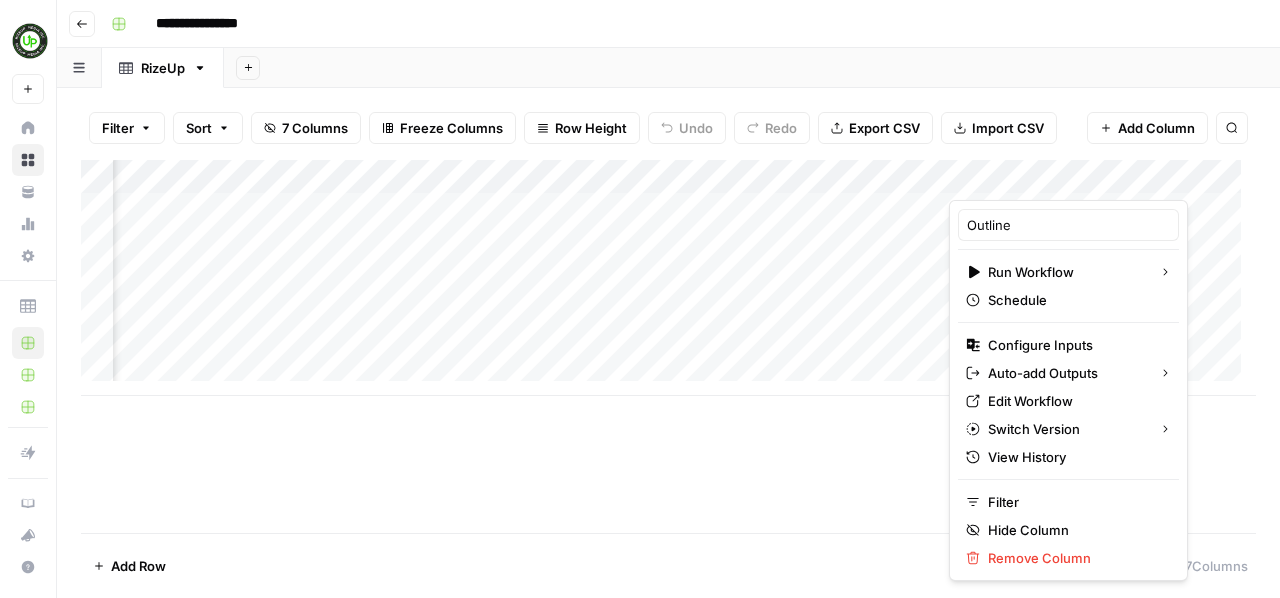 scroll, scrollTop: 0, scrollLeft: 0, axis: both 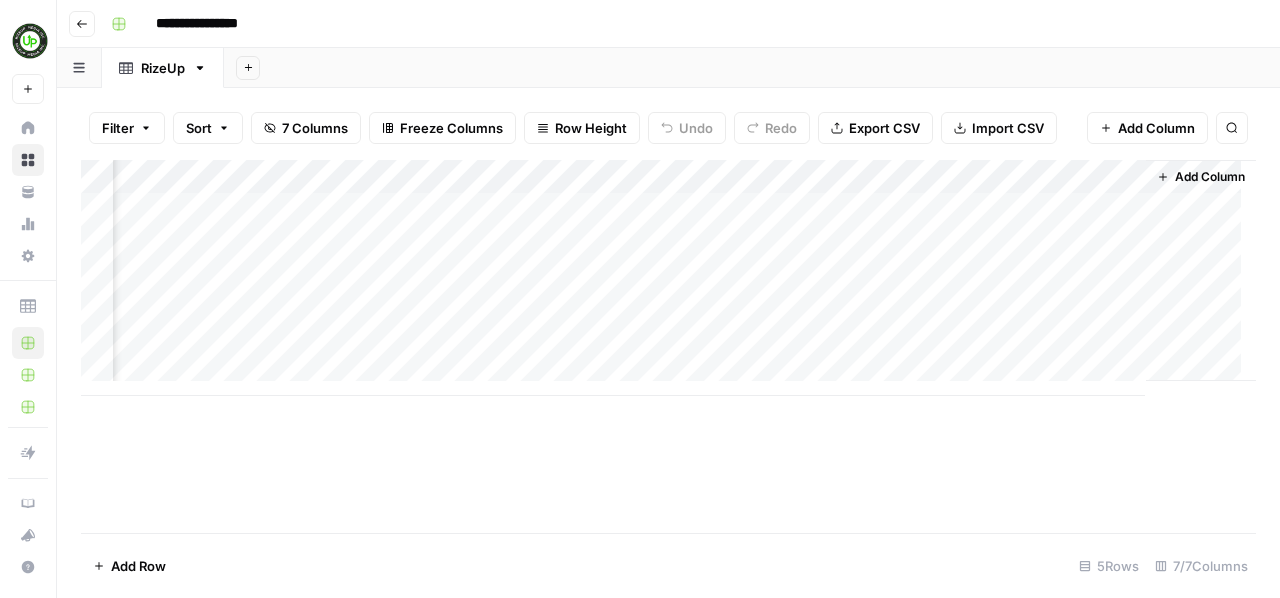 click on "Go back" at bounding box center [82, 24] 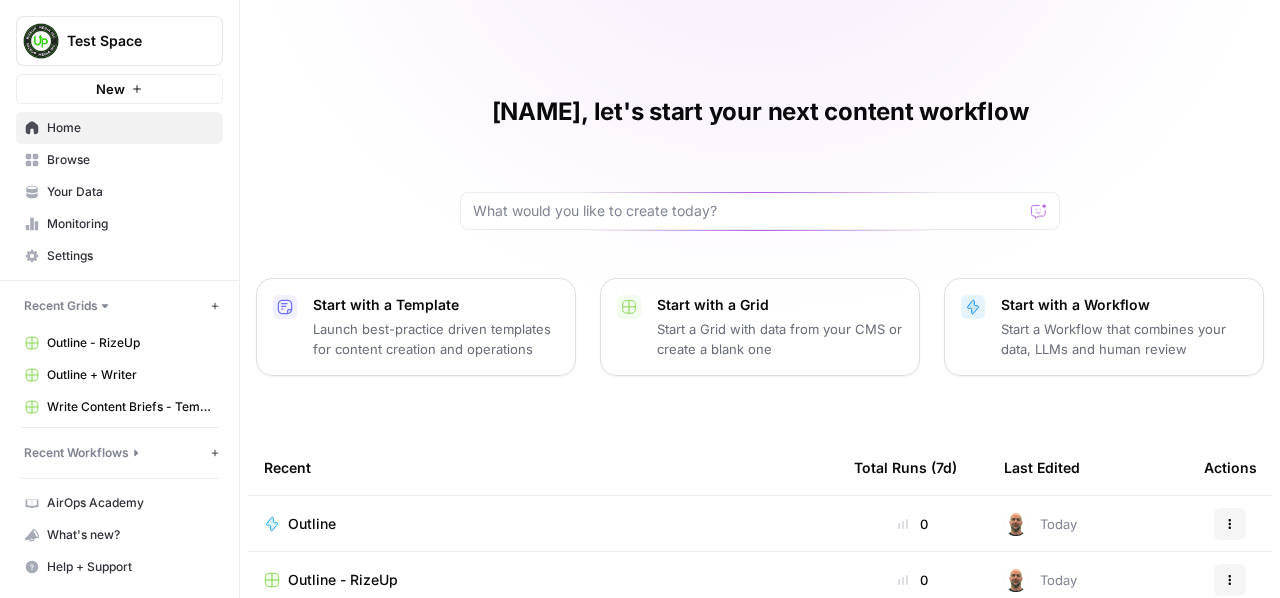 scroll, scrollTop: 266, scrollLeft: 0, axis: vertical 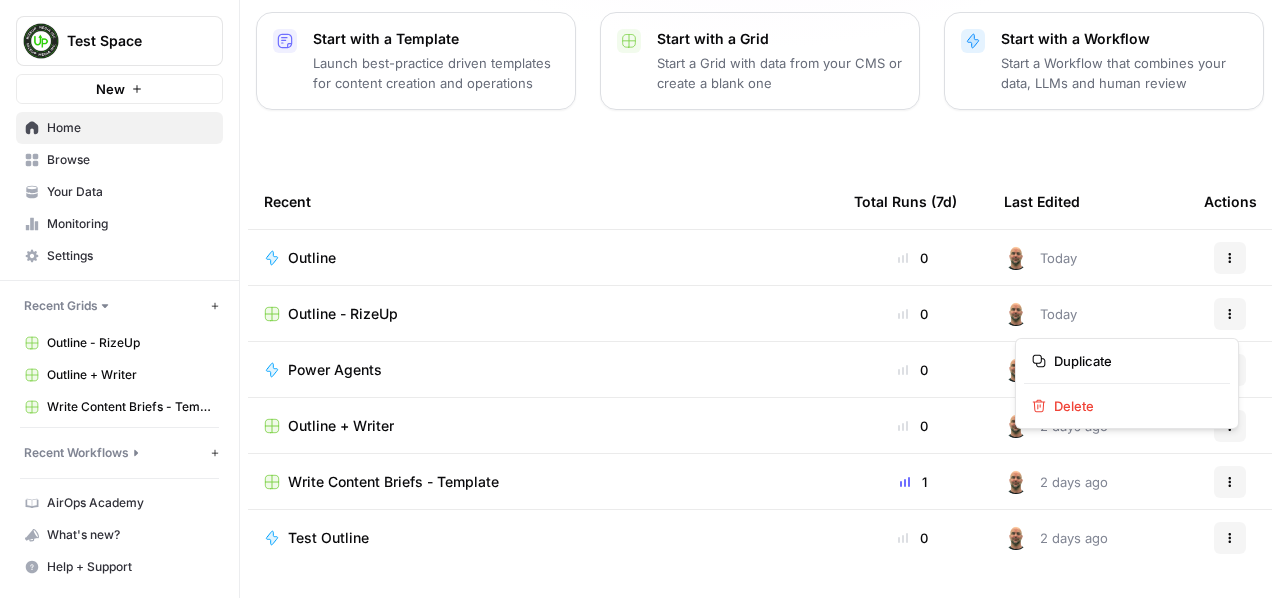 click 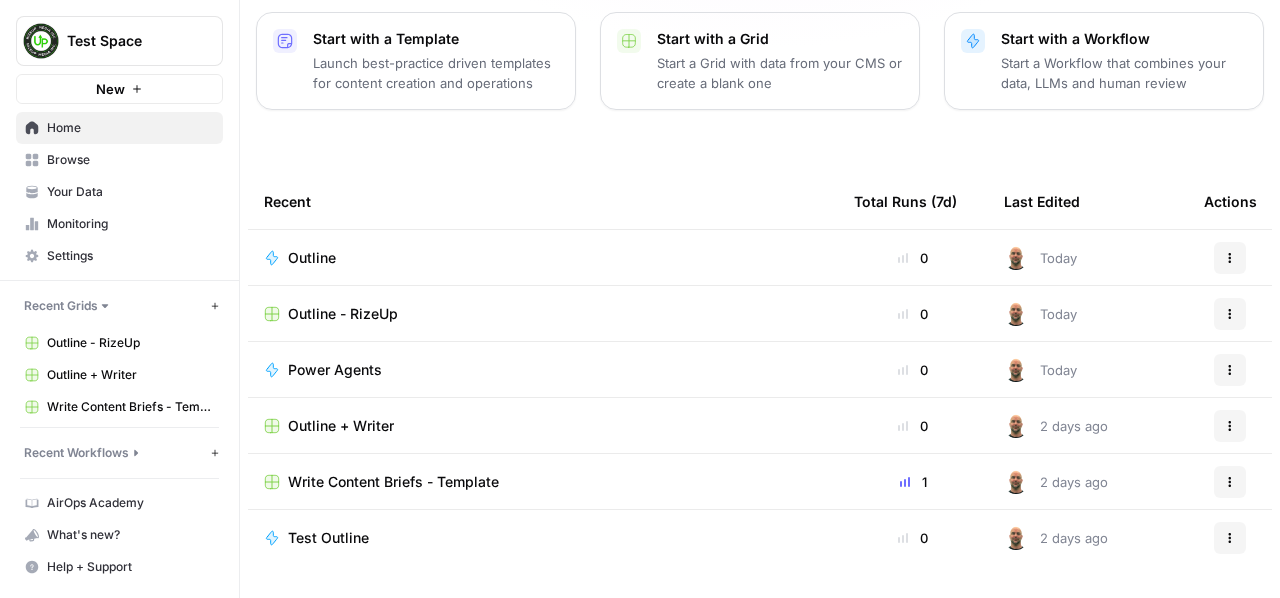 click on "Outline - RizeUp" at bounding box center (543, 314) 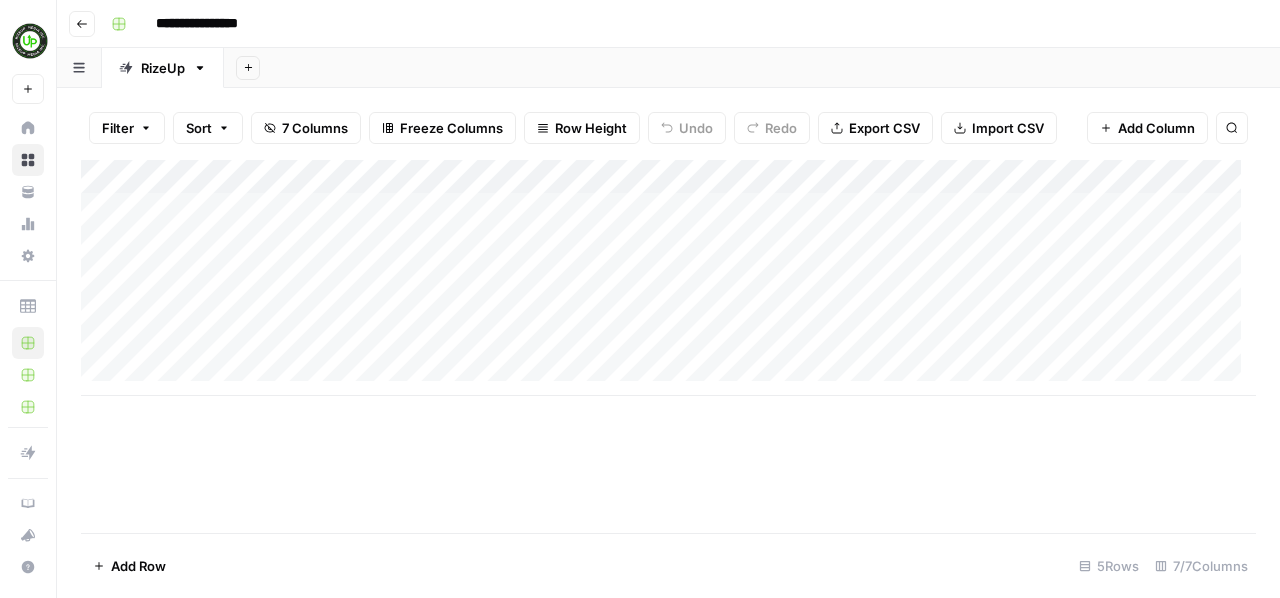 click on "Add Column" at bounding box center [668, 278] 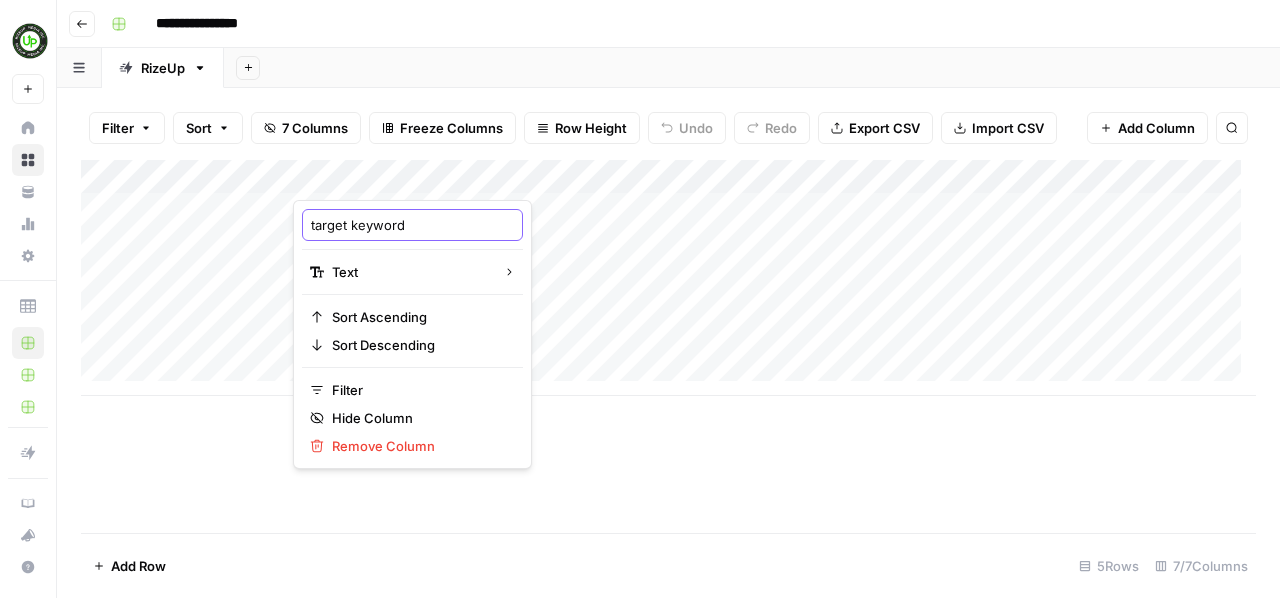 drag, startPoint x: 416, startPoint y: 226, endPoint x: 307, endPoint y: 229, distance: 109.041275 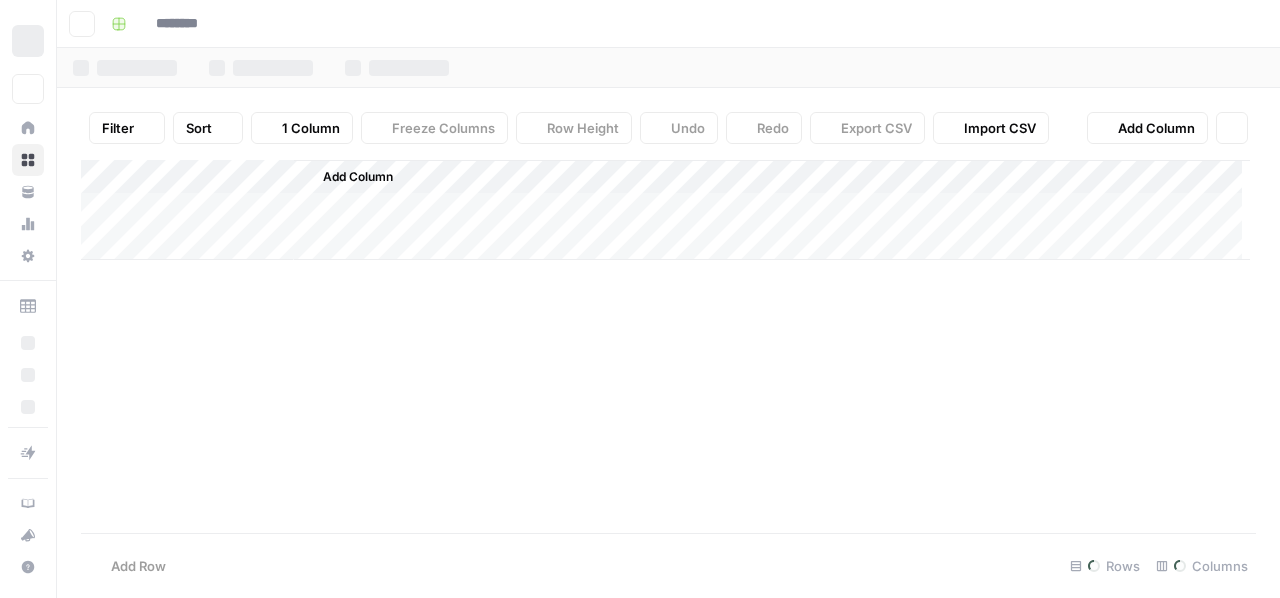 type on "**********" 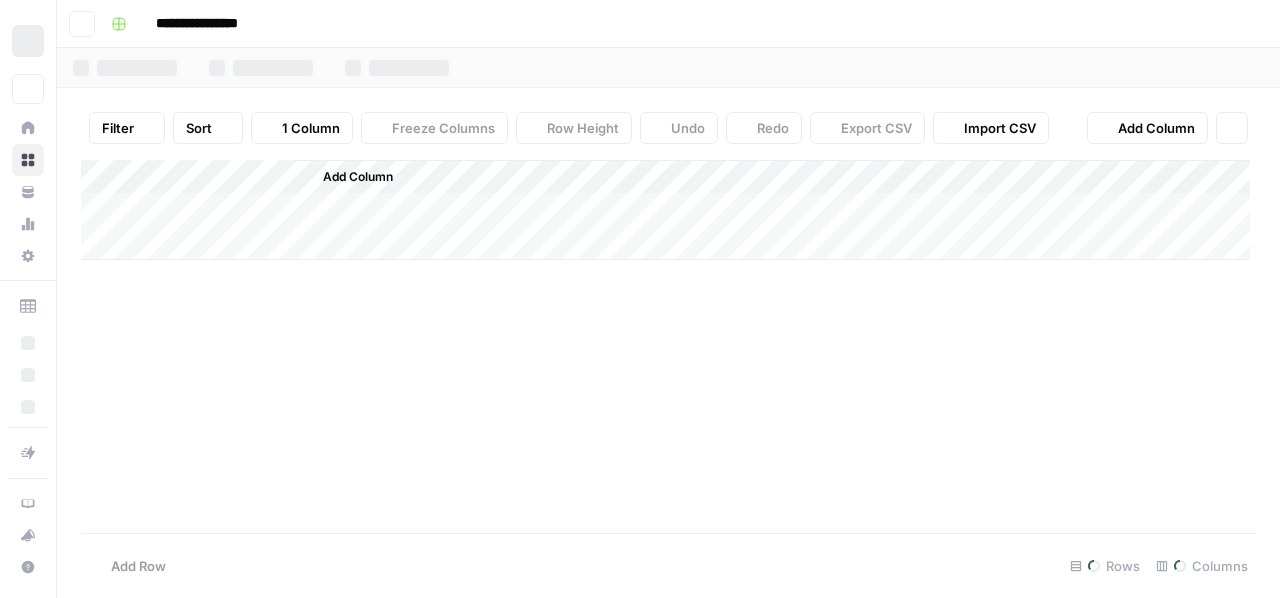 scroll, scrollTop: 0, scrollLeft: 0, axis: both 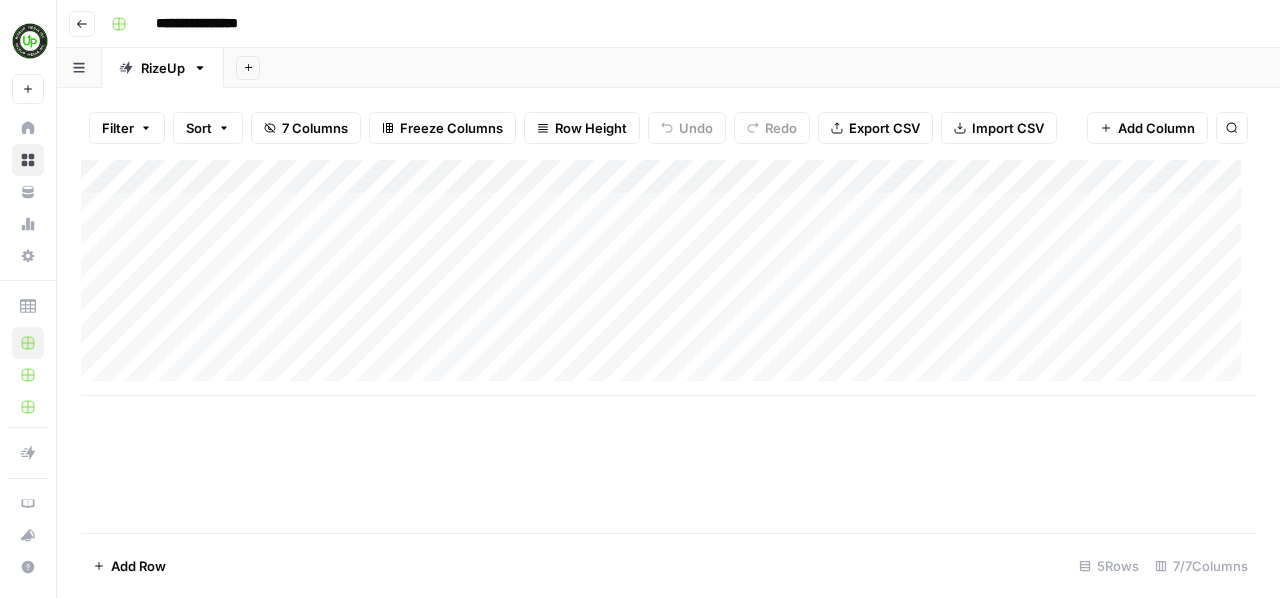 click on "Add Column" at bounding box center (668, 278) 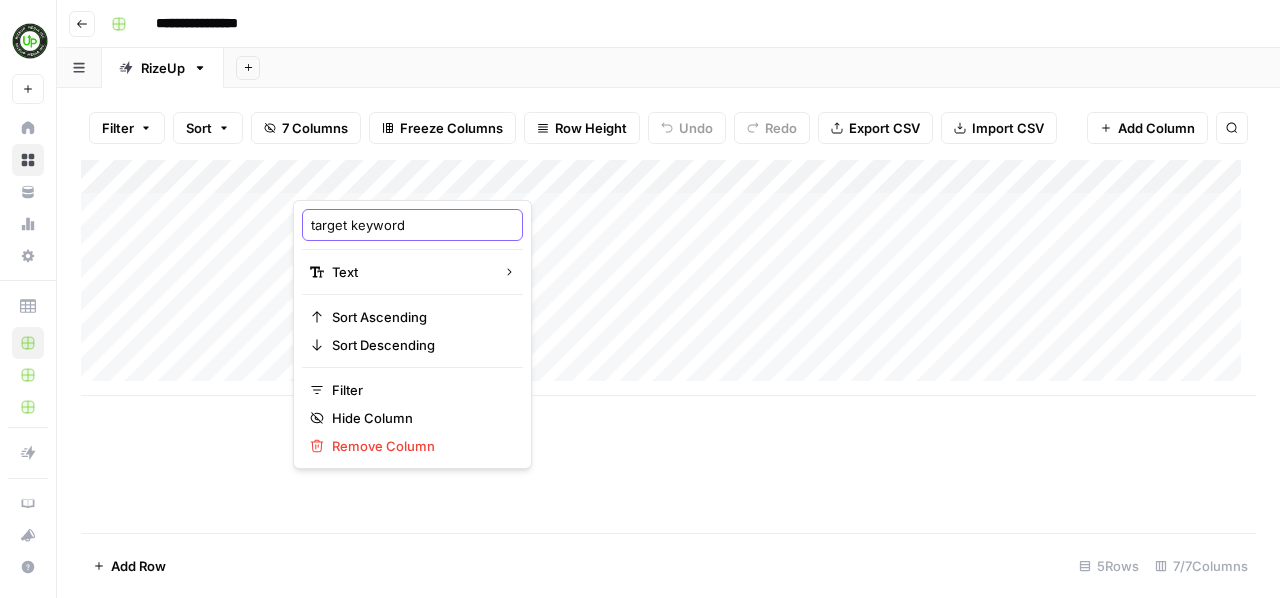 drag, startPoint x: 379, startPoint y: 227, endPoint x: 327, endPoint y: 228, distance: 52.009613 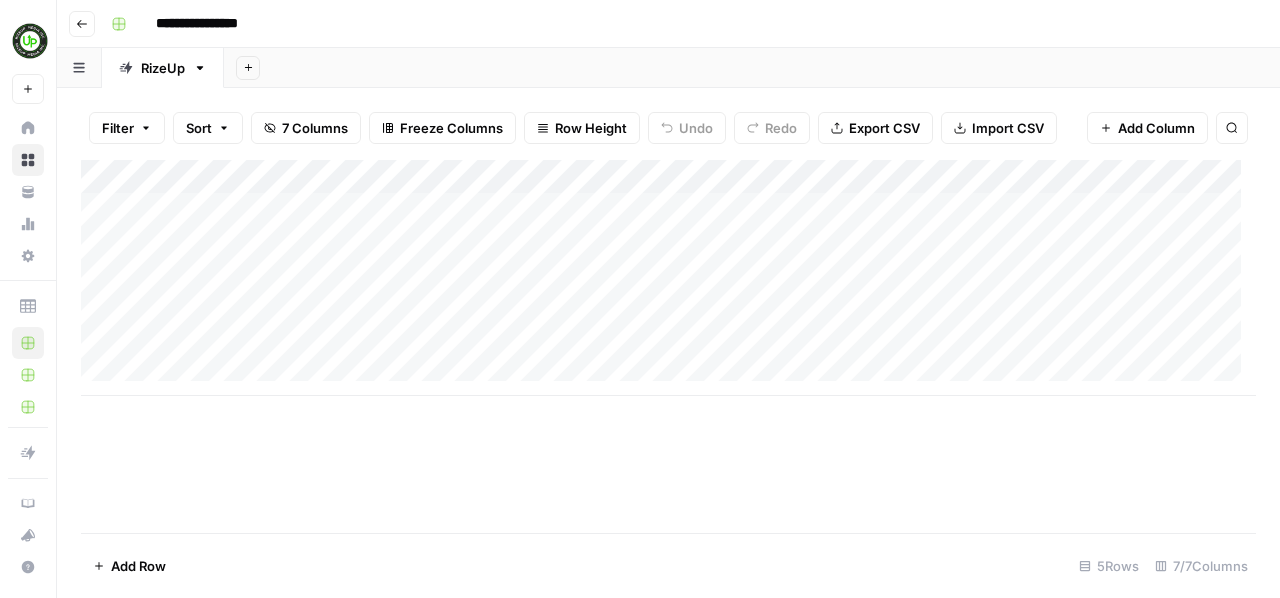 click on "Add Column" at bounding box center (668, 278) 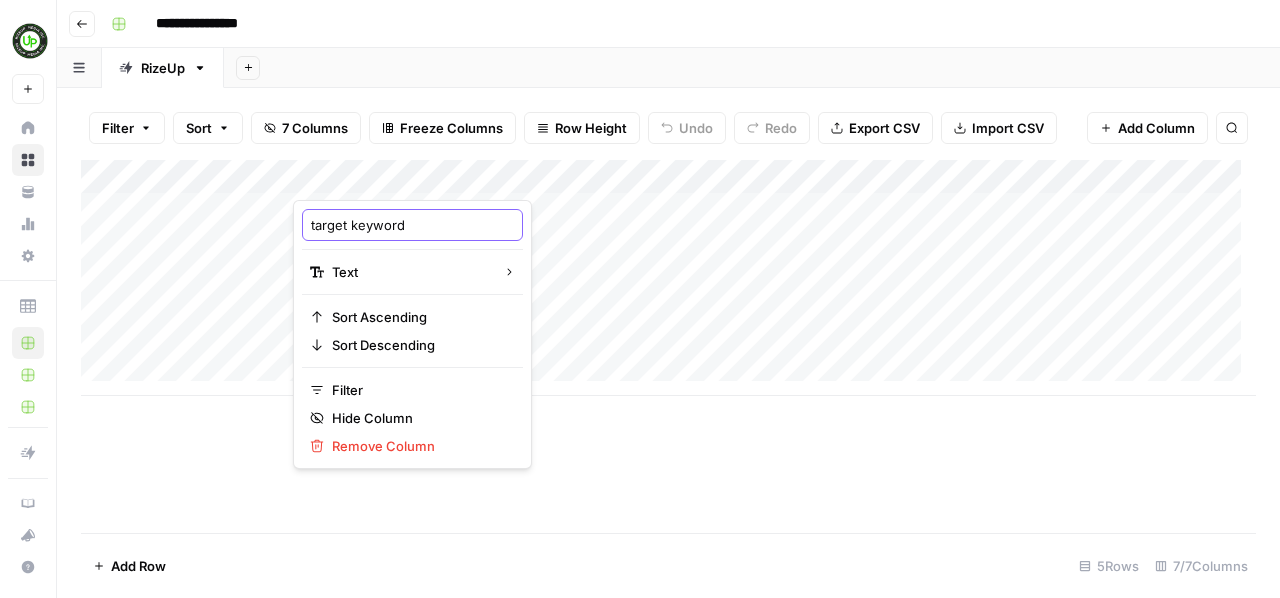 drag, startPoint x: 351, startPoint y: 225, endPoint x: 304, endPoint y: 225, distance: 47 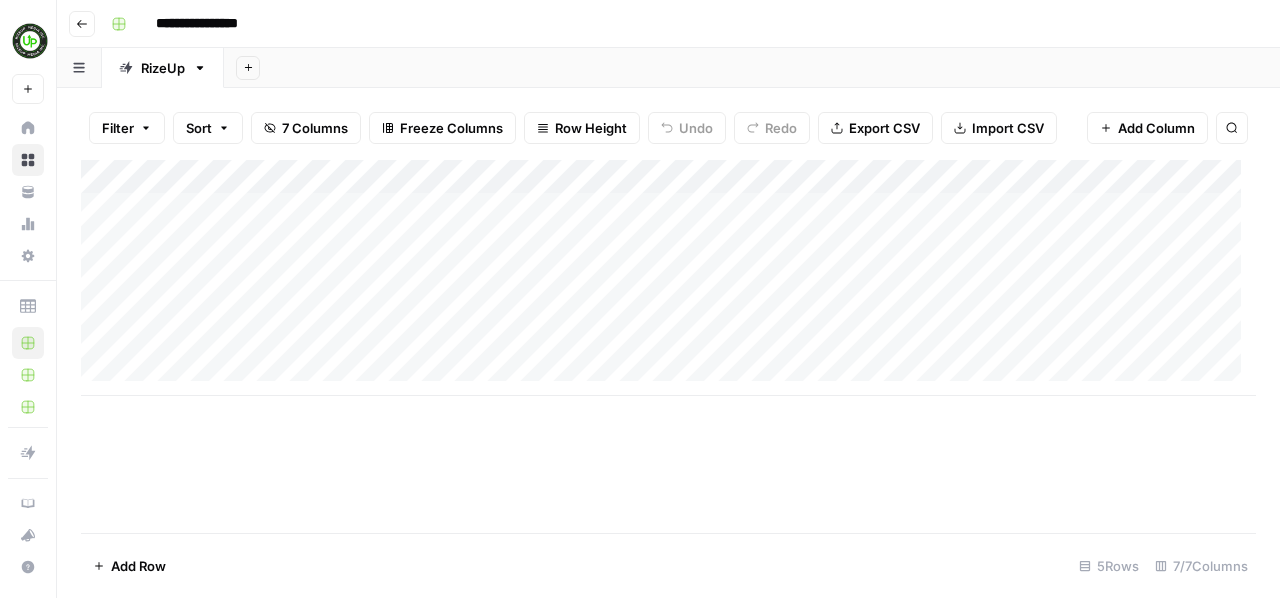 click on "Add Column" at bounding box center [668, 278] 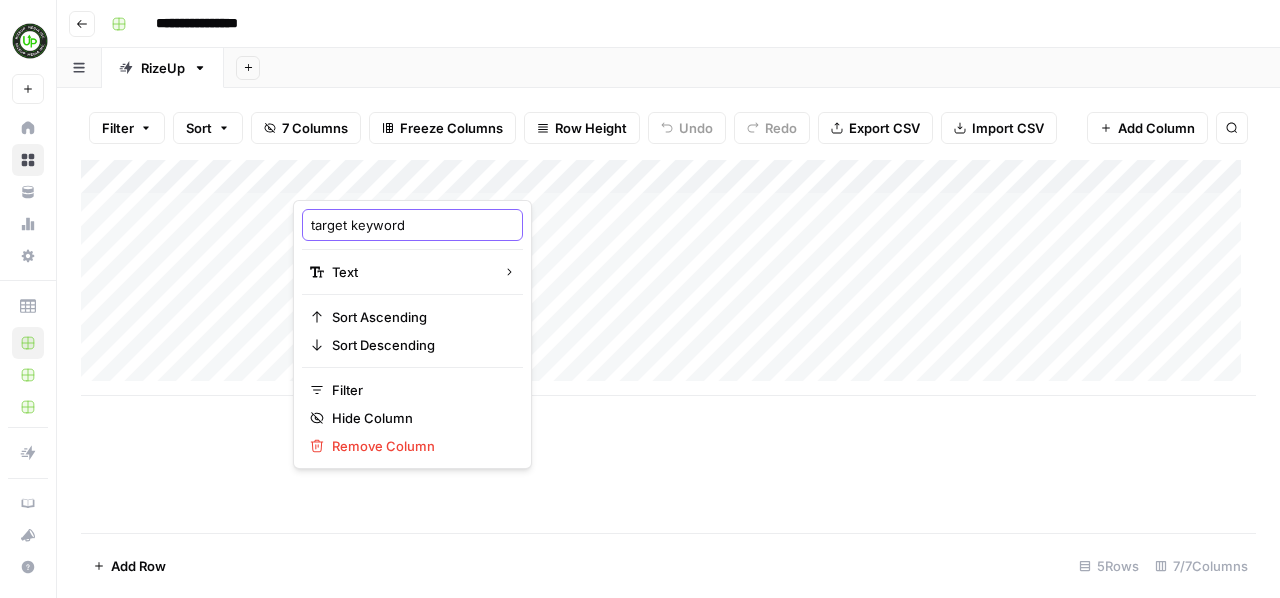click on "target keyword" at bounding box center [412, 225] 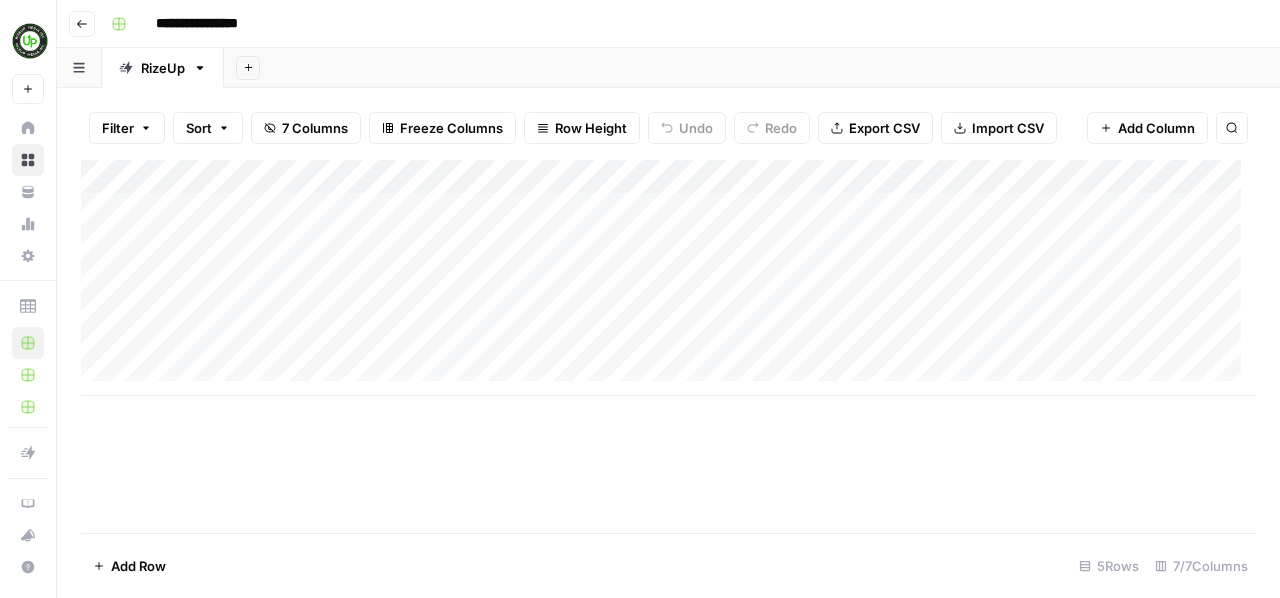 click on "Add Column" at bounding box center (668, 278) 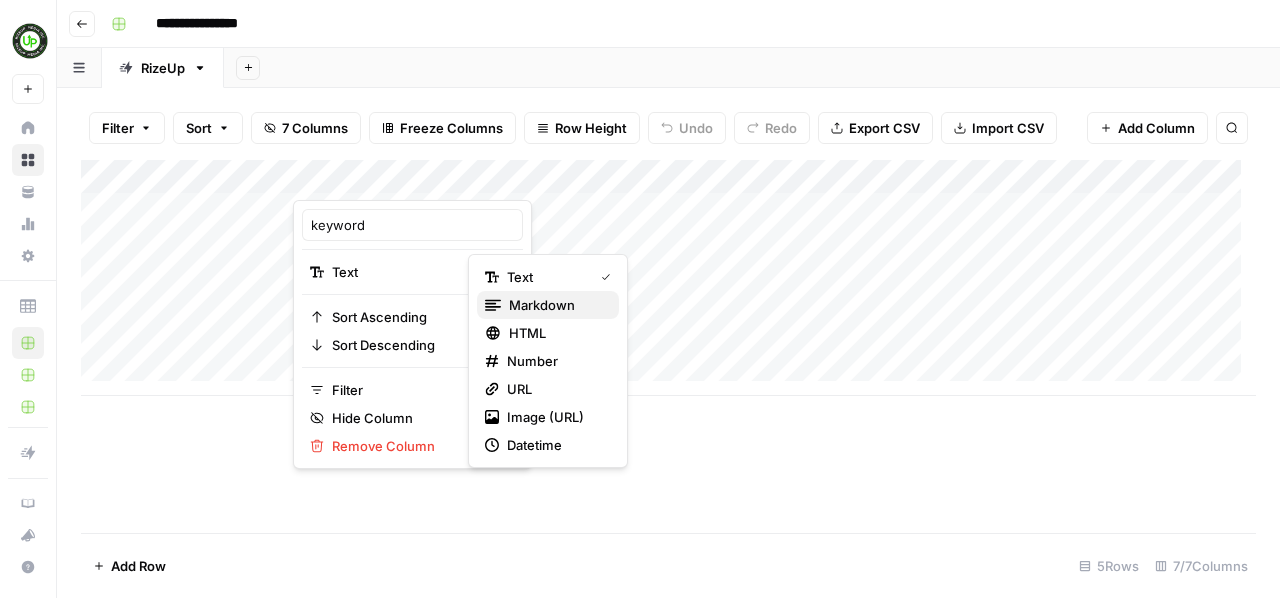 click on "markdown" at bounding box center (556, 305) 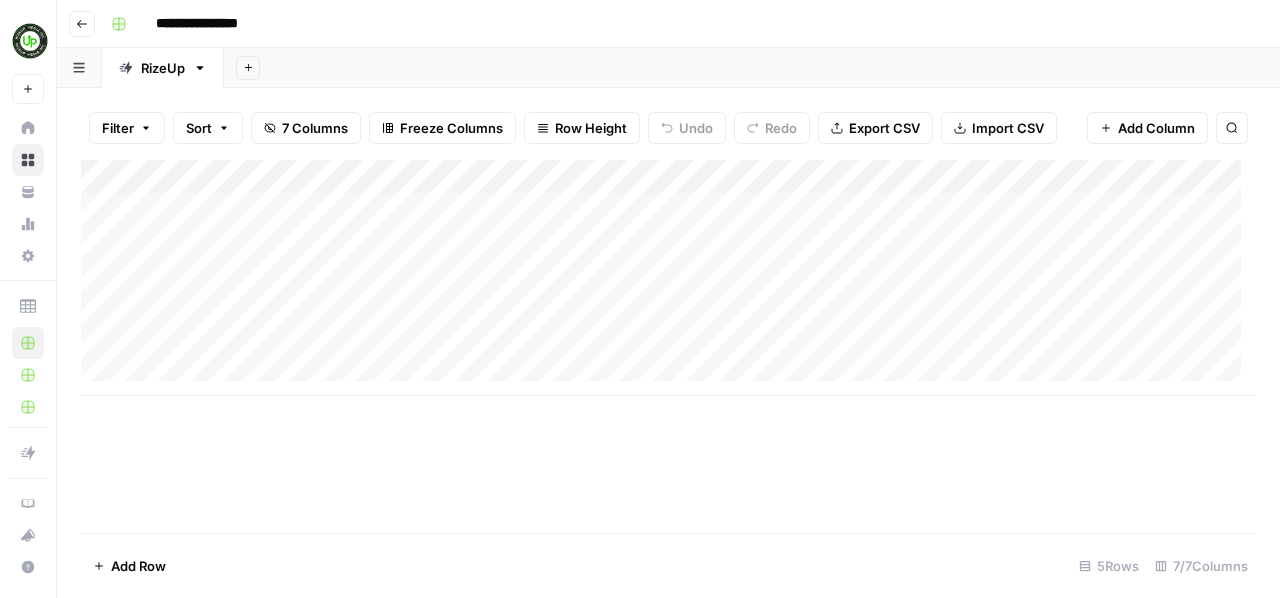 click on "Add Column" at bounding box center [668, 278] 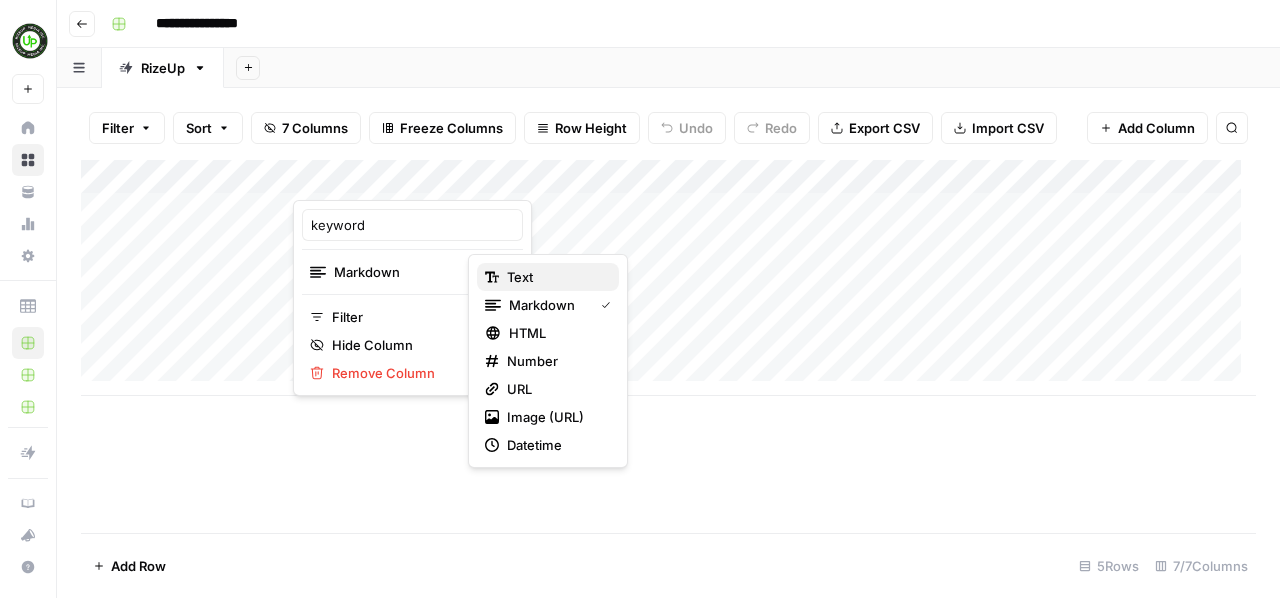 click on "text" at bounding box center [555, 277] 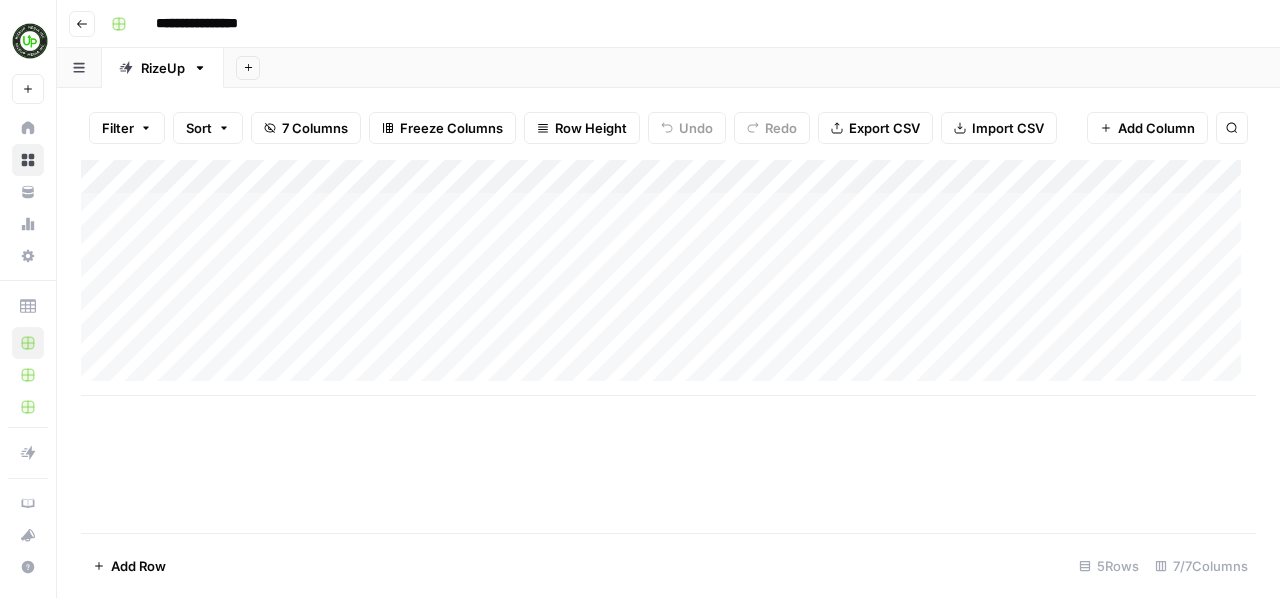 click on "Add Column" at bounding box center (668, 278) 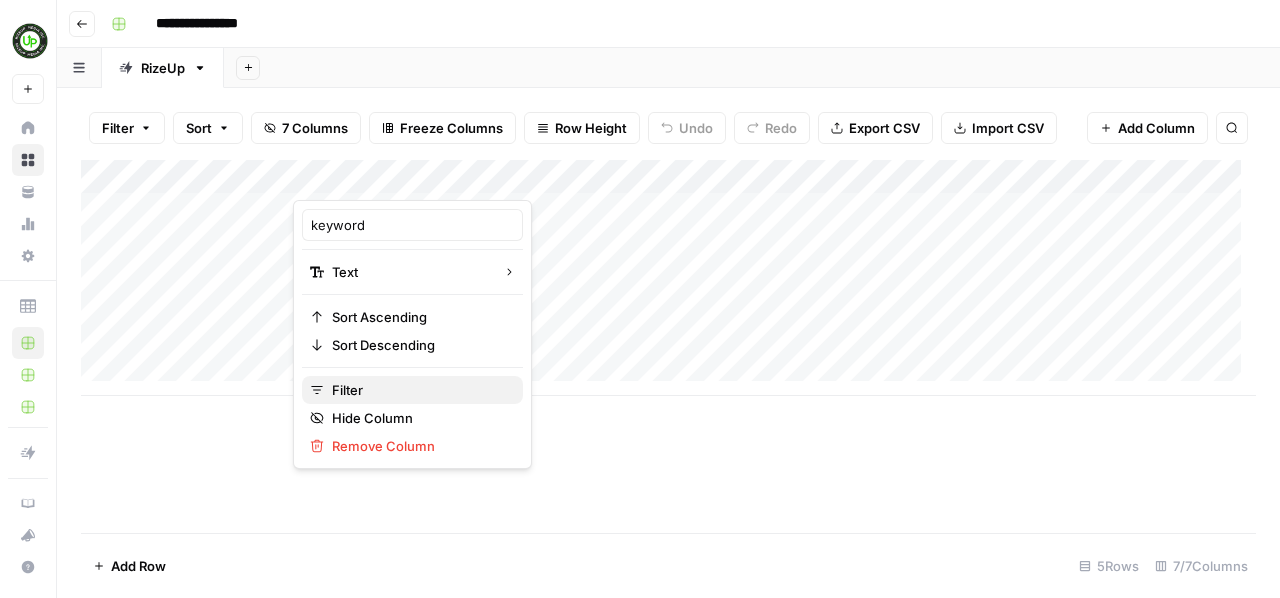 click on "Filter" at bounding box center [419, 390] 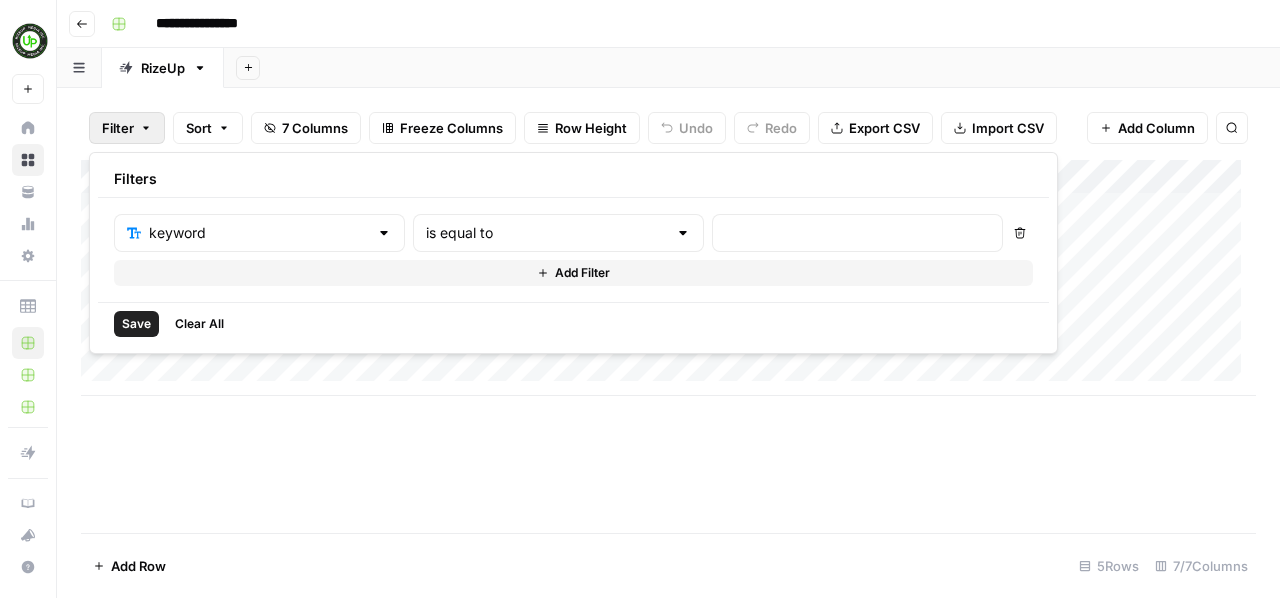 click on "Add Column" at bounding box center [668, 278] 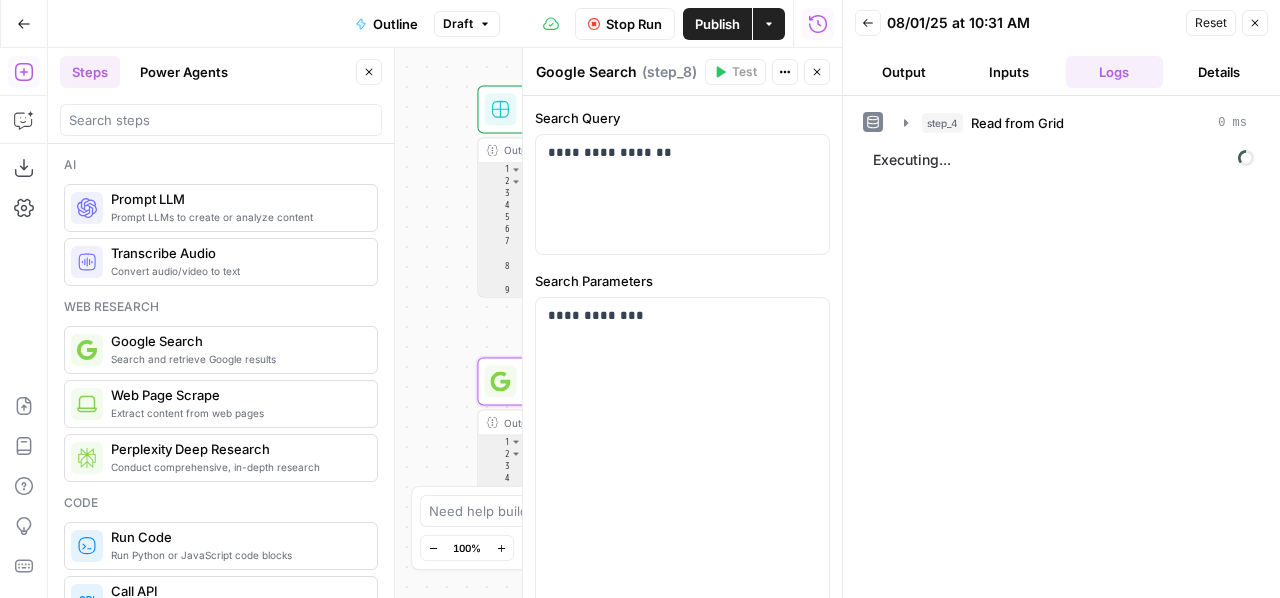 scroll, scrollTop: 0, scrollLeft: 0, axis: both 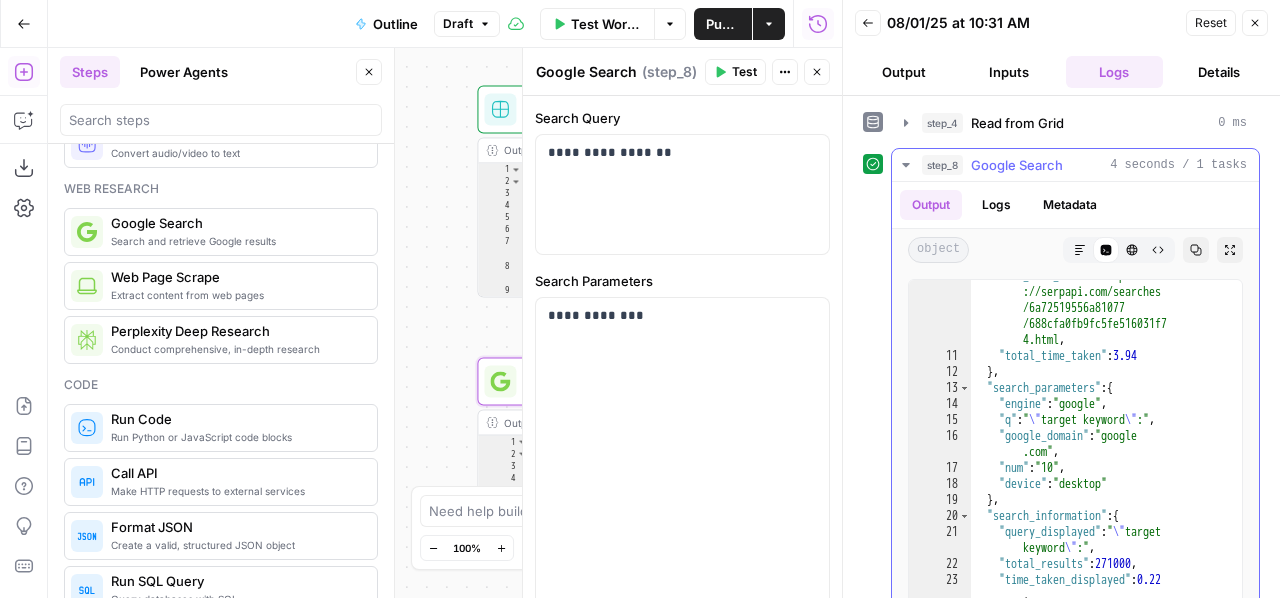 type on "**********" 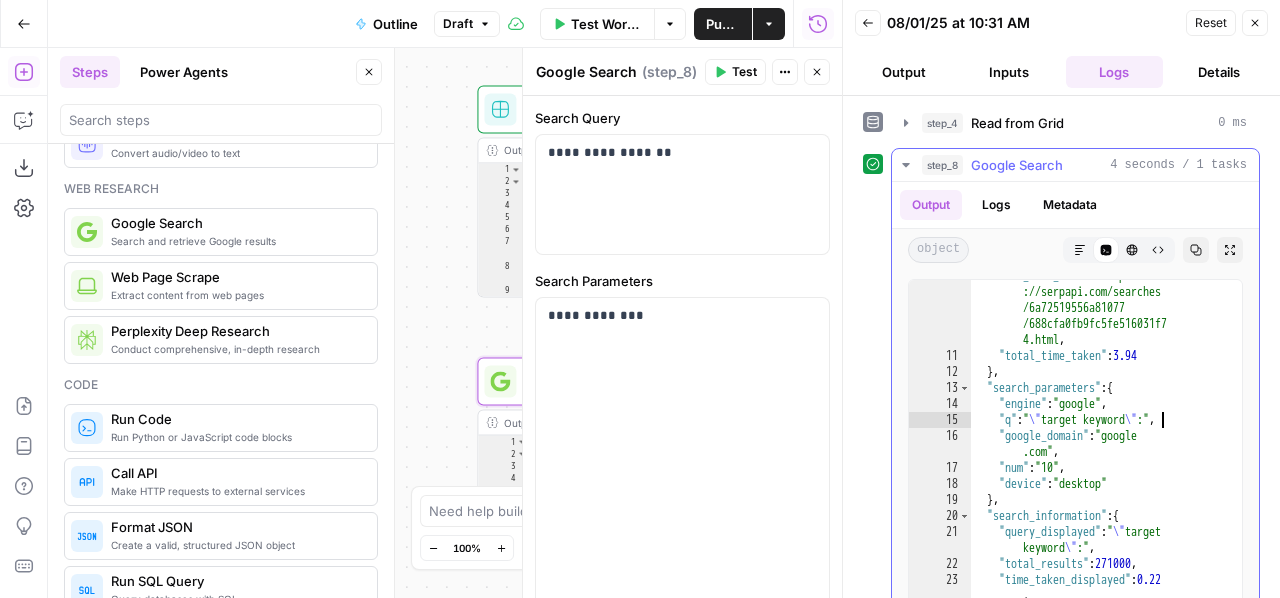 click on ""raw_html_file" :  "https          ://serpapi.com/searches          /6a72519556a81077          /688cfa0fb9fc5fe516031f7          4.html" ,      "total_time_taken" :  3.94    } ,    "search_parameters" :  {      "engine" :  "google" ,      "q" :  " \" target keyword \" :" ,      "google_domain" :  "google          .com" ,      "num" :  "10" ,      "device" :  "desktop"    } ,    "search_information" :  {      "query_displayed" :  " \" target           keyword \" :" ,      "total_results" :  271000 ,      "time_taken_displayed" :  0.22          ,      "organic_results_state" :           "Results for exact           spelling"    } ,    "inline_images" :  [" at bounding box center [1099, 512] 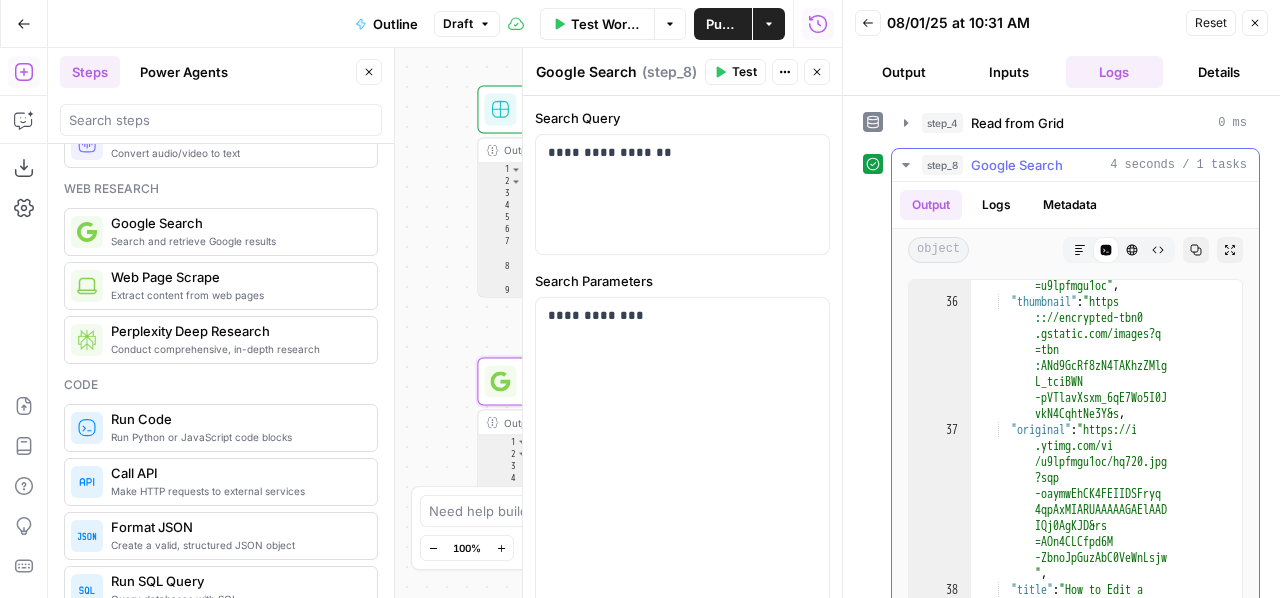 scroll, scrollTop: 690, scrollLeft: 0, axis: vertical 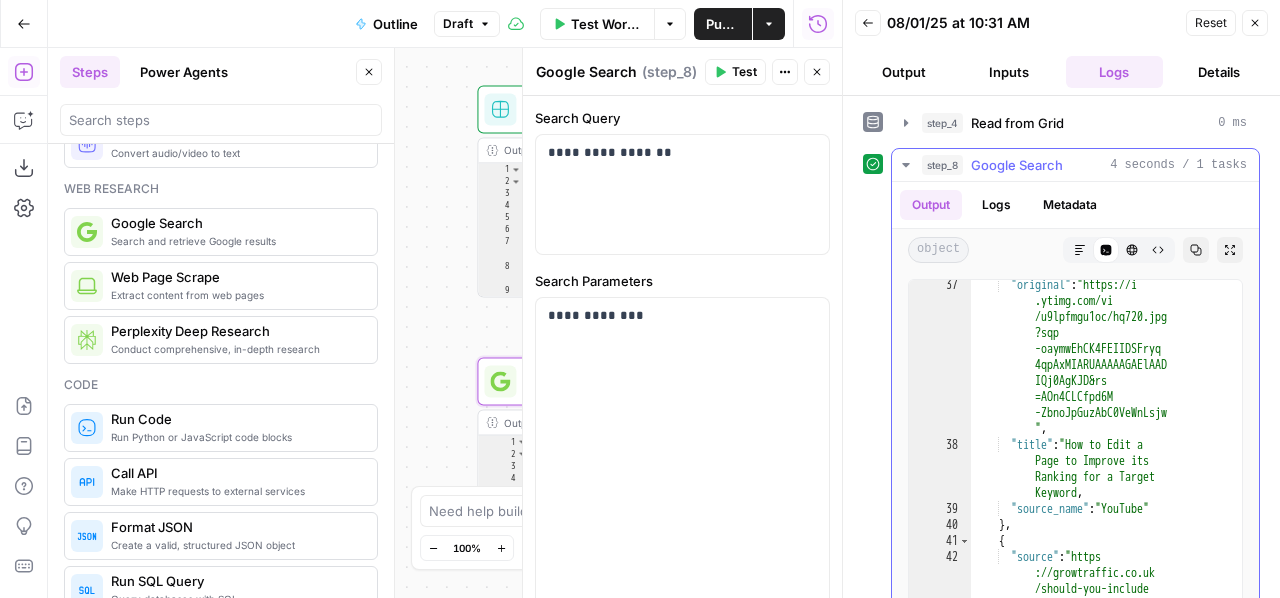 click 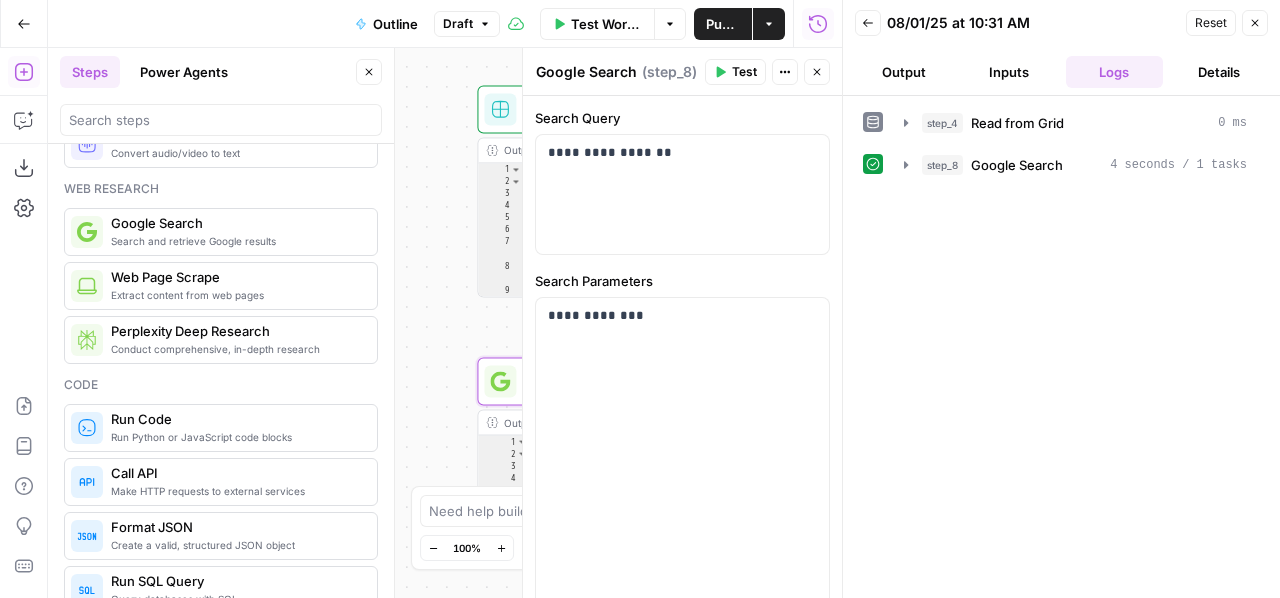 click on "Test" at bounding box center (744, 72) 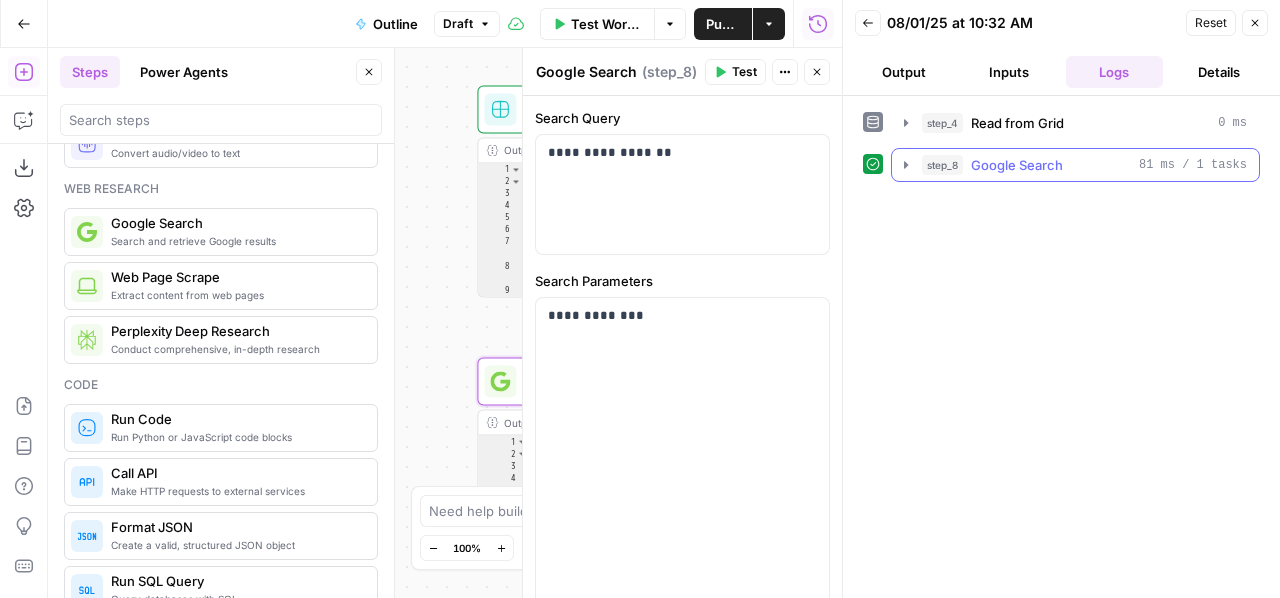 click 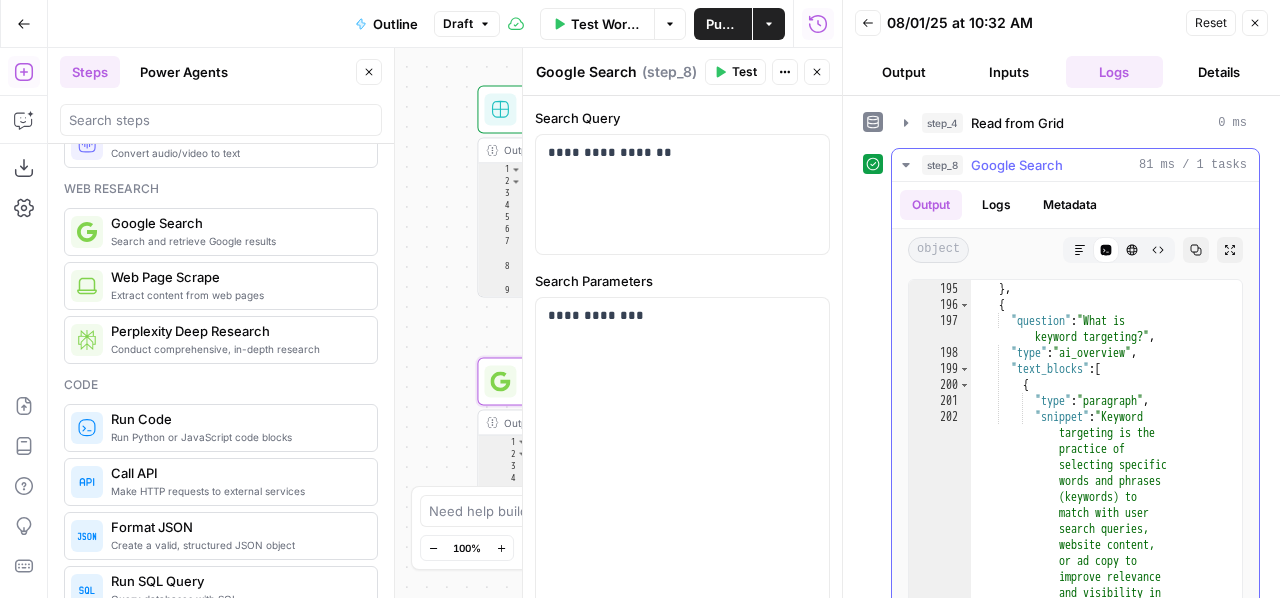 scroll, scrollTop: 5099, scrollLeft: 0, axis: vertical 